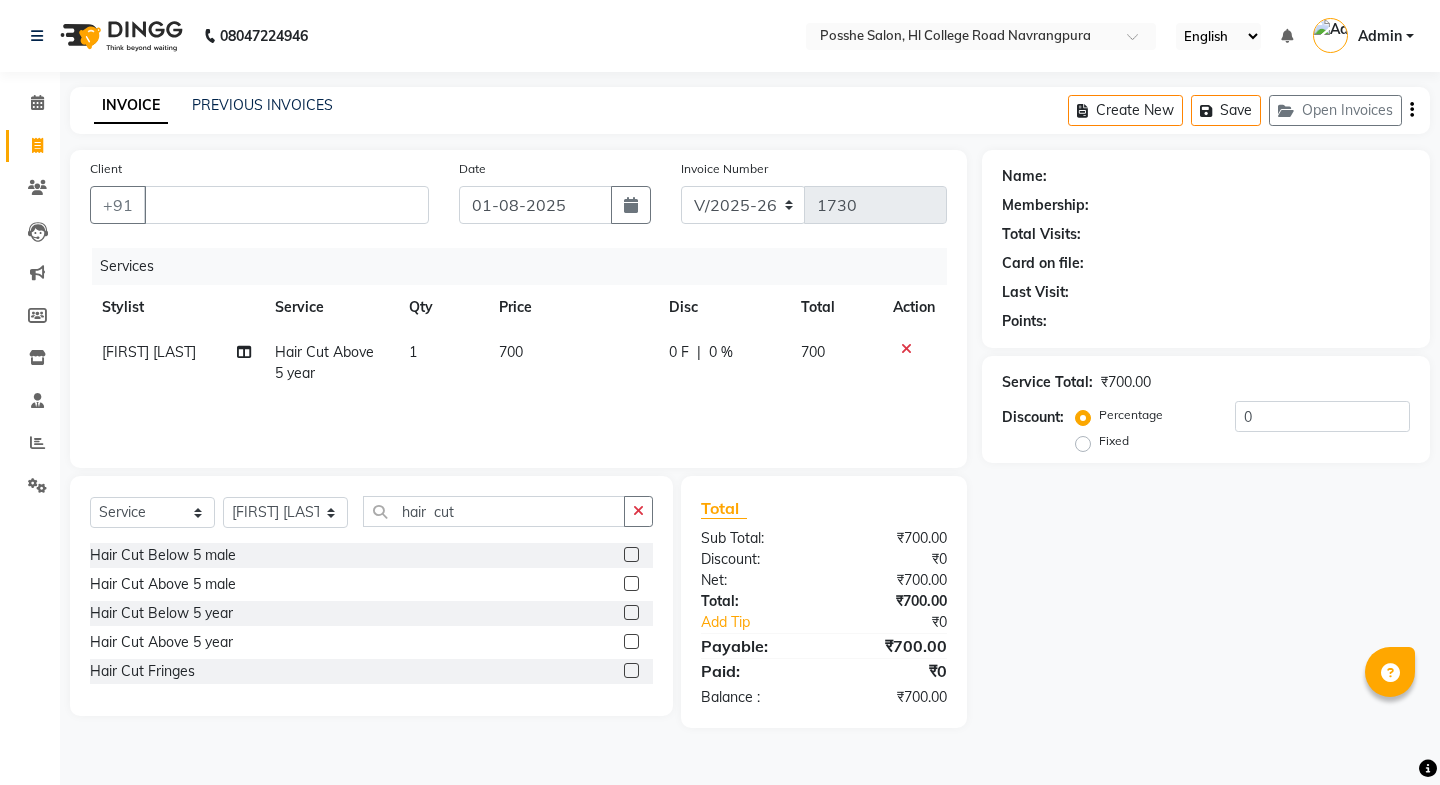 select on "6052" 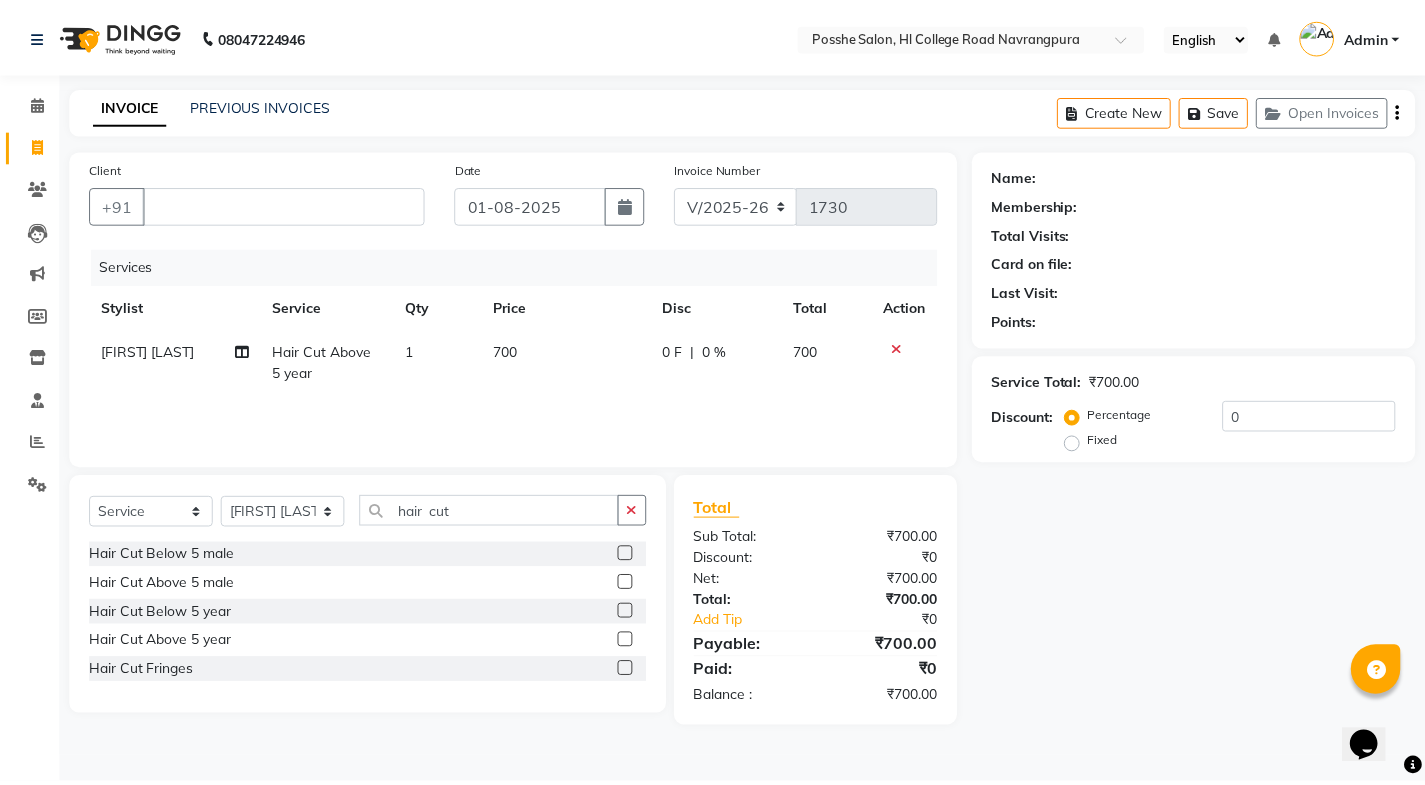 scroll, scrollTop: 0, scrollLeft: 0, axis: both 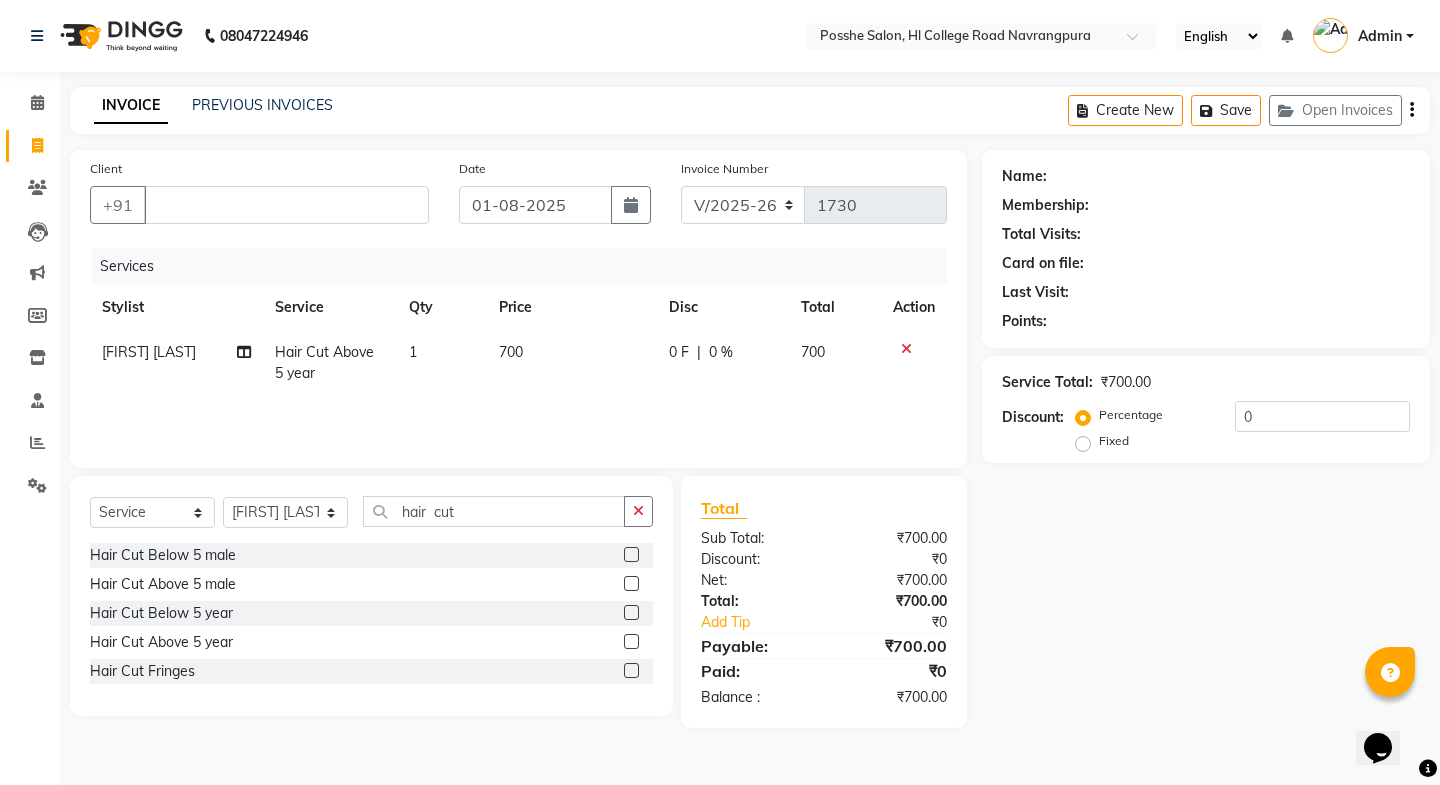 type 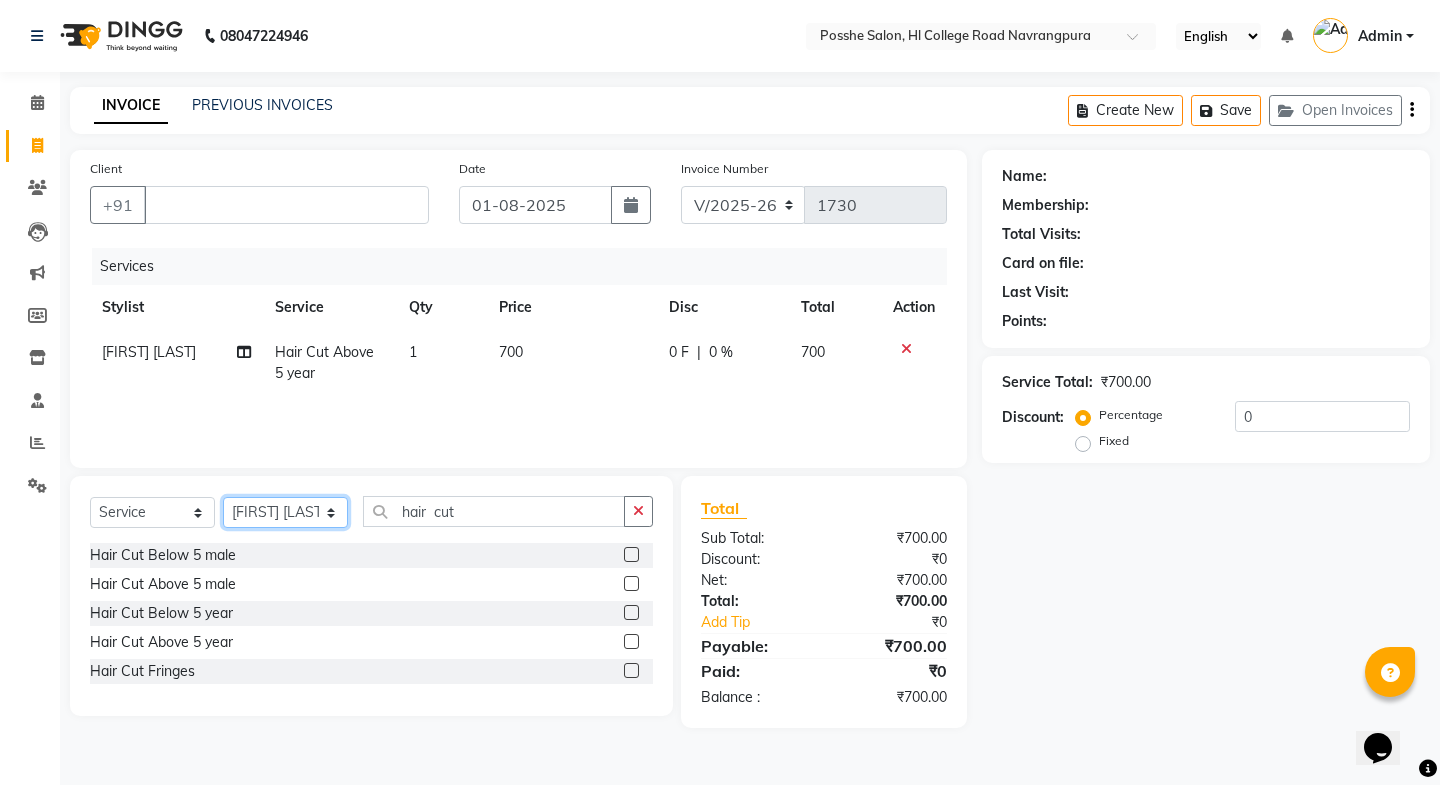 click on "Select Stylist Faheem Salmani Kajal Mali Kamal Chand Posshe for products Rajesh simran bhatiya Sonu Verma" 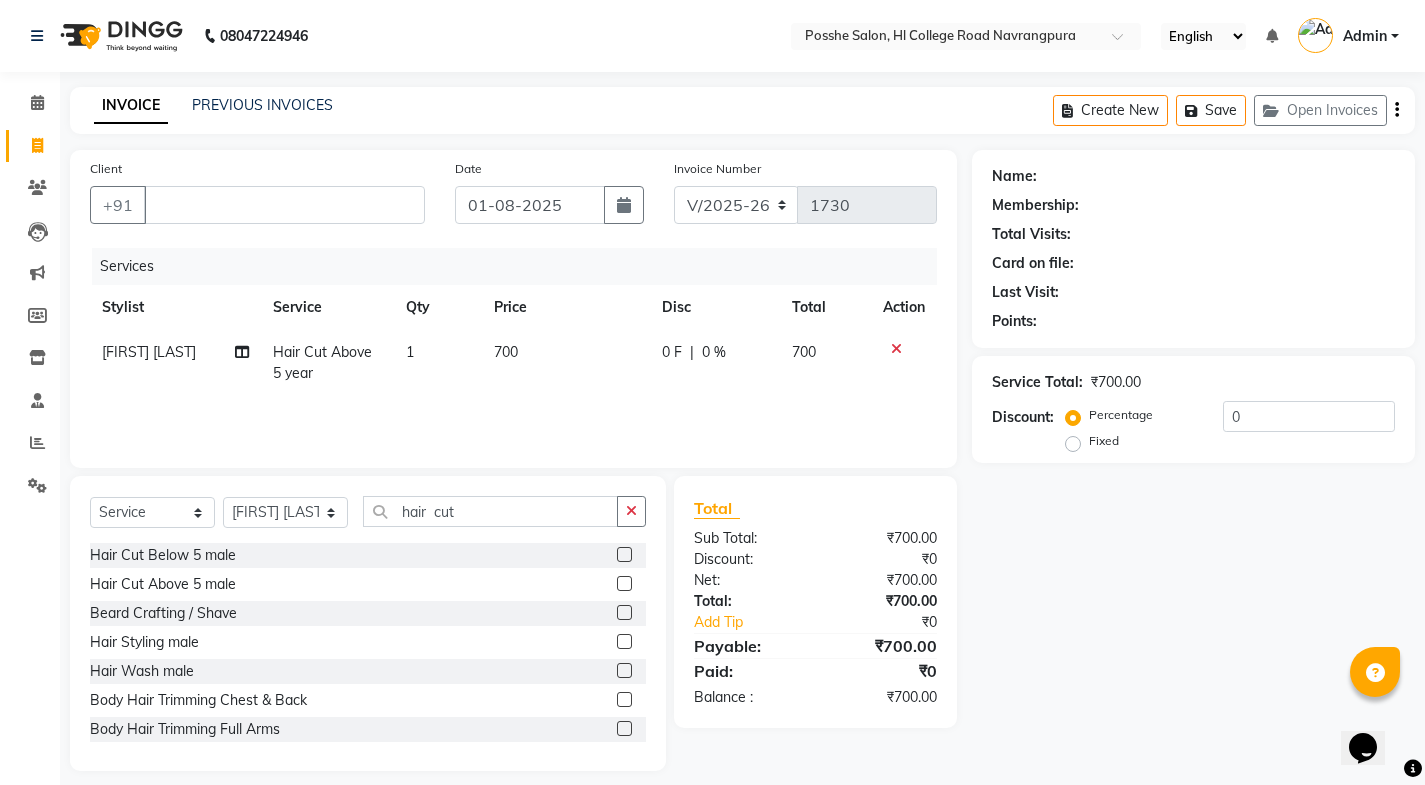click 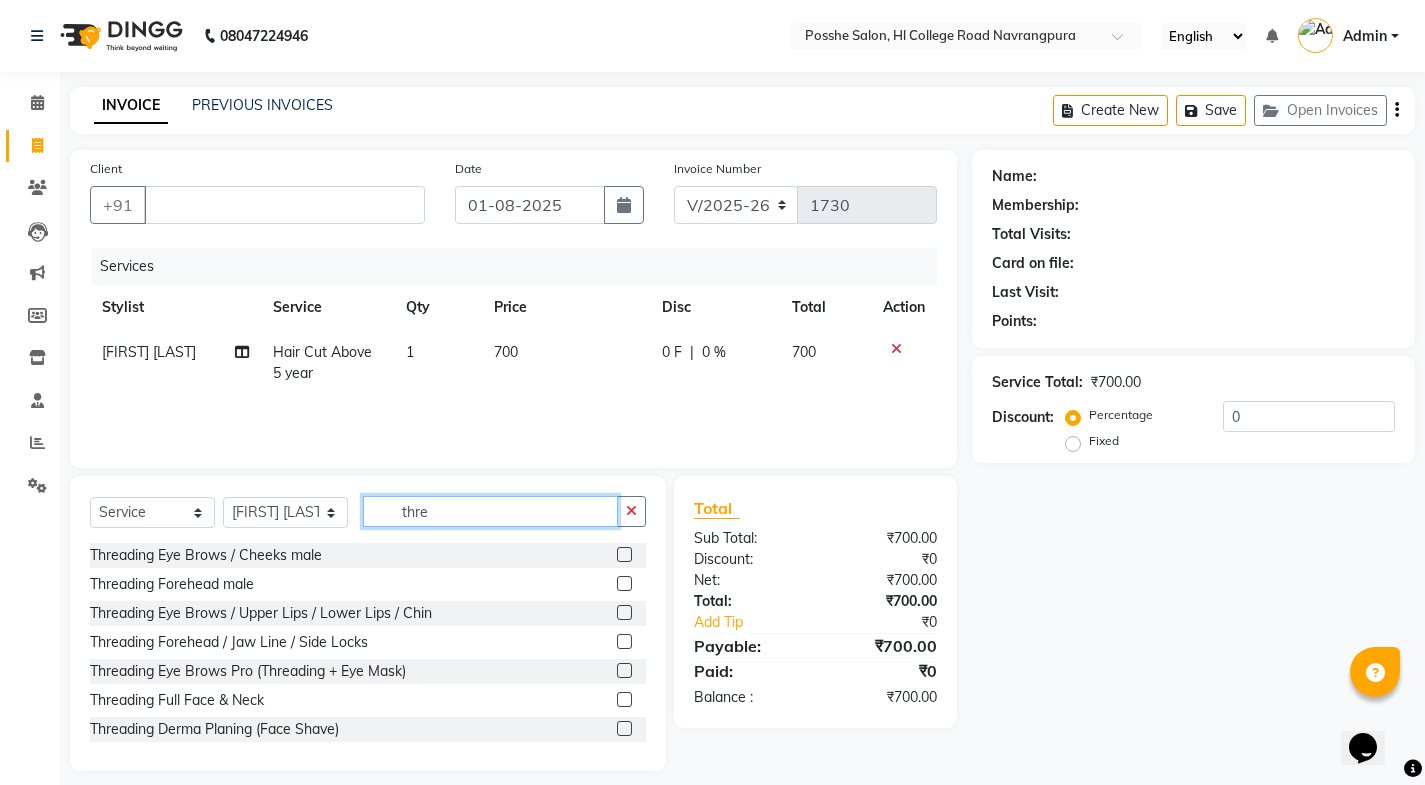 type on "thre" 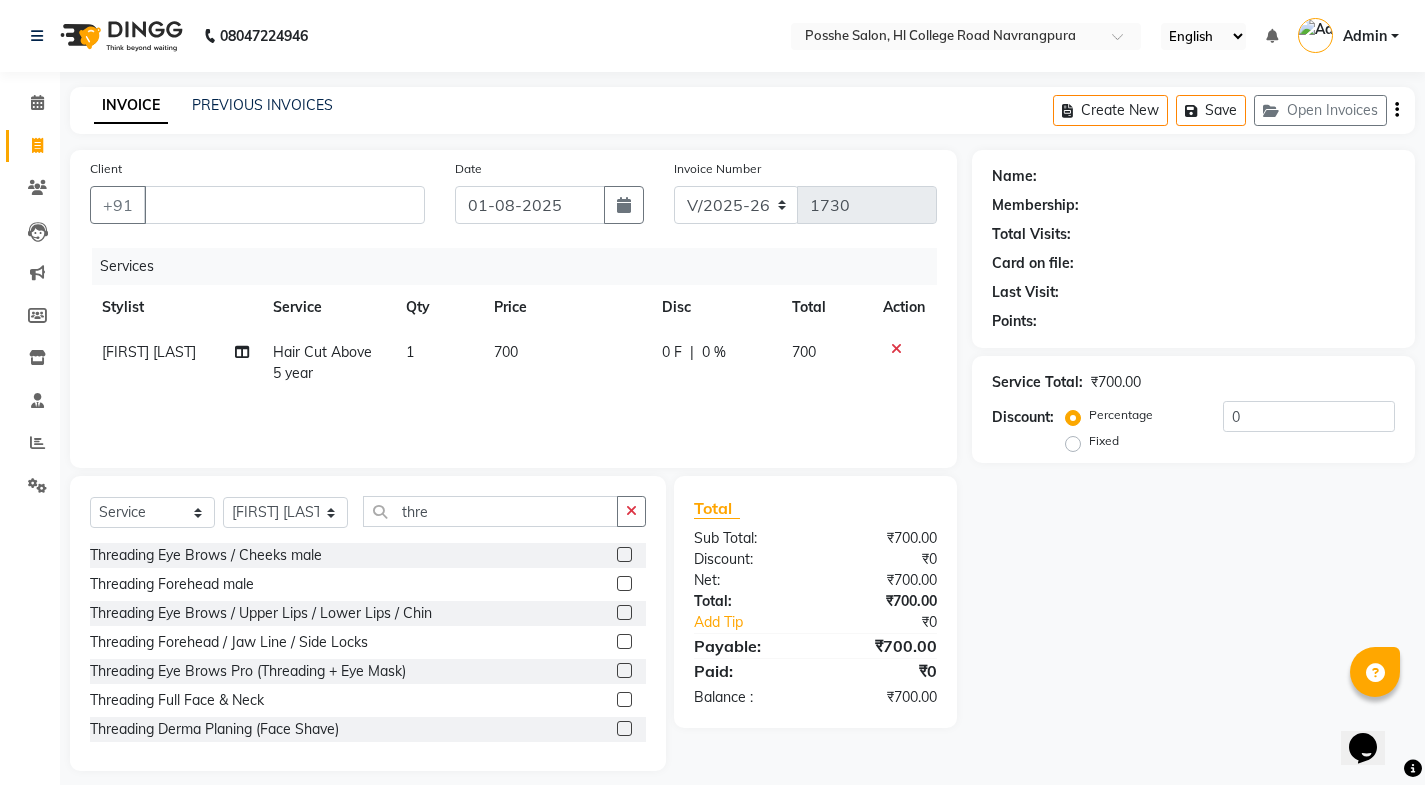 click 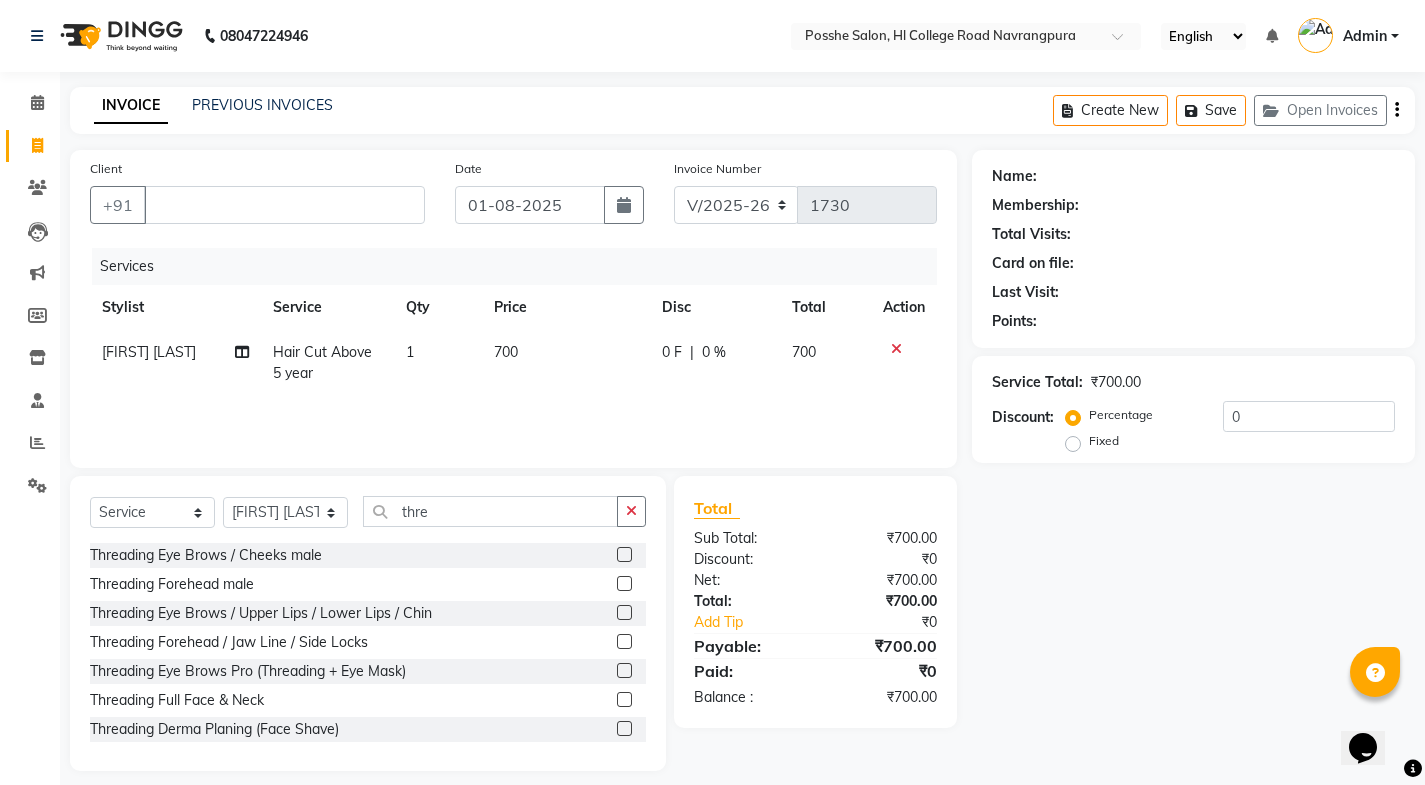 click 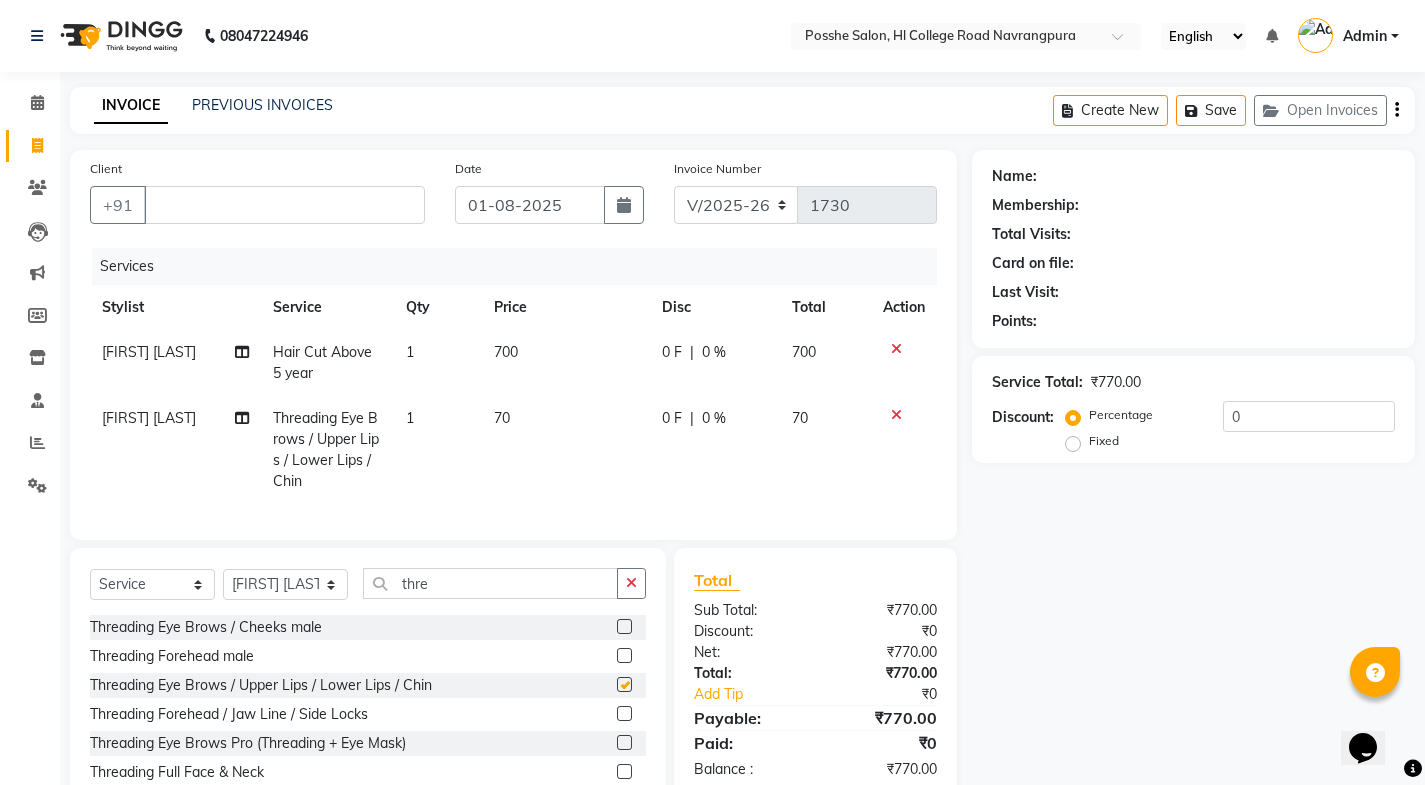 checkbox on "false" 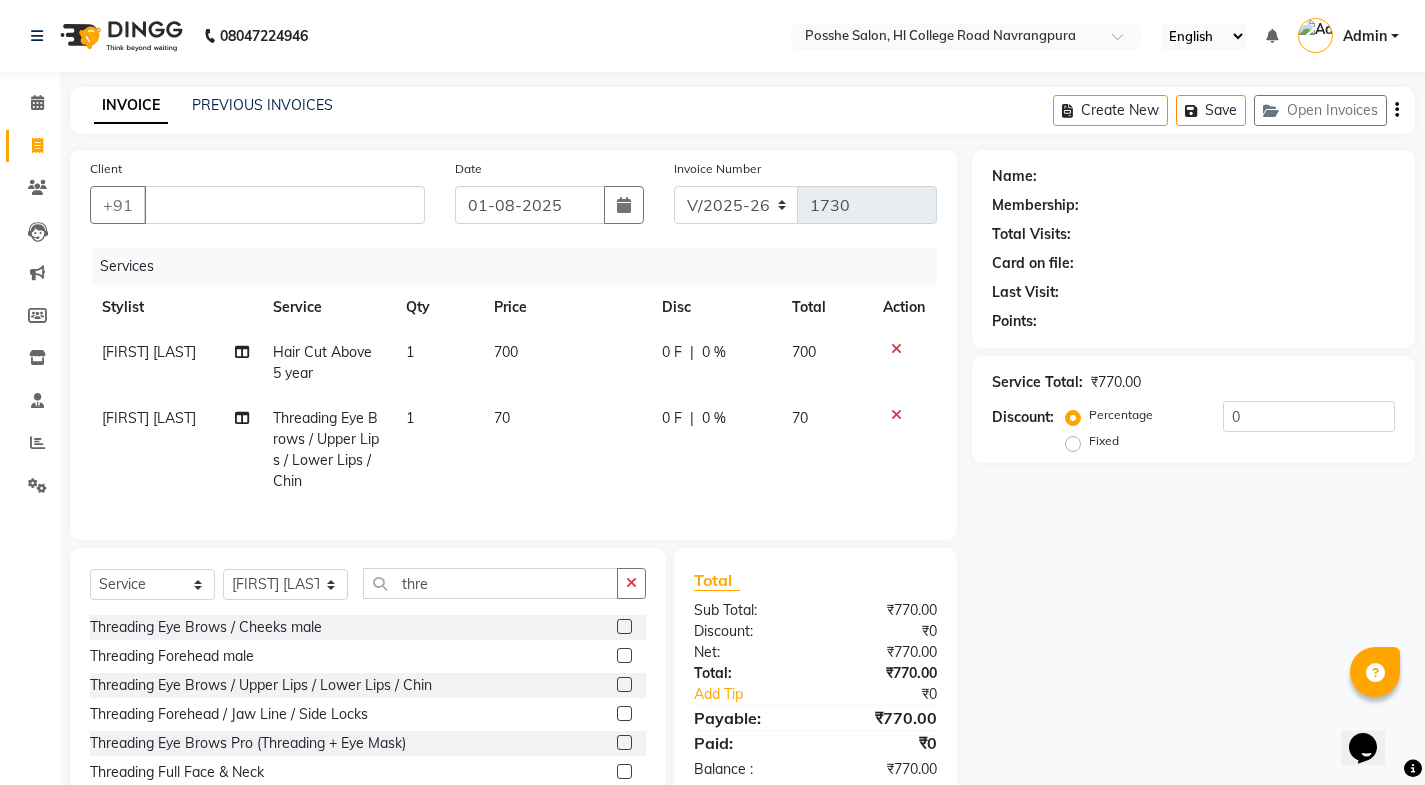 scroll, scrollTop: 3, scrollLeft: 0, axis: vertical 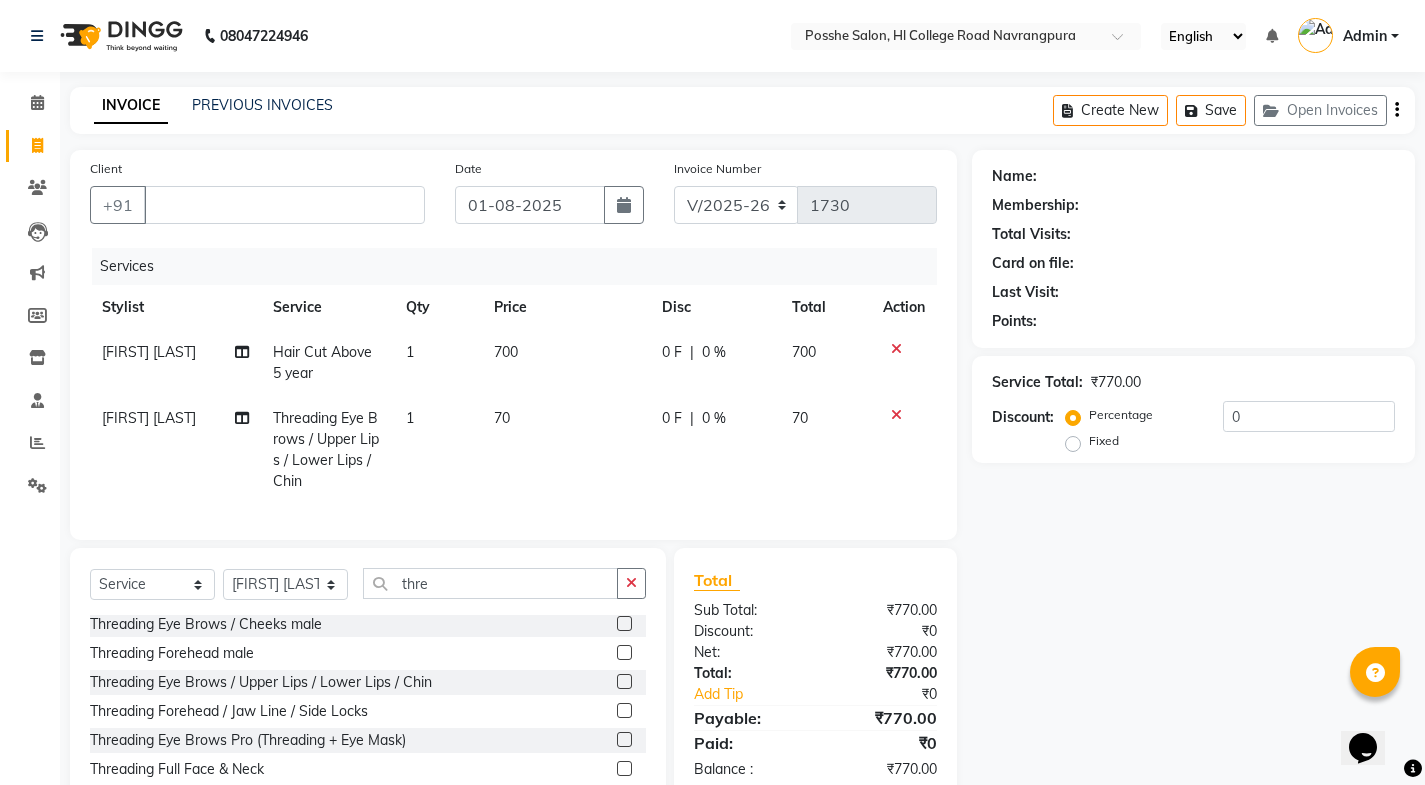 click on "08047224946 Select Location × Posshe Salon,  Hl College Road Navrangpura  English ENGLISH Español العربية मराठी हिंदी ગુજરાતી தமிழ் 中文 Notifications nothing to show Admin Manage Profile Change Password Sign out  Version:3.15.11" 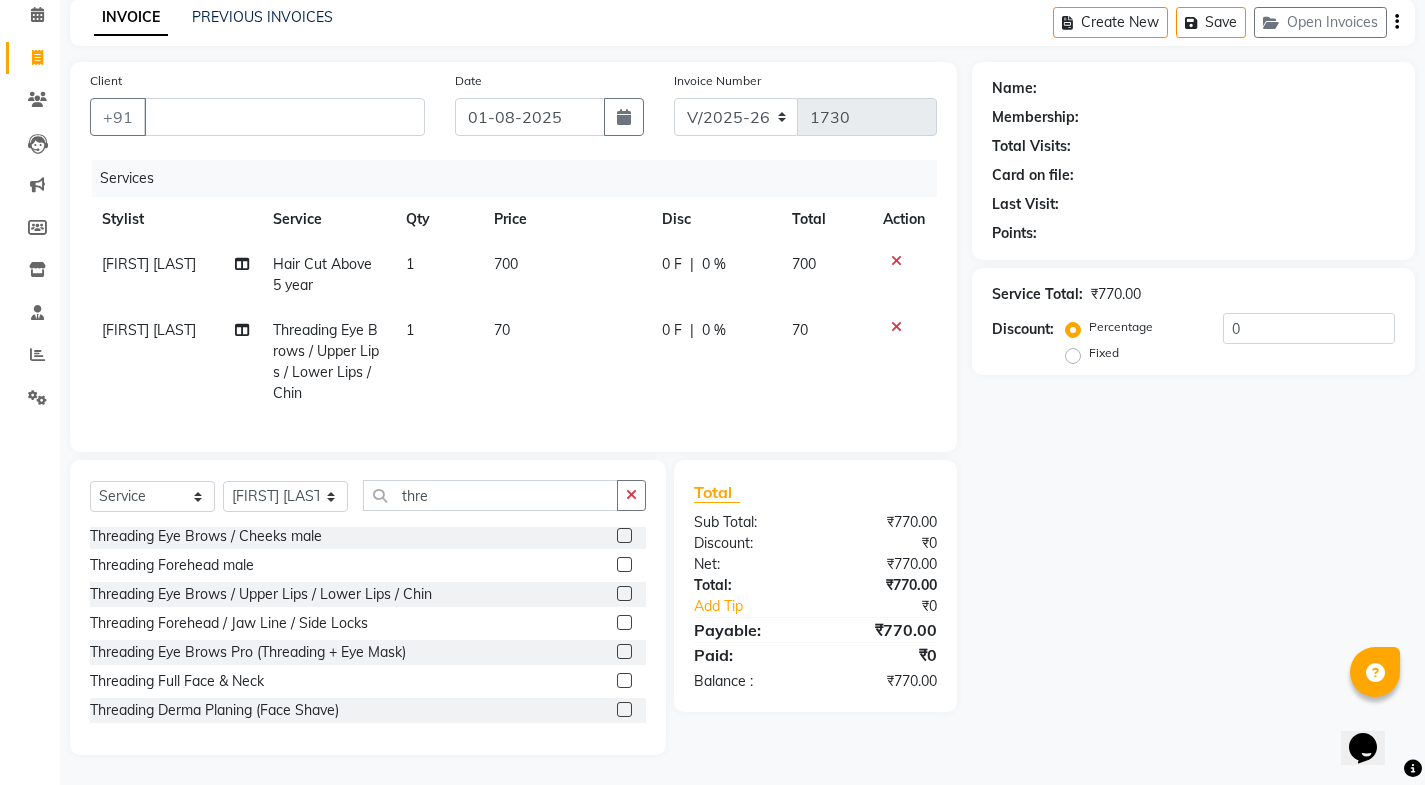 scroll, scrollTop: 103, scrollLeft: 0, axis: vertical 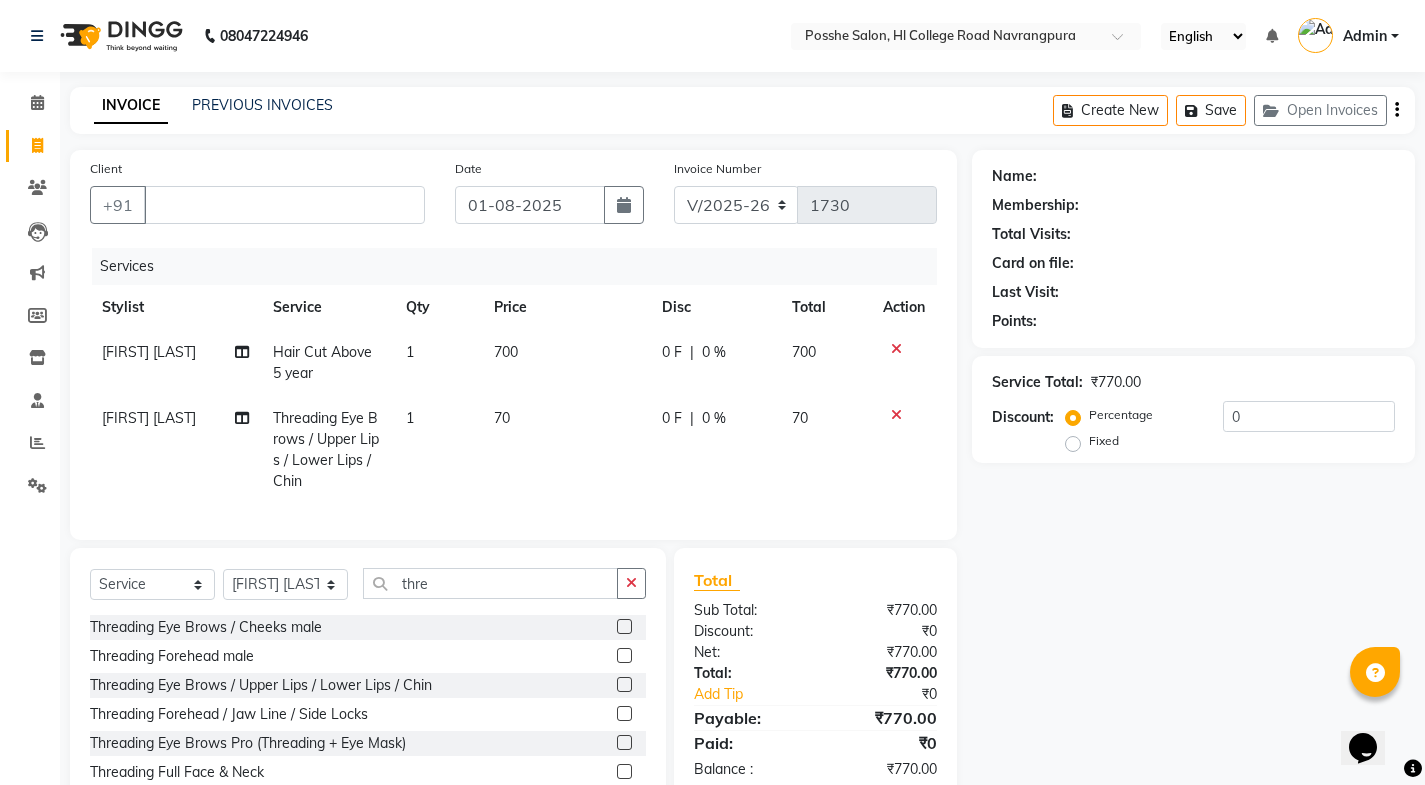 click on "70" 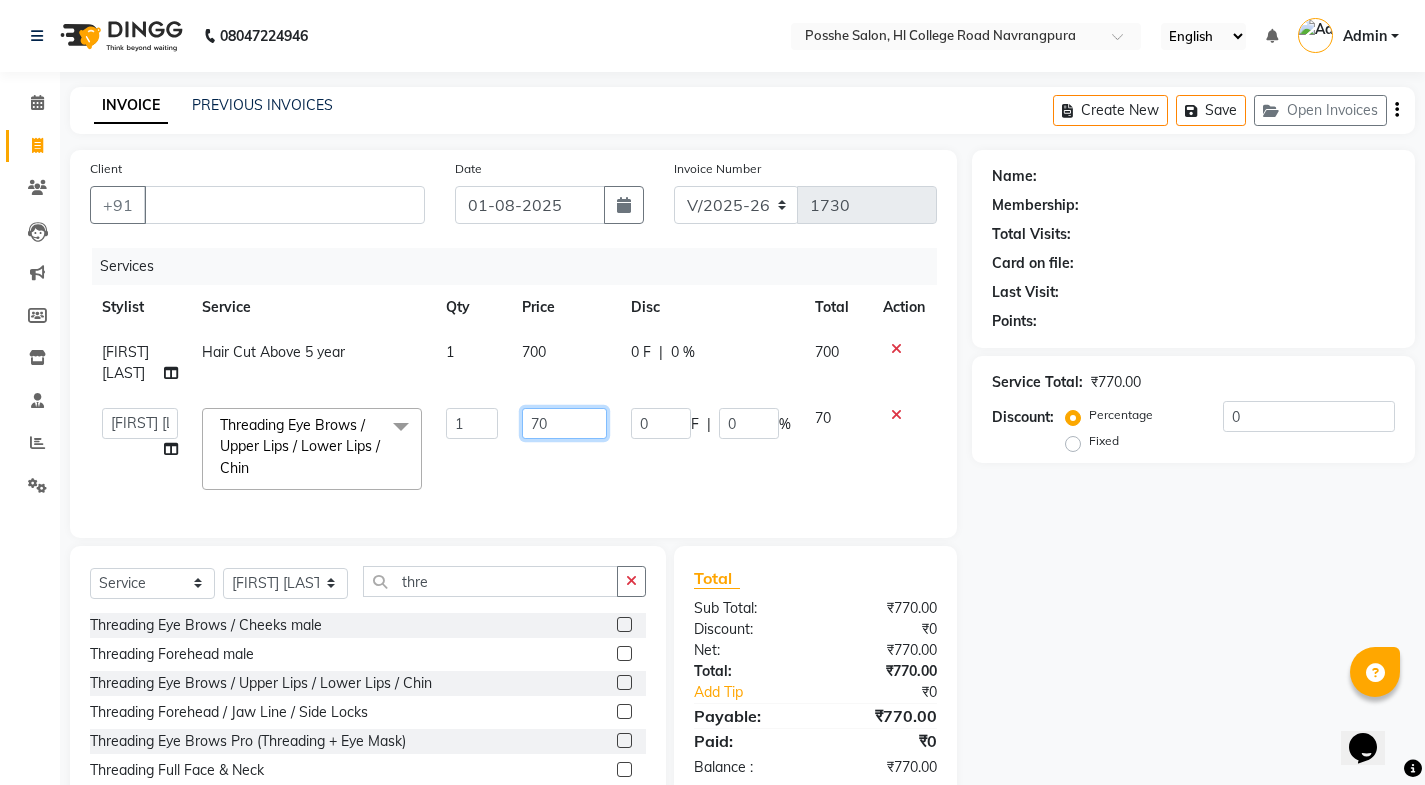 click on "70" 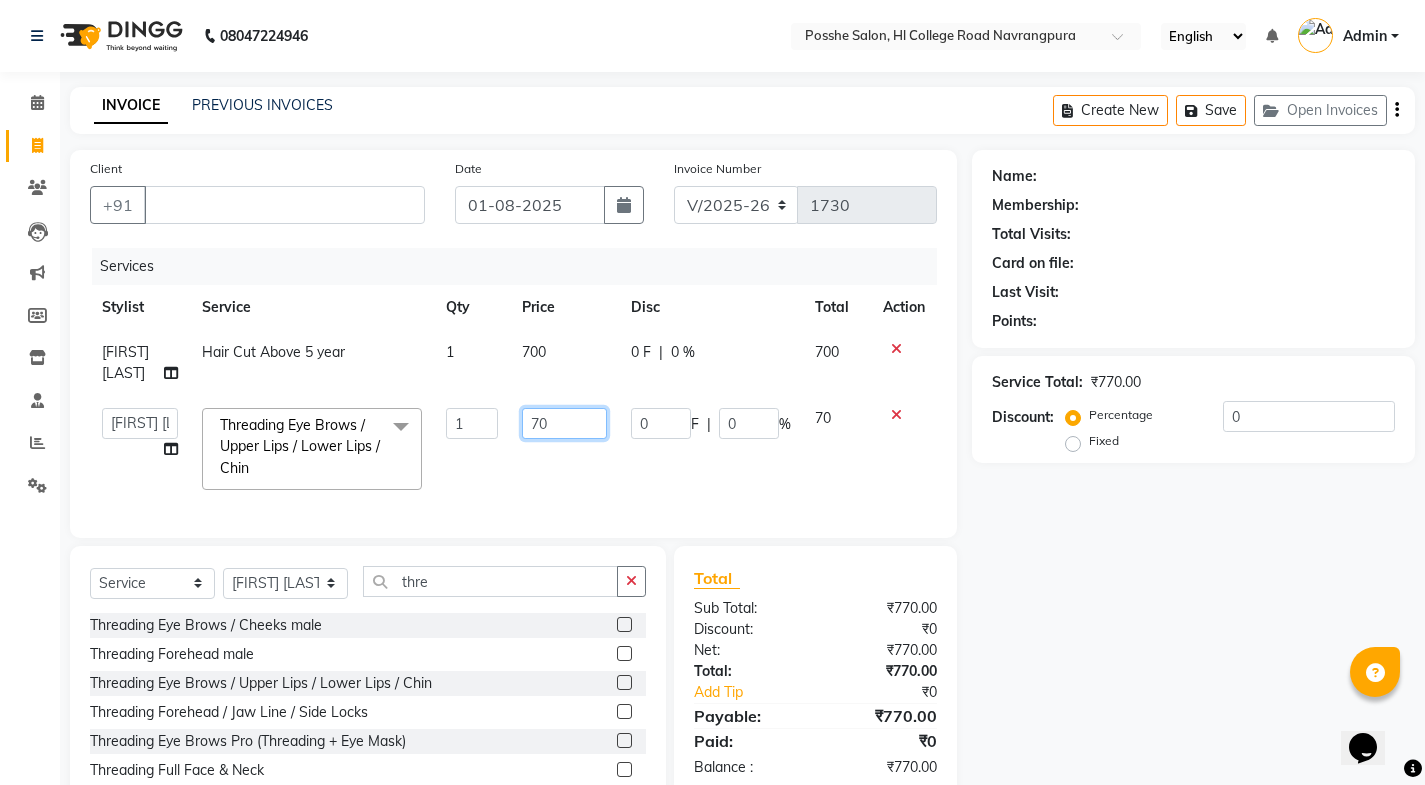 type on "570" 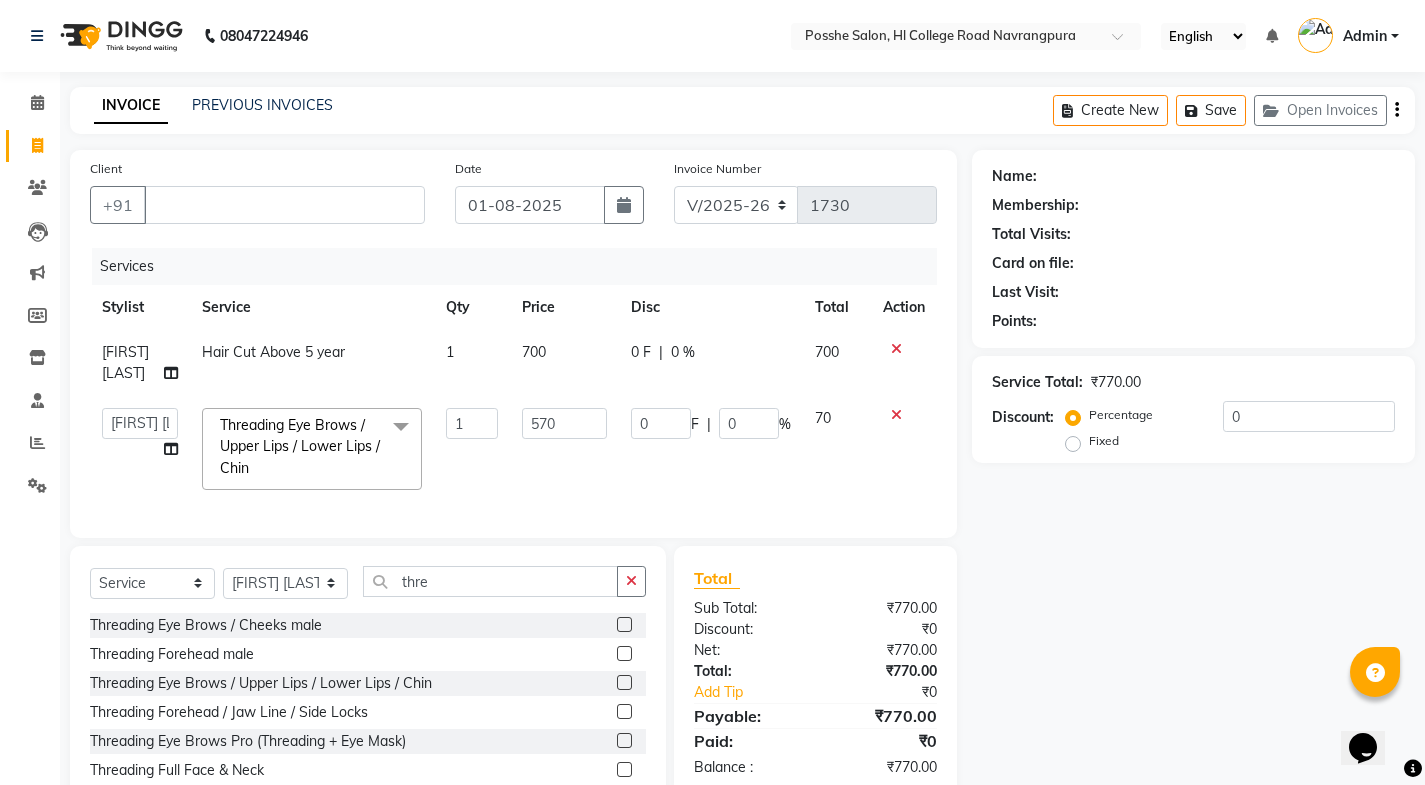 click on "Total Sub Total: ₹770.00 Discount: ₹0 Net: ₹770.00 Total: ₹770.00 Add Tip ₹0 Payable: ₹770.00 Paid: ₹0 Balance   : ₹770.00" 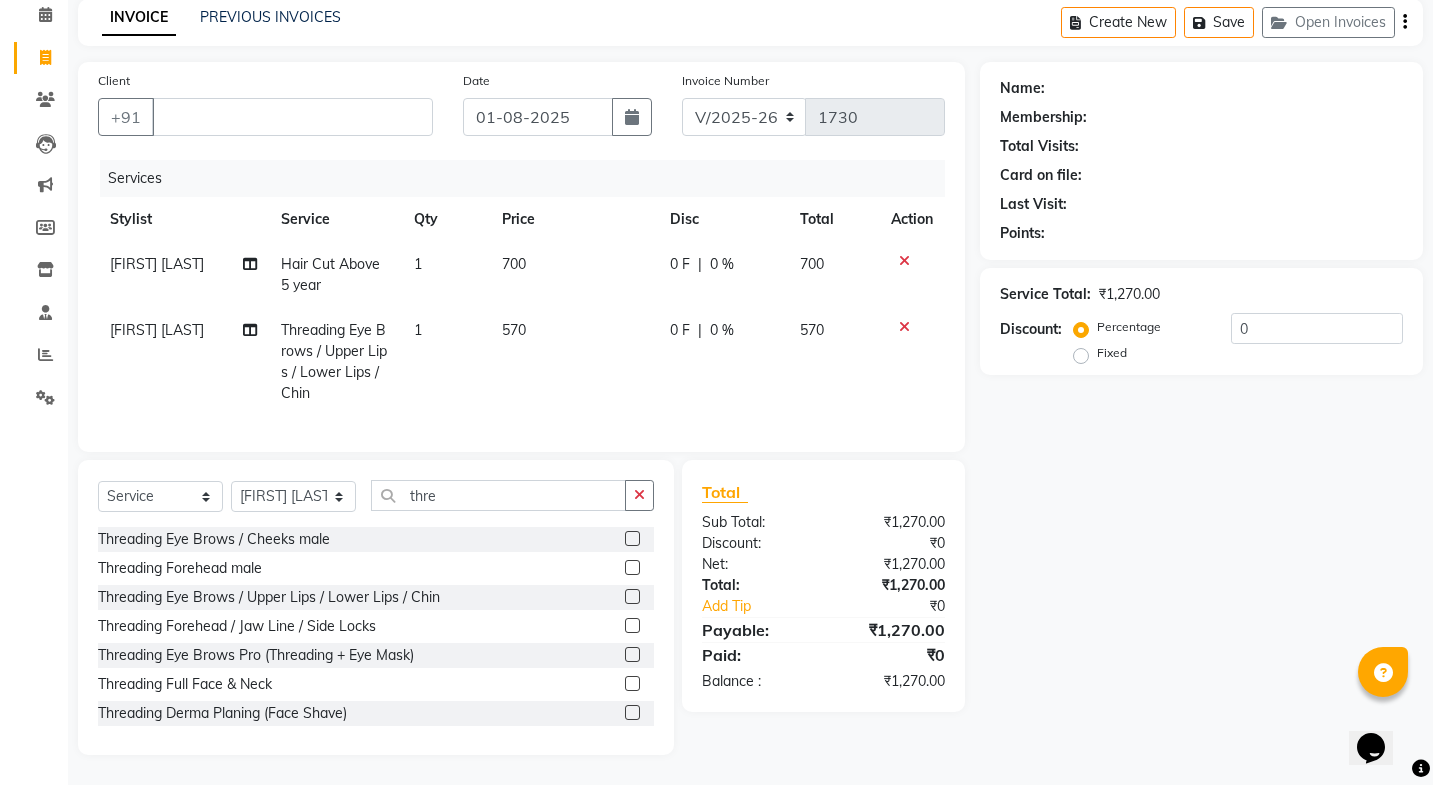 scroll, scrollTop: 0, scrollLeft: 0, axis: both 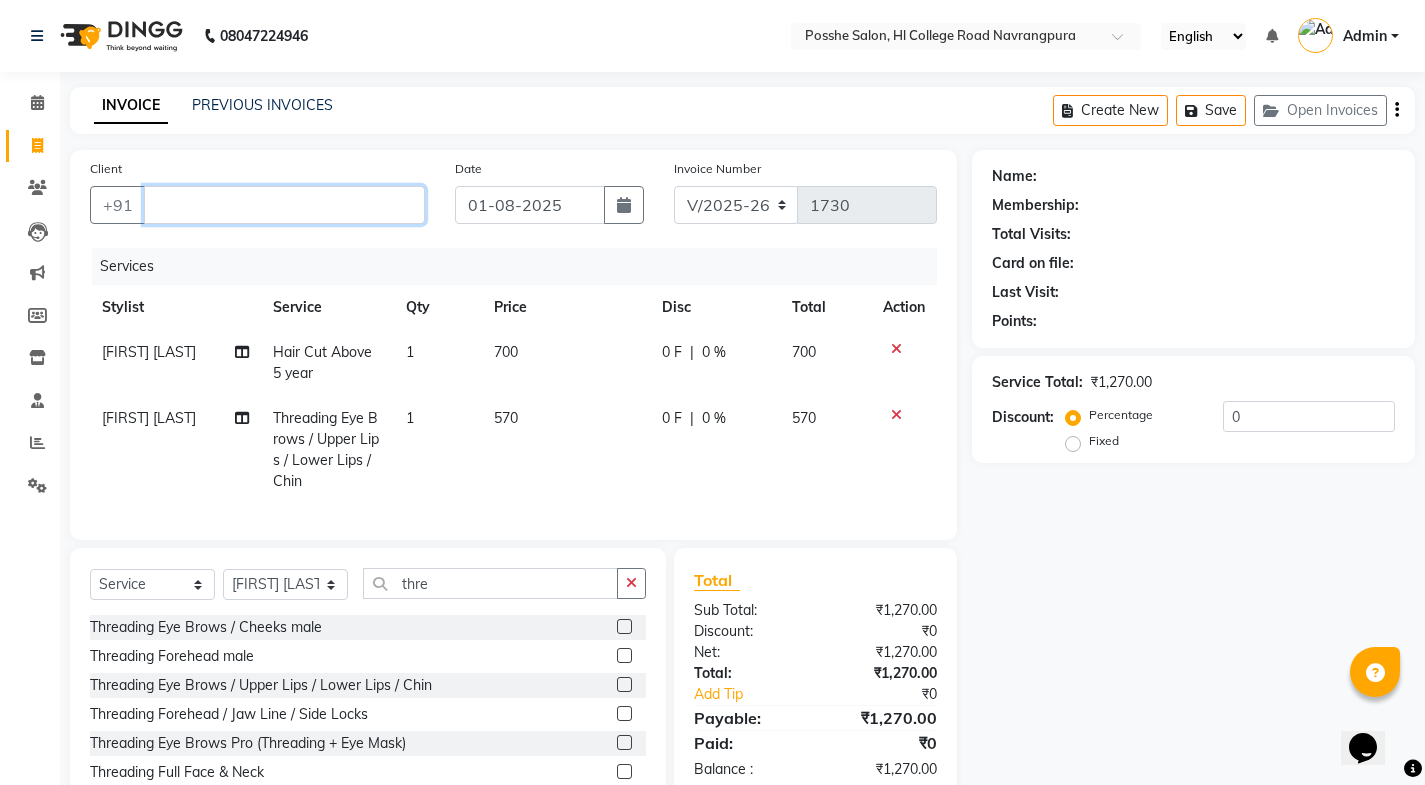 click on "Client" at bounding box center (284, 205) 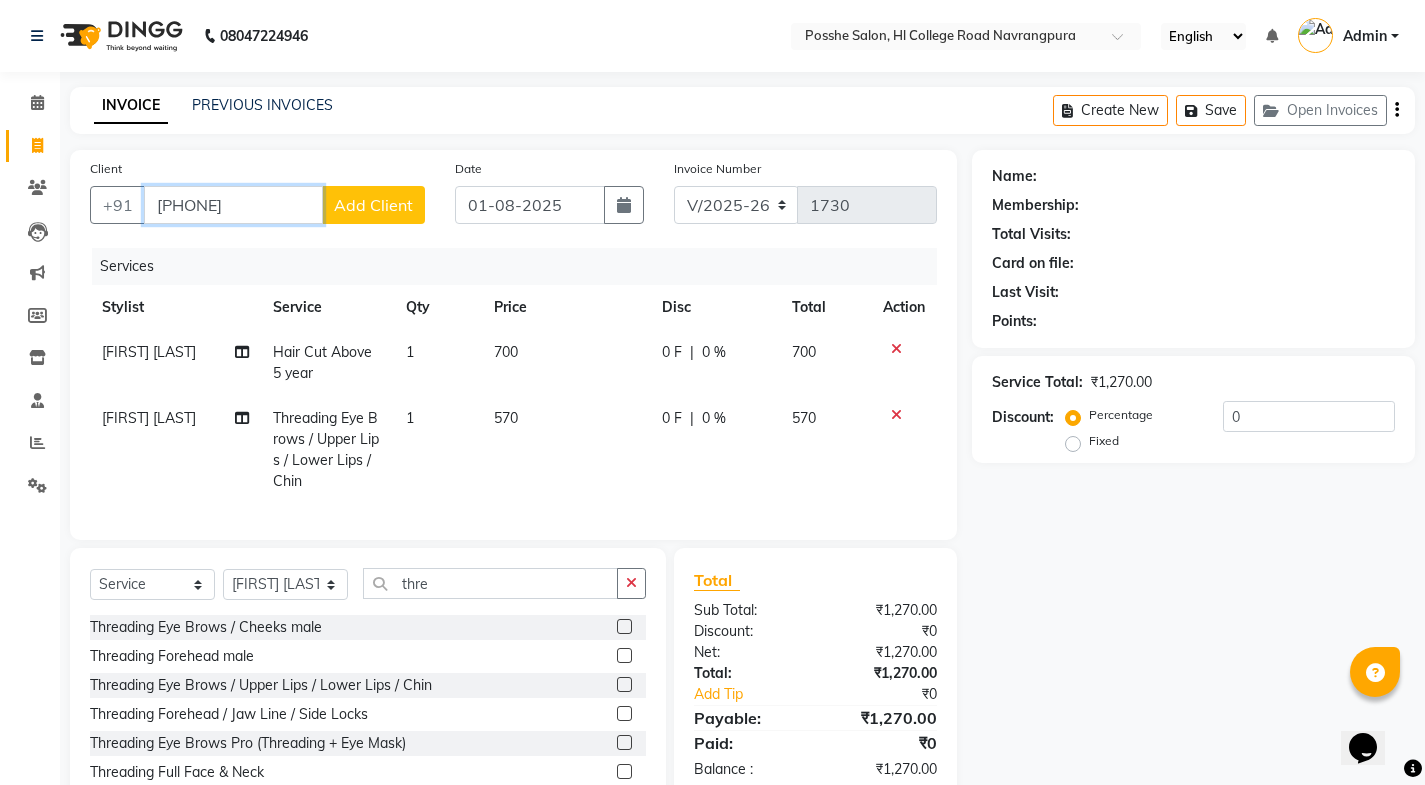 type on "9548744384" 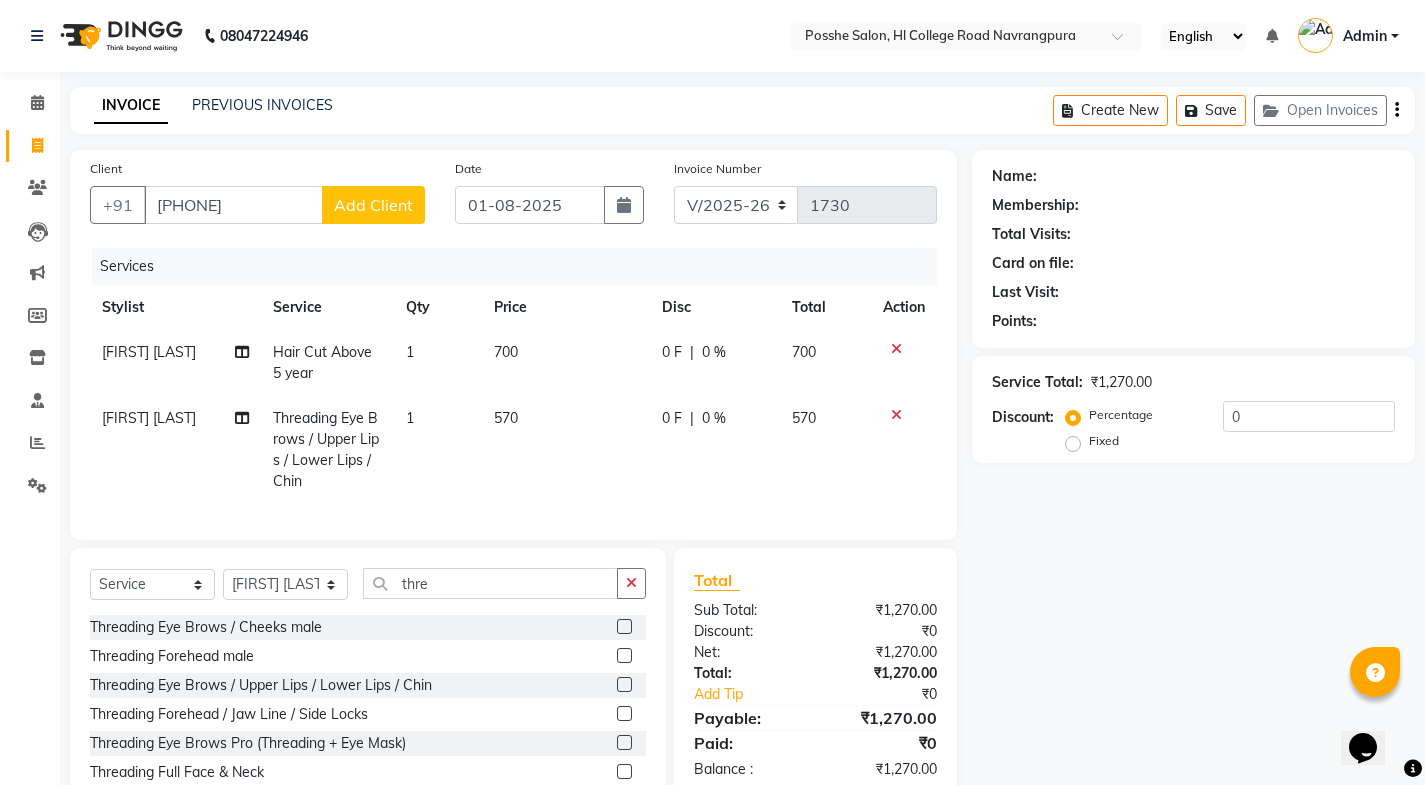 click on "Add Client" 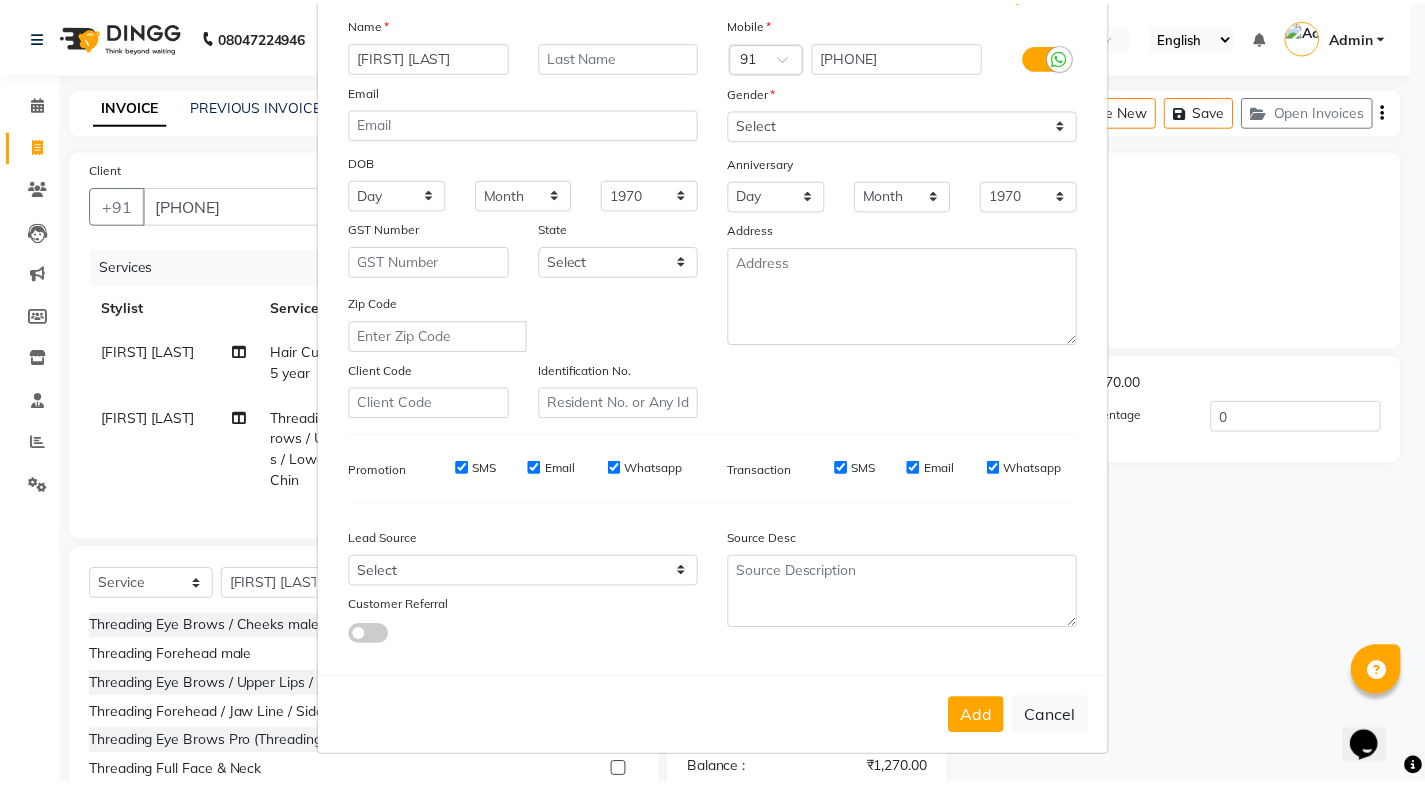 scroll, scrollTop: 138, scrollLeft: 0, axis: vertical 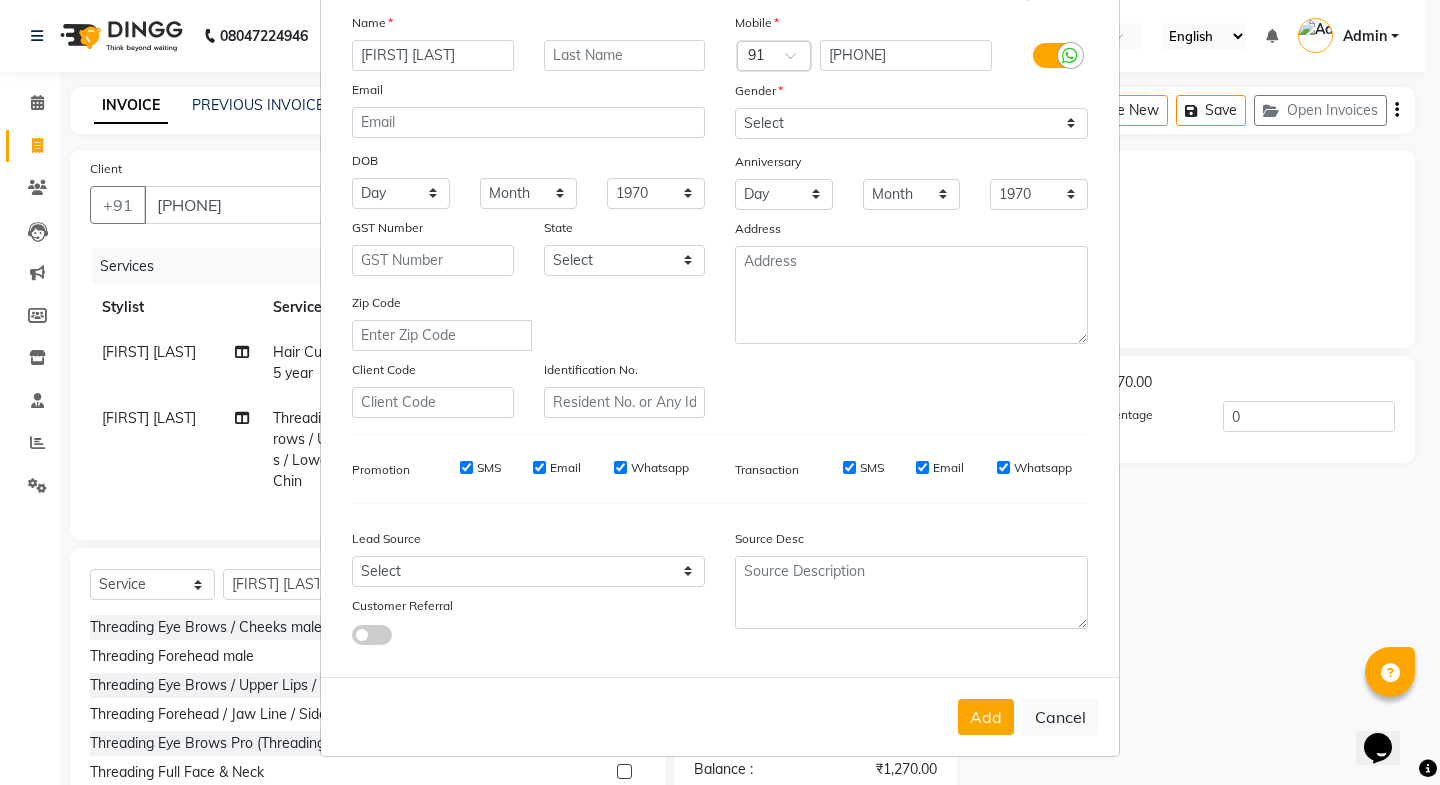 type on "arshi bhanu" 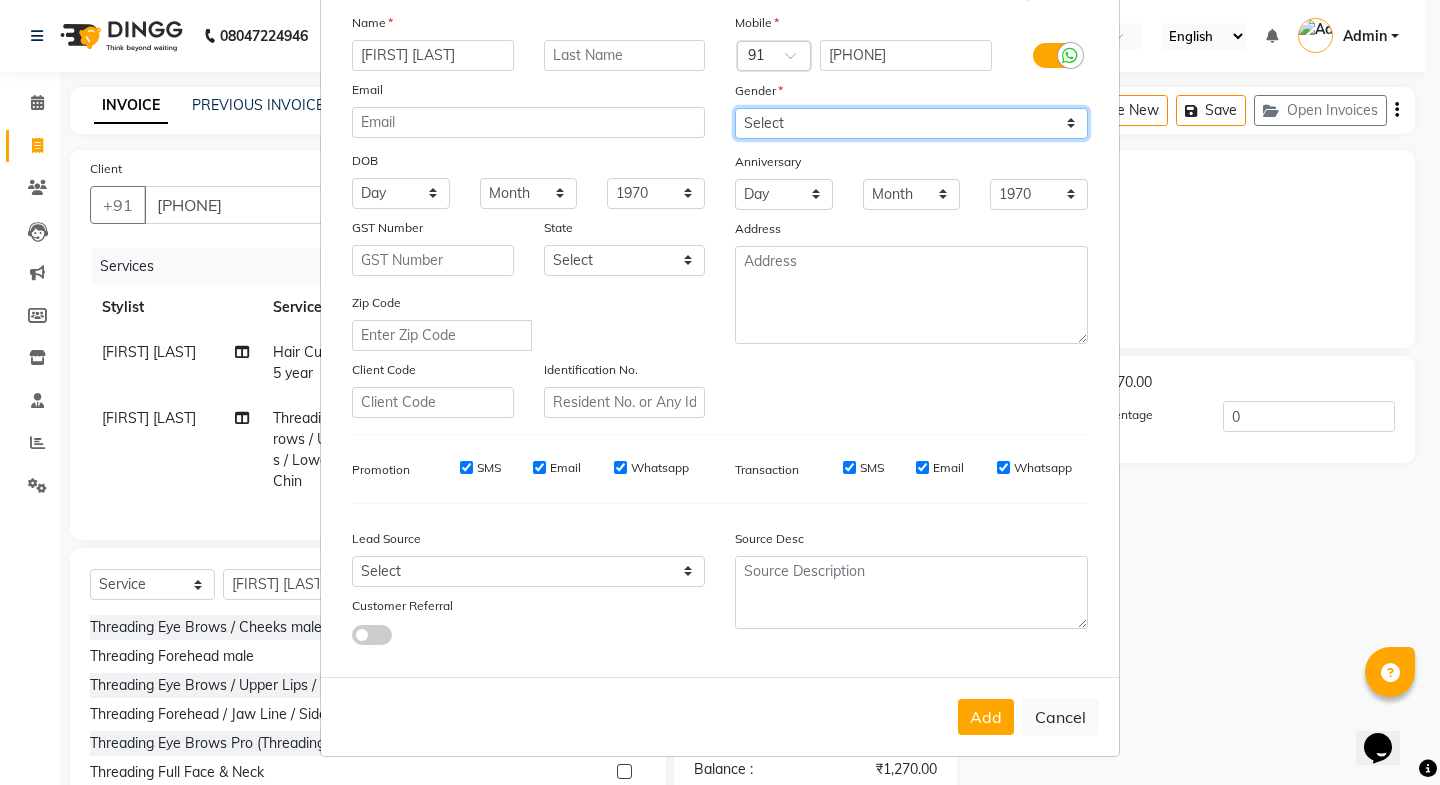 click on "Select Male Female Other Prefer Not To Say" at bounding box center (911, 123) 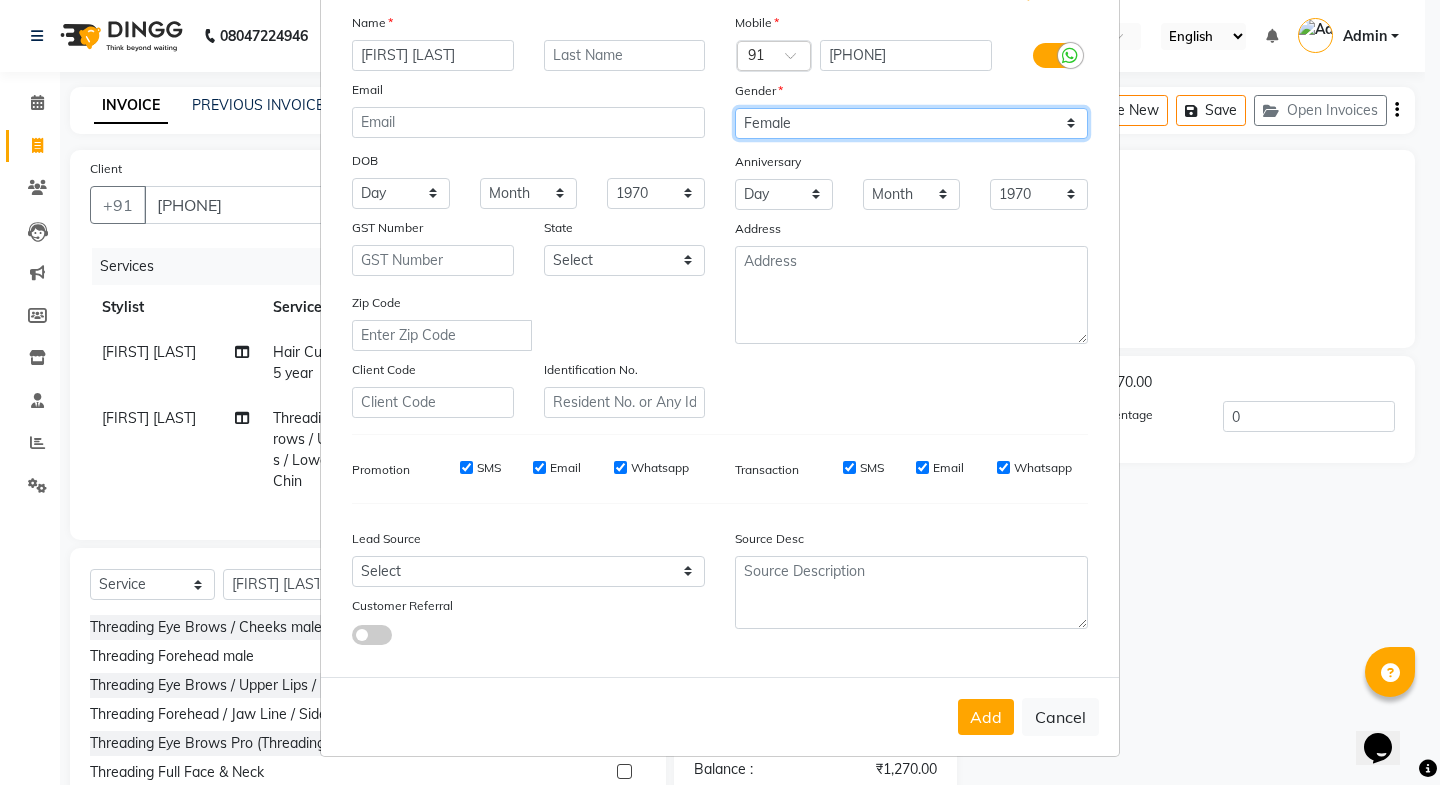 click on "Select Male Female Other Prefer Not To Say" at bounding box center [911, 123] 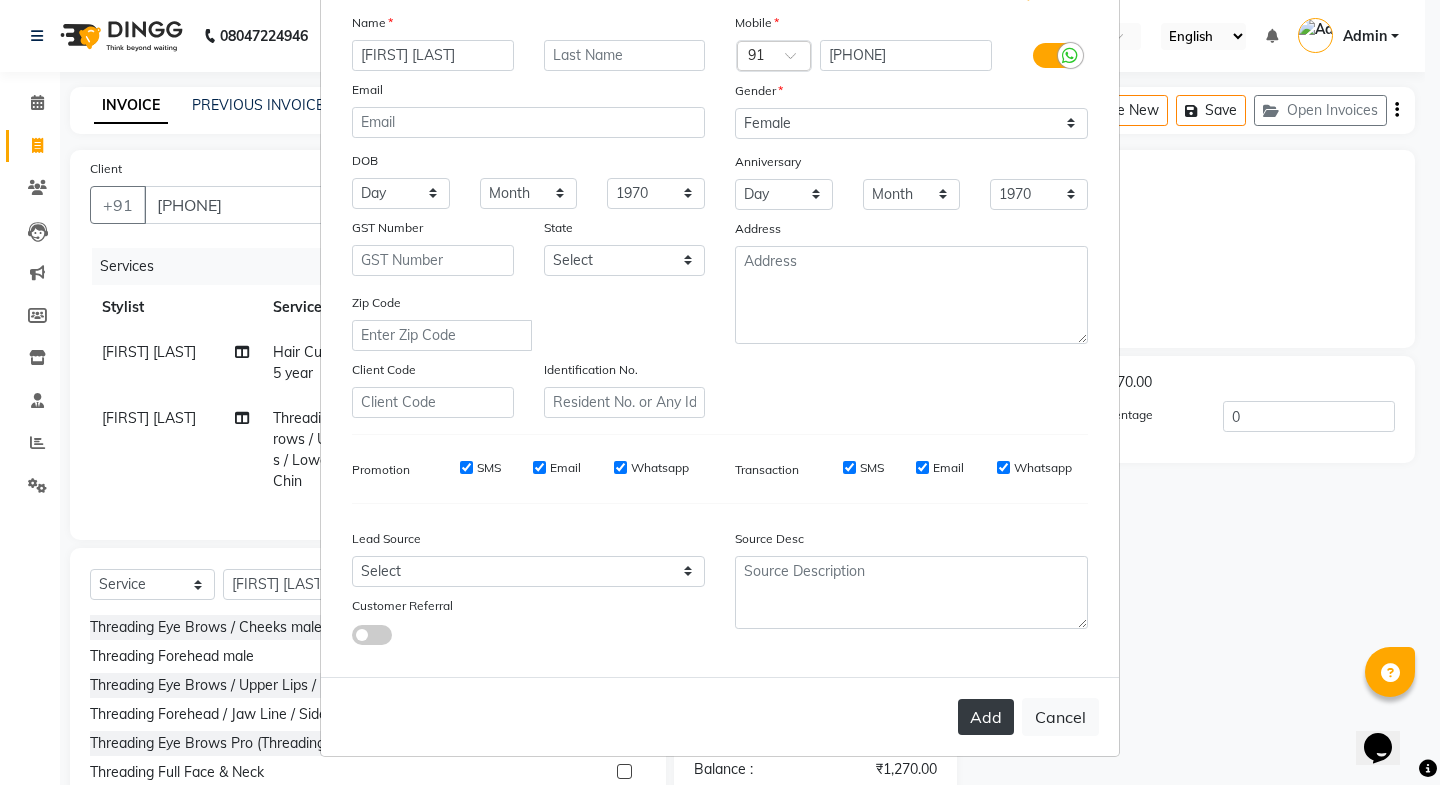click on "Add" at bounding box center [986, 717] 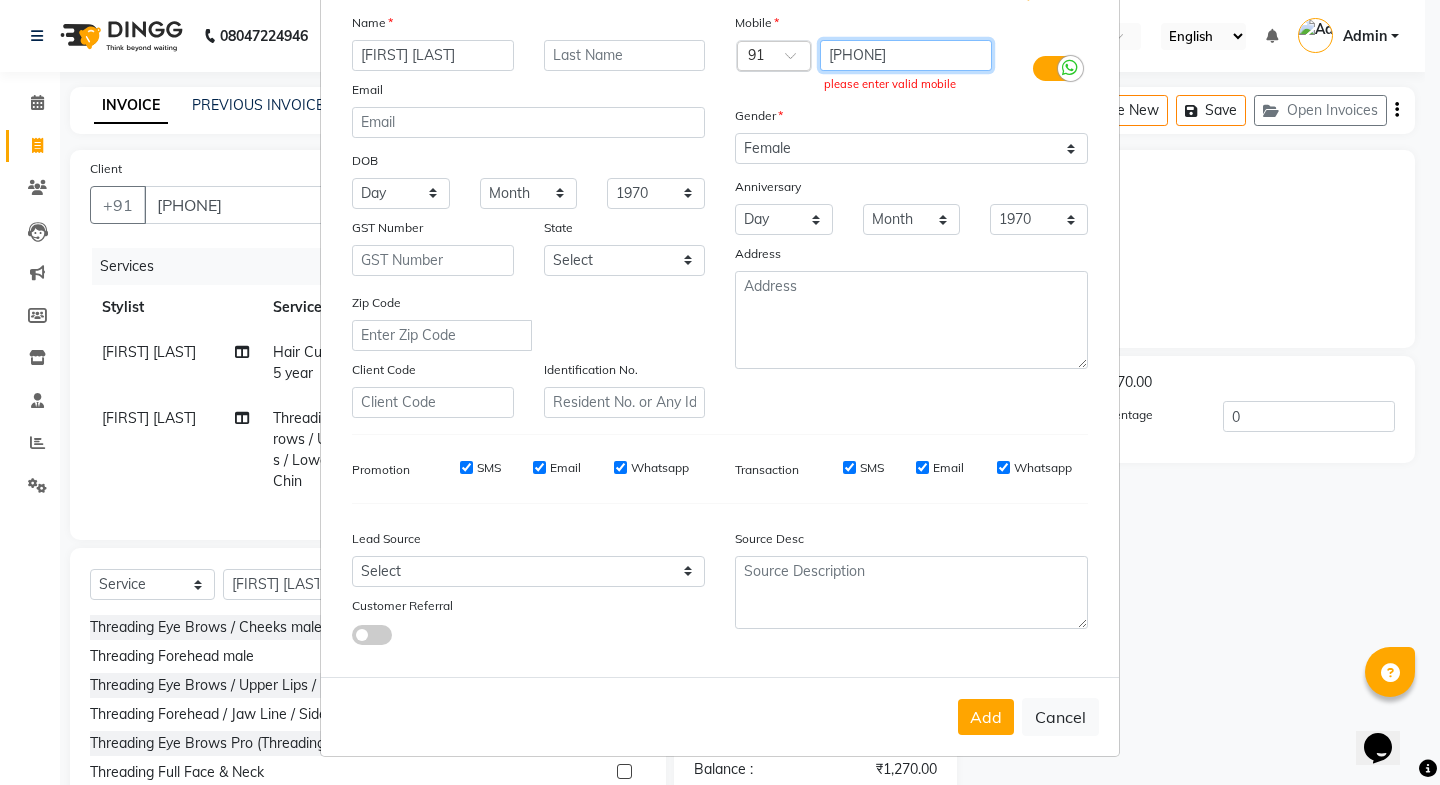 drag, startPoint x: 929, startPoint y: 56, endPoint x: 800, endPoint y: 57, distance: 129.00388 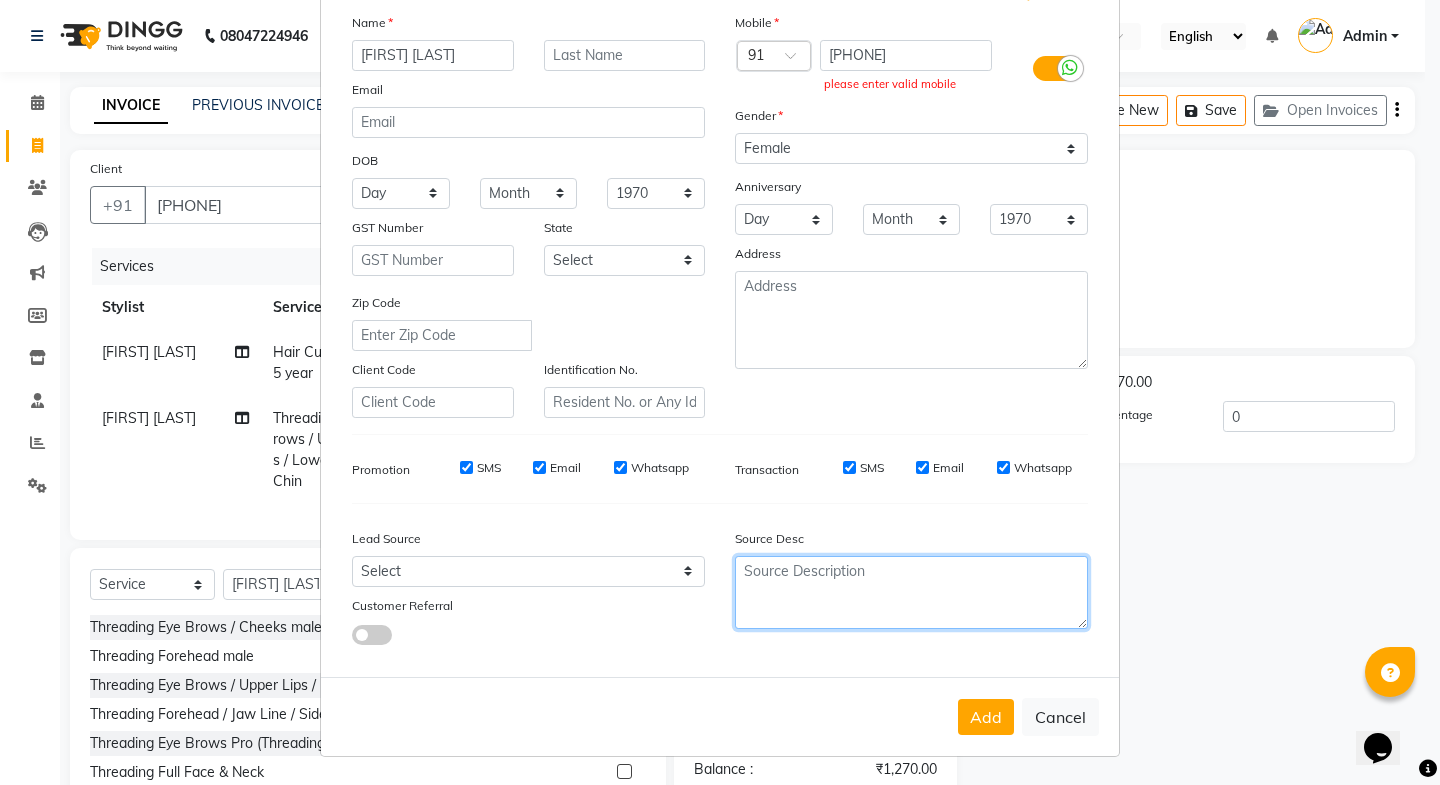click at bounding box center [911, 592] 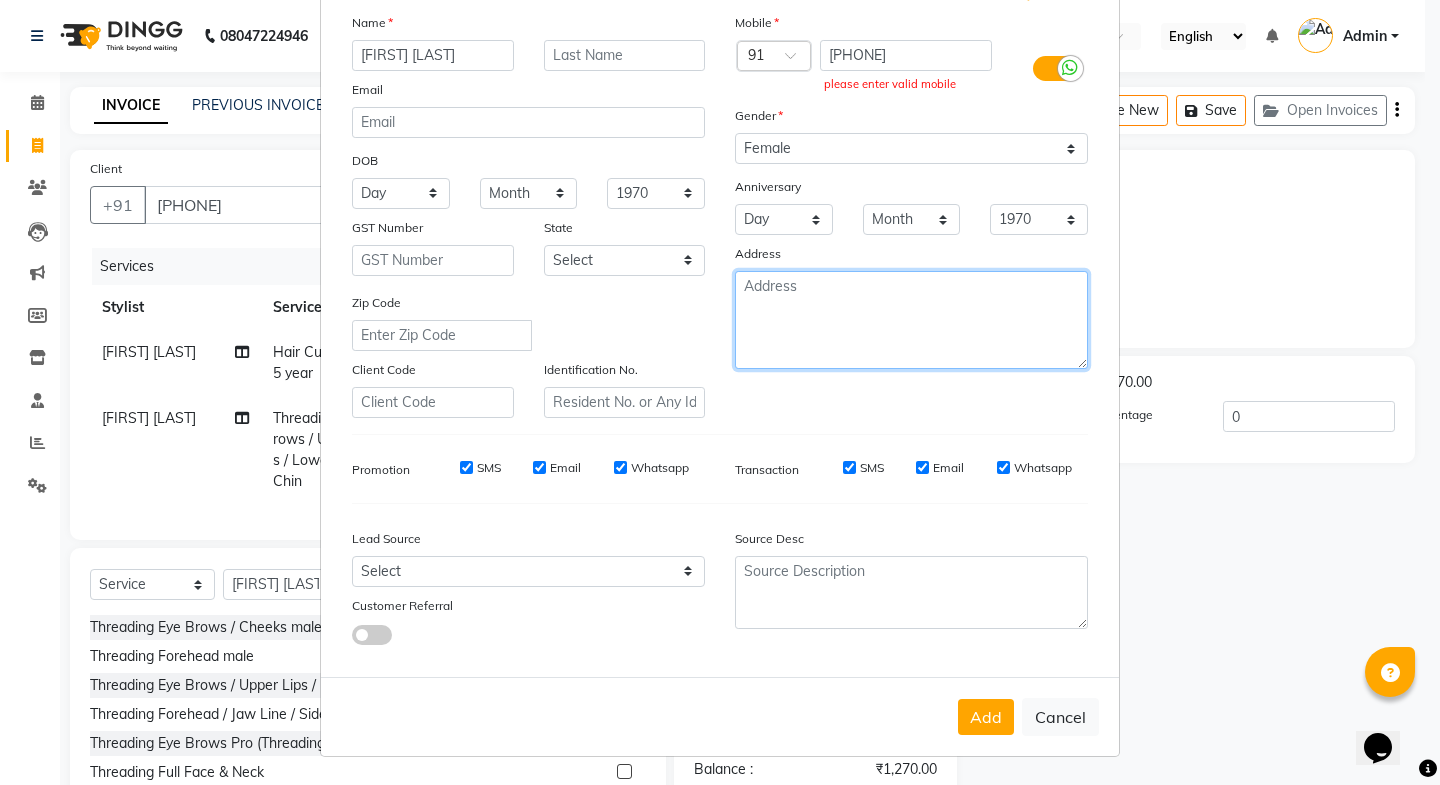 click at bounding box center [911, 320] 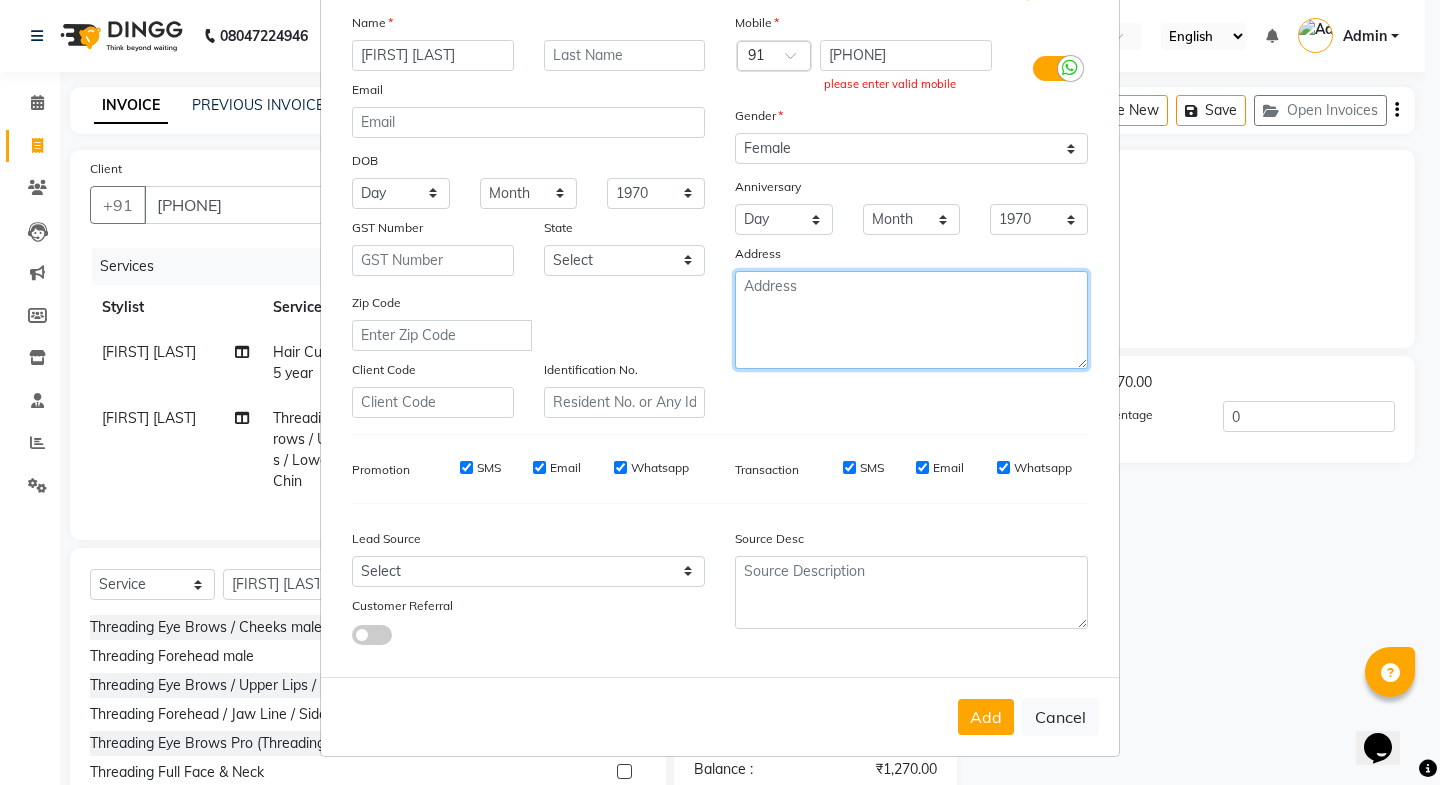 paste on "9548744384" 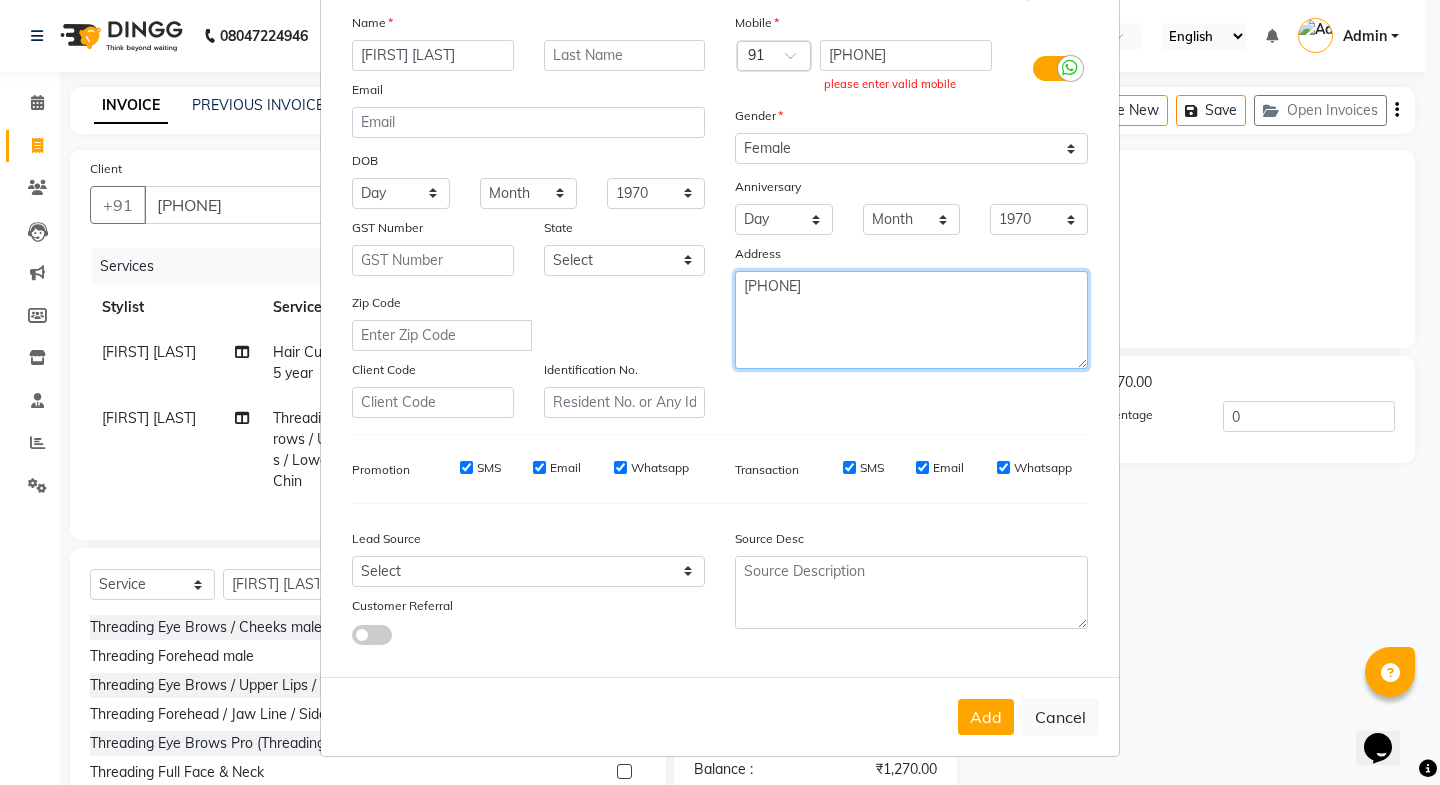 type on "9548744384" 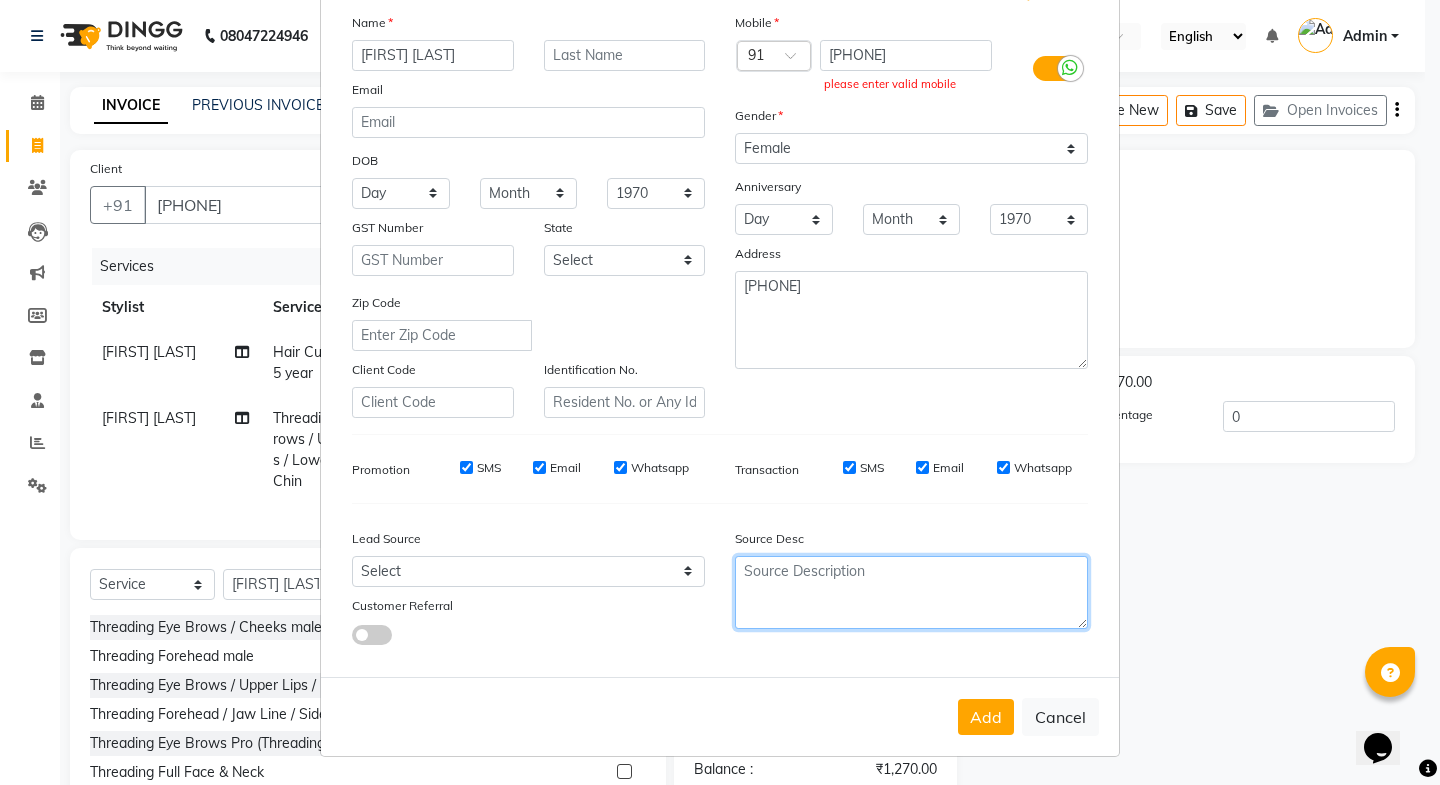 click at bounding box center (911, 592) 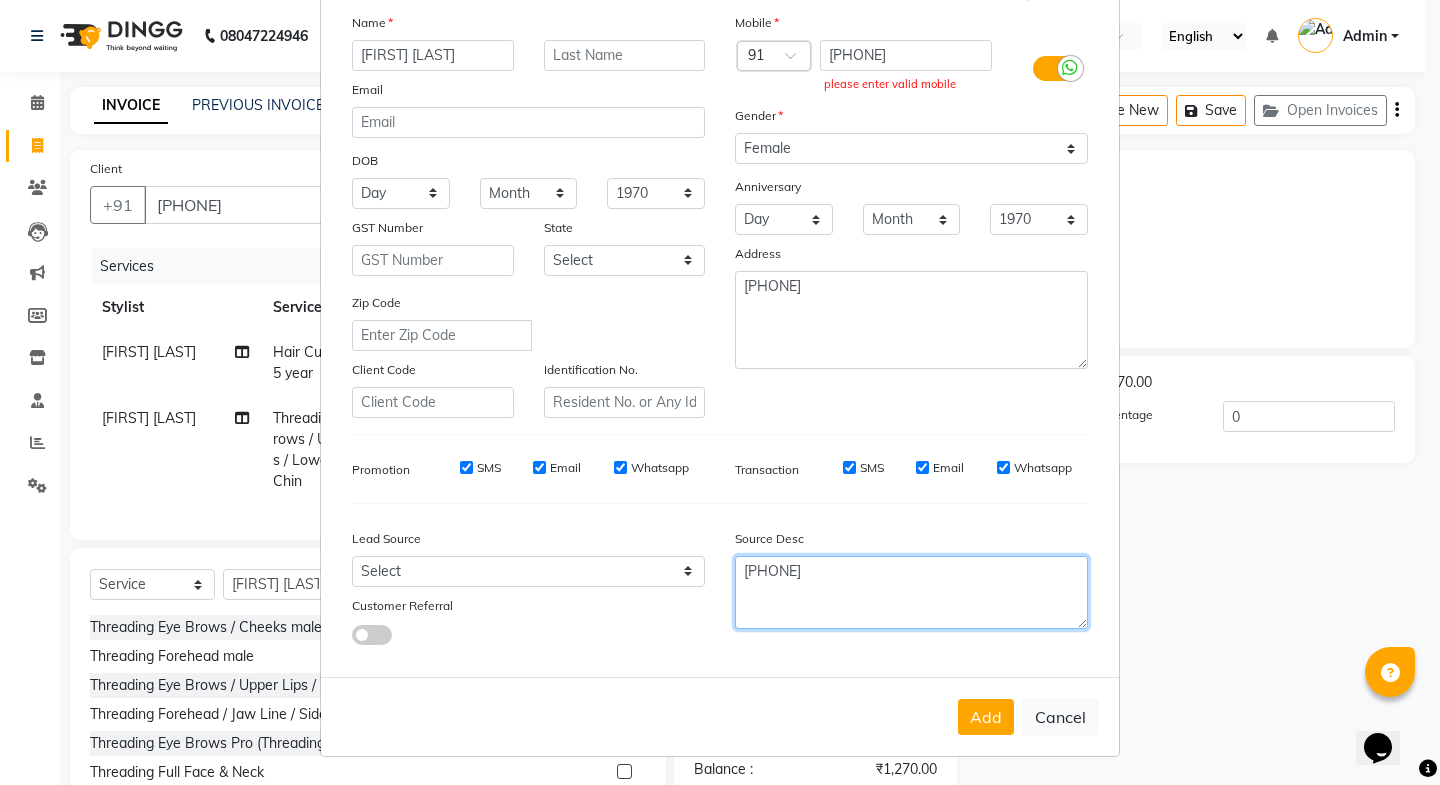 type on "9548744384" 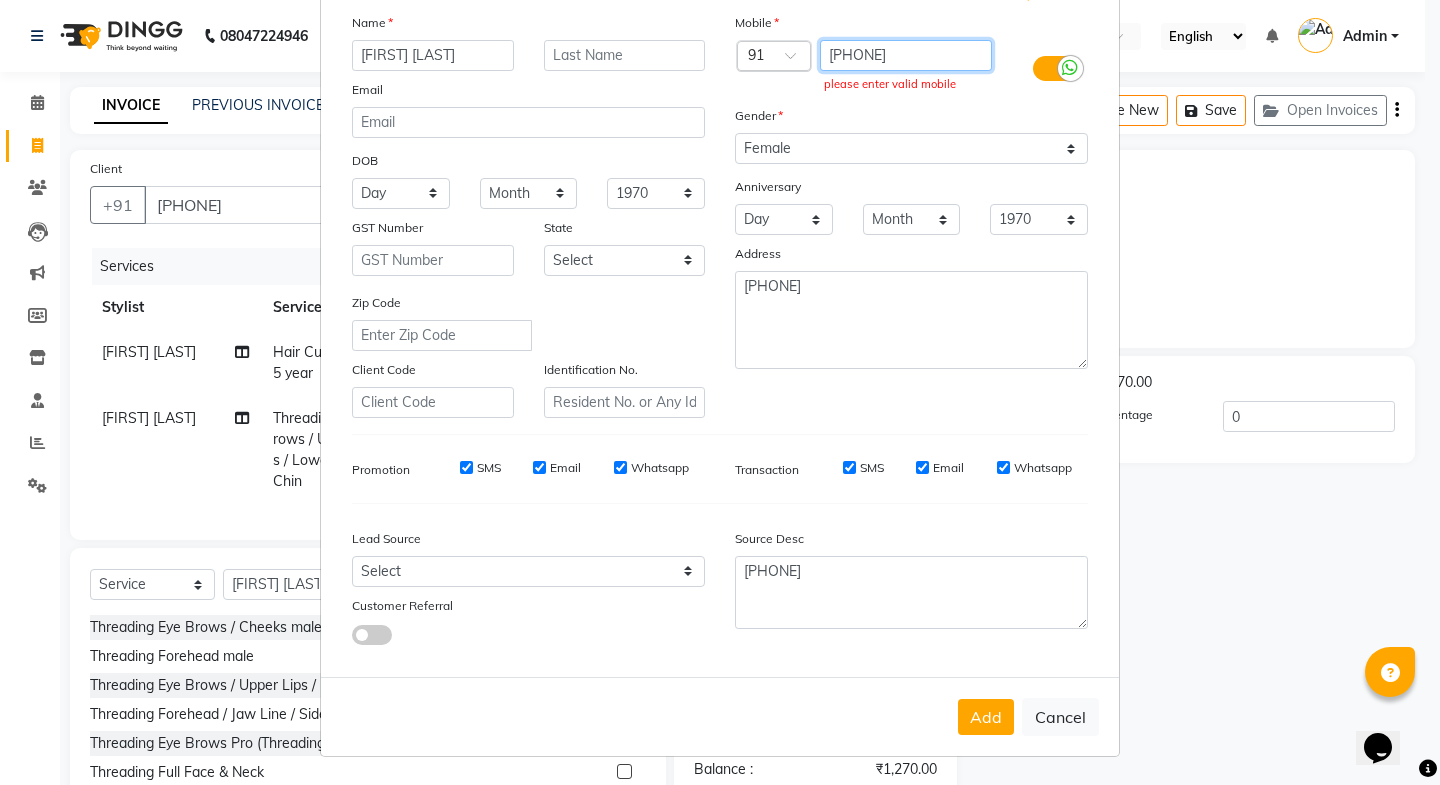 drag, startPoint x: 923, startPoint y: 48, endPoint x: 784, endPoint y: 57, distance: 139.29106 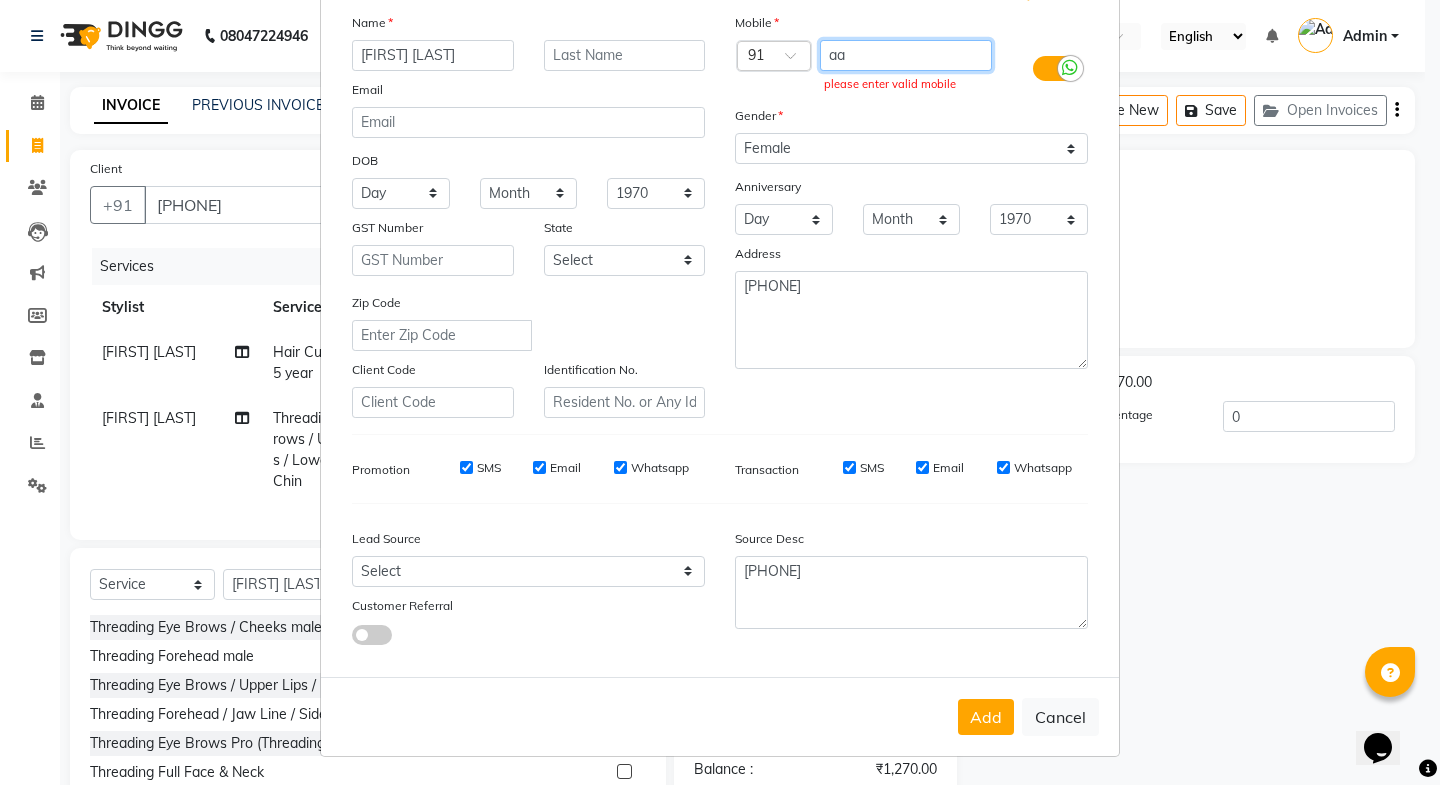type on "a" 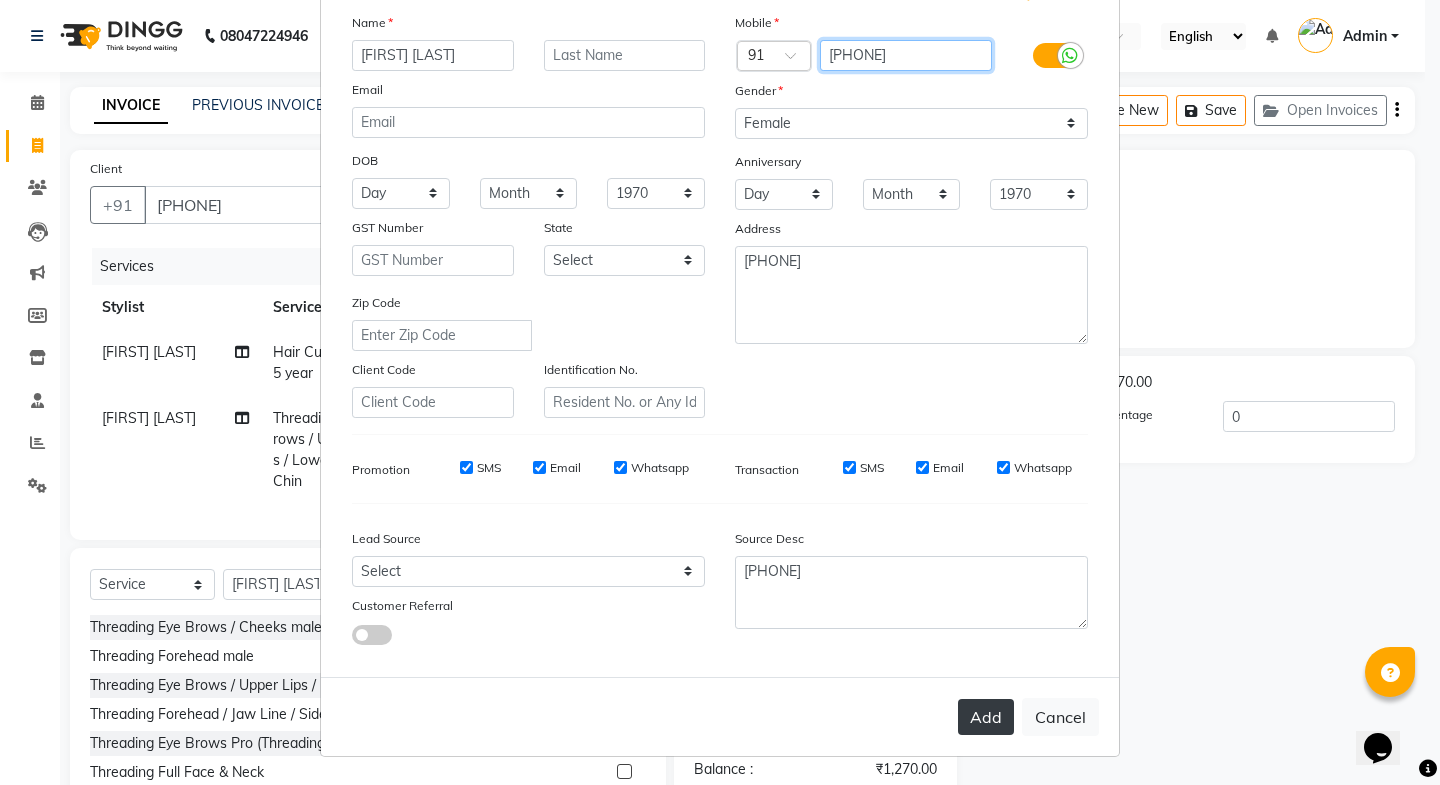 type on "4145564111" 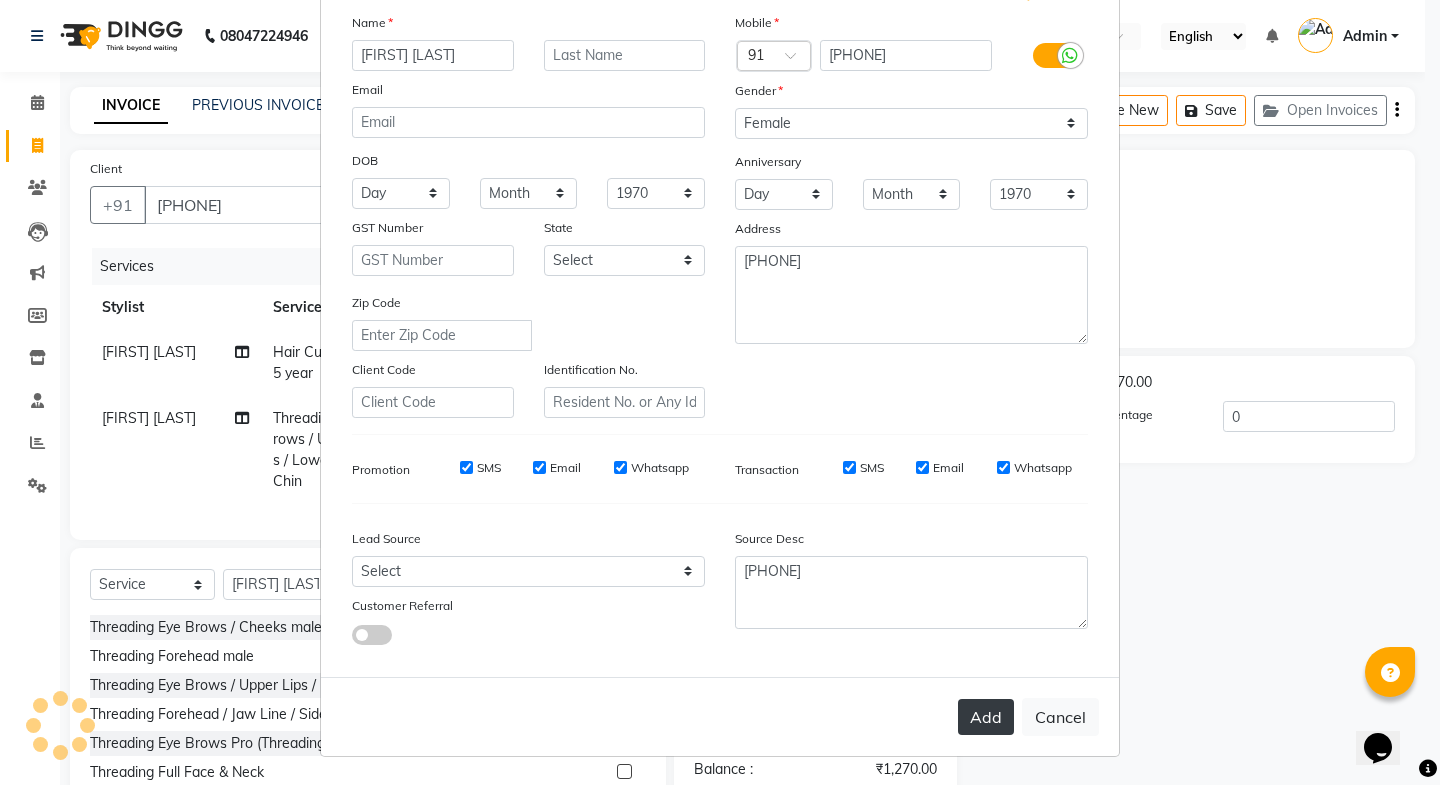 click on "Add" at bounding box center [986, 717] 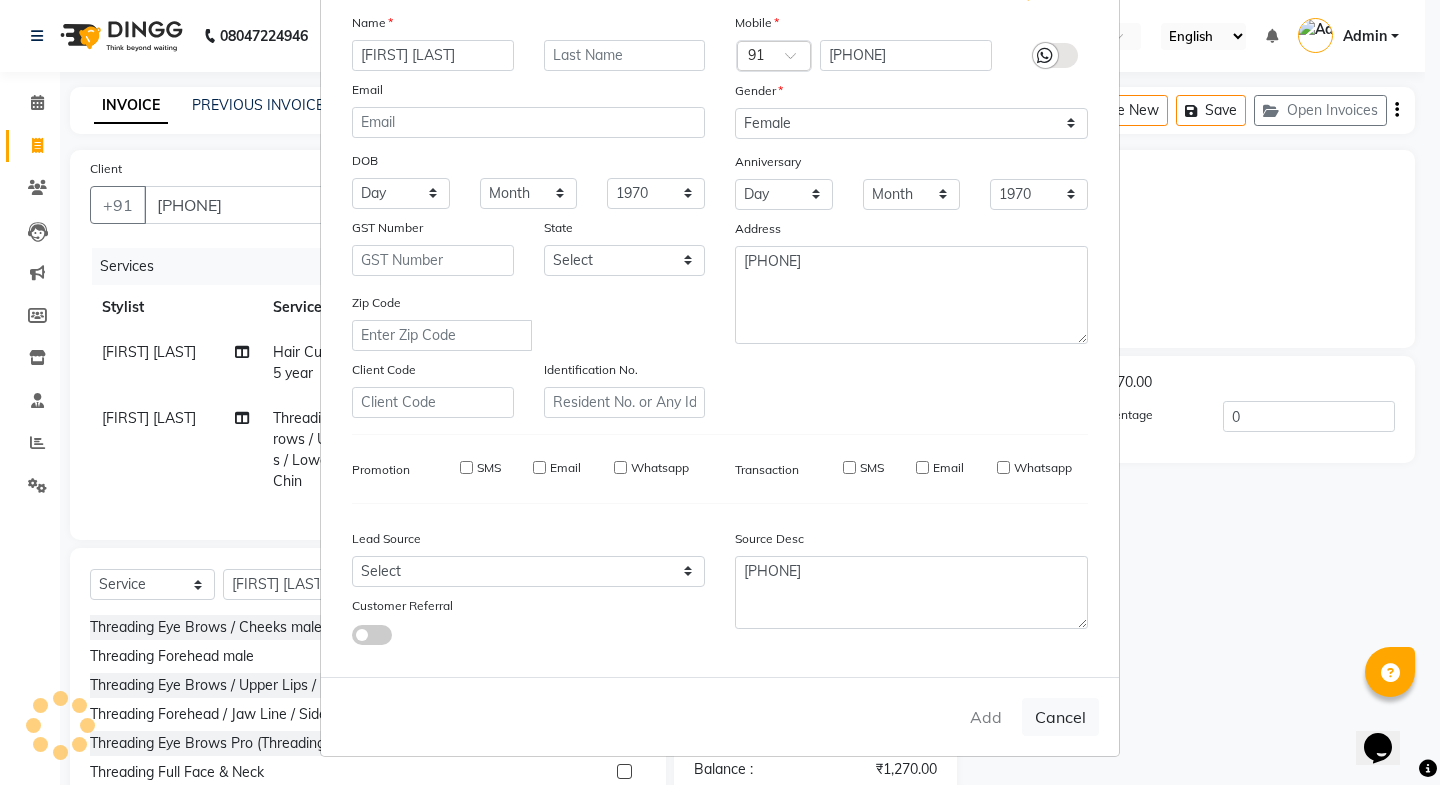 type on "4145564111" 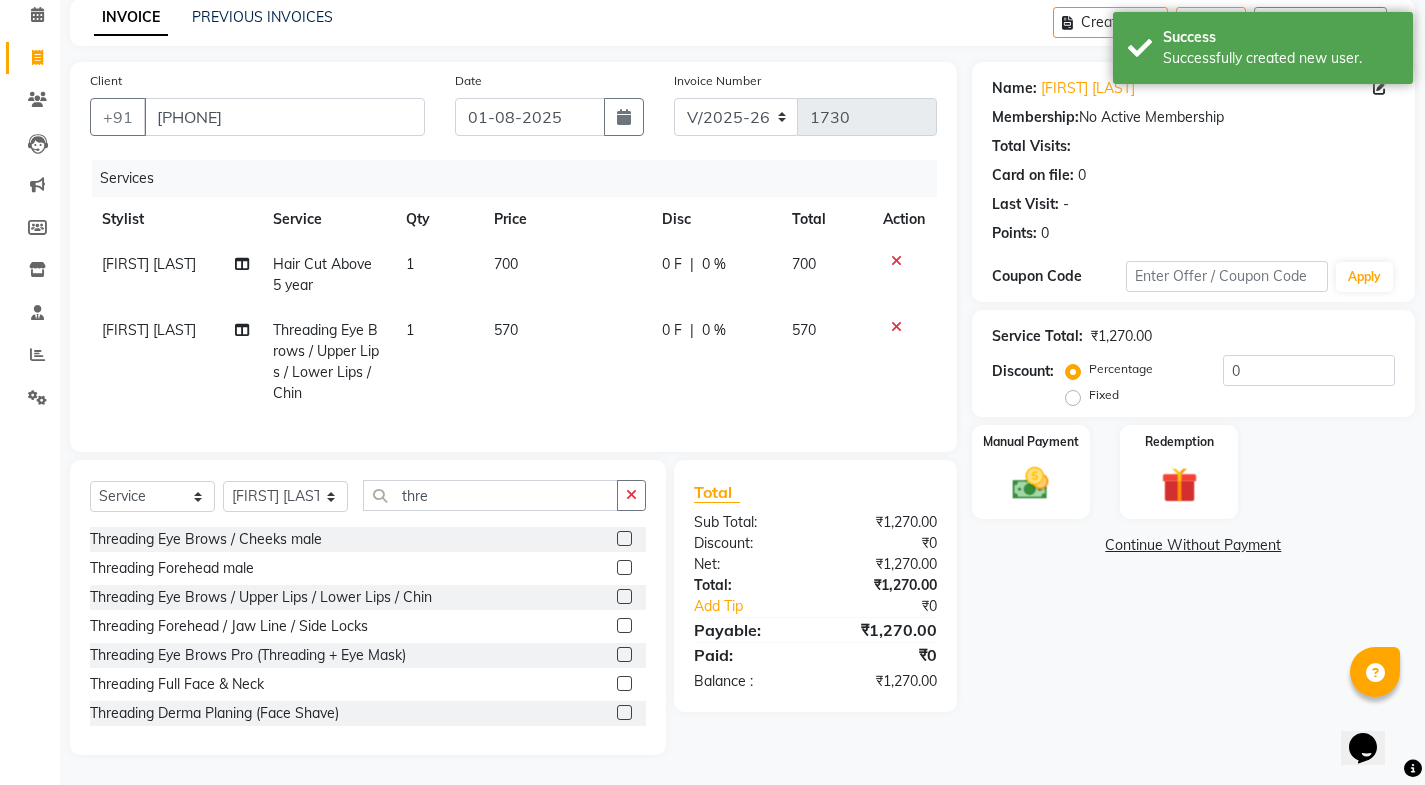 scroll, scrollTop: 103, scrollLeft: 0, axis: vertical 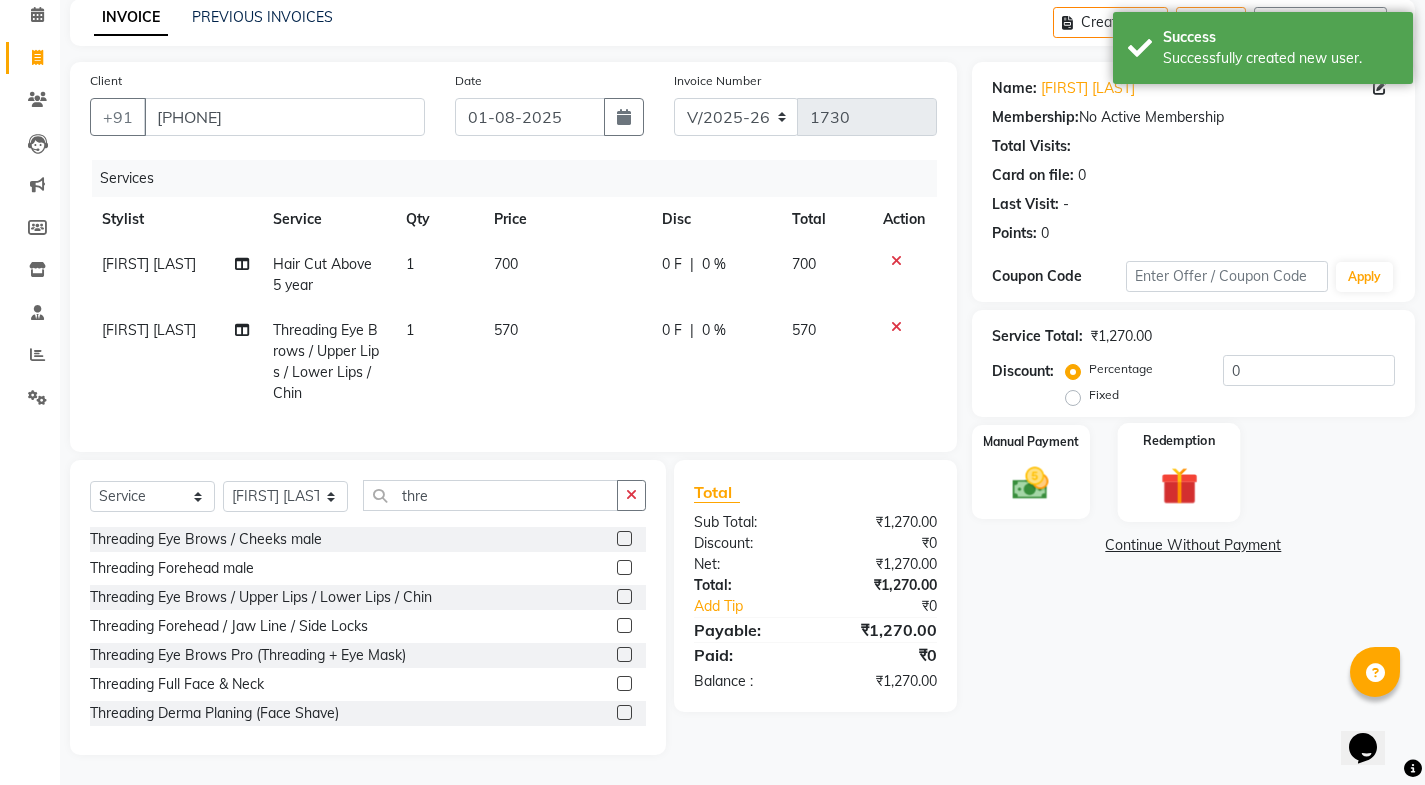 drag, startPoint x: 990, startPoint y: 464, endPoint x: 1181, endPoint y: 500, distance: 194.36307 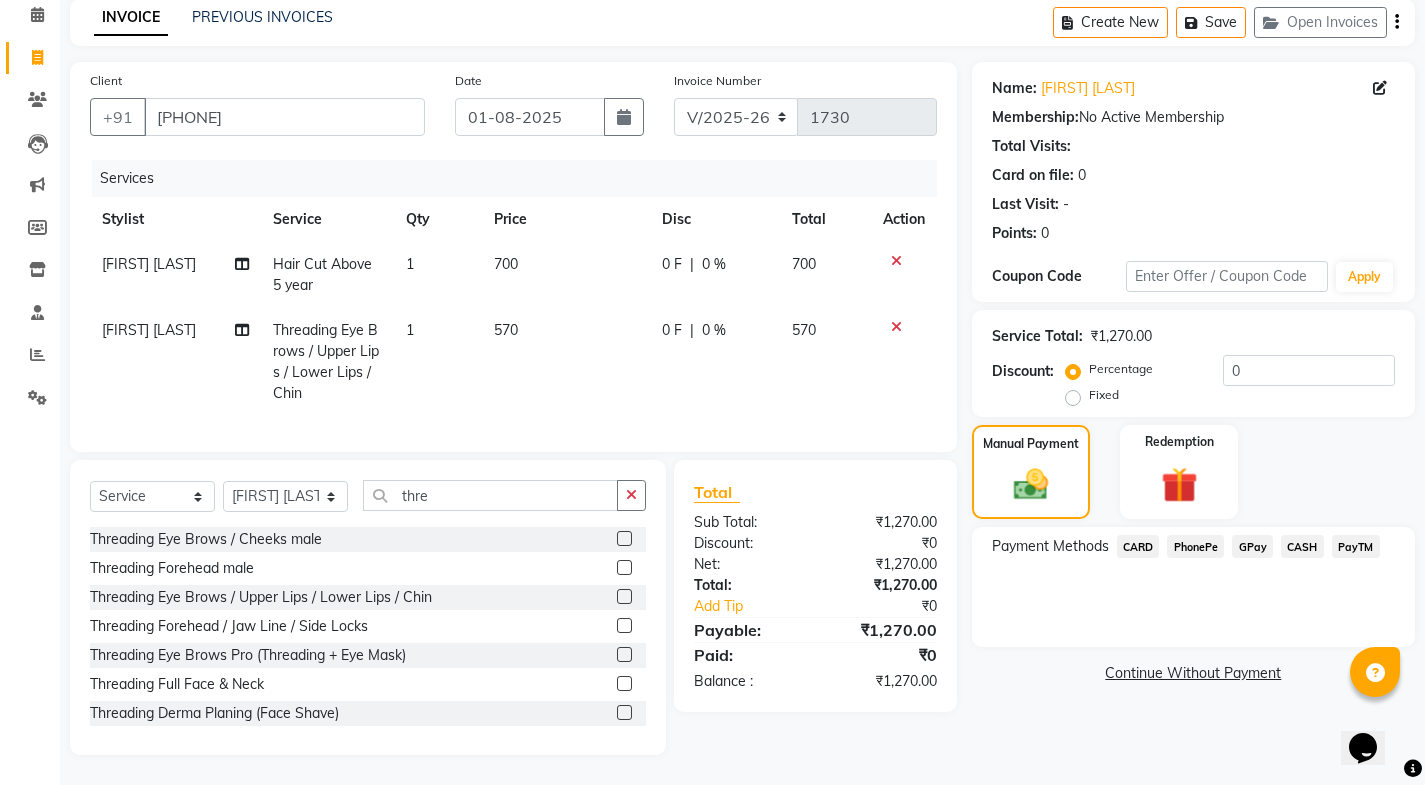 click on "PayTM" 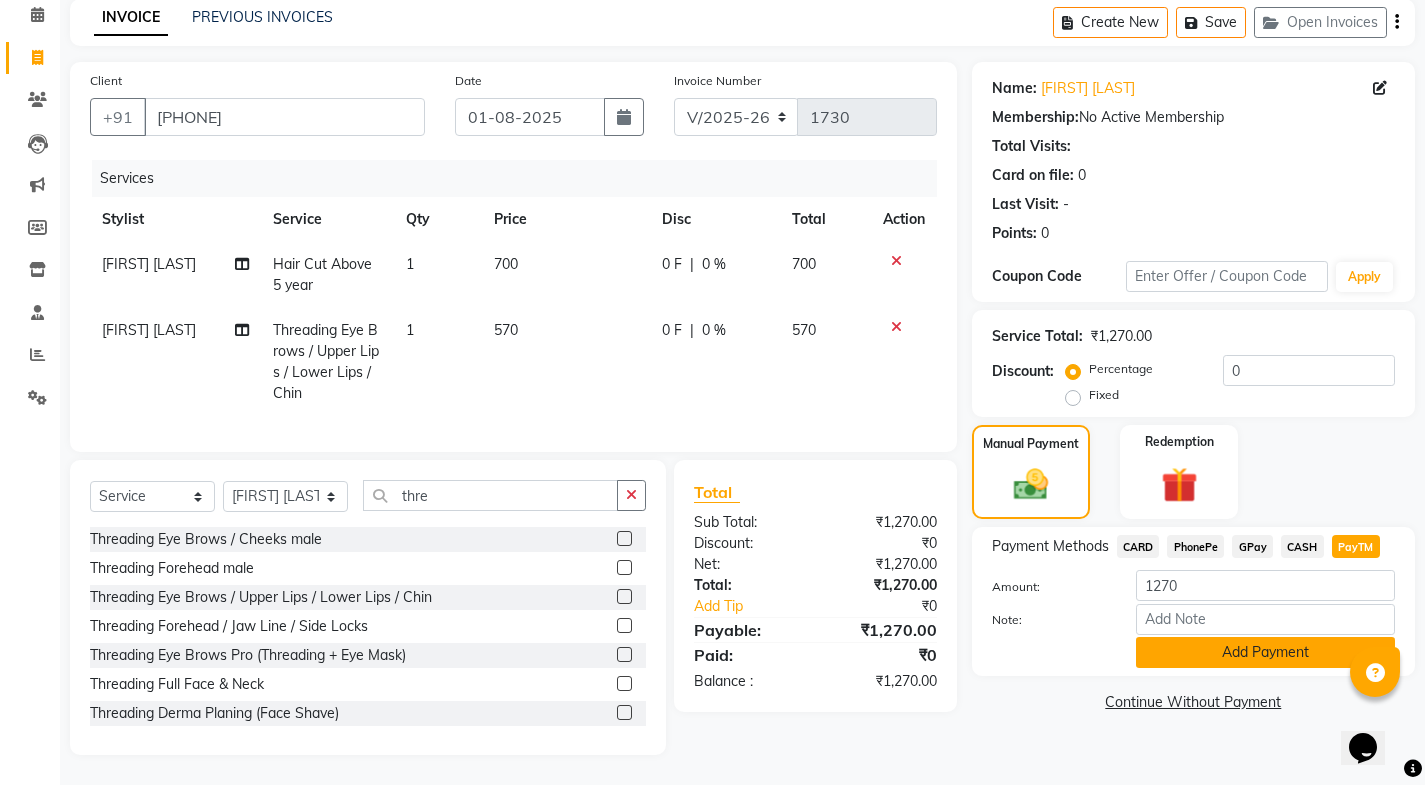 click on "Add Payment" 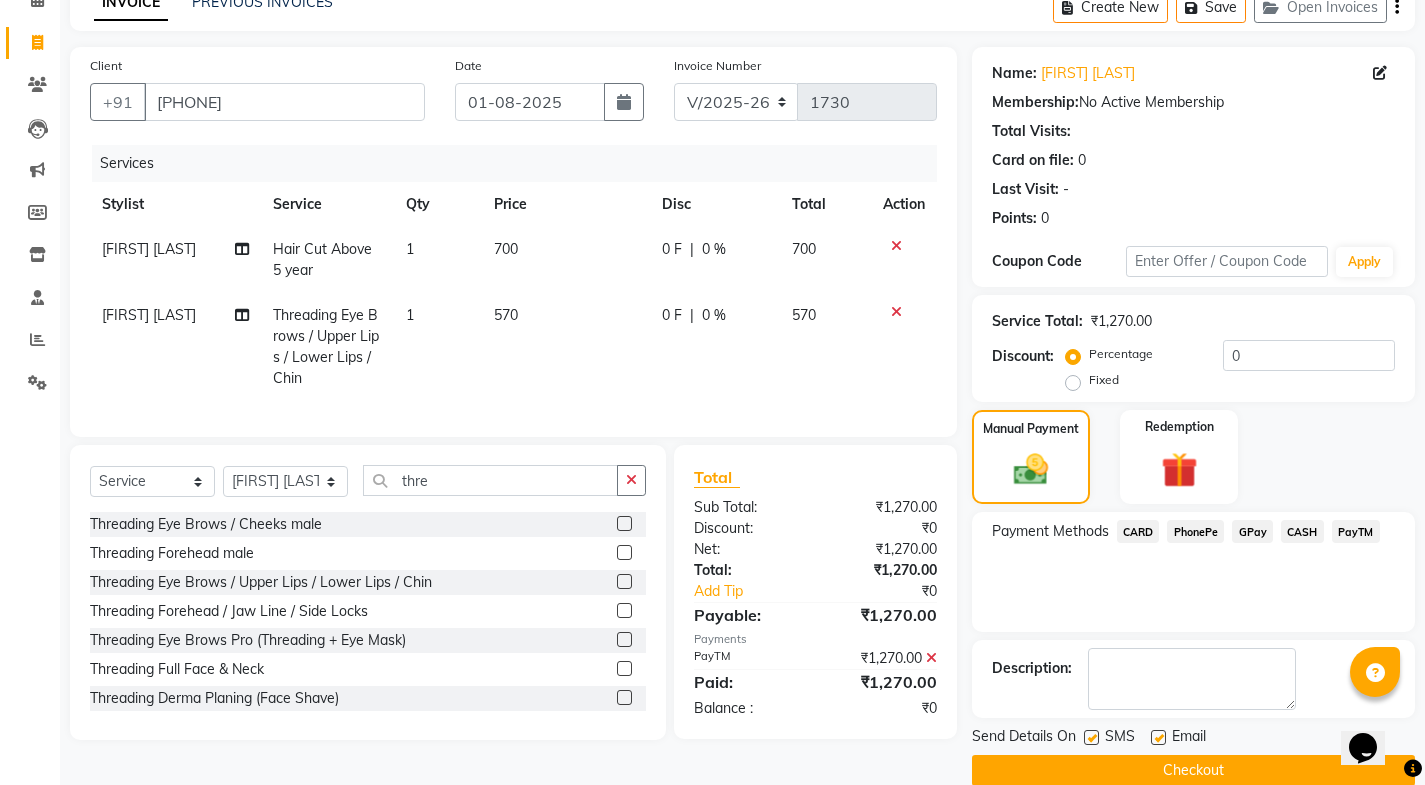 scroll, scrollTop: 134, scrollLeft: 0, axis: vertical 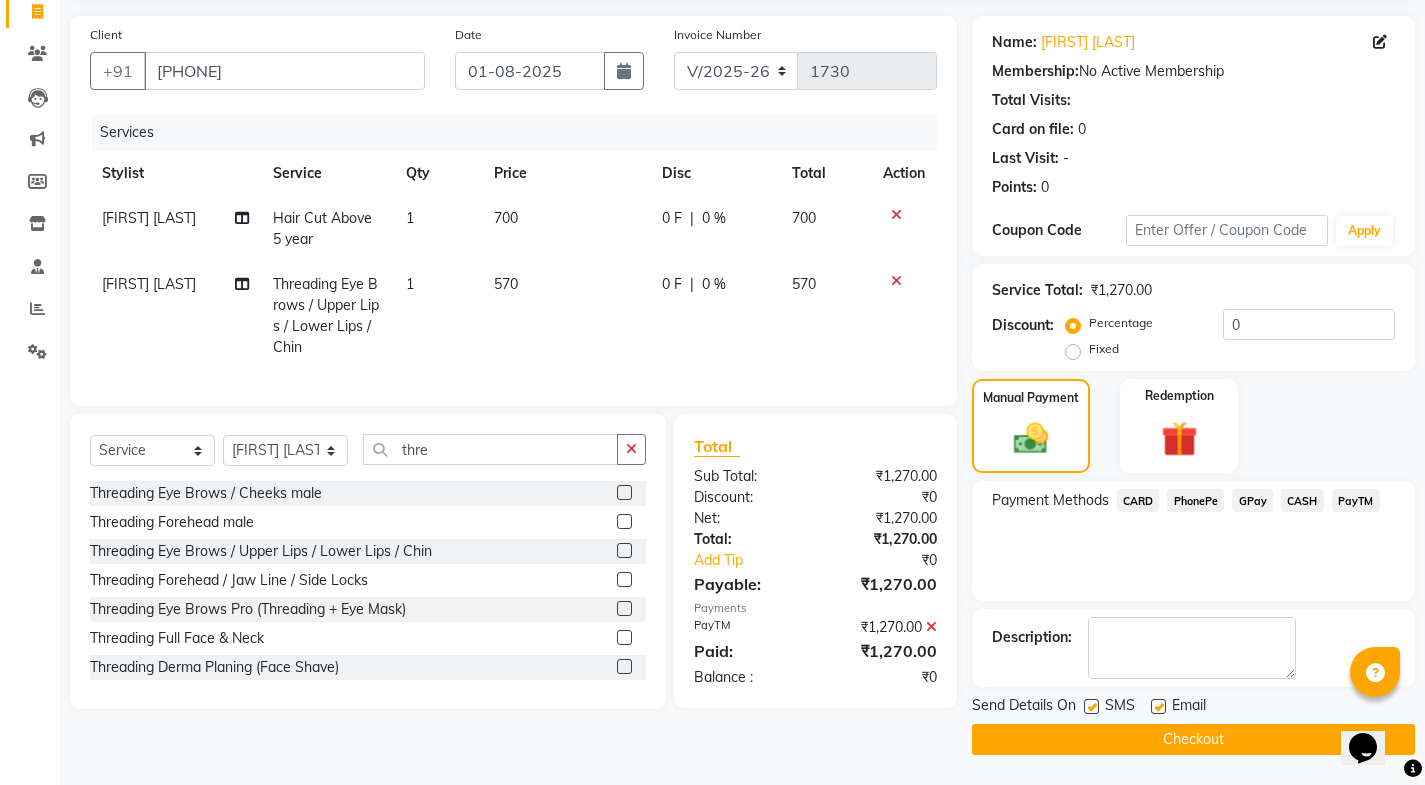 click 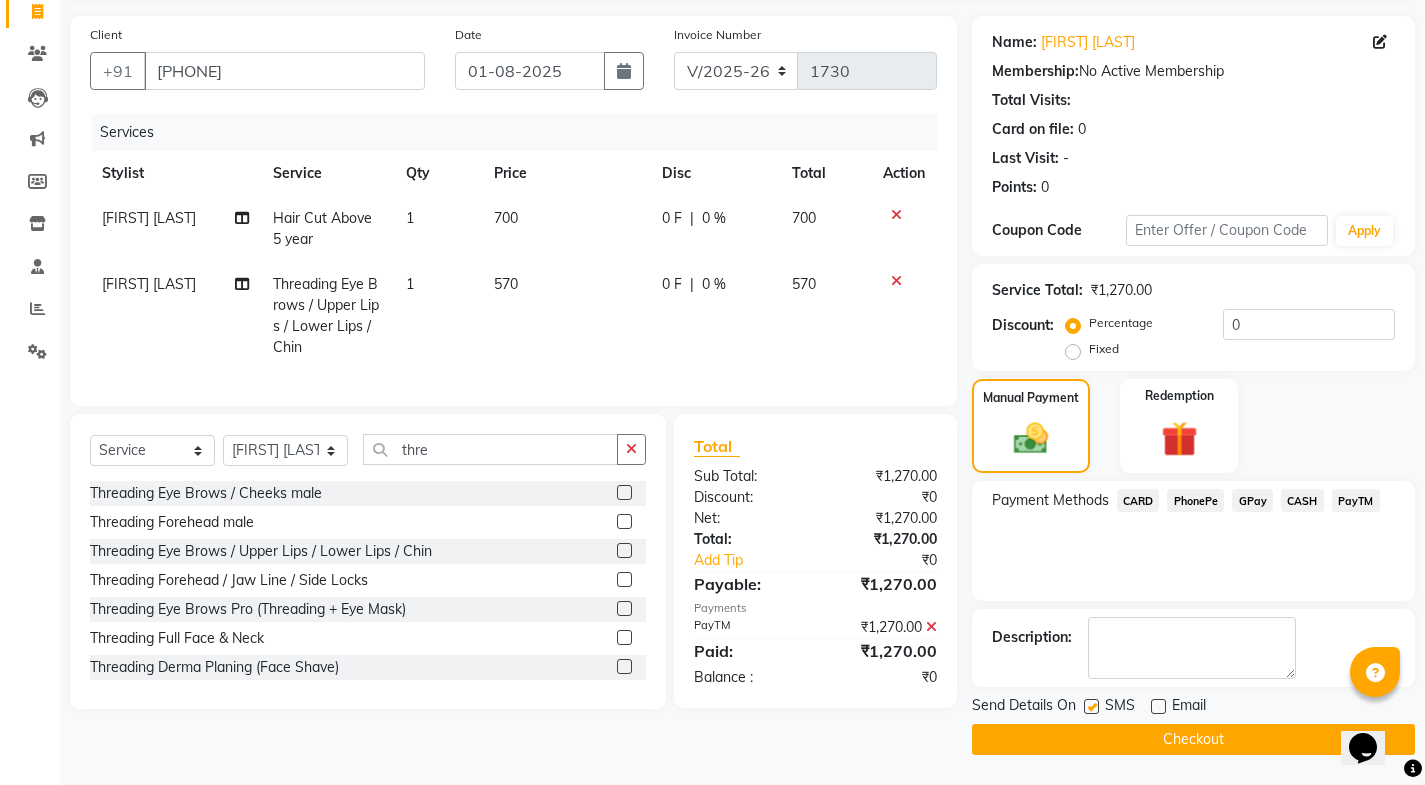 click 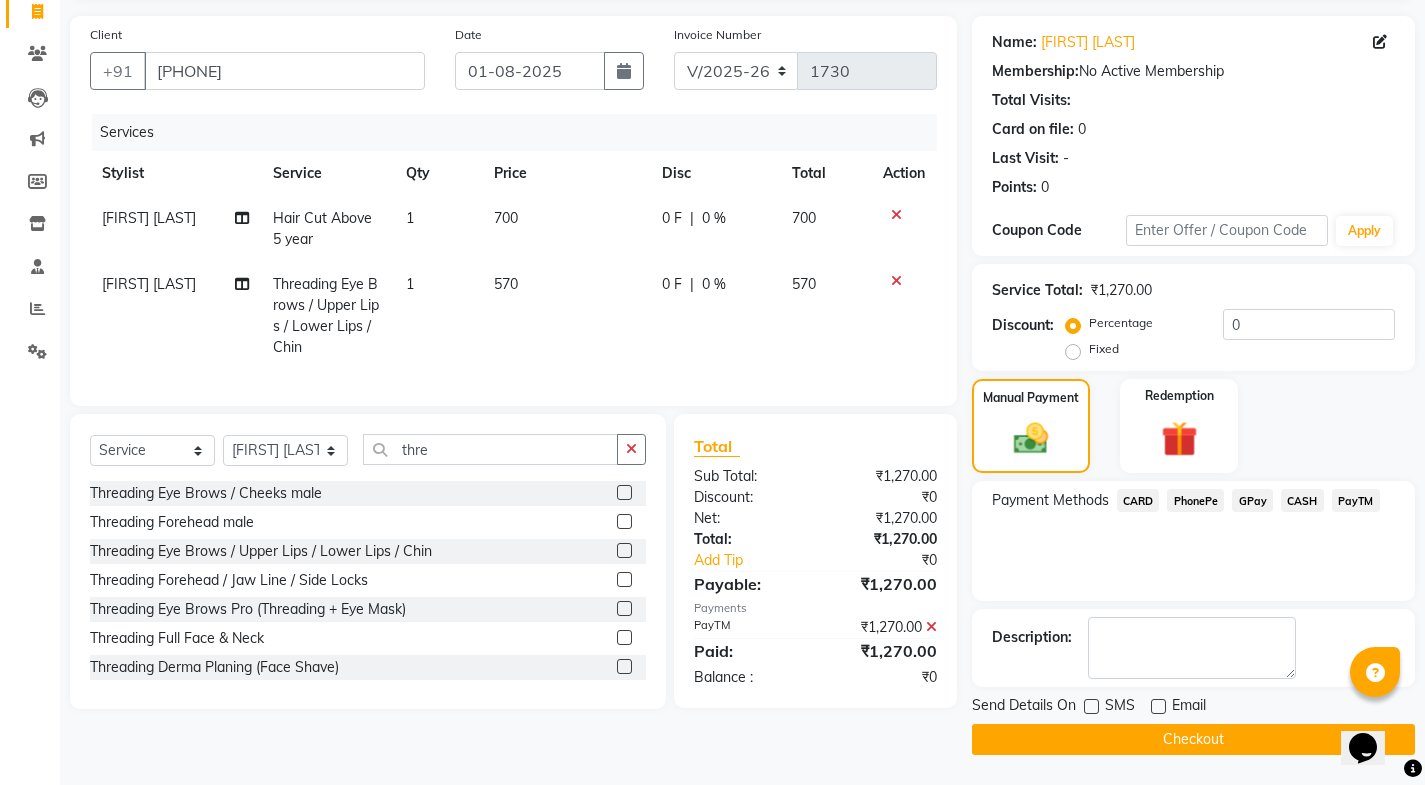 click on "Checkout" 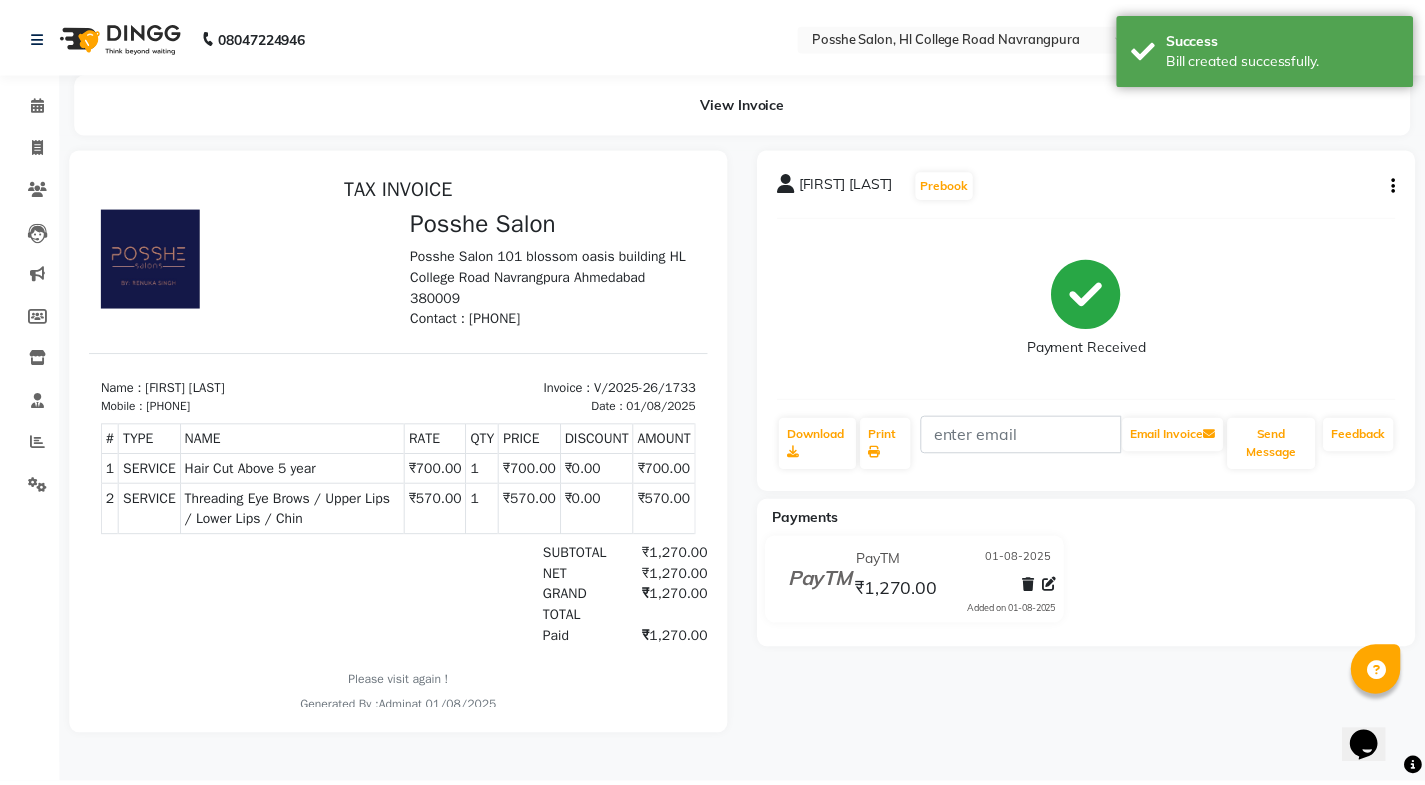 scroll, scrollTop: 0, scrollLeft: 0, axis: both 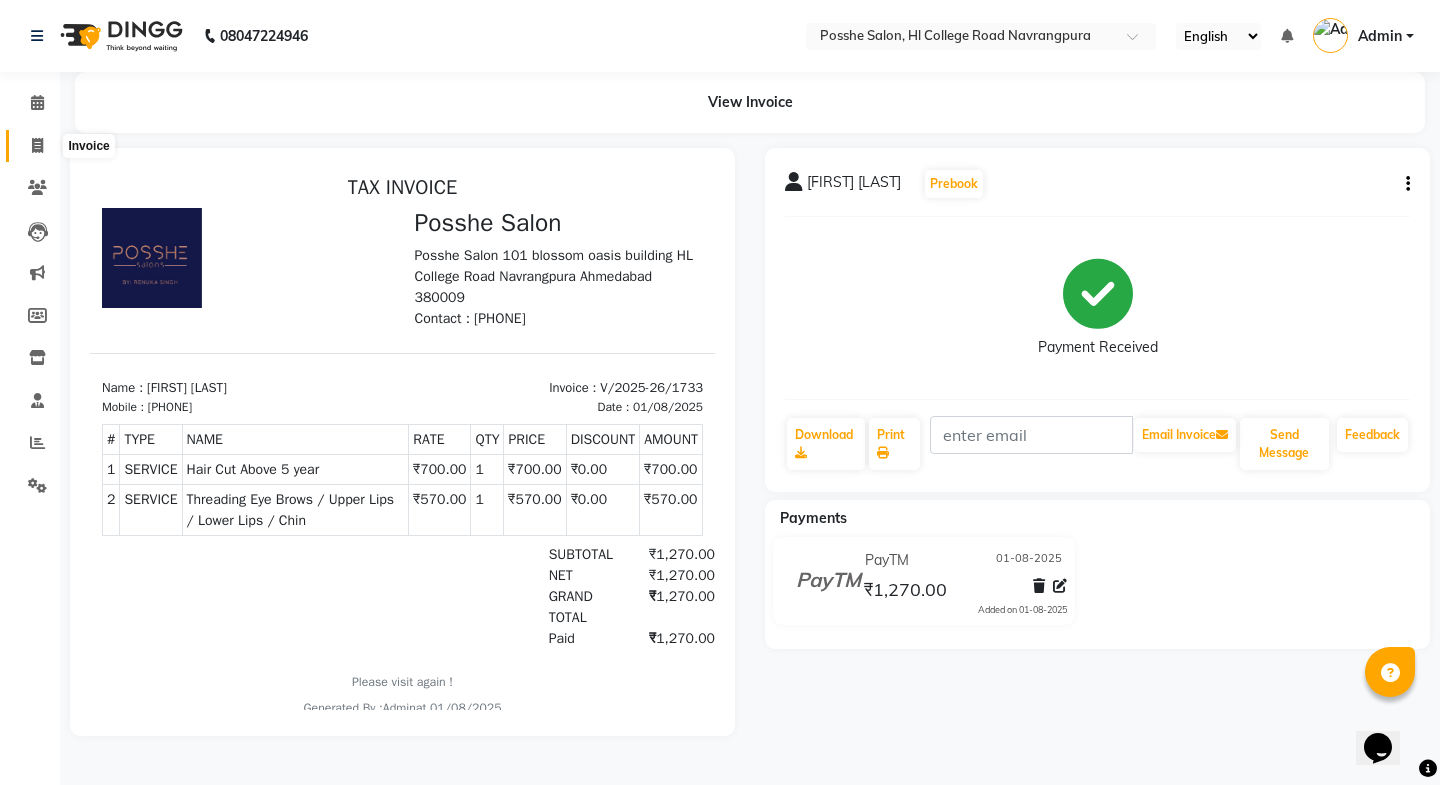 click 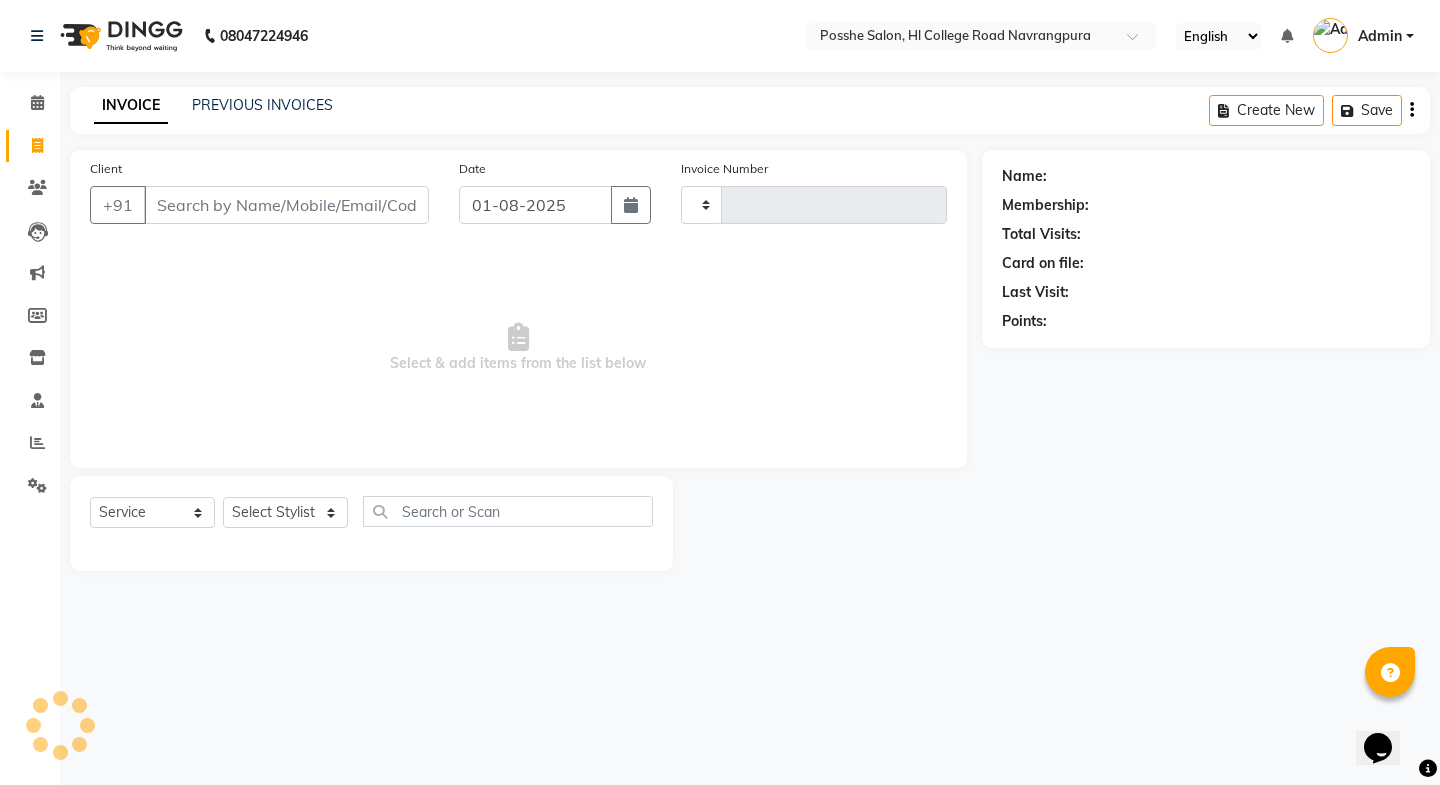 type on "1734" 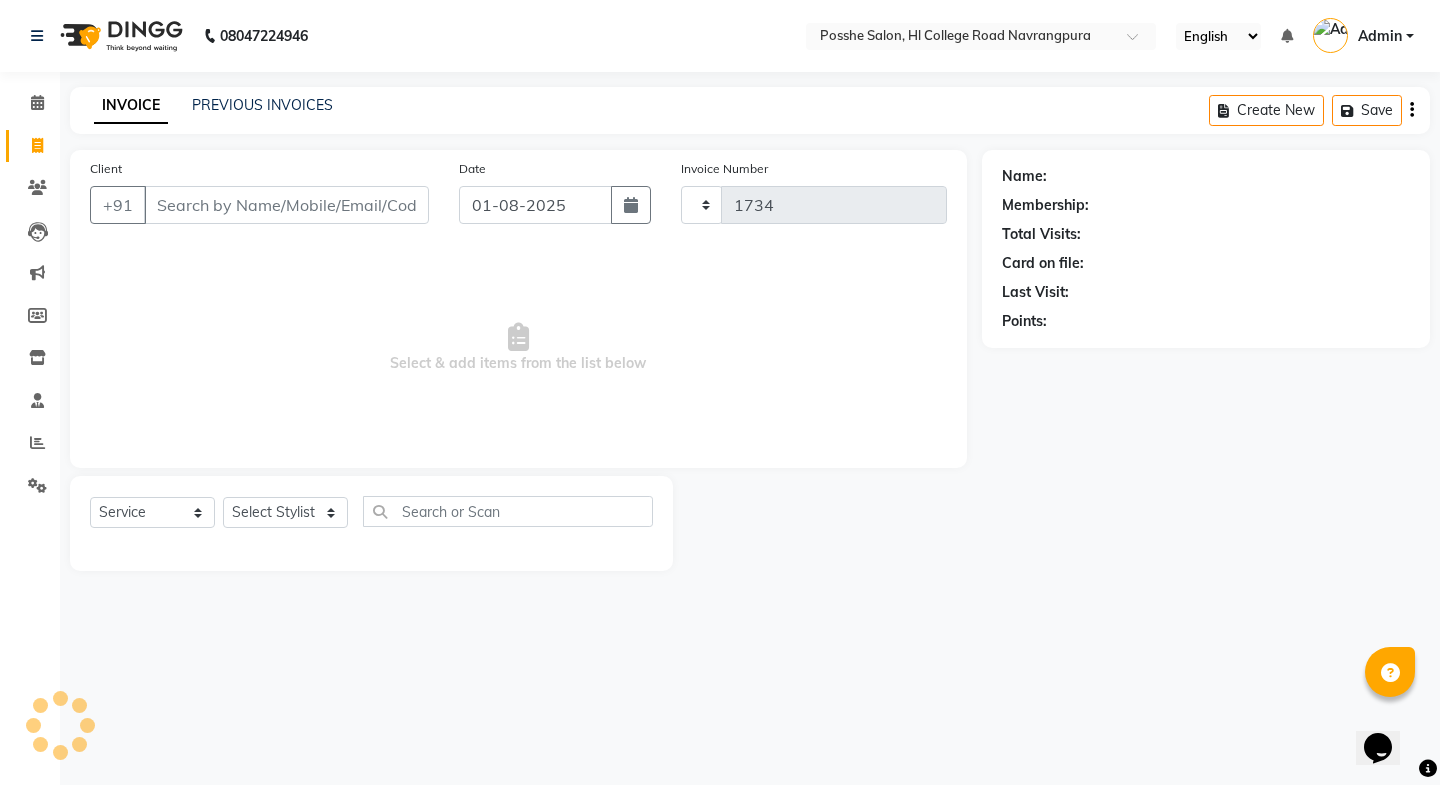 select on "6052" 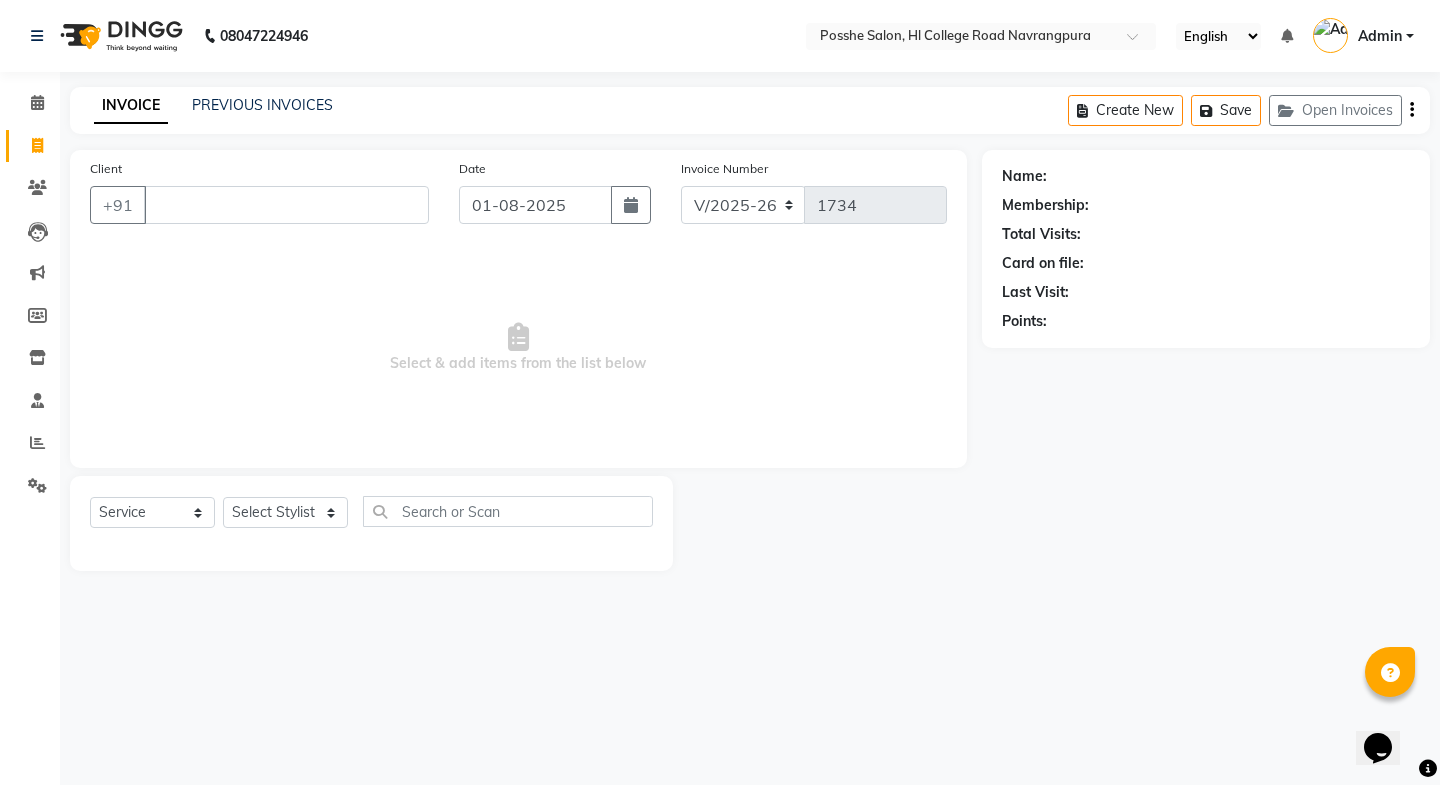 click on "INVOICE PREVIOUS INVOICES Create New   Save   Open Invoices  Client +91 Date 01-08-2025 Invoice Number V/2025 V/2025-26 1734  Select & add items from the list below  Select  Service  Product  Membership  Package Voucher Prepaid Gift Card  Select Stylist Faheem Salmani Kajal Mali Kamal Chand Posshe for products Rajesh simran bhatiya Sonu Verma Name: Membership: Total Visits: Card on file: Last Visit:  Points:" 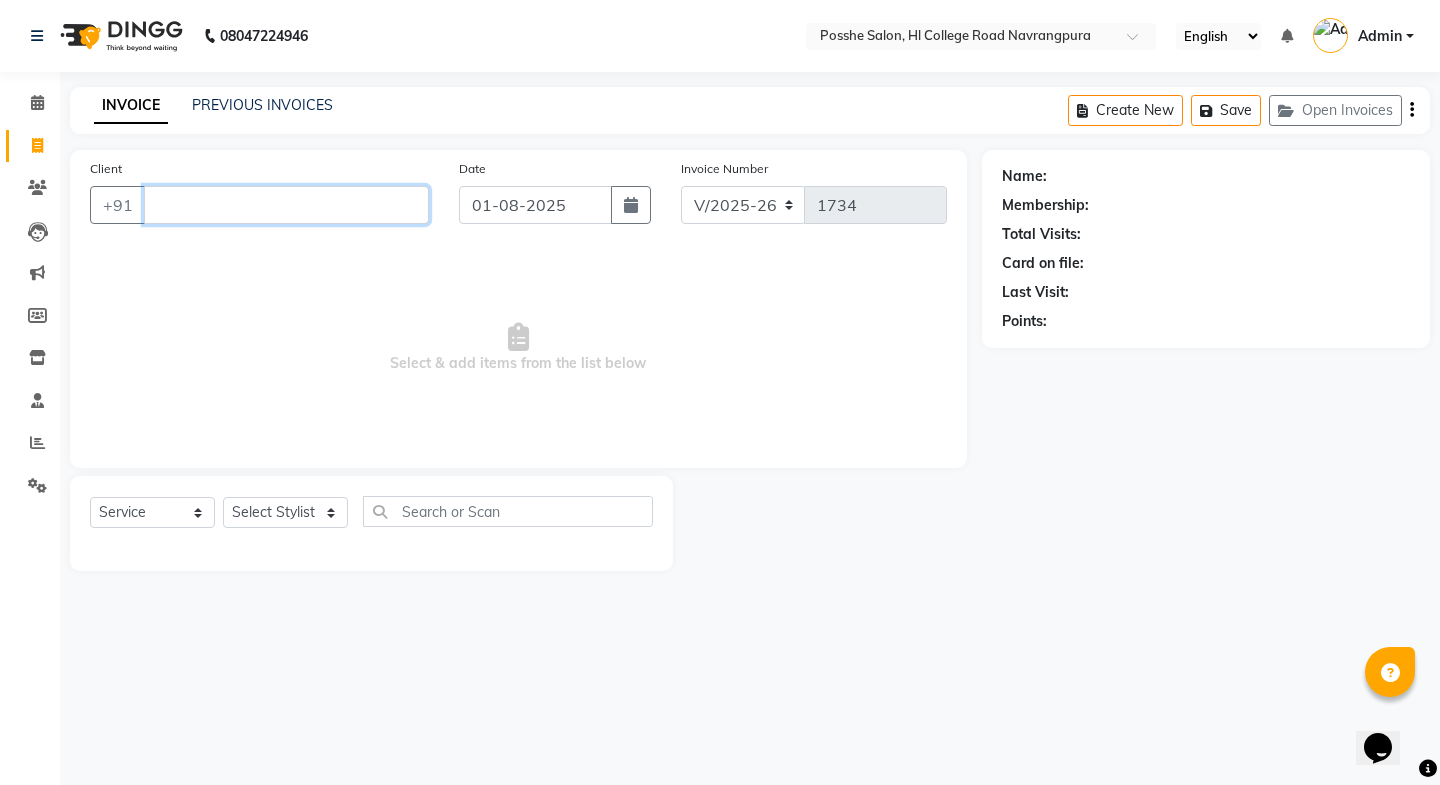 click on "Client" at bounding box center [286, 205] 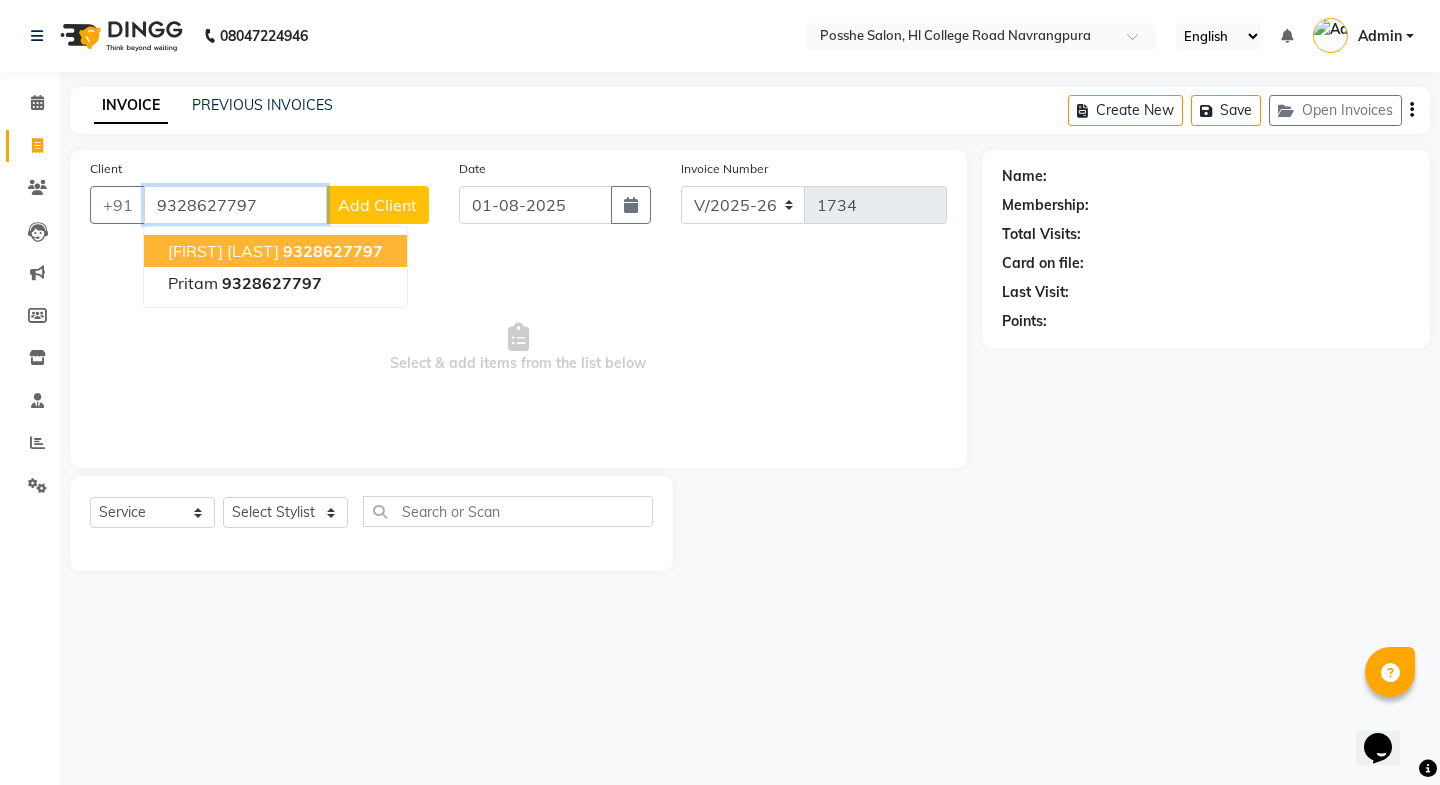 click on "9328627797" 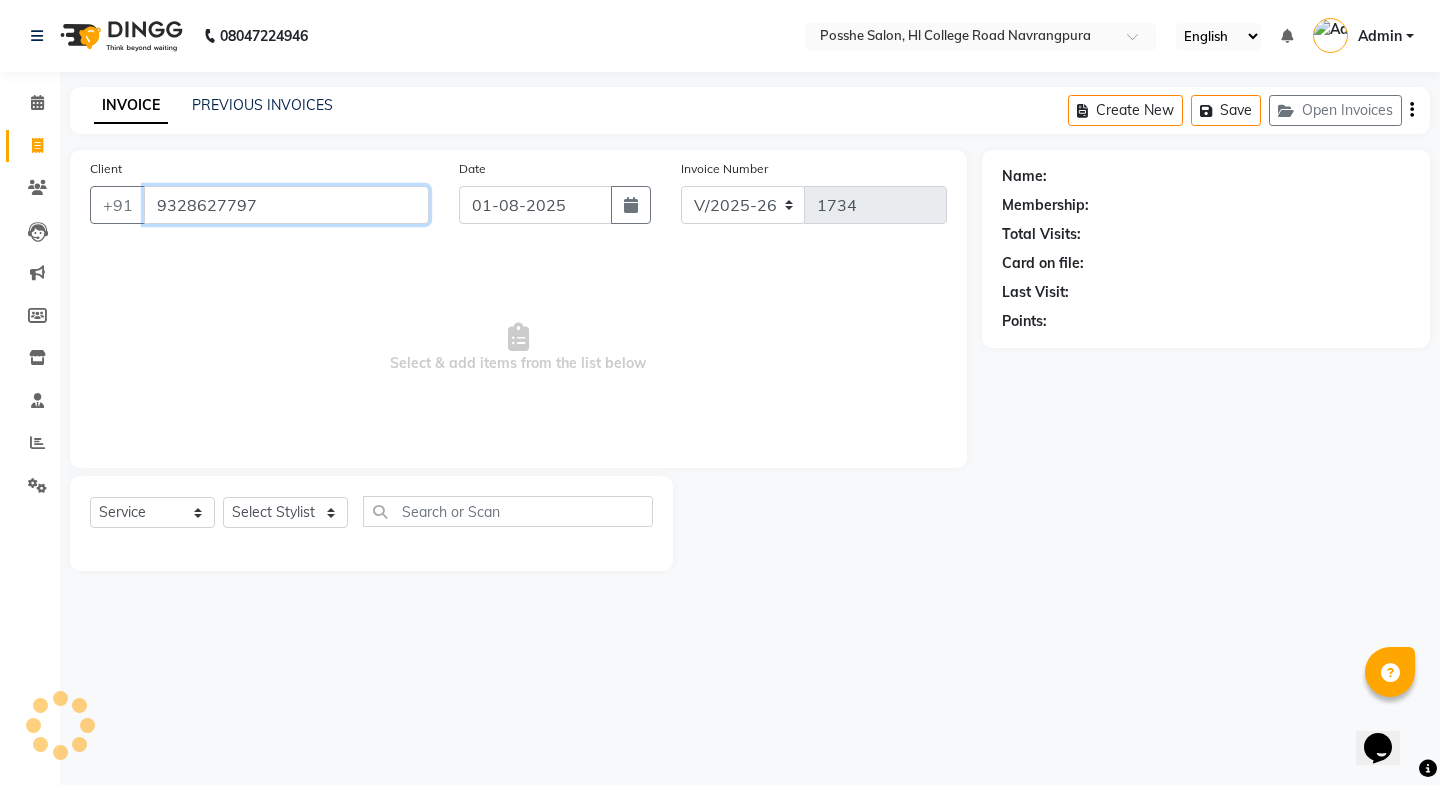 type on "9328627797" 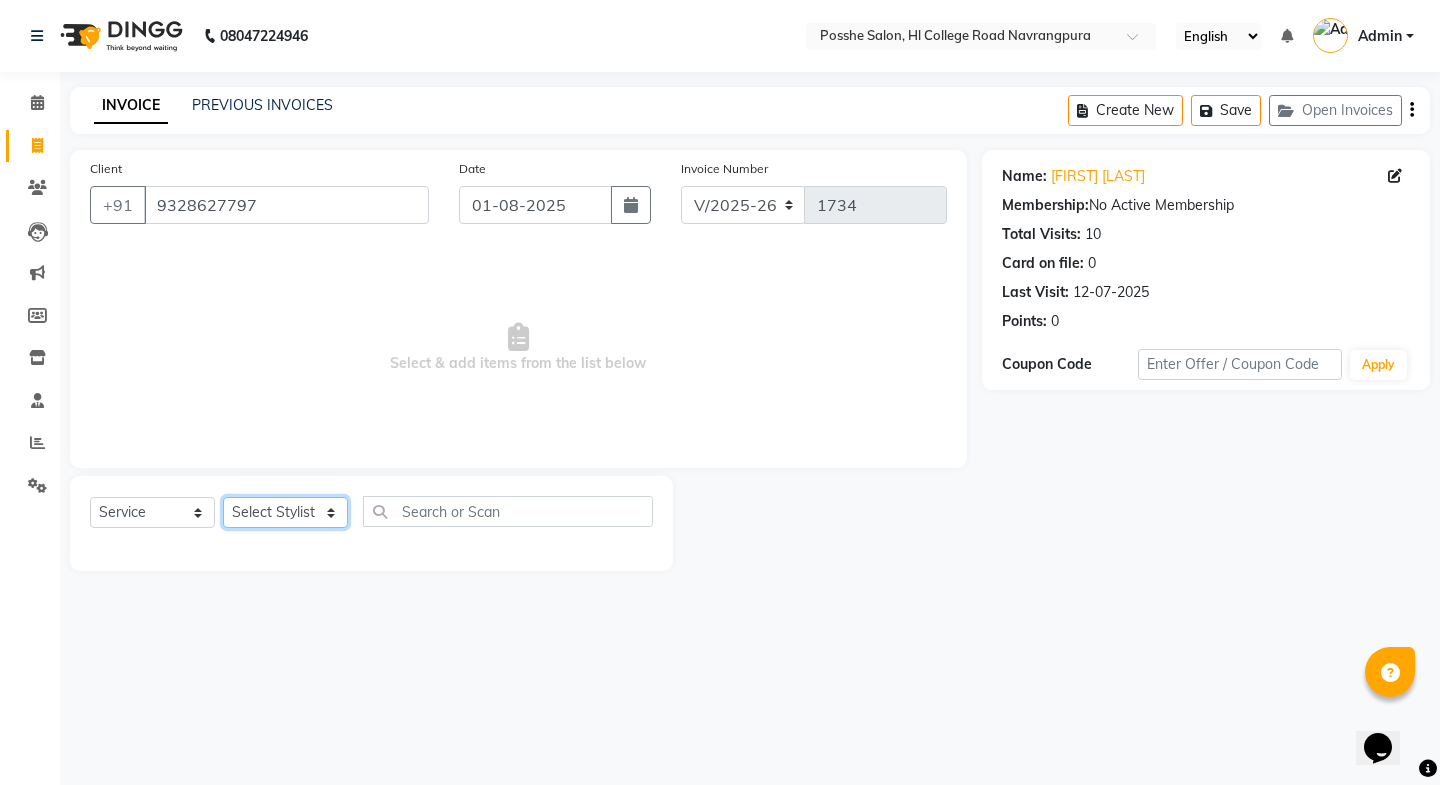 click on "Select Stylist Faheem Salmani Kajal Mali Kamal Chand Posshe for products Rajesh simran bhatiya Sonu Verma" 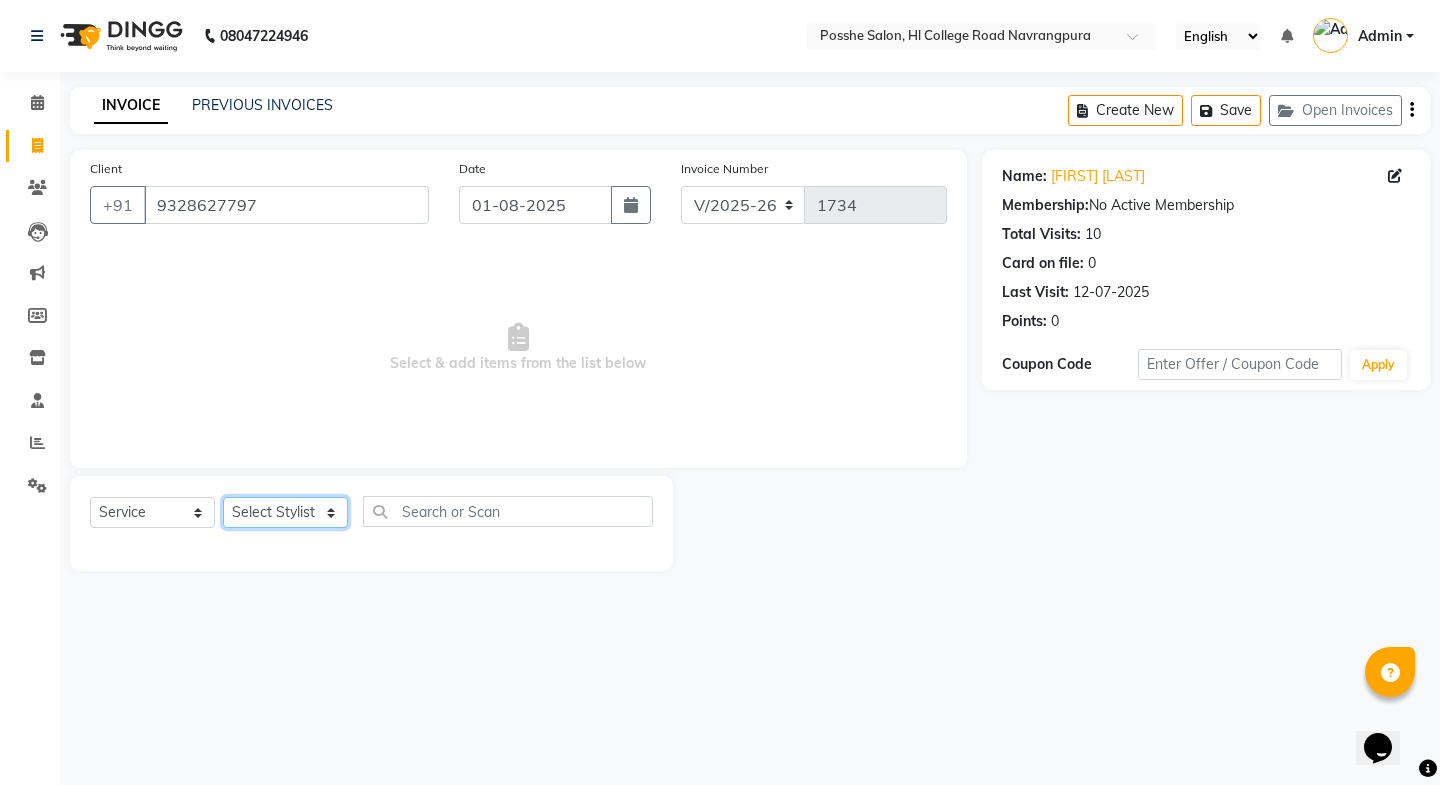 select on "43692" 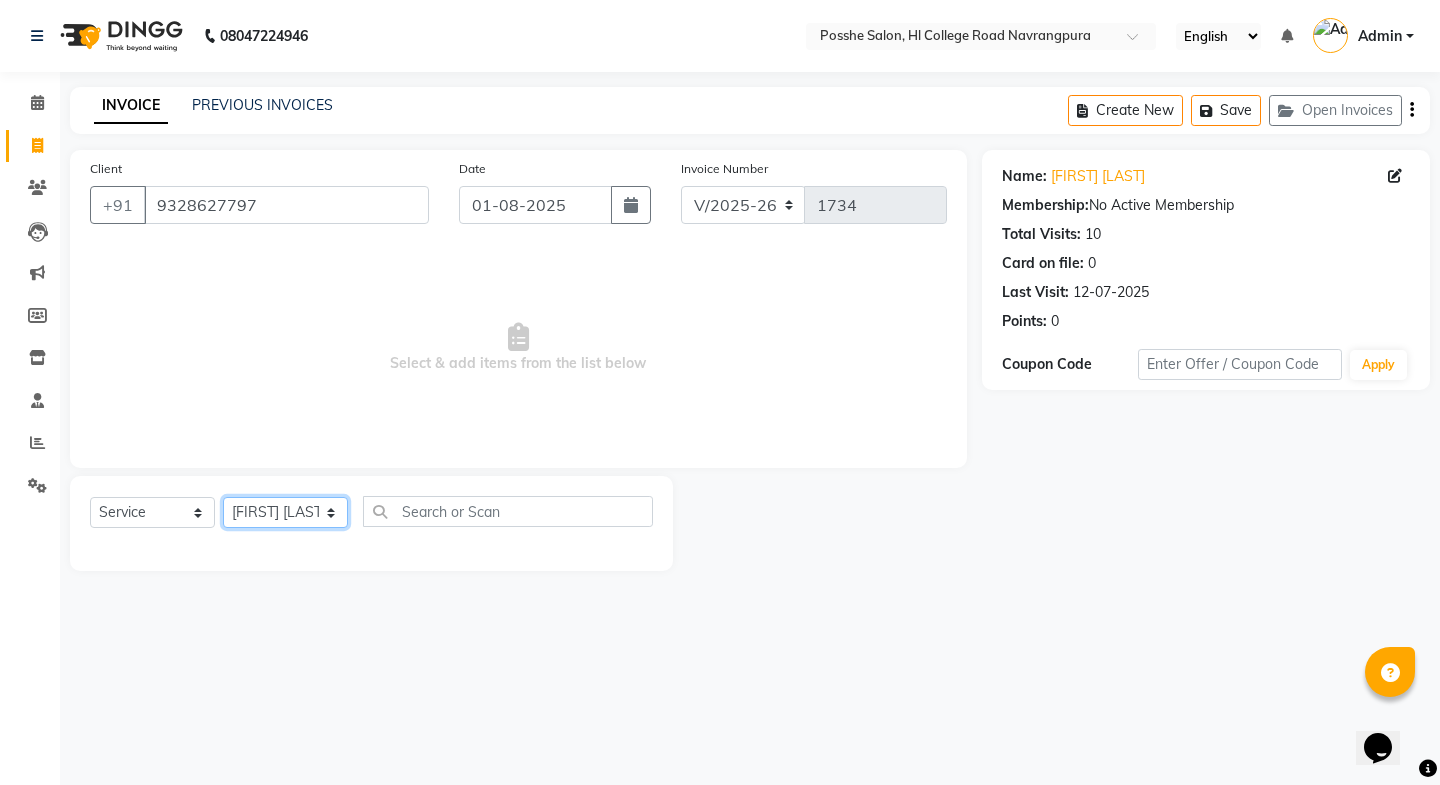 click on "Select Stylist Faheem Salmani Kajal Mali Kamal Chand Posshe for products Rajesh simran bhatiya Sonu Verma" 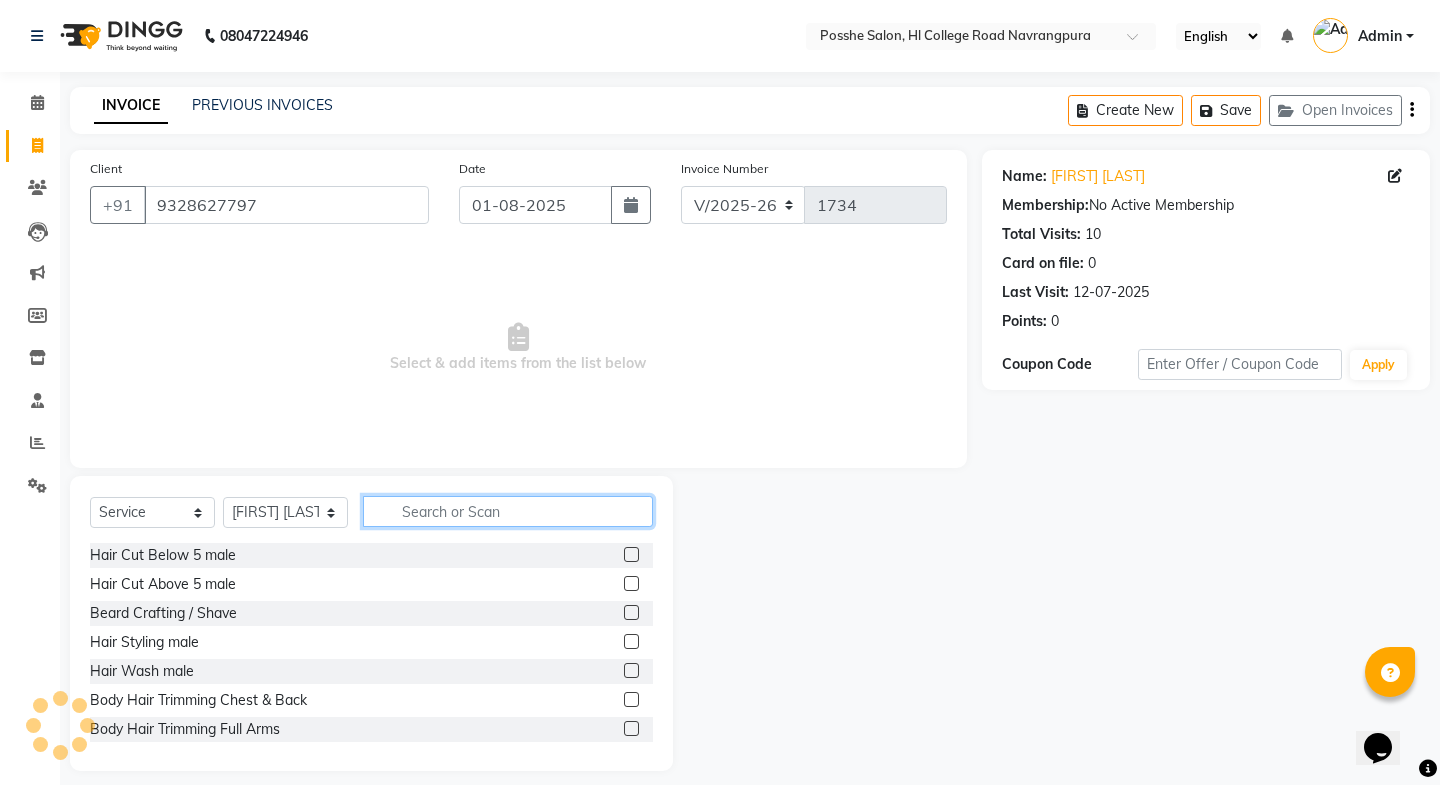 click 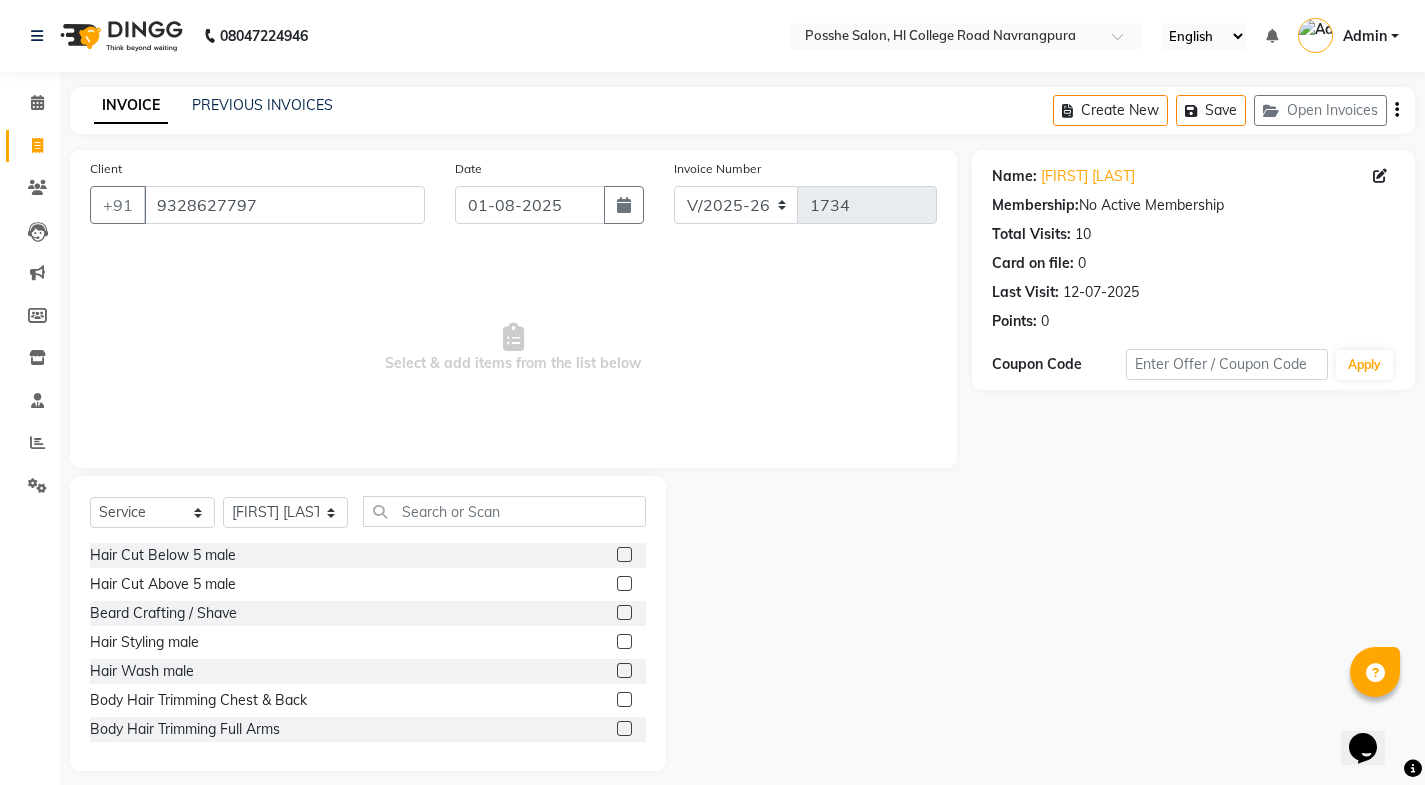 click 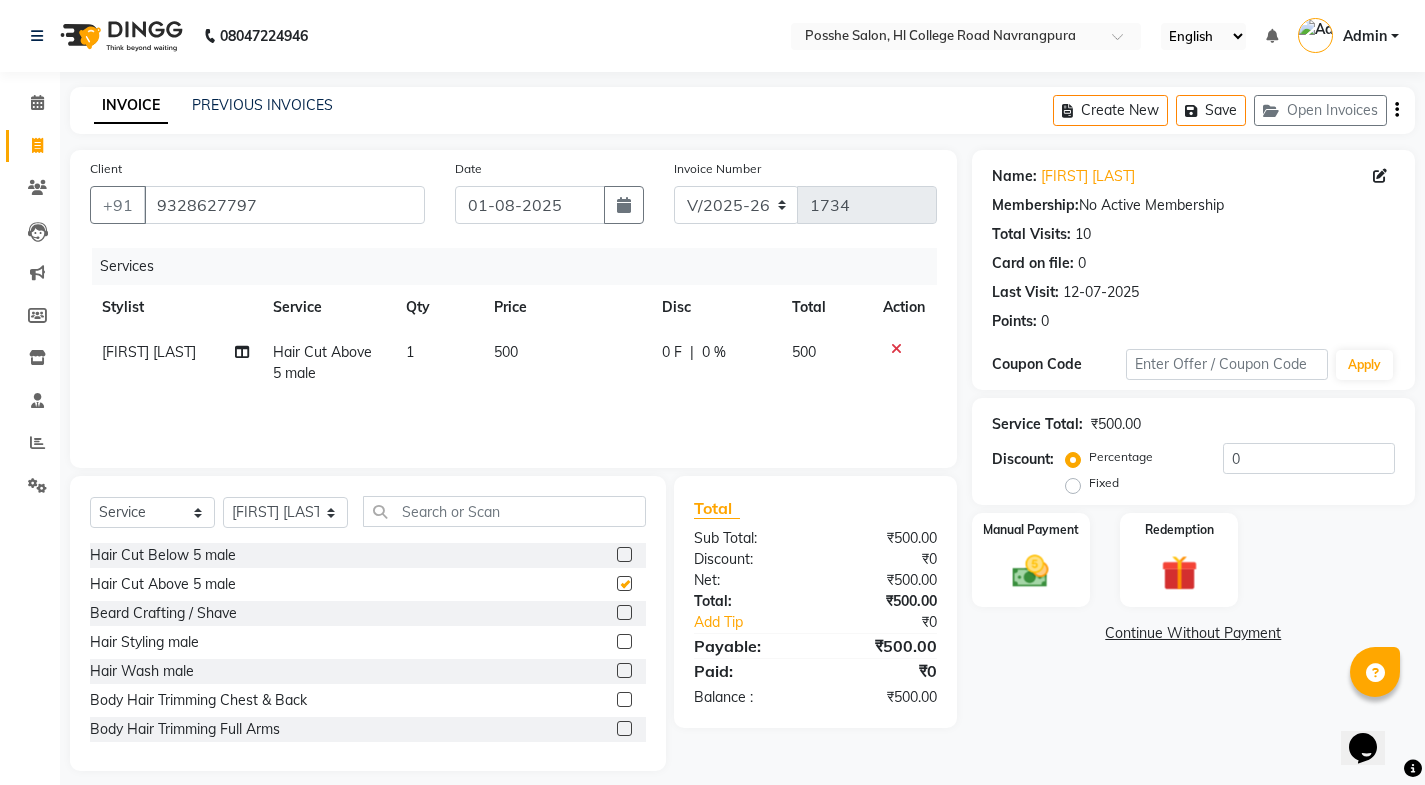 checkbox on "false" 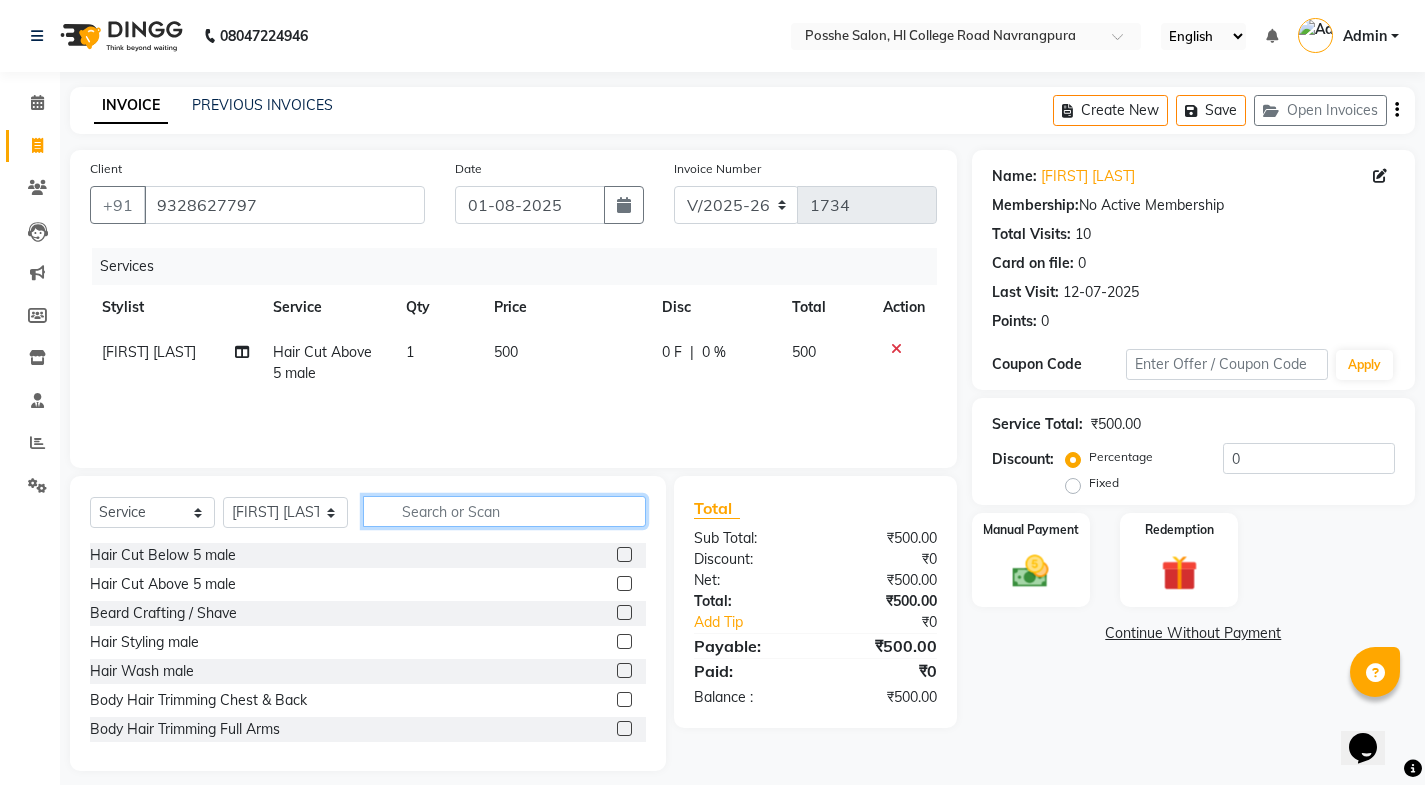 click 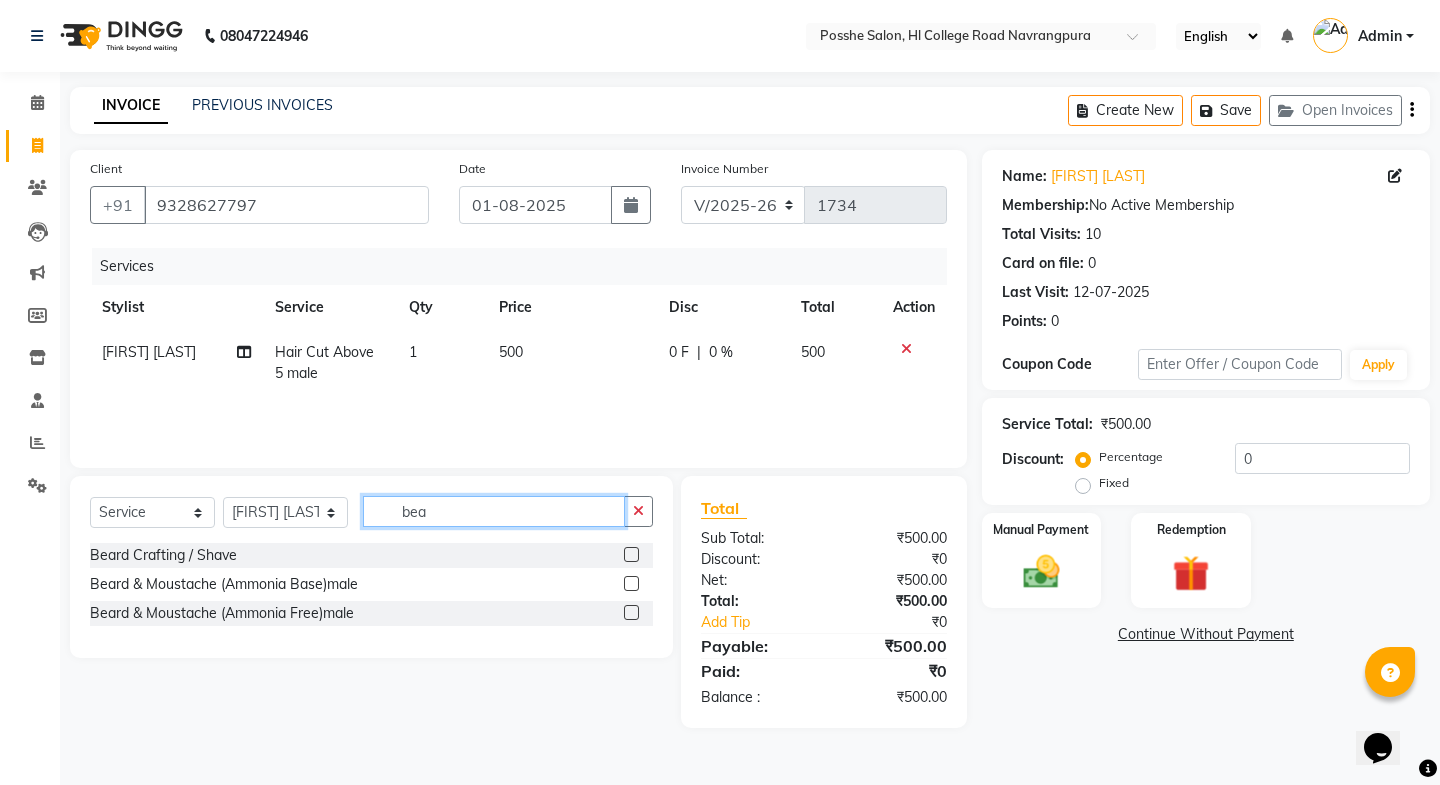 type on "bea" 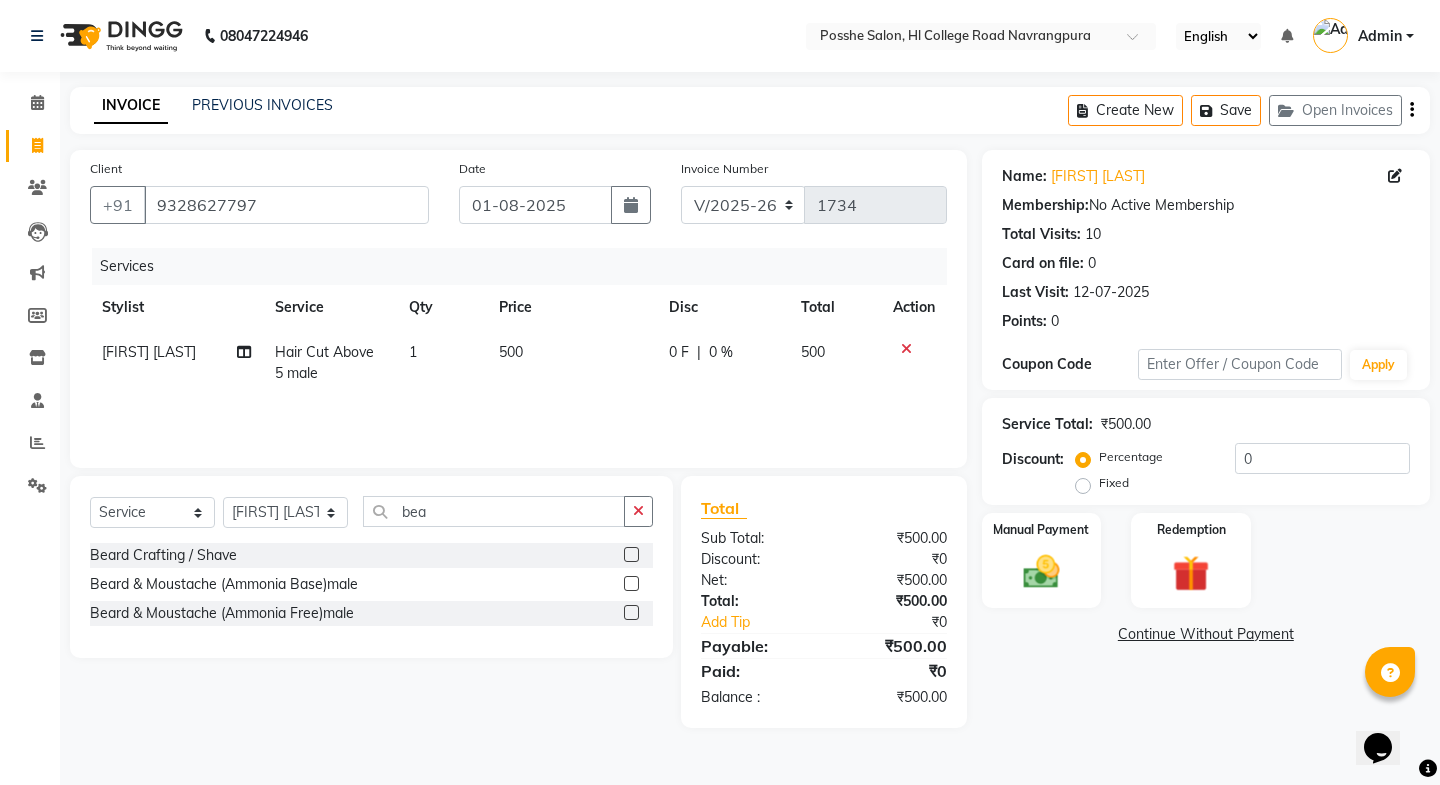click 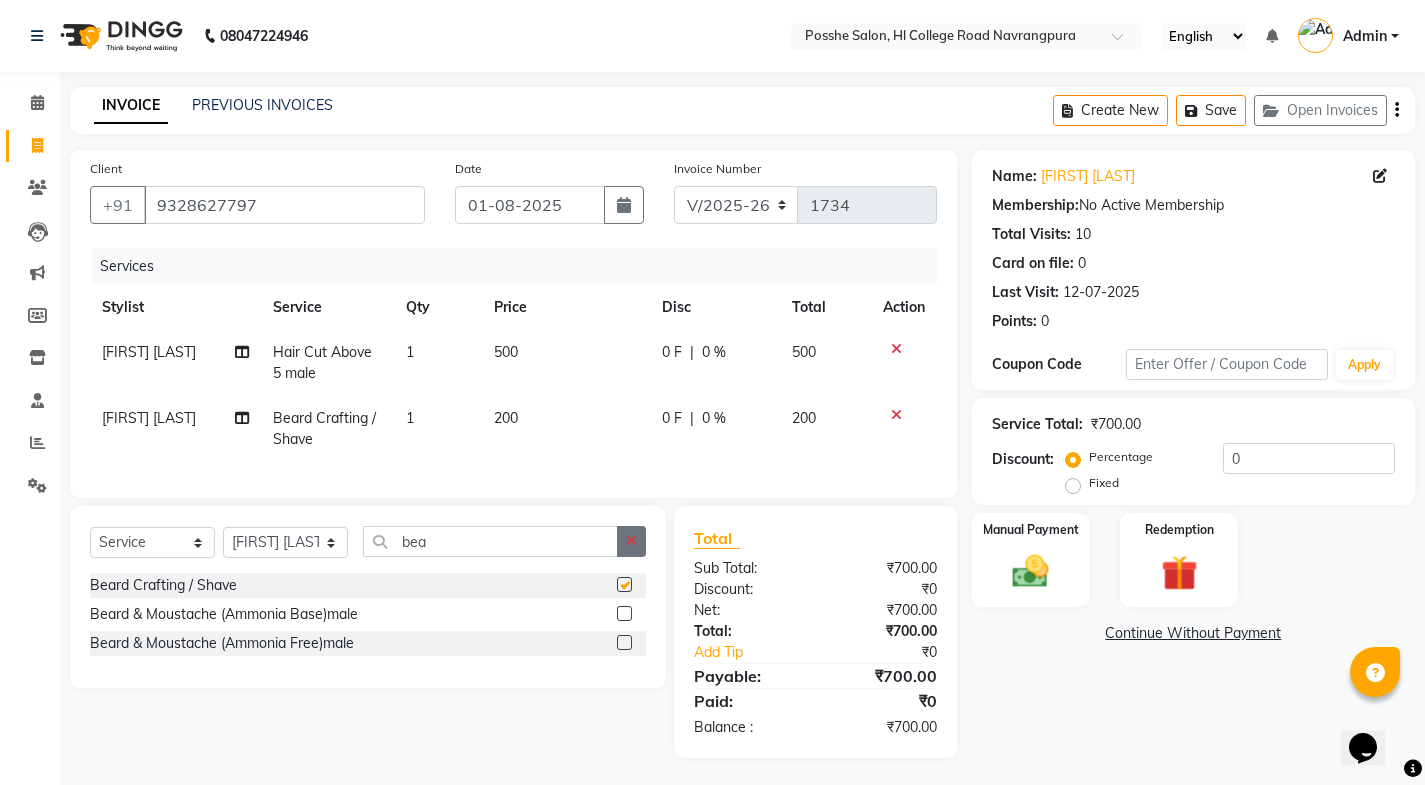 checkbox on "false" 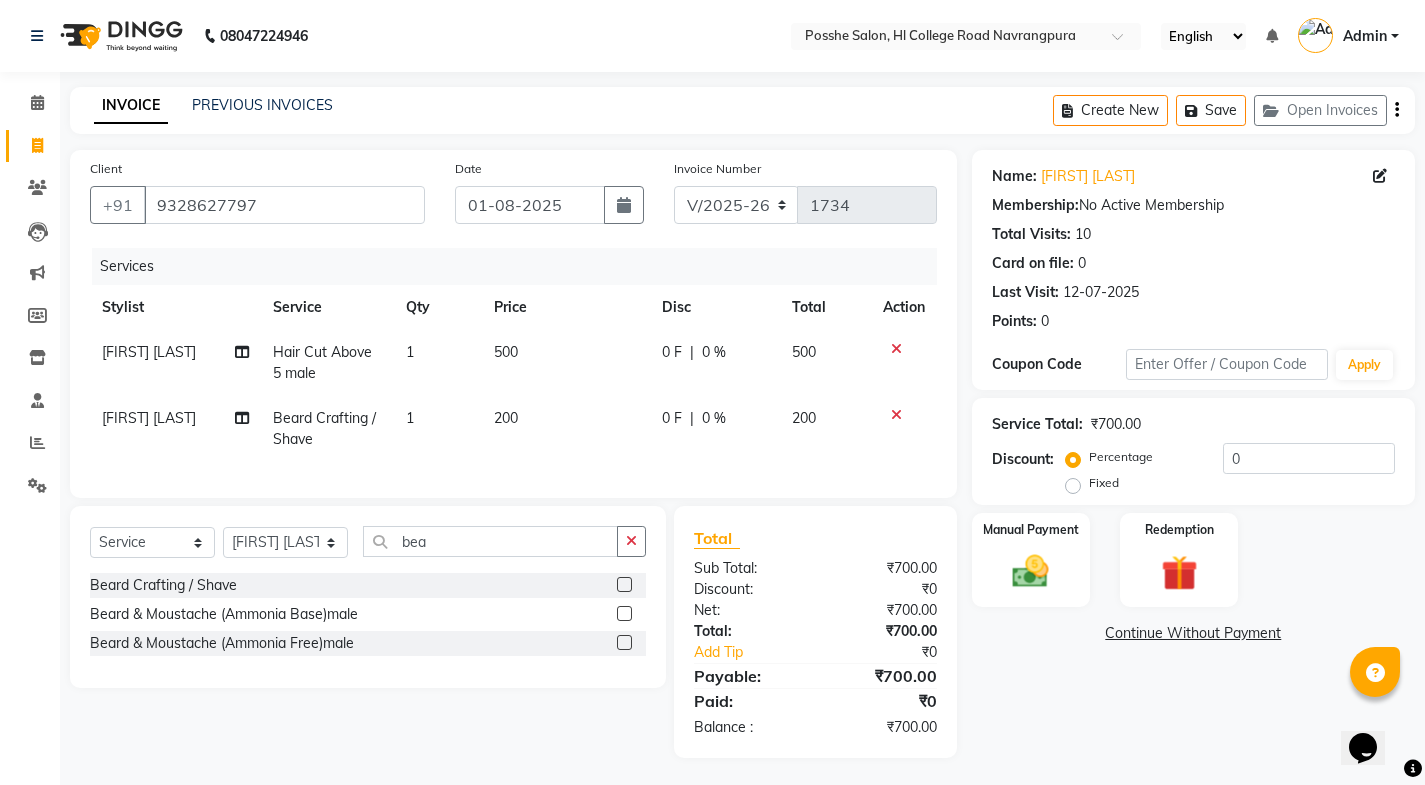 scroll, scrollTop: 18, scrollLeft: 0, axis: vertical 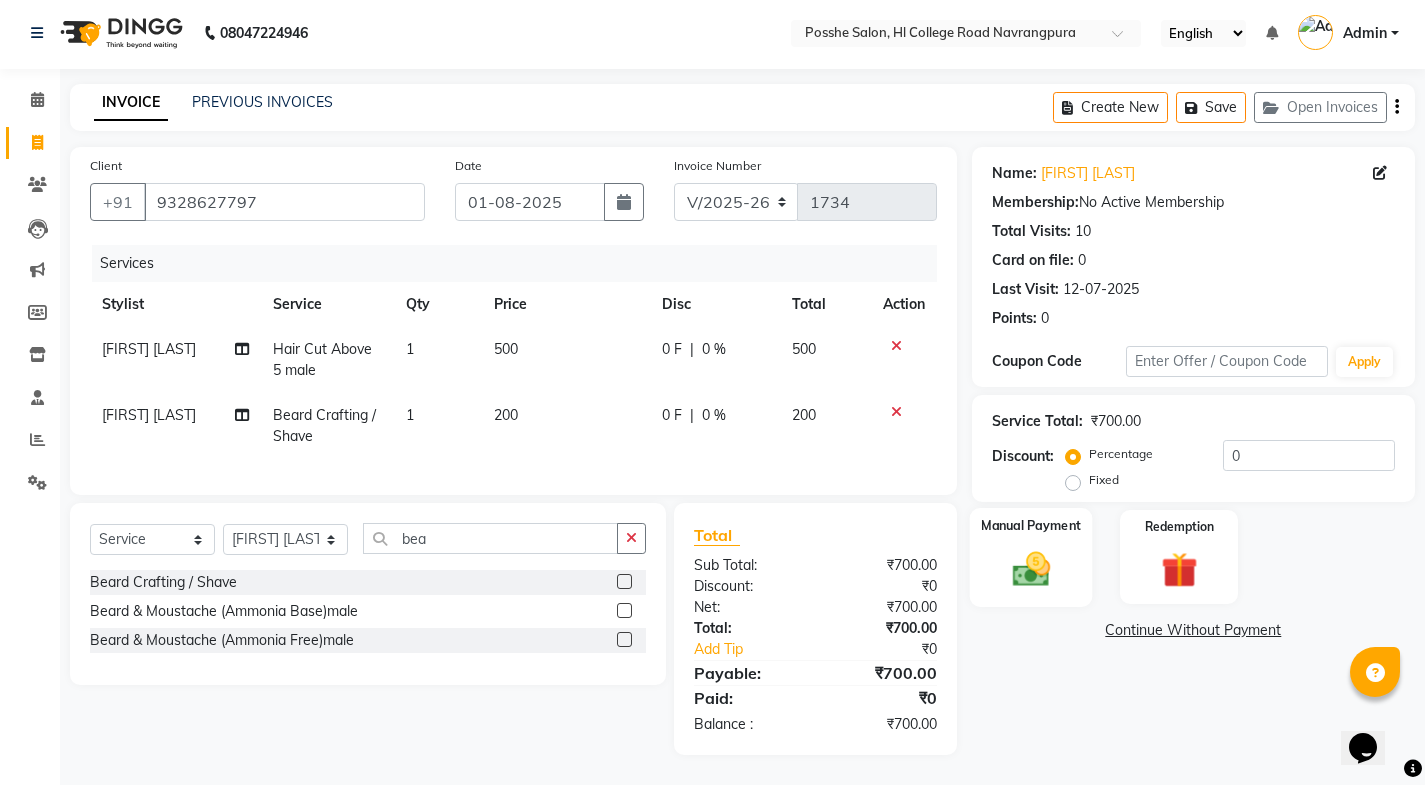 click 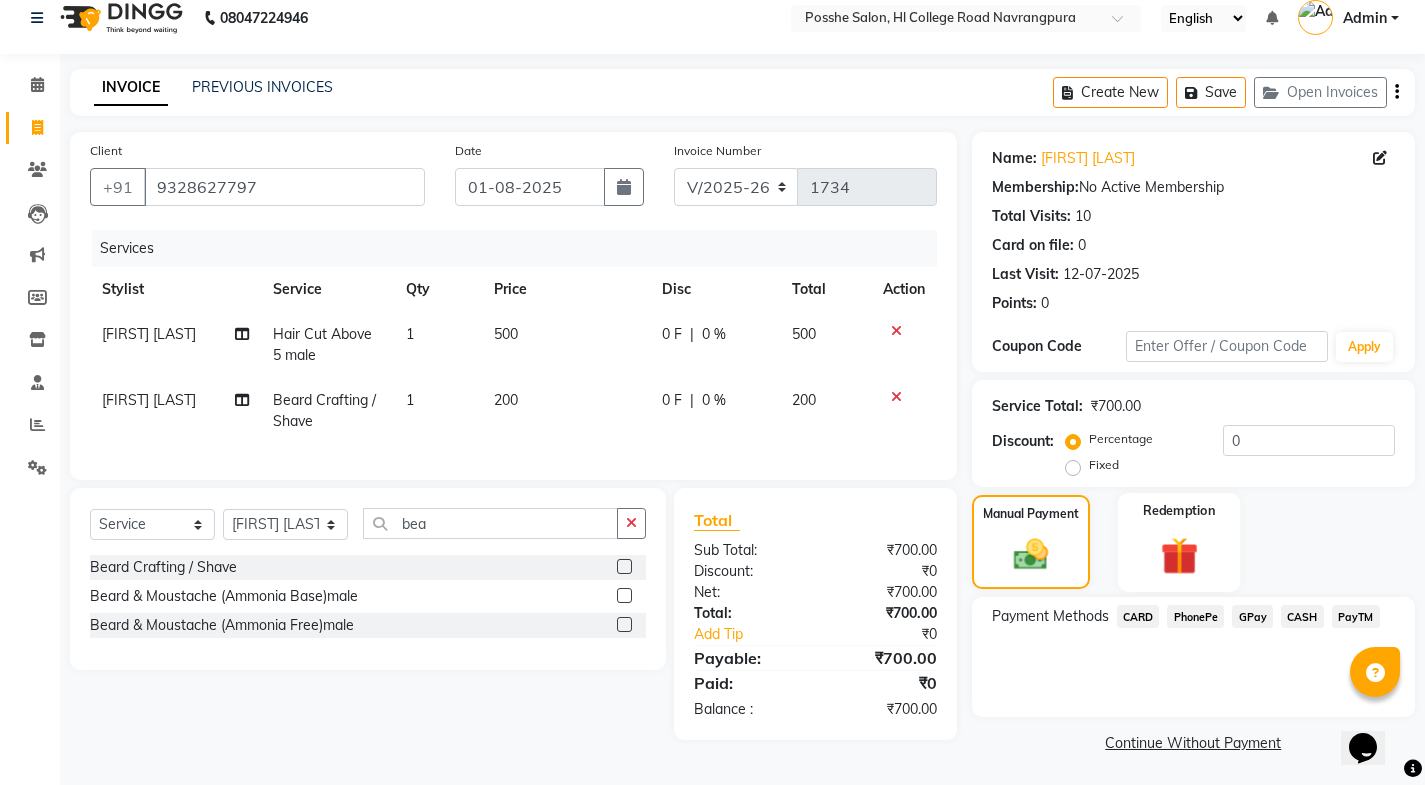 scroll, scrollTop: 21, scrollLeft: 0, axis: vertical 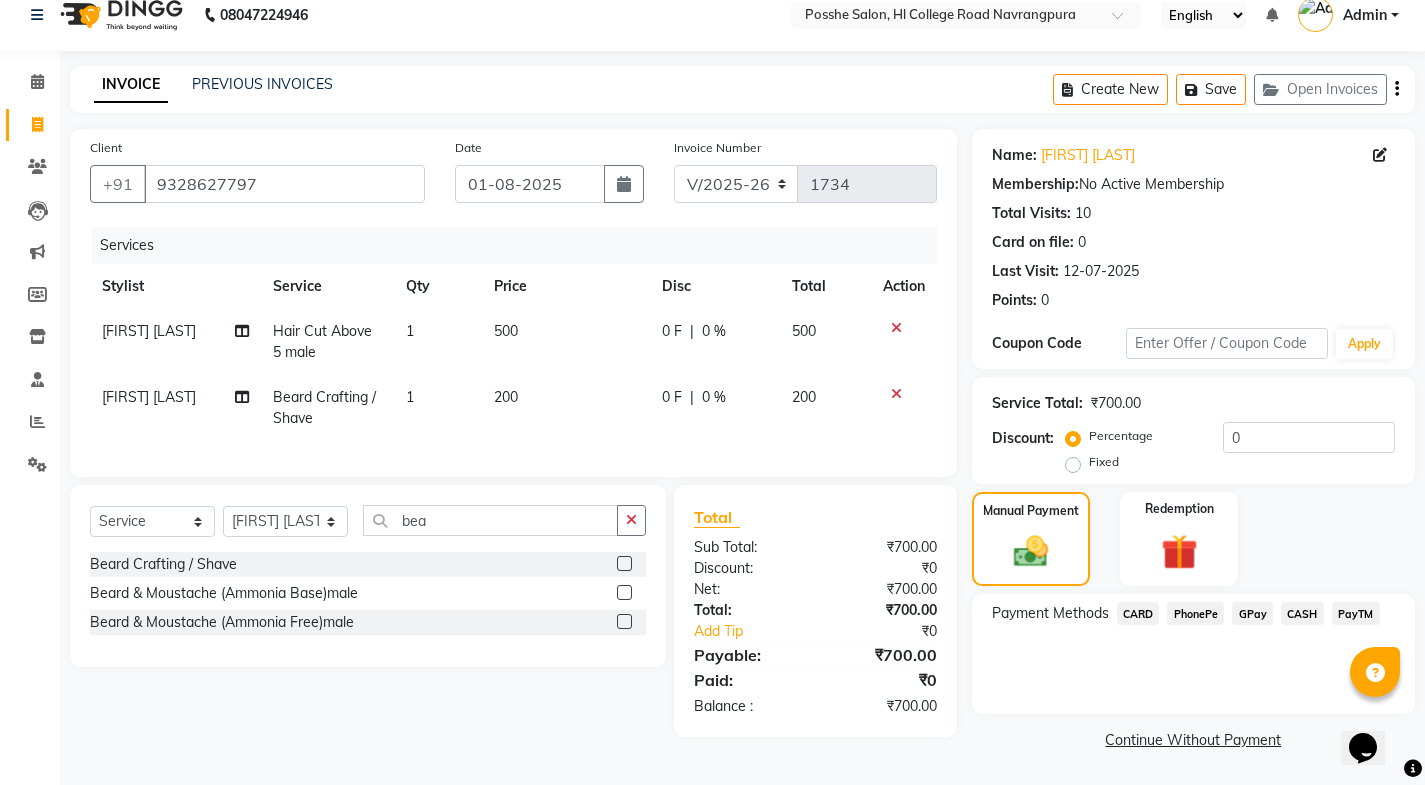 click on "PayTM" 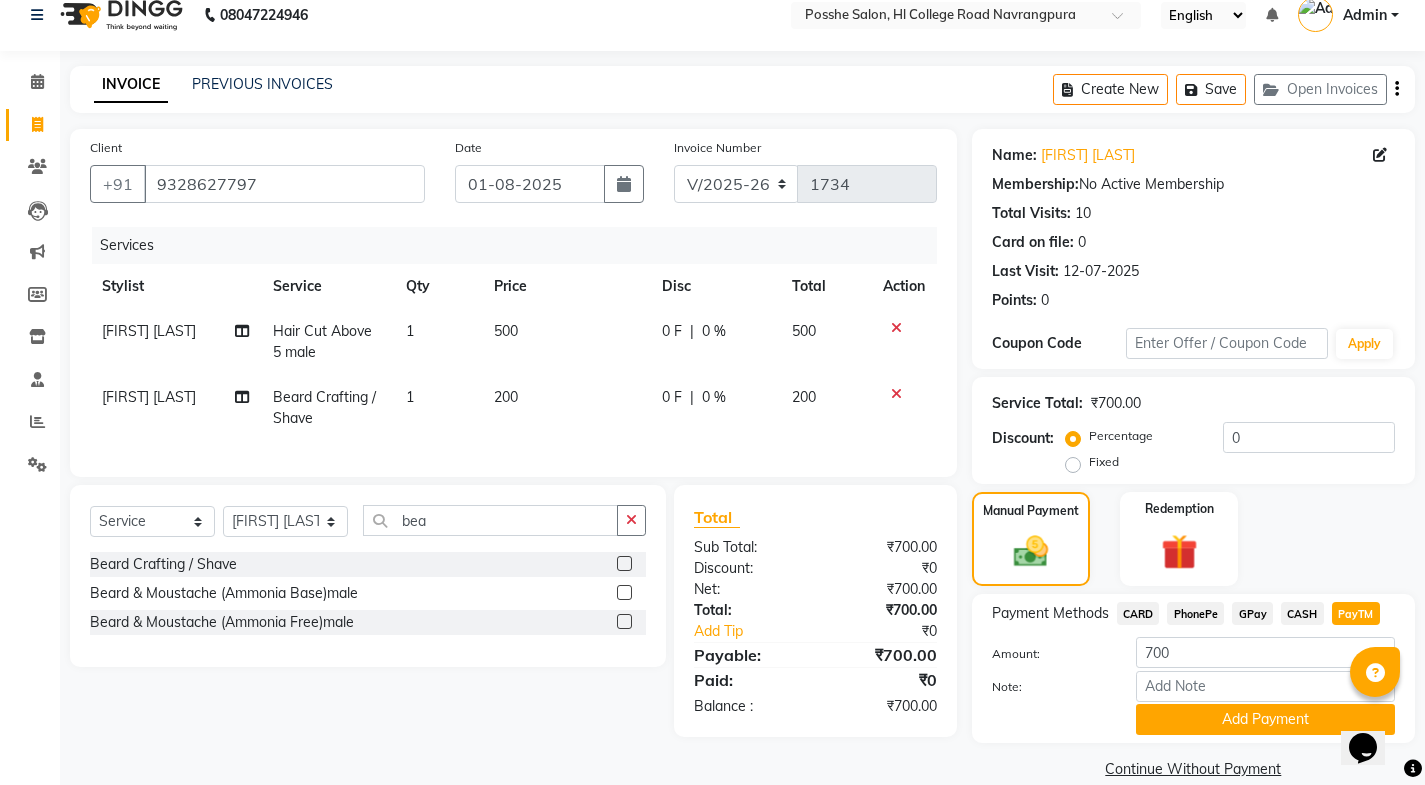 scroll, scrollTop: 50, scrollLeft: 0, axis: vertical 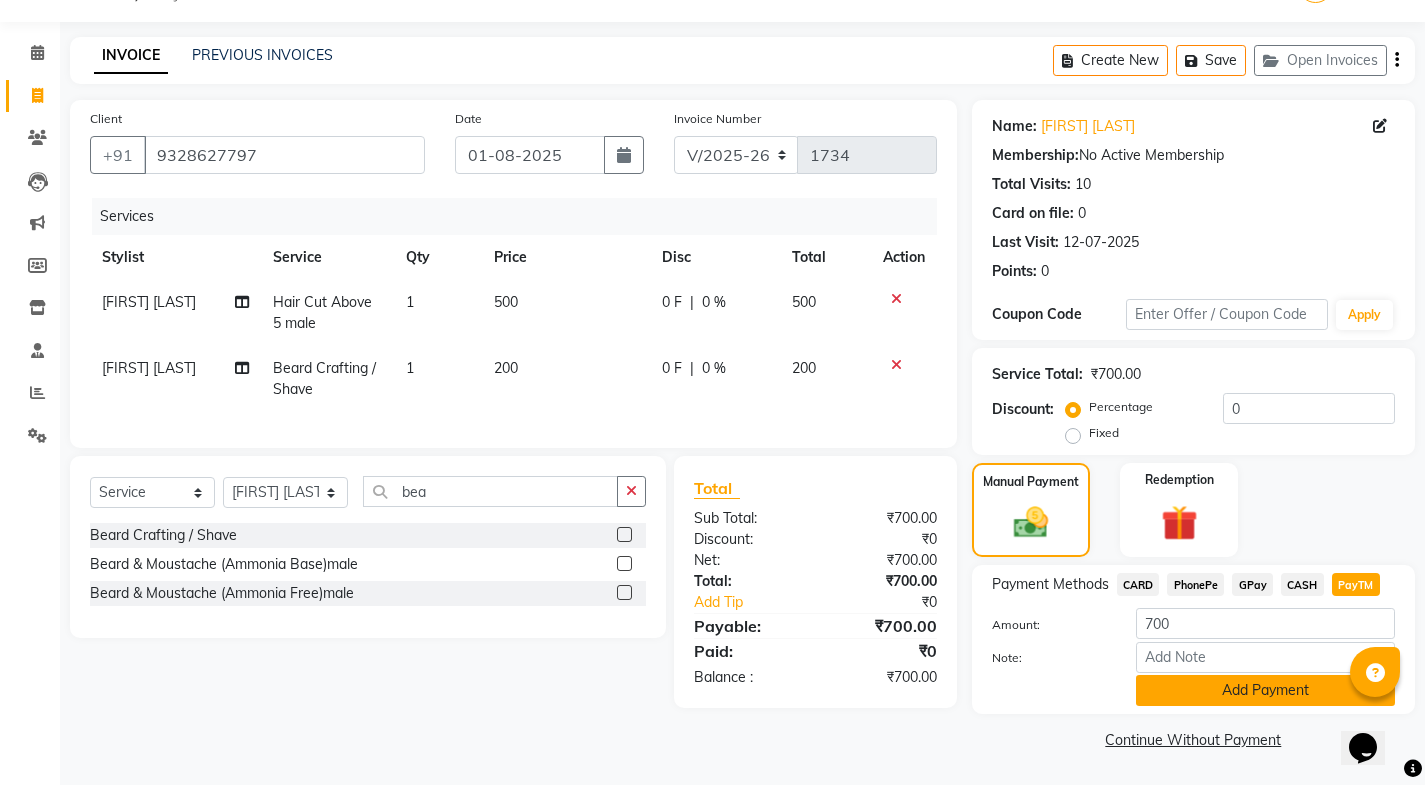 click on "Add Payment" 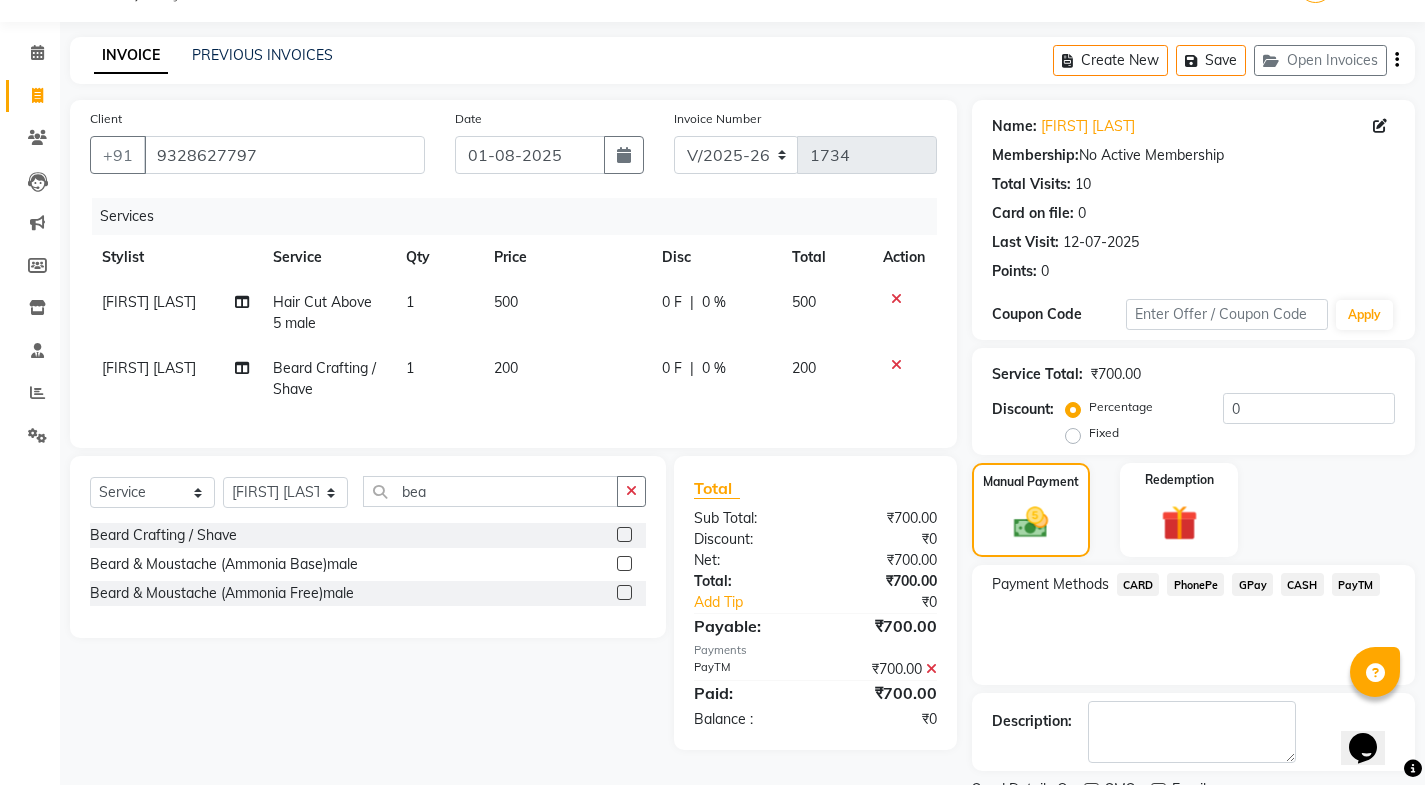 scroll, scrollTop: 134, scrollLeft: 0, axis: vertical 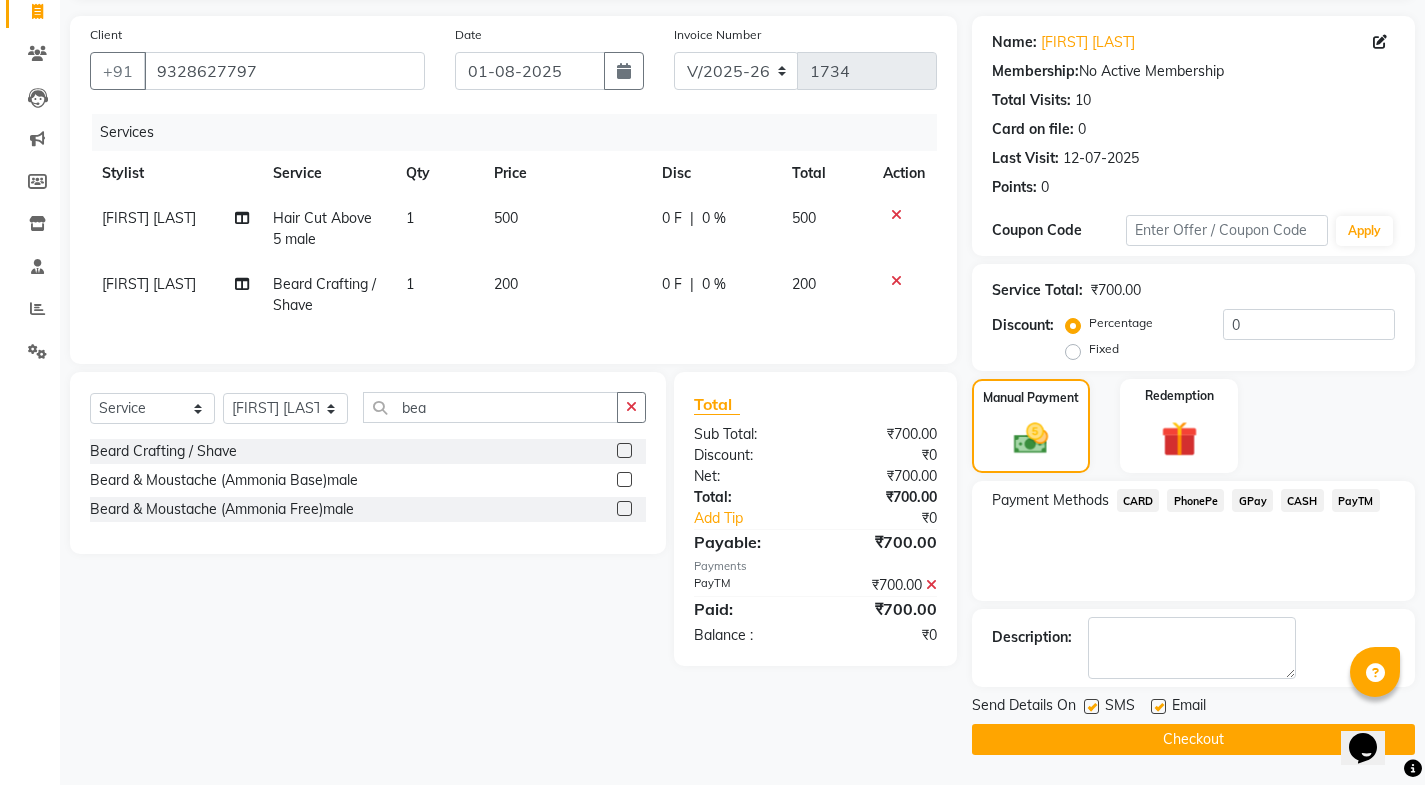 click 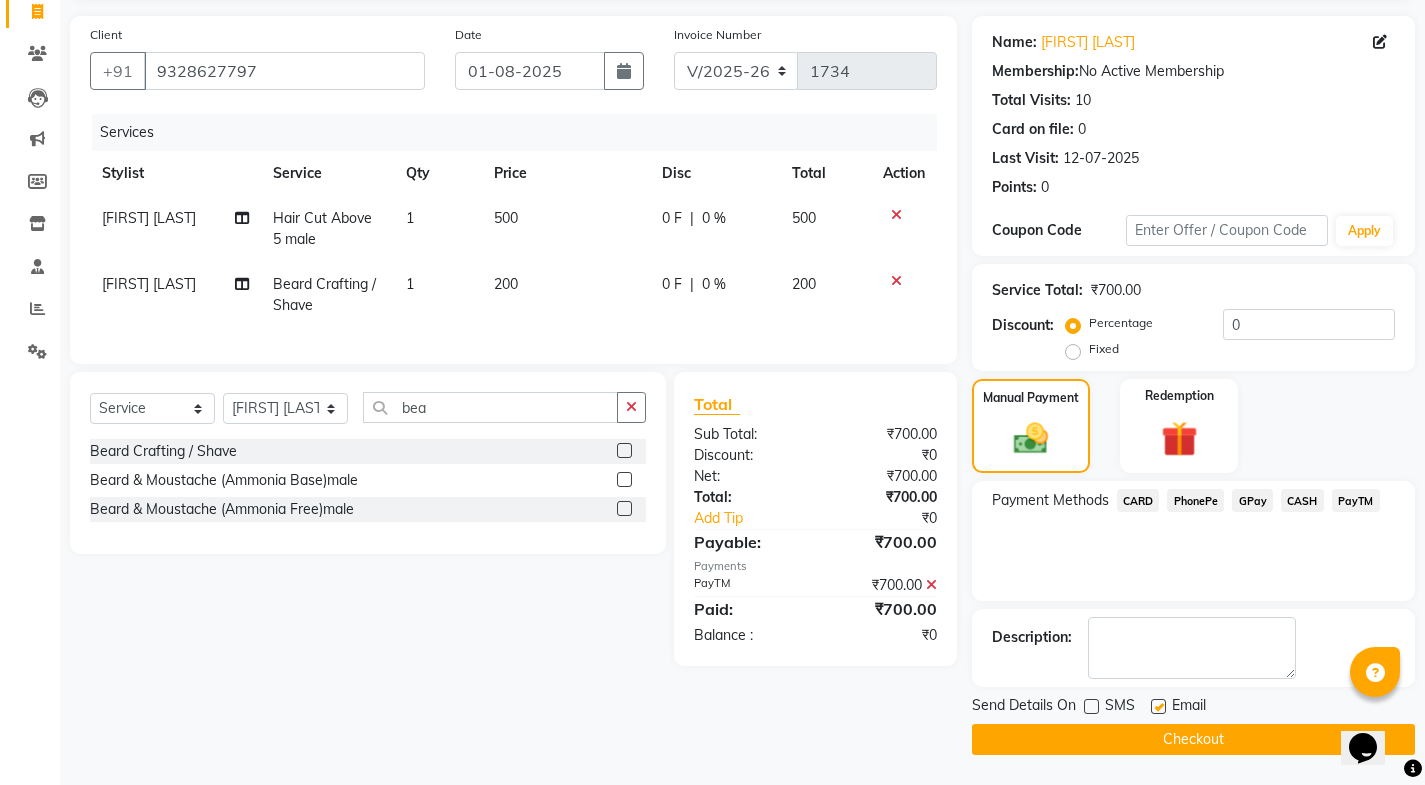 click 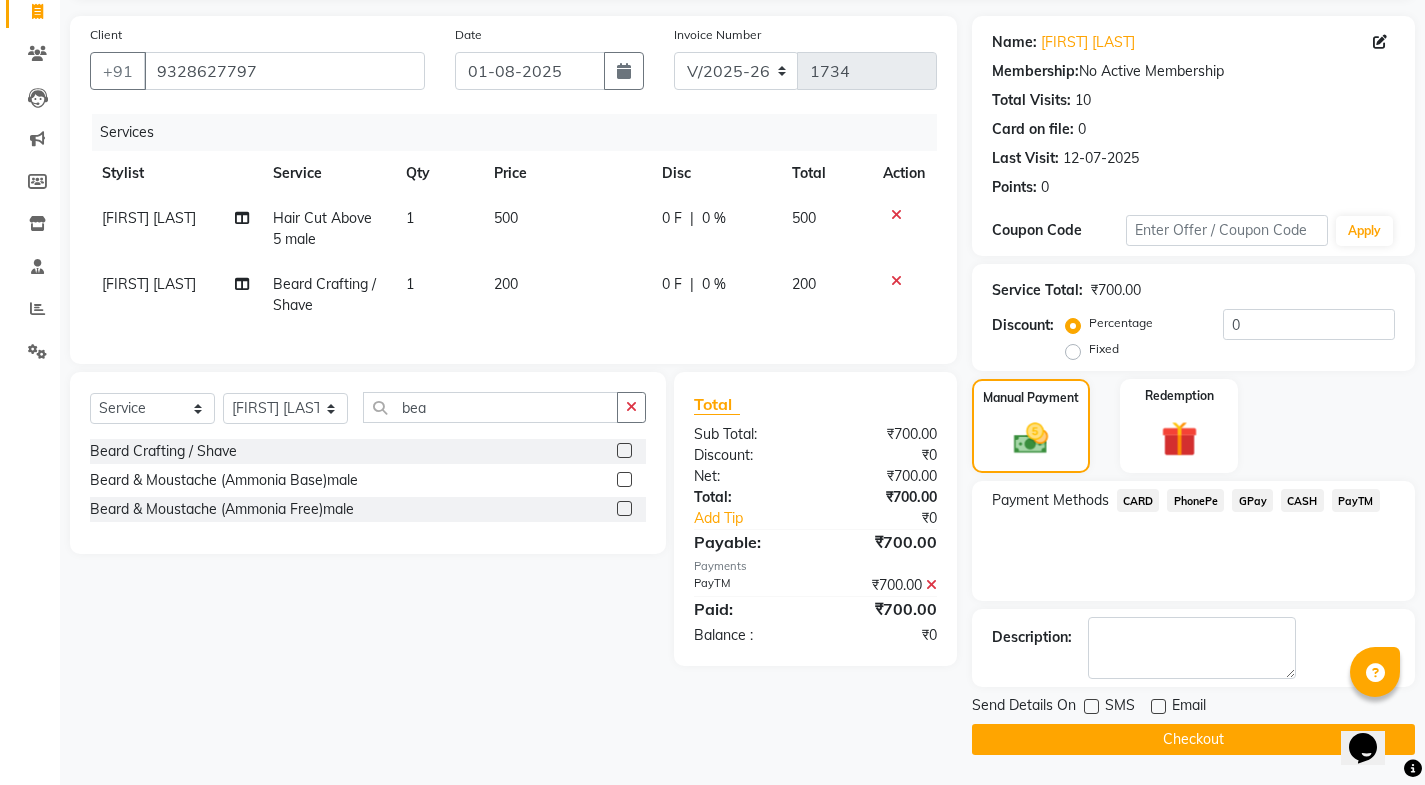 click on "Checkout" 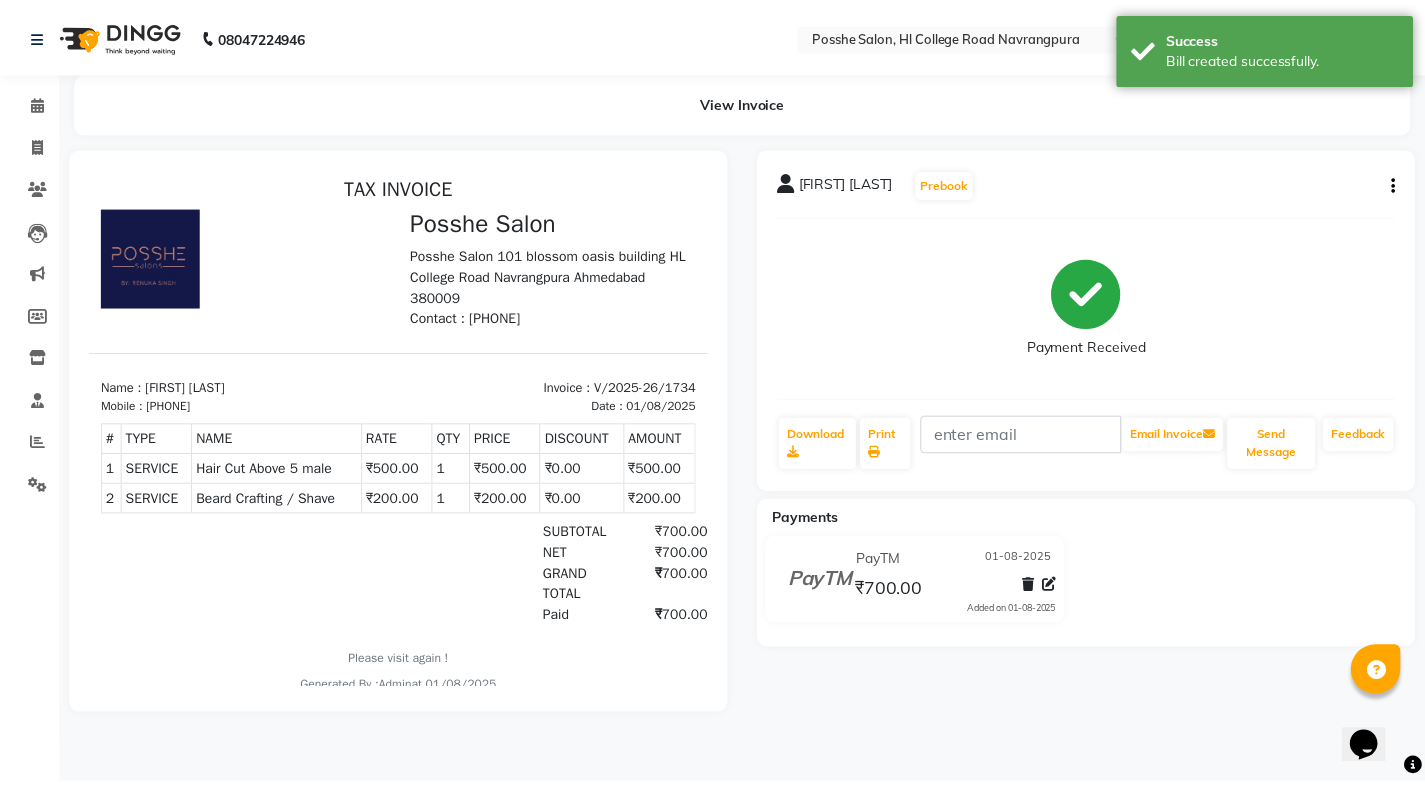 scroll, scrollTop: 0, scrollLeft: 0, axis: both 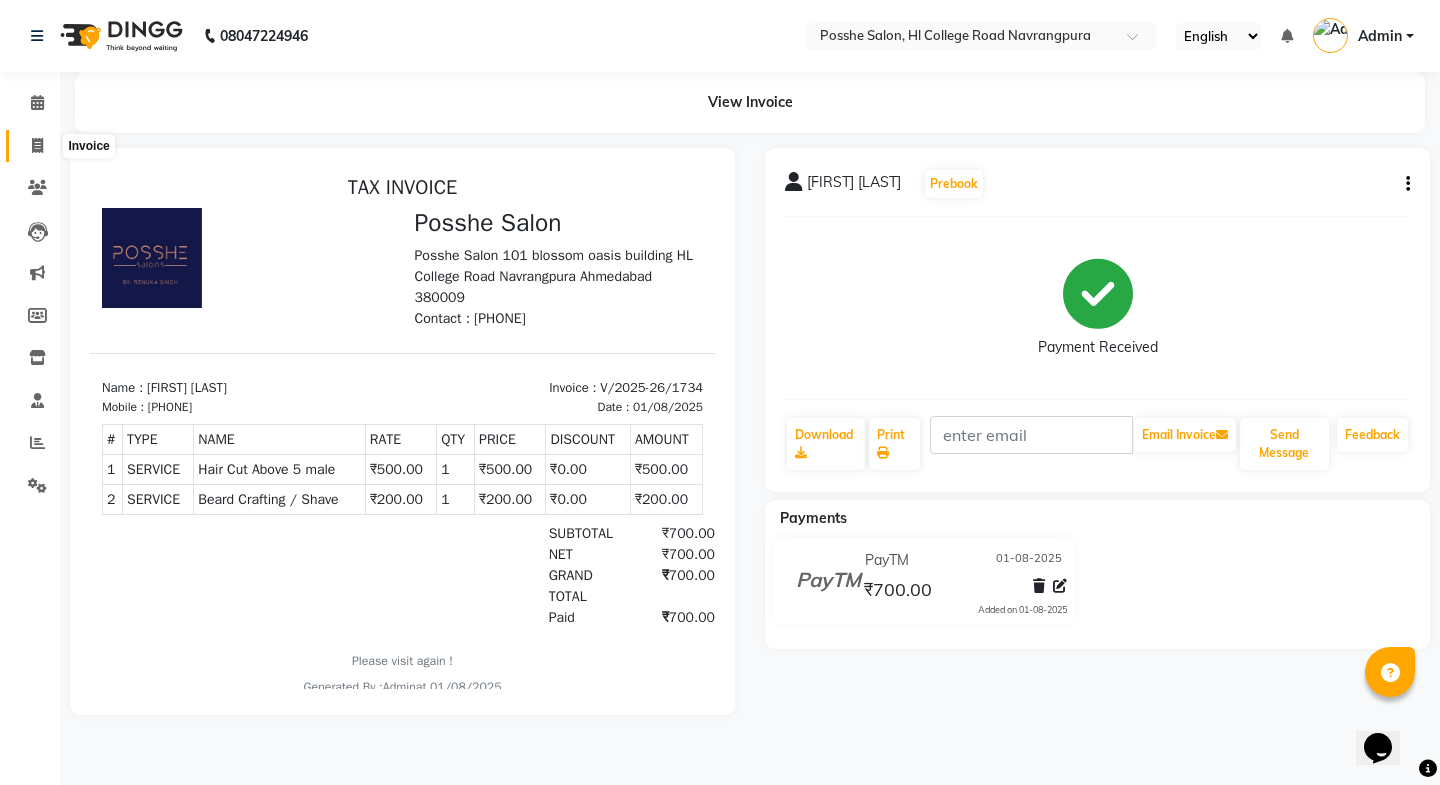 click 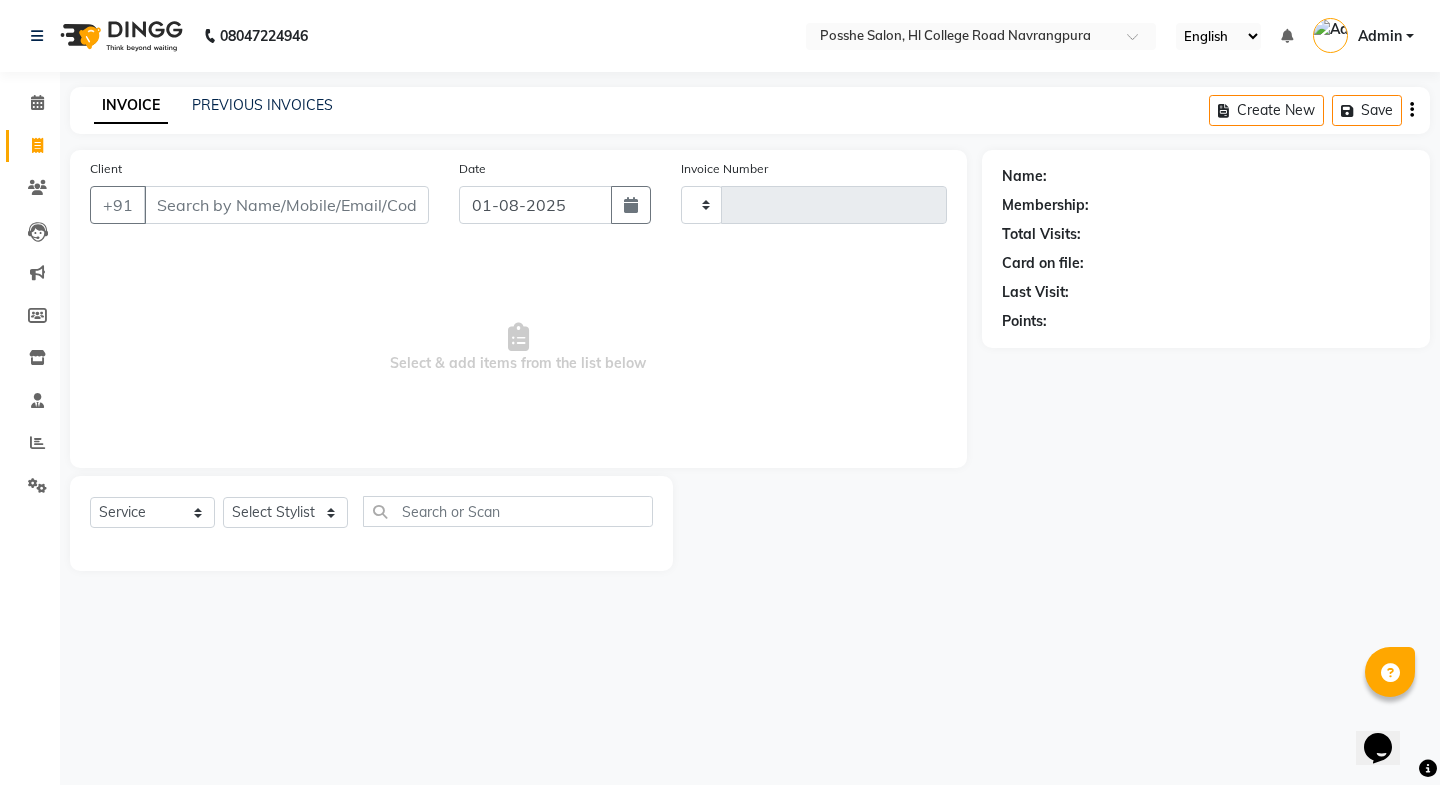 type on "1735" 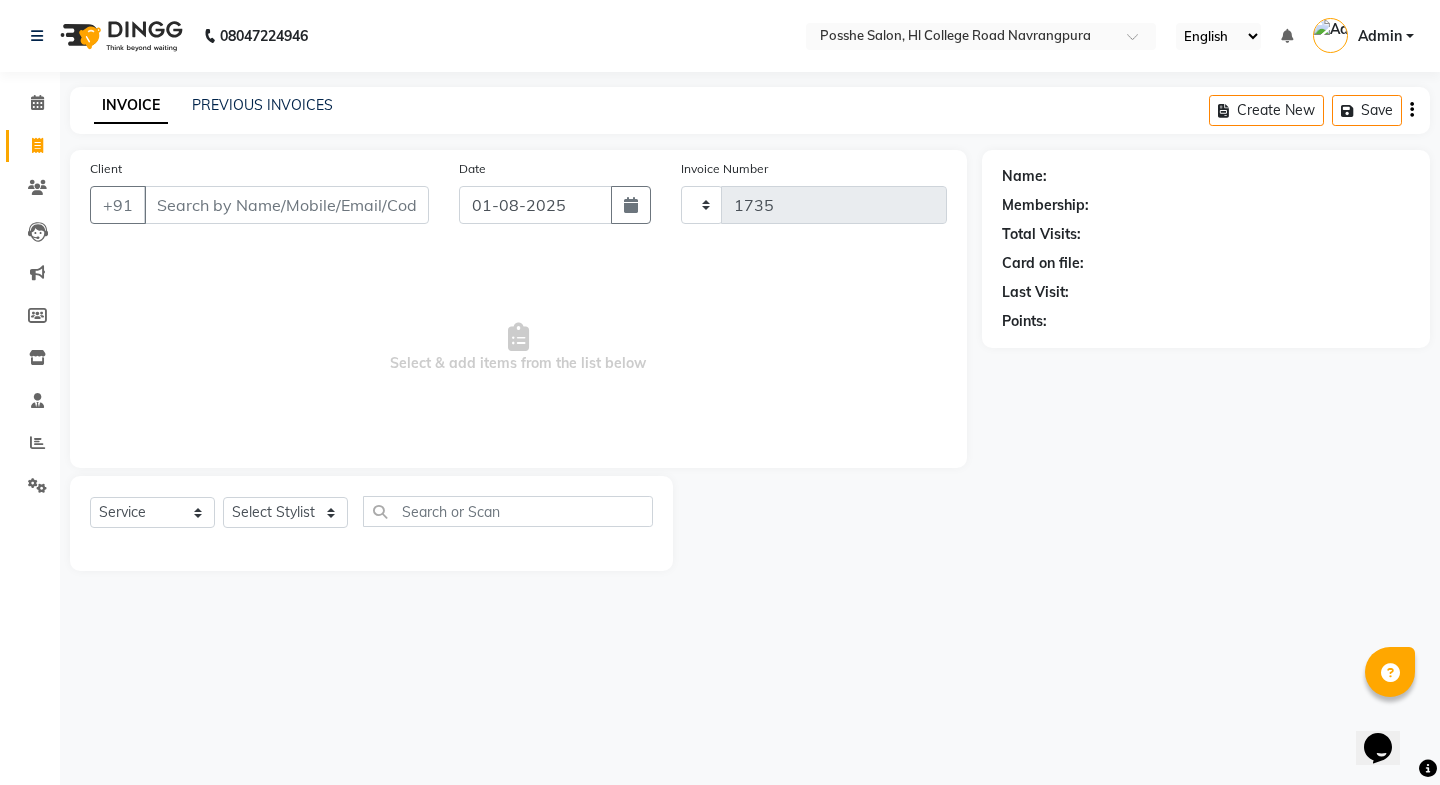 select on "6052" 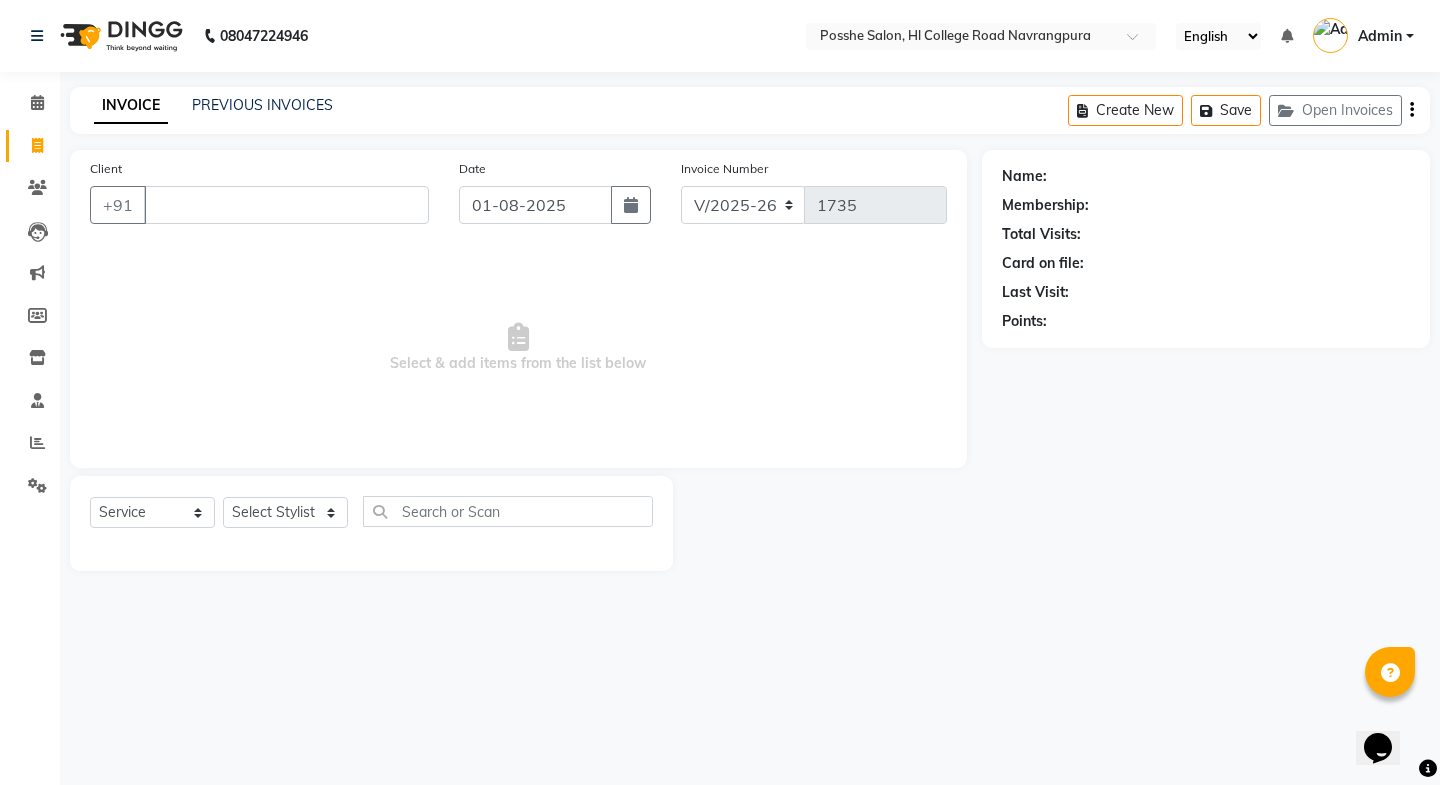 type 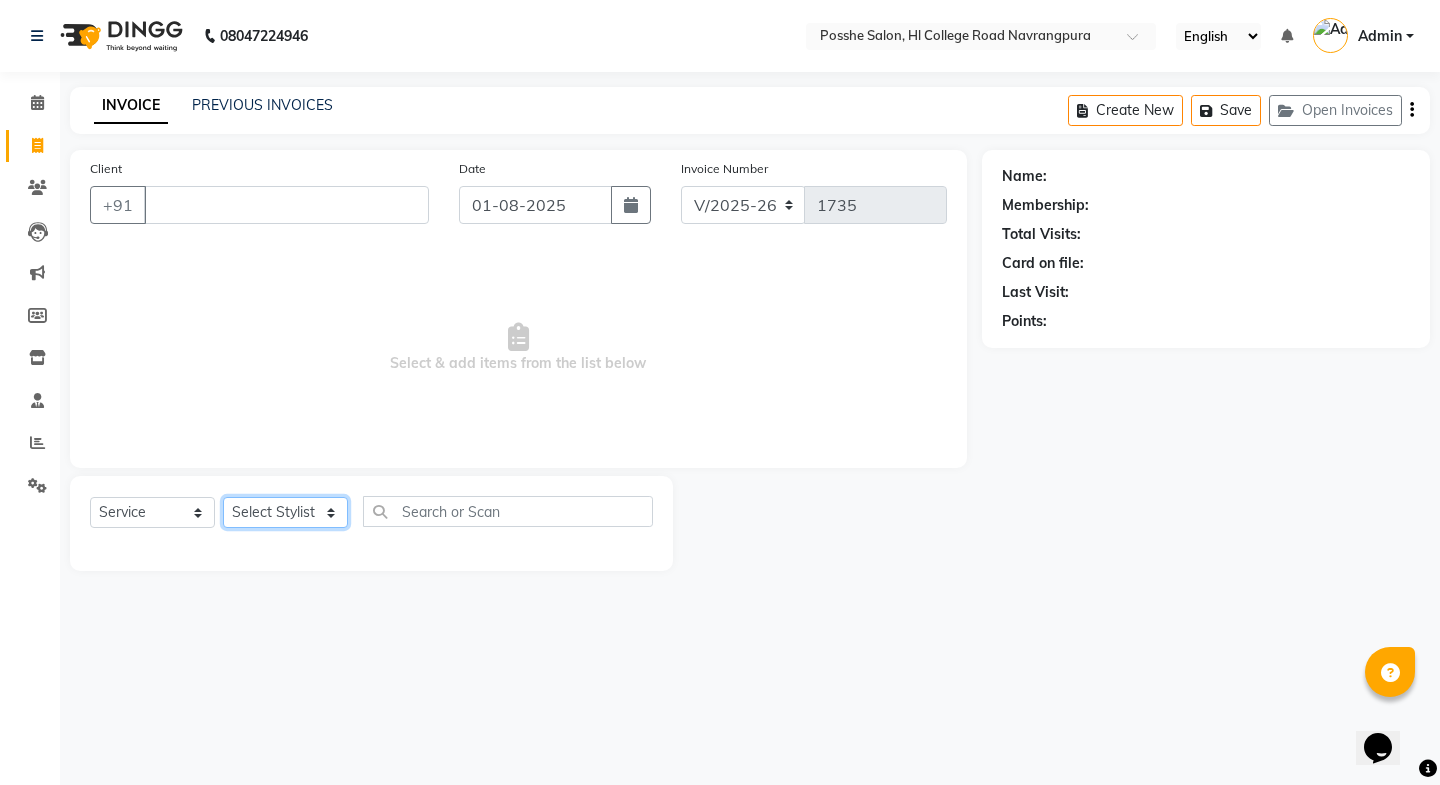 click on "Select Stylist Faheem Salmani Kajal Mali Kamal Chand Posshe for products Rajesh simran bhatiya Sonu Verma" 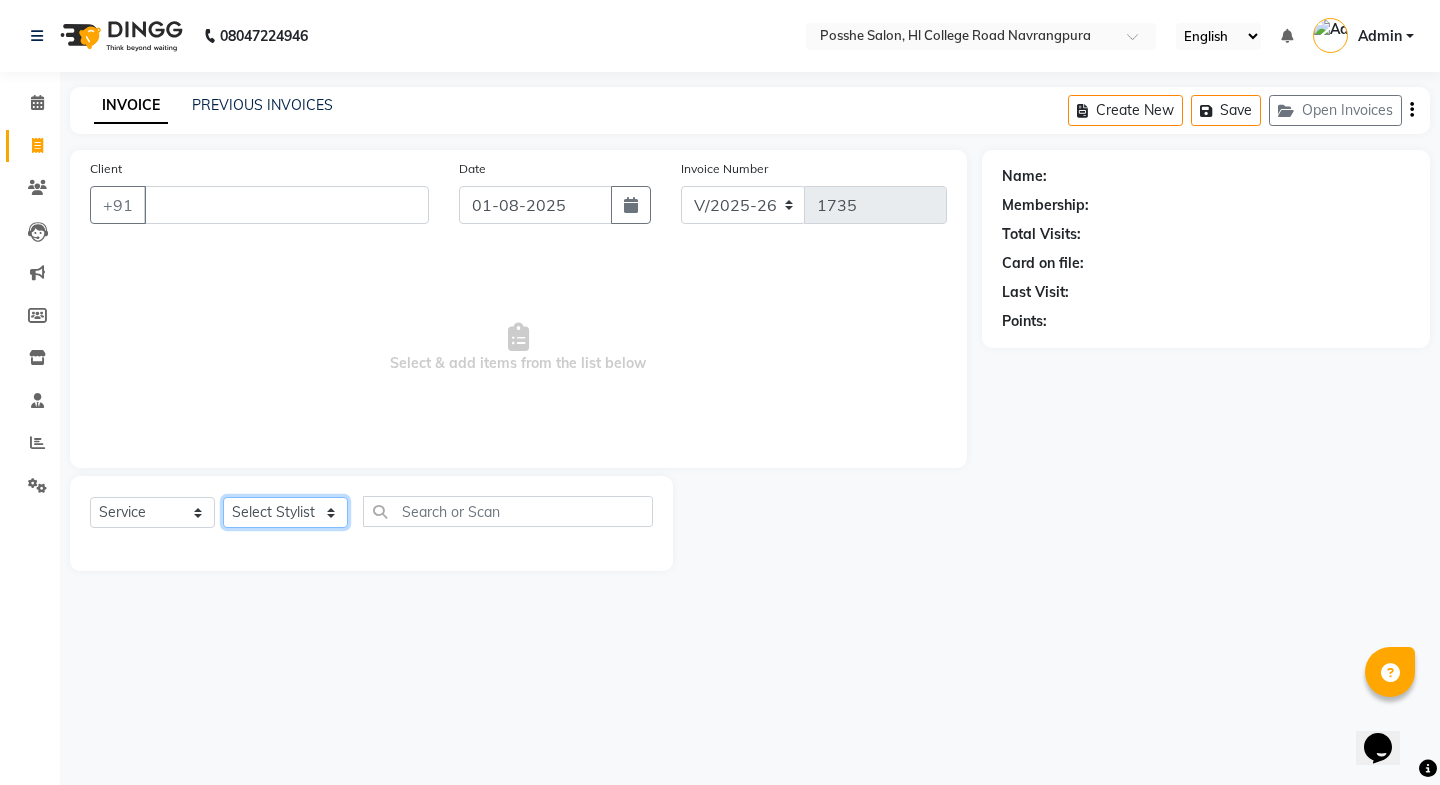 select on "43693" 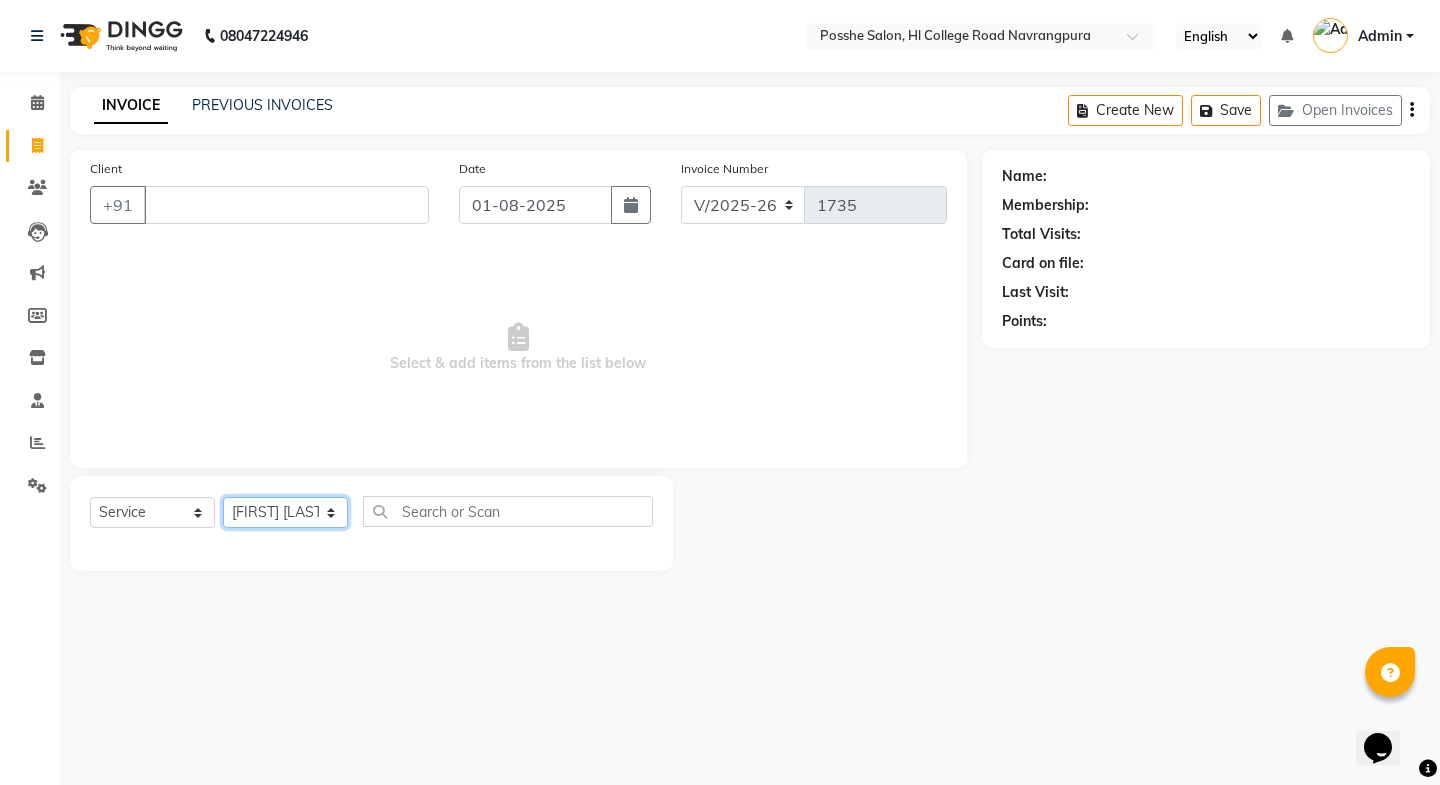 click on "Select Stylist Faheem Salmani Kajal Mali Kamal Chand Posshe for products Rajesh simran bhatiya Sonu Verma" 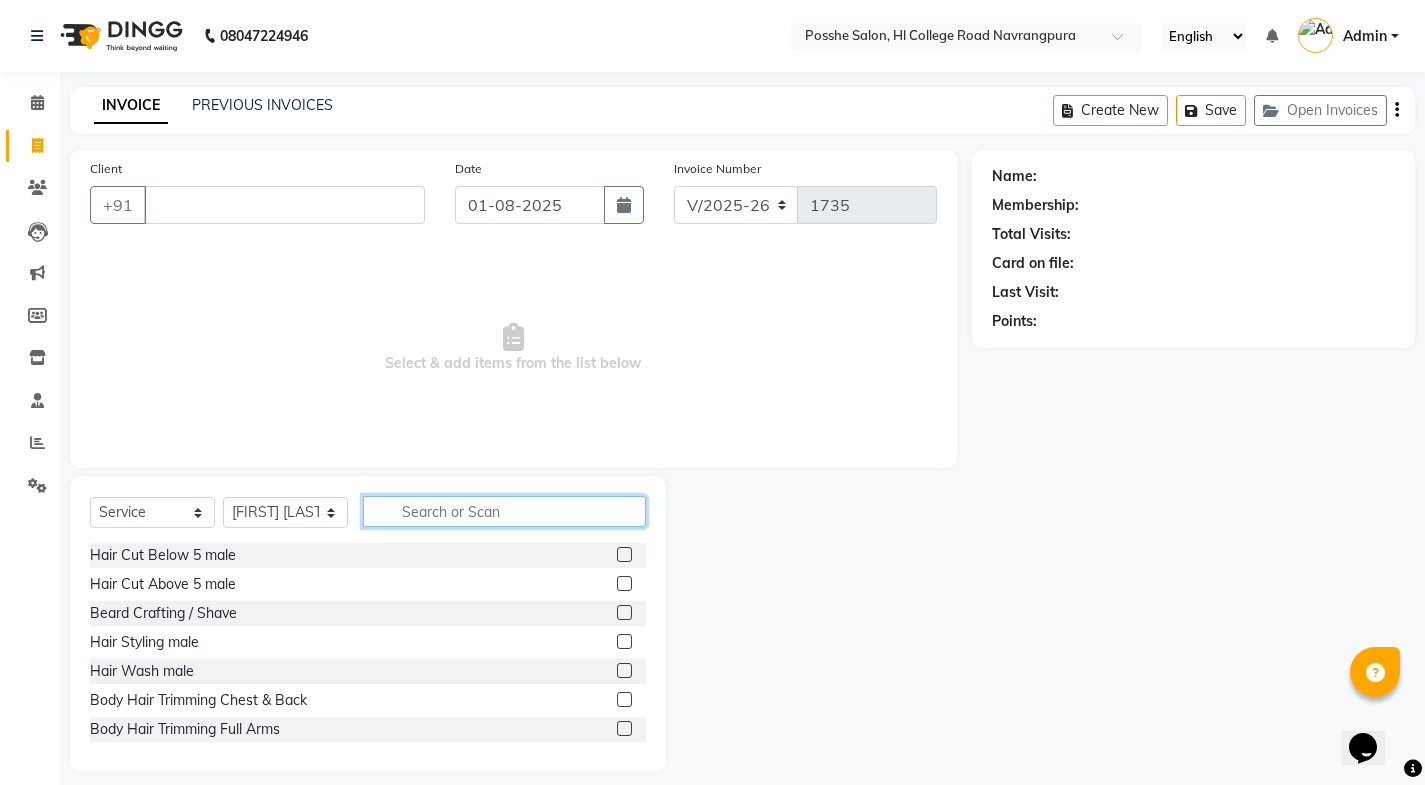 click 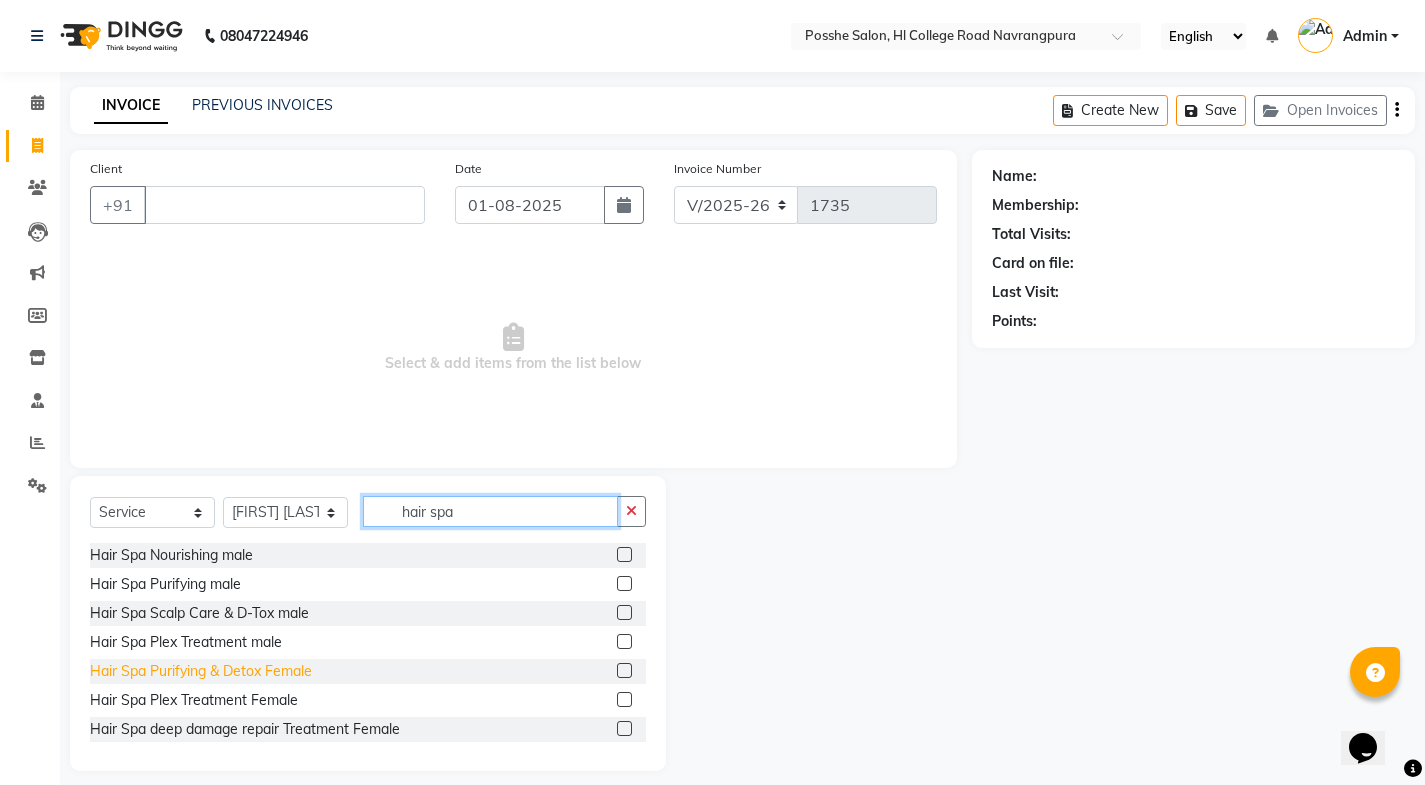 type on "hair spa" 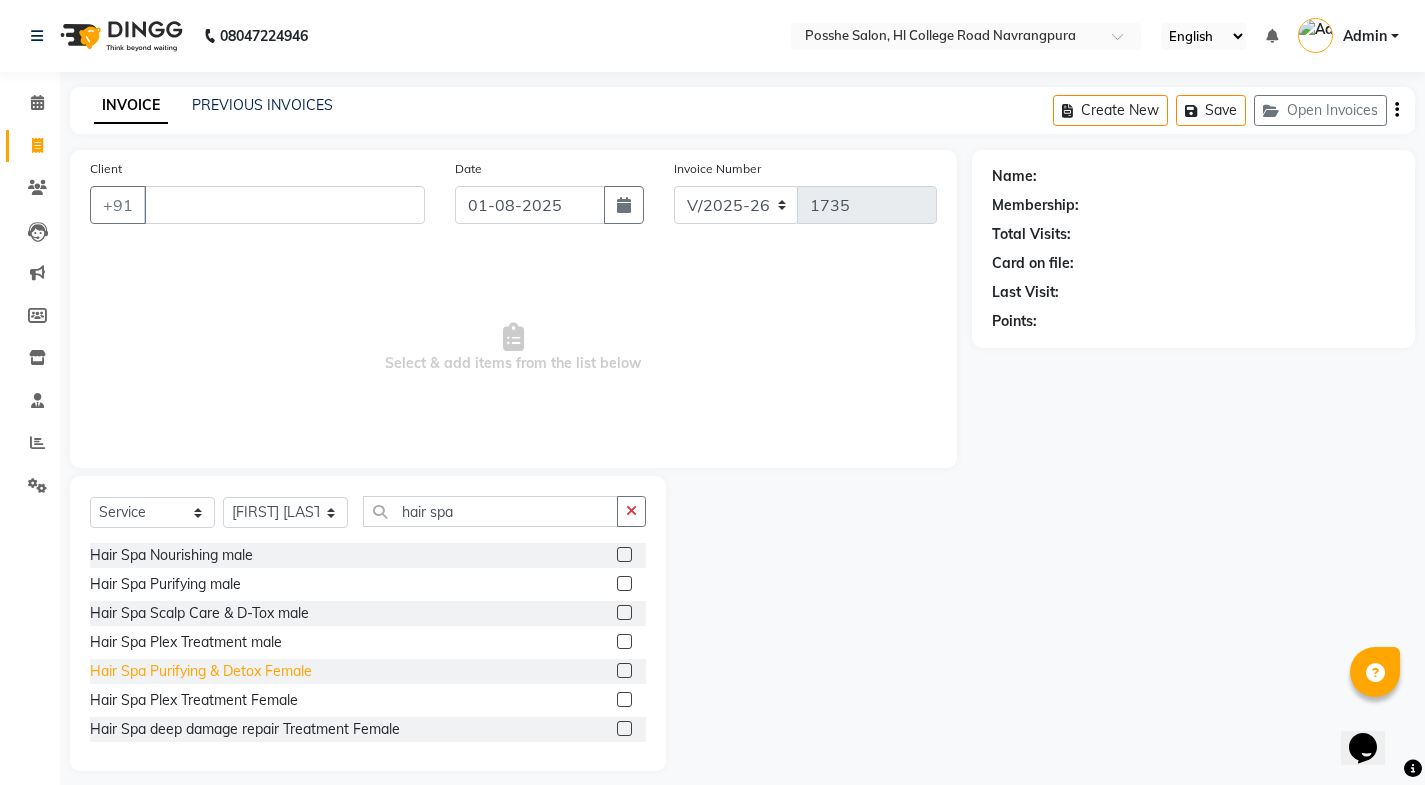 click on "Hair Spa Purifying & Detox Female" 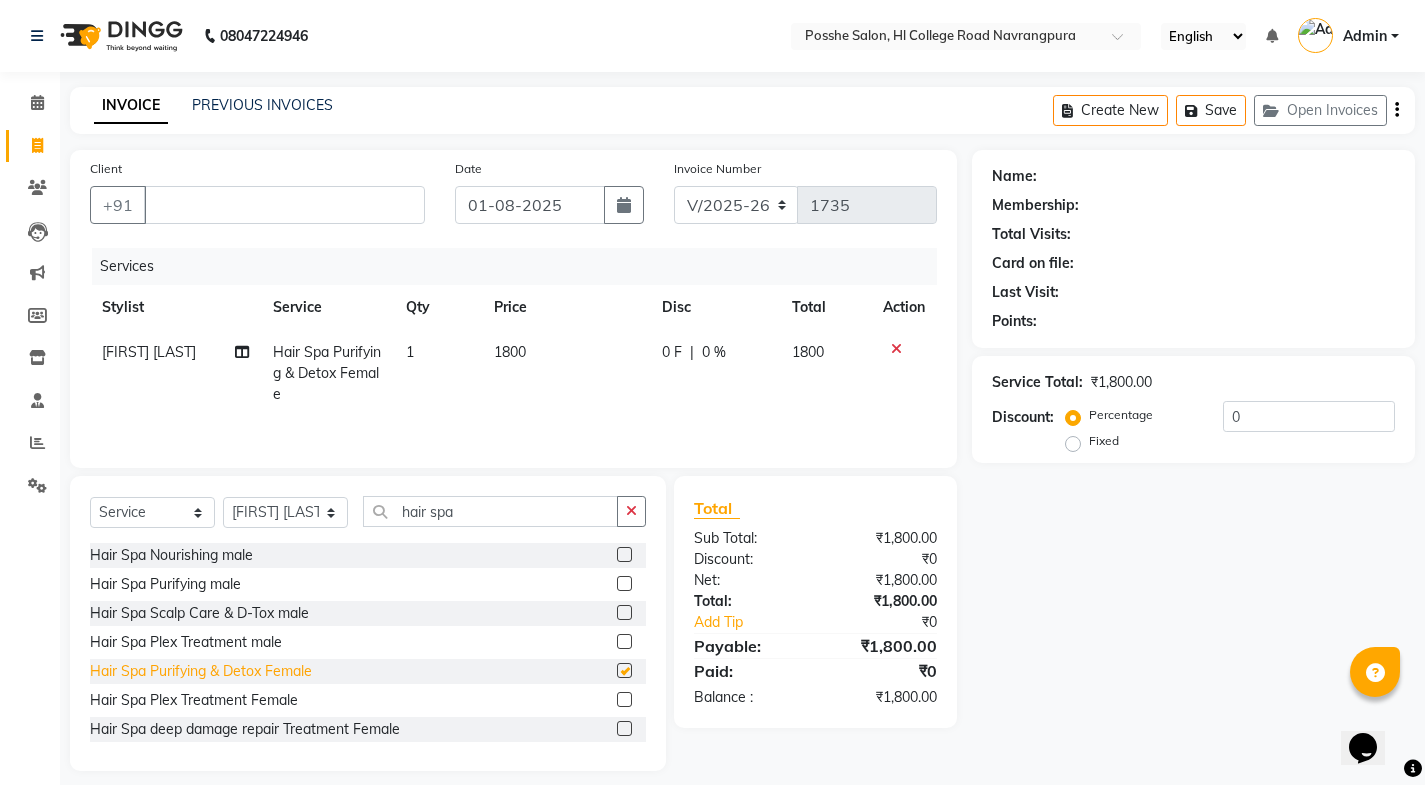 checkbox on "false" 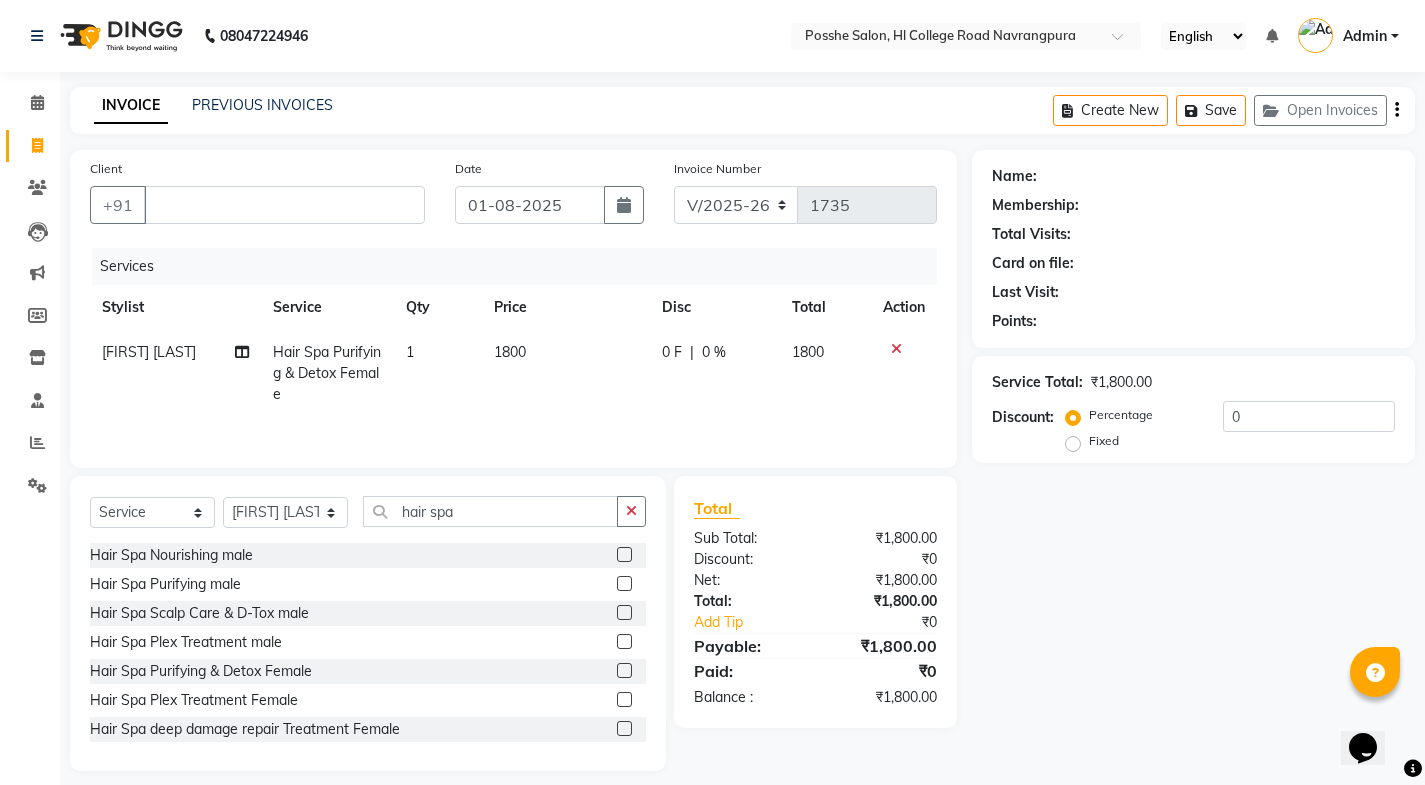click on "1800" 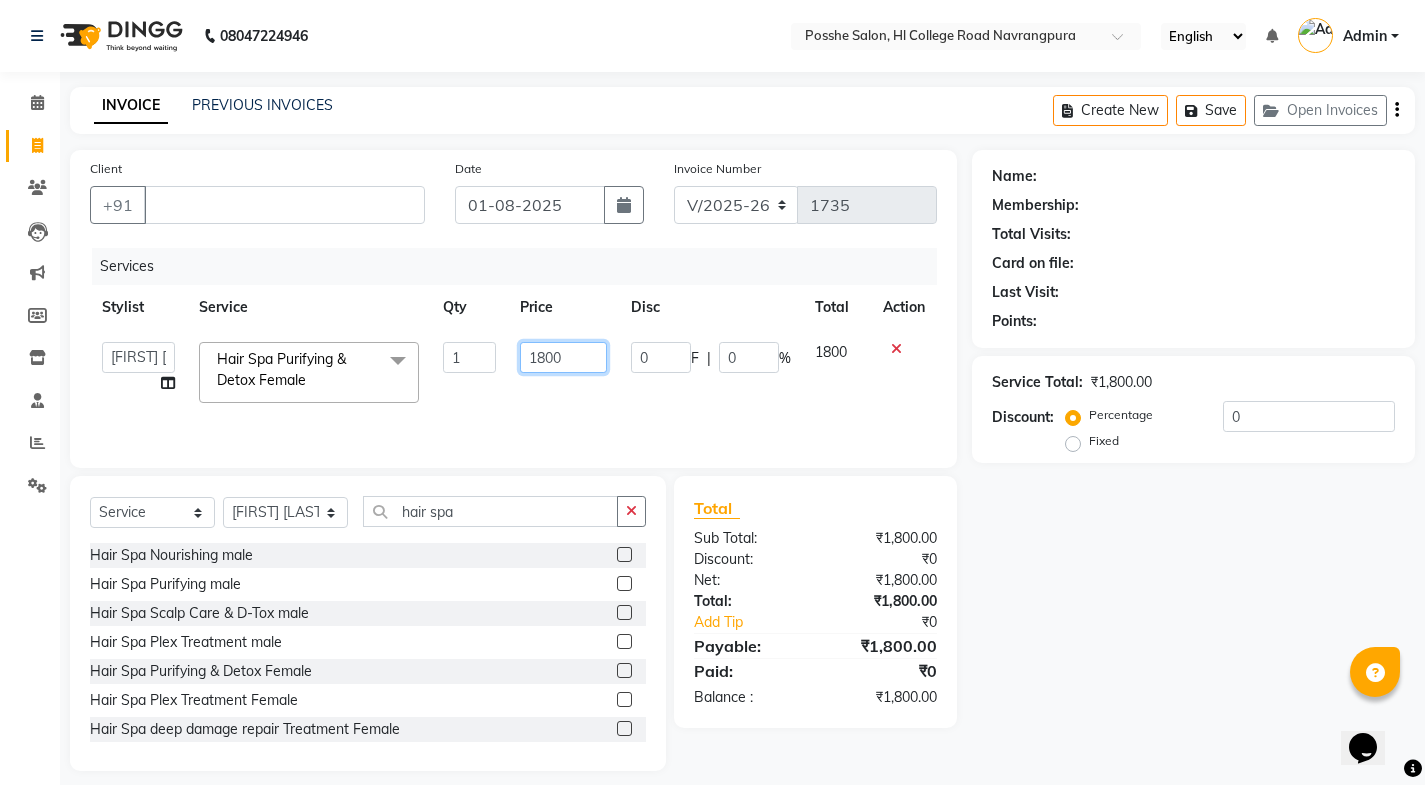 drag, startPoint x: 546, startPoint y: 365, endPoint x: 562, endPoint y: 355, distance: 18.867962 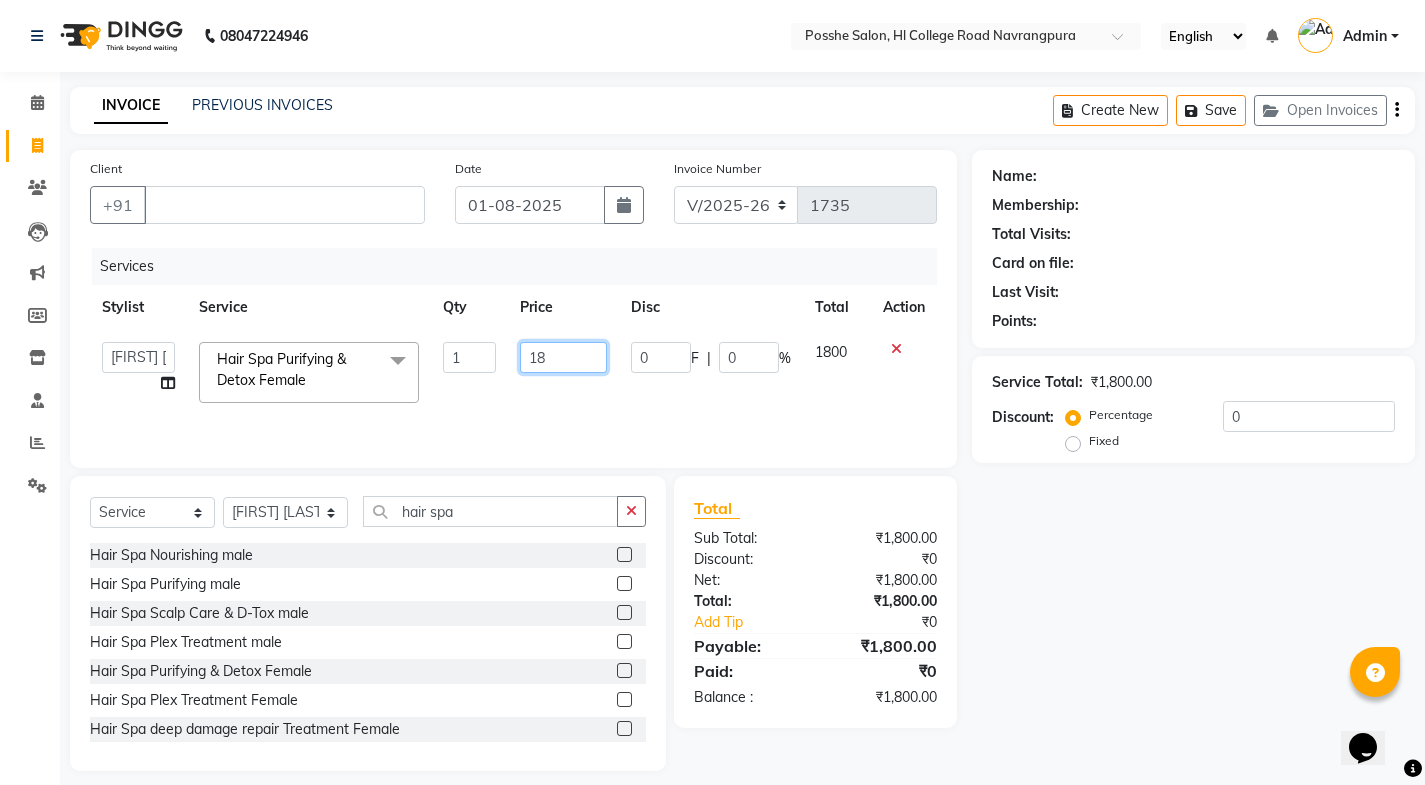 type on "1" 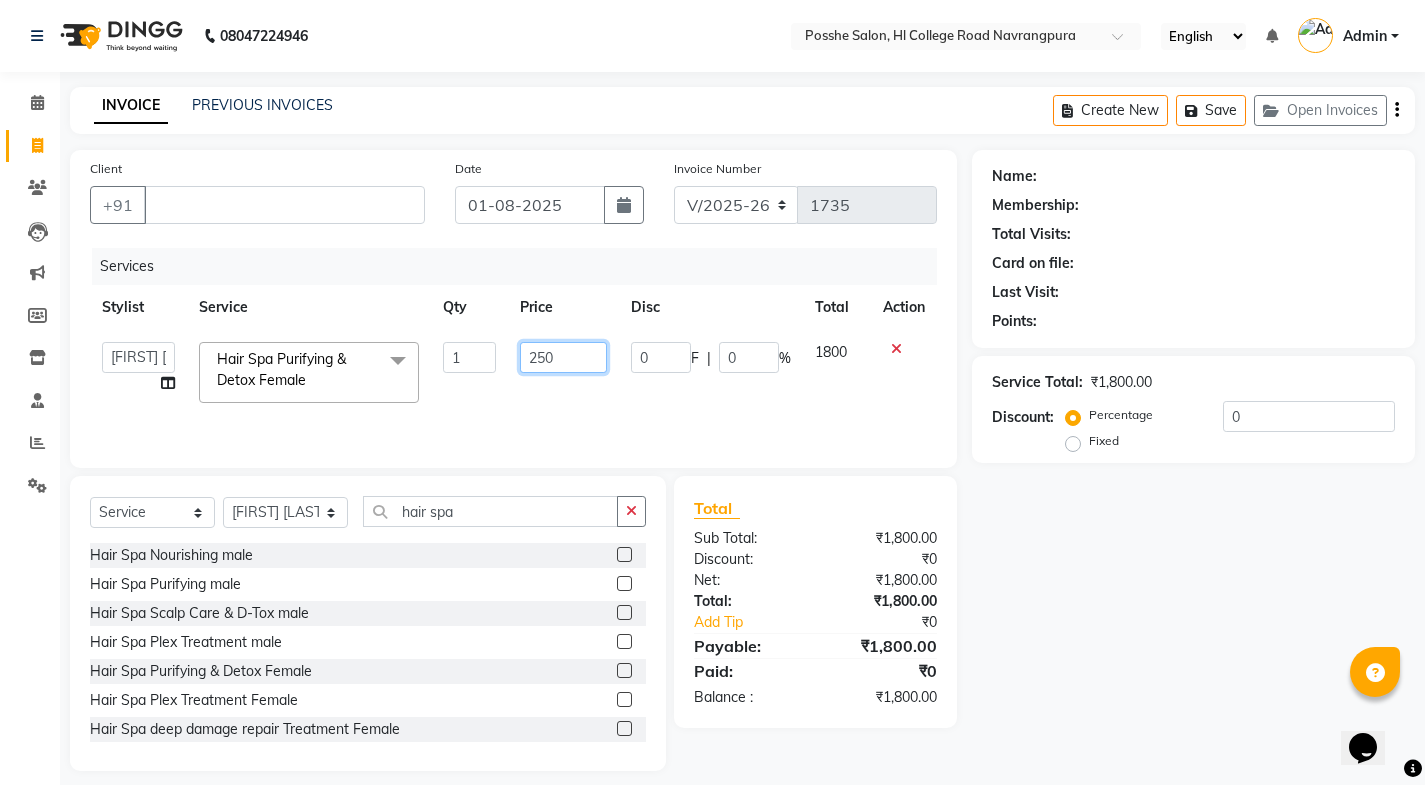 type on "2500" 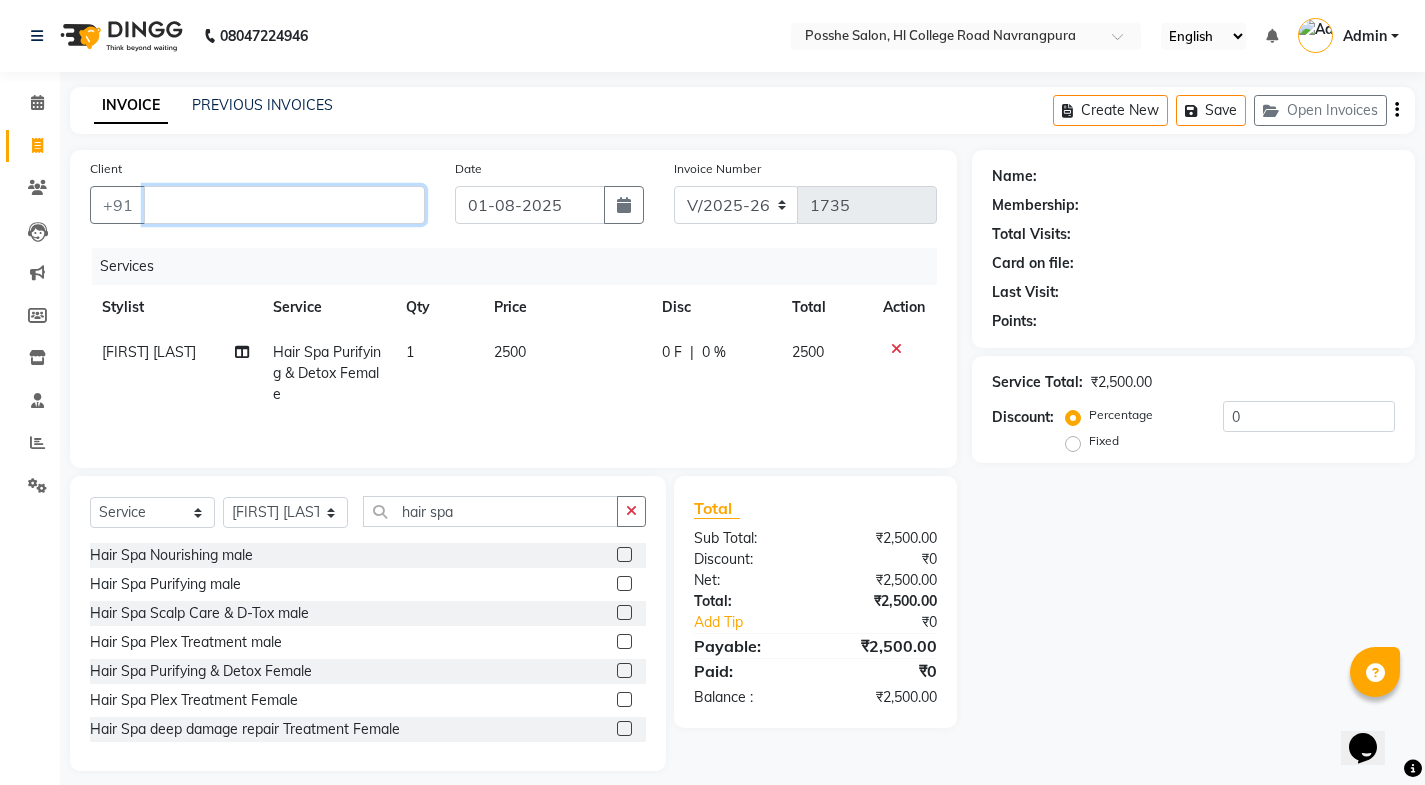 click on "Client" at bounding box center (284, 205) 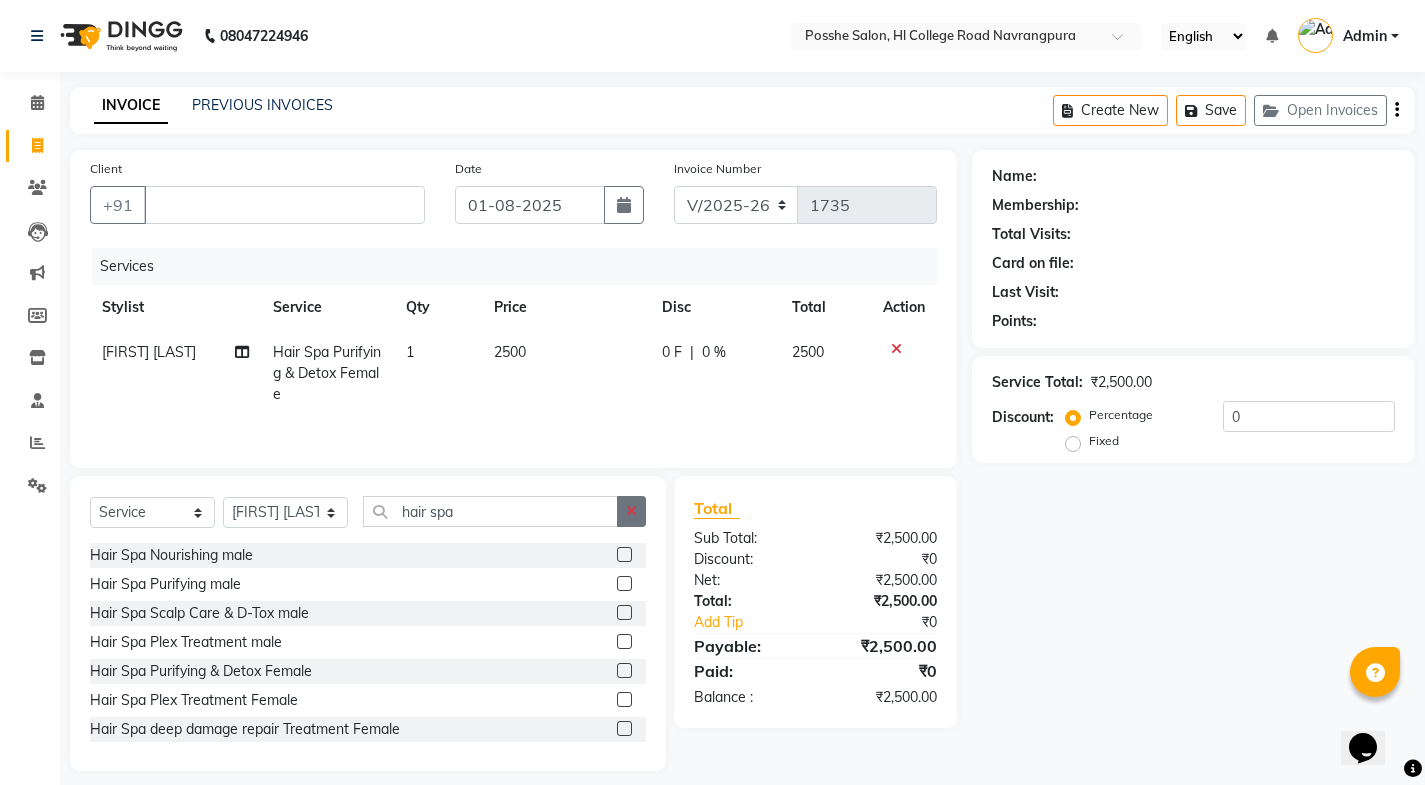 click 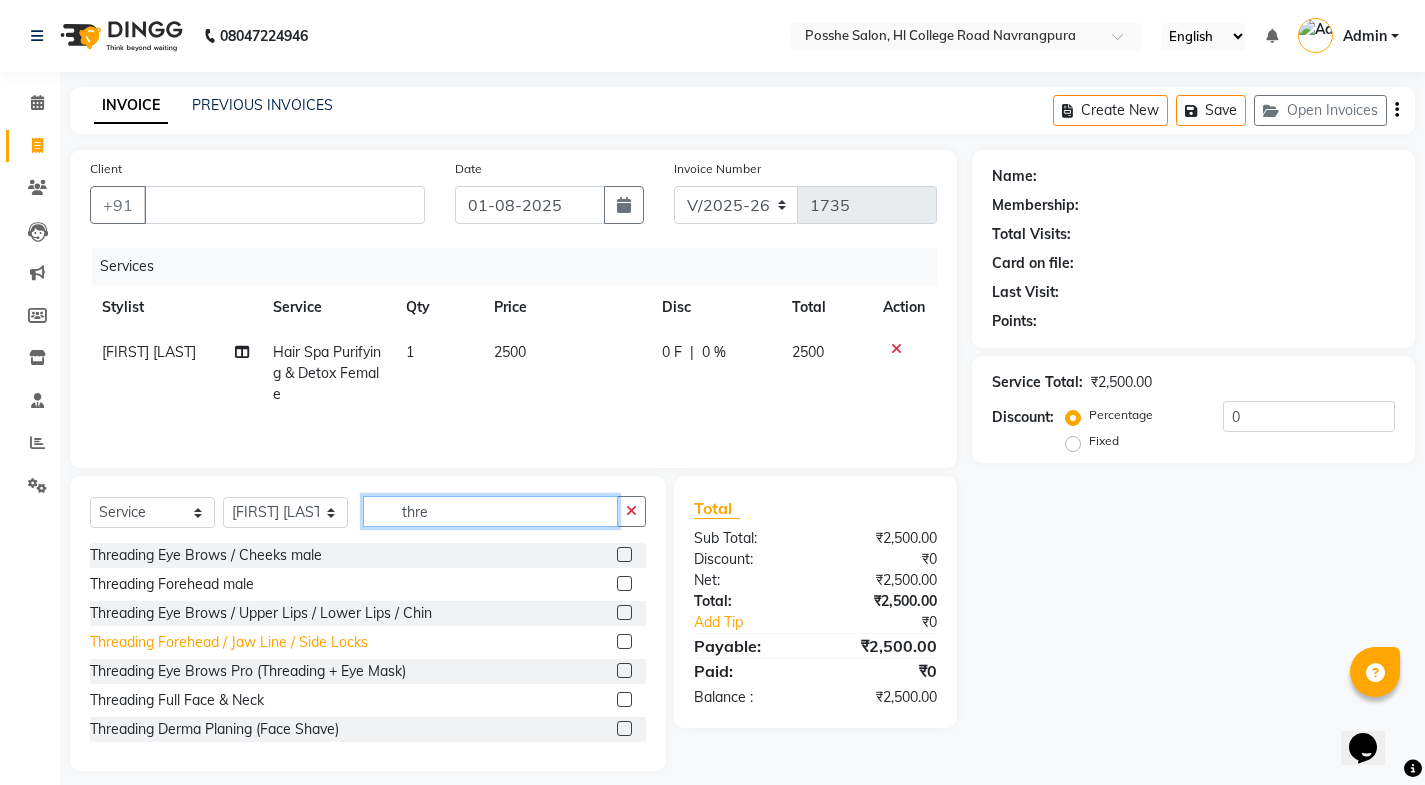 type on "thre" 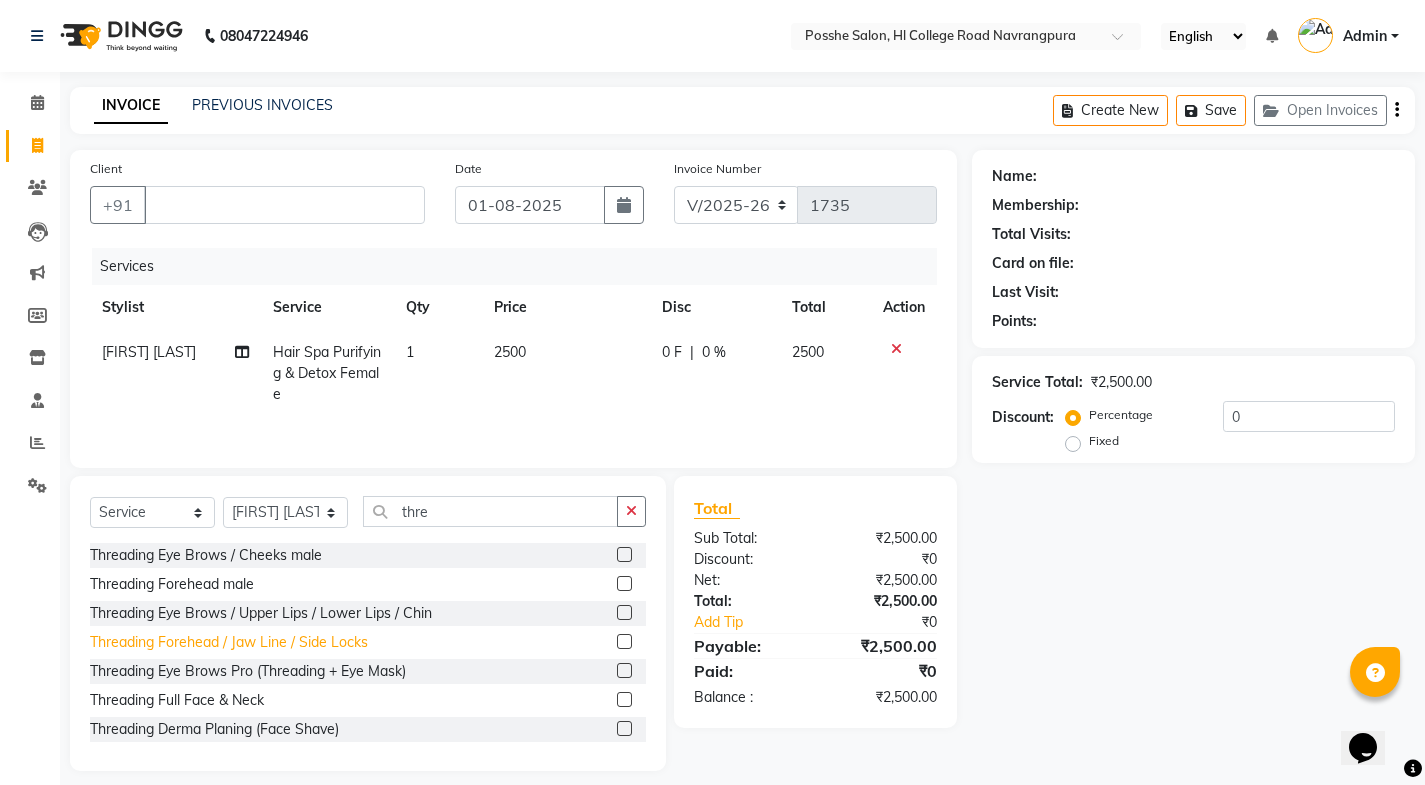 click on "Threading Forehead / Jaw Line / Side Locks" 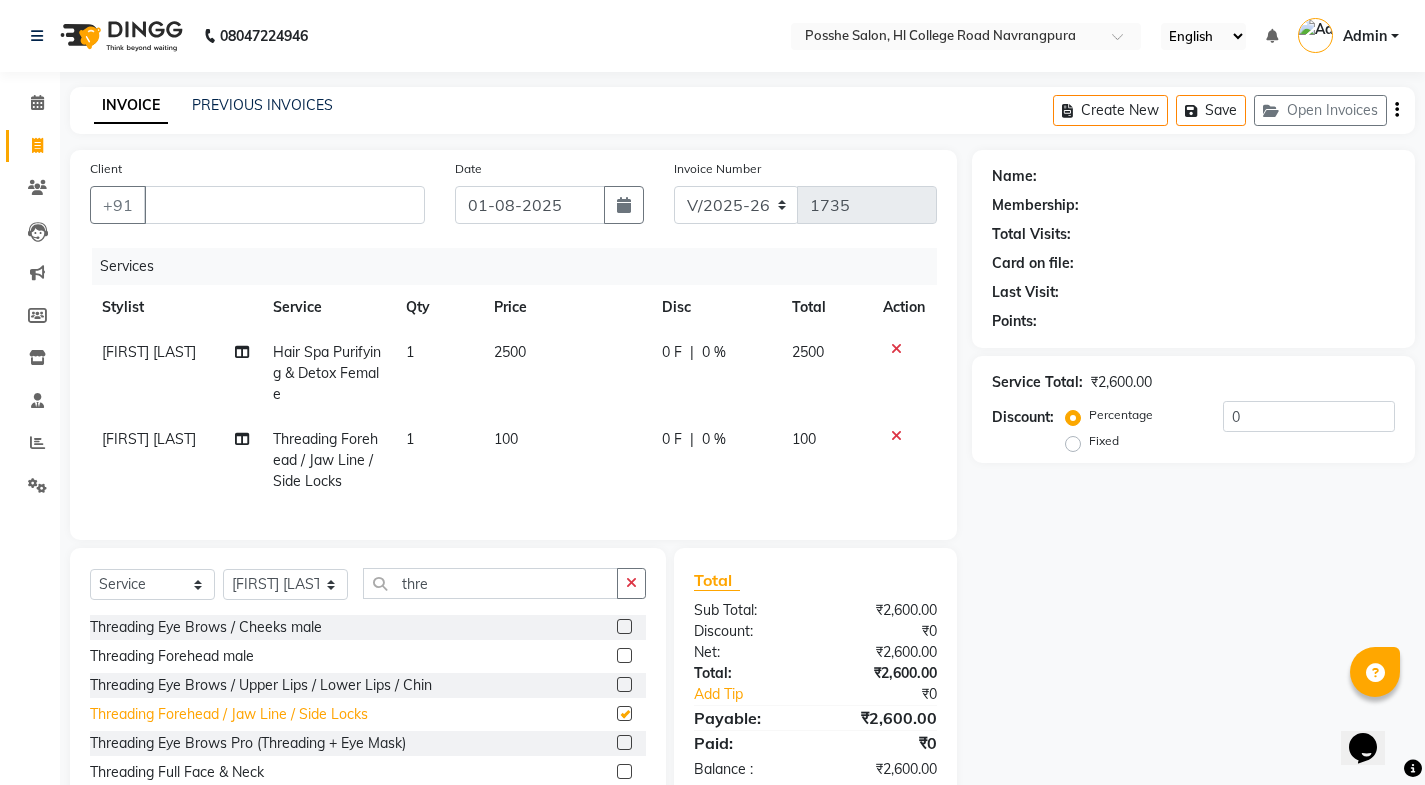 checkbox on "false" 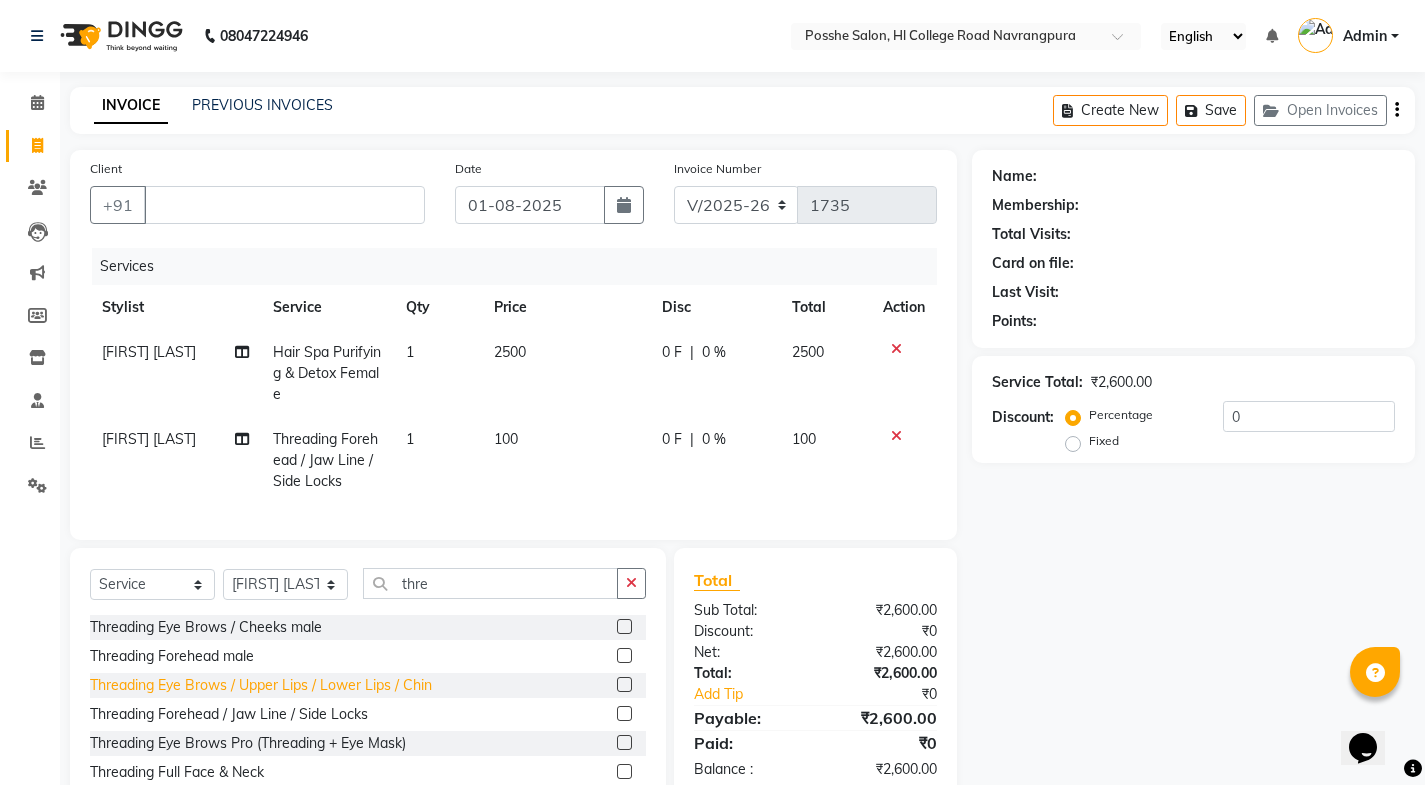 click on "Threading Eye Brows / Upper Lips / Lower Lips / Chin" 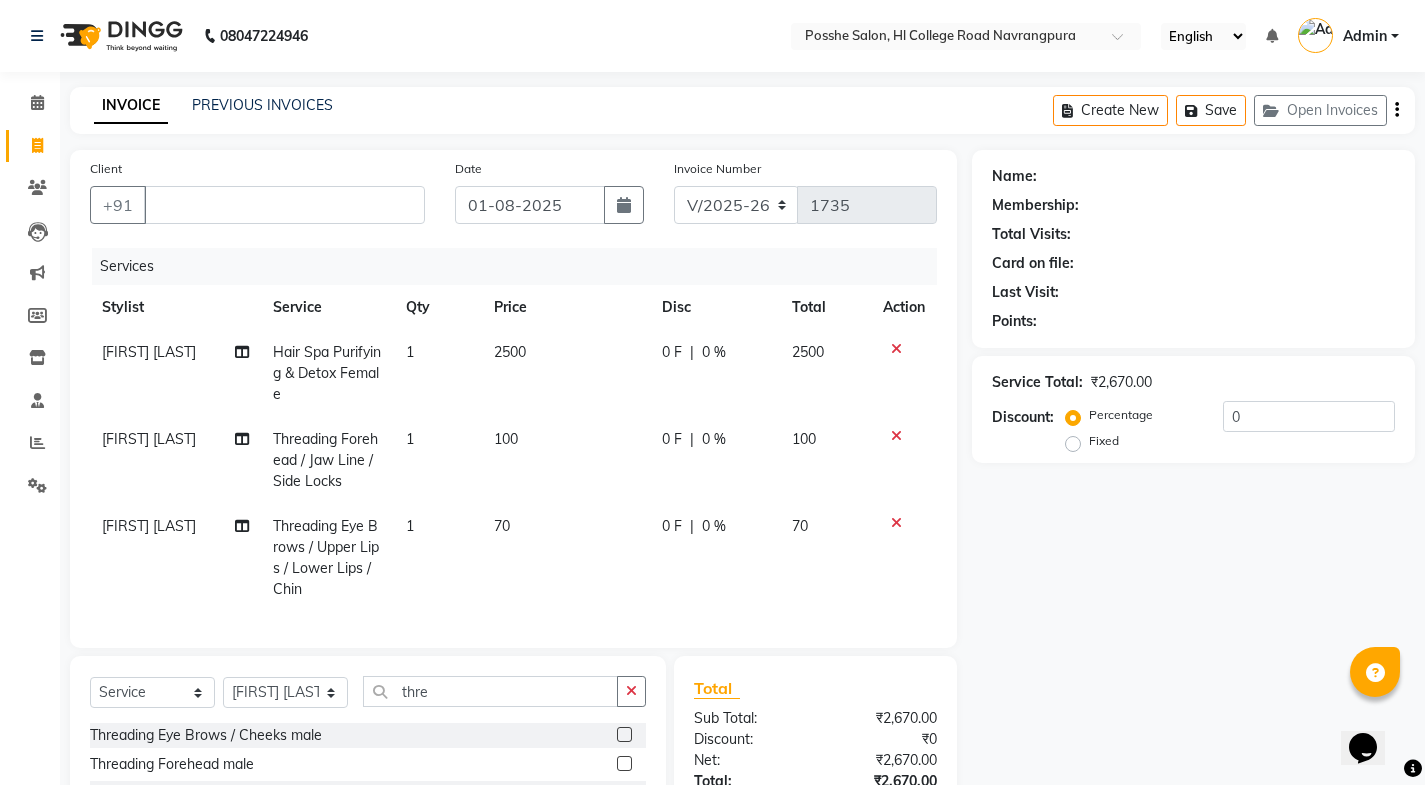 checkbox on "false" 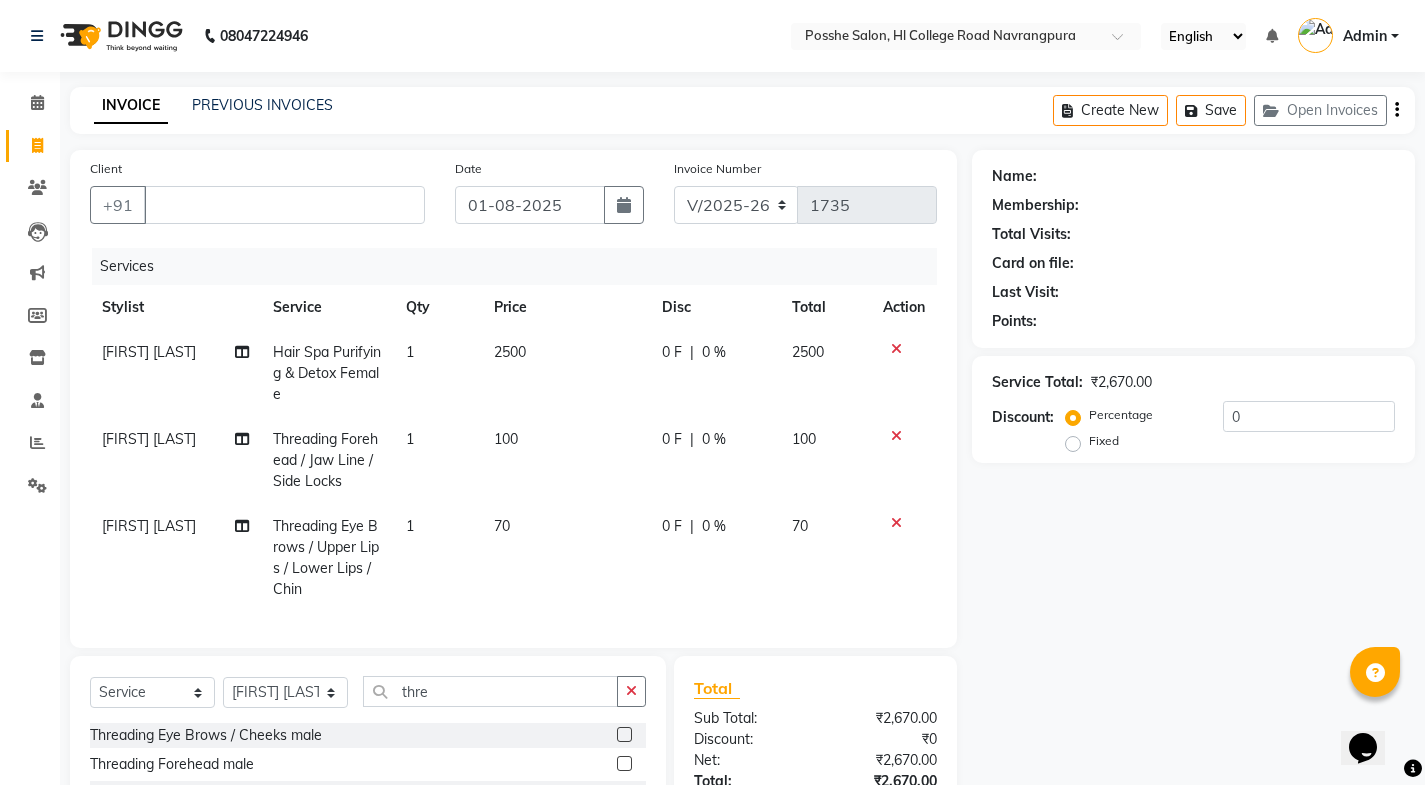 click 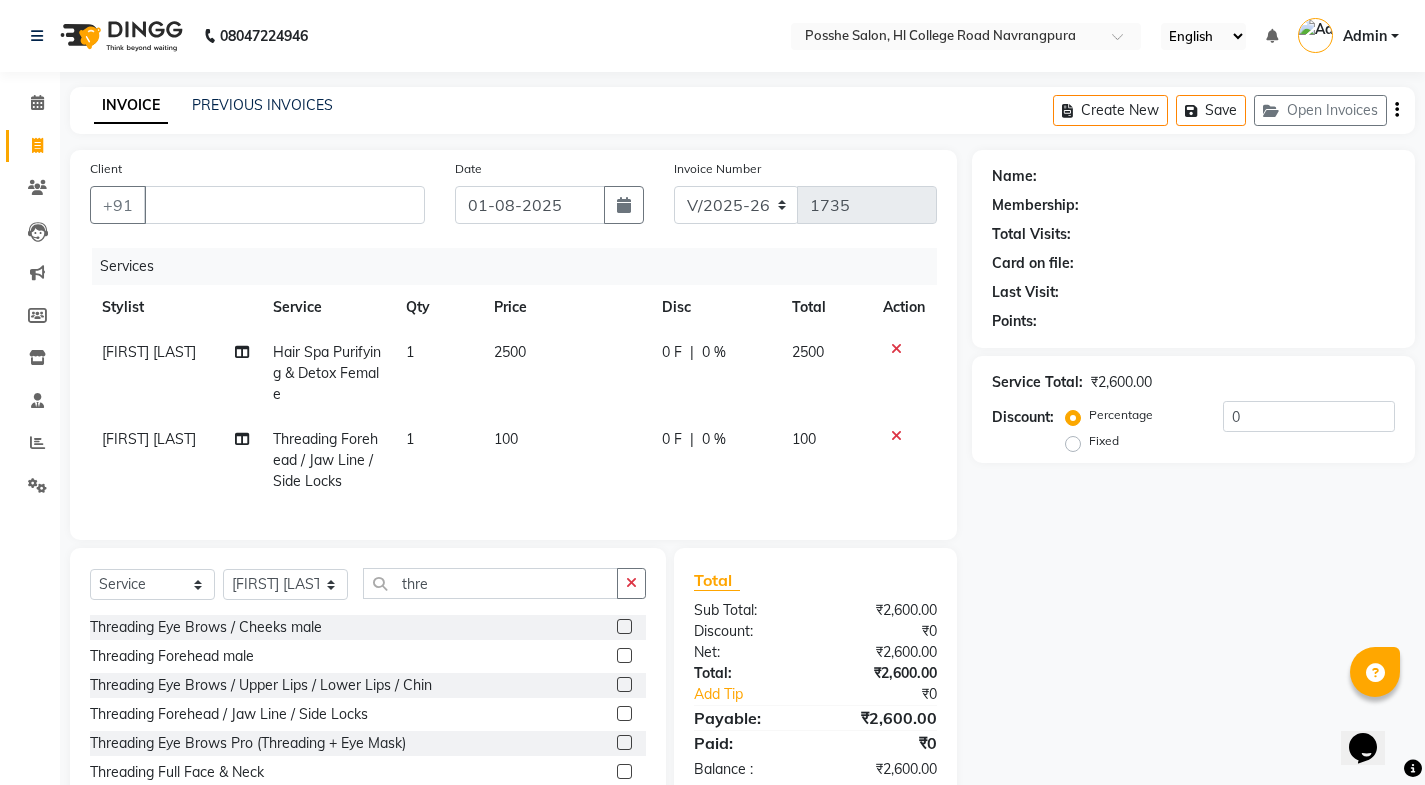click 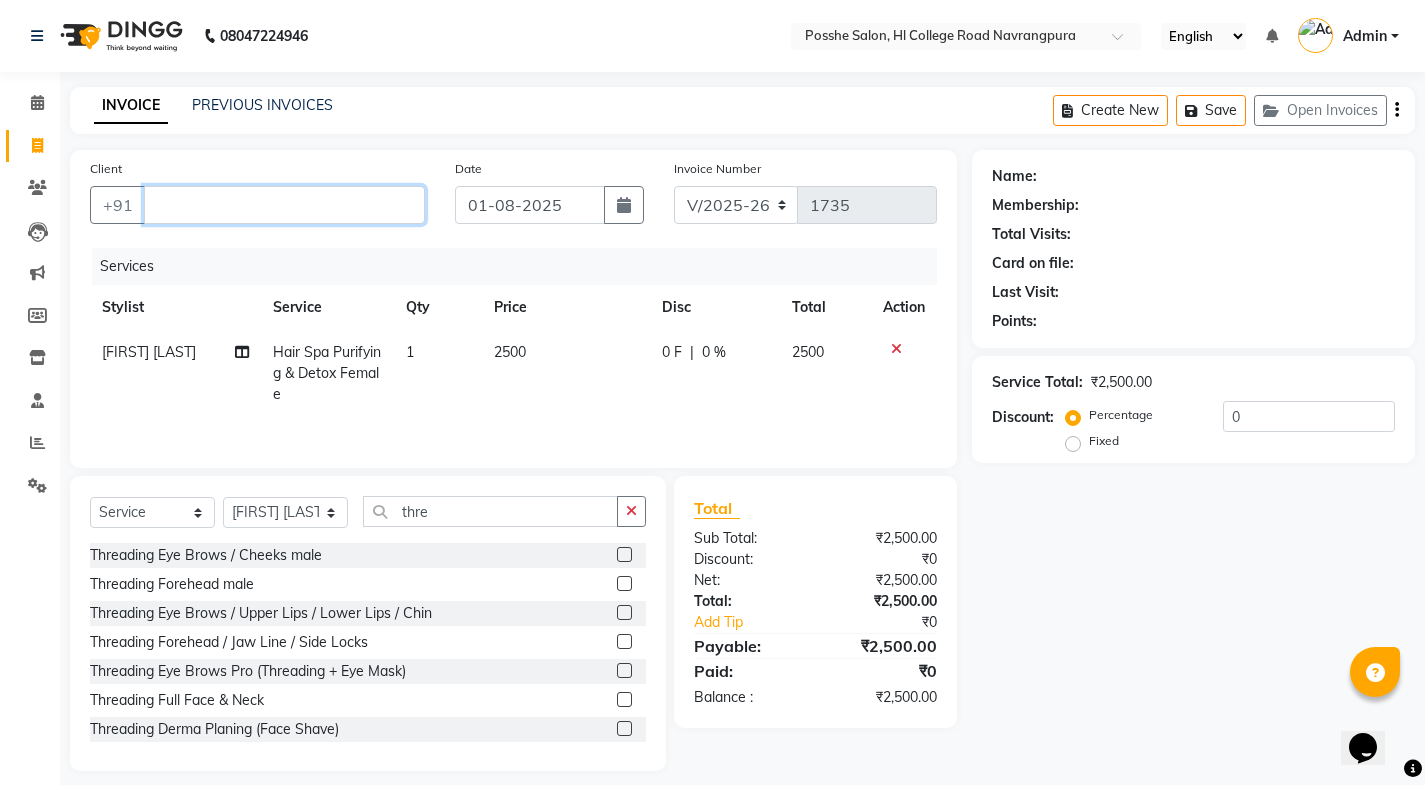 click on "Client" at bounding box center (284, 205) 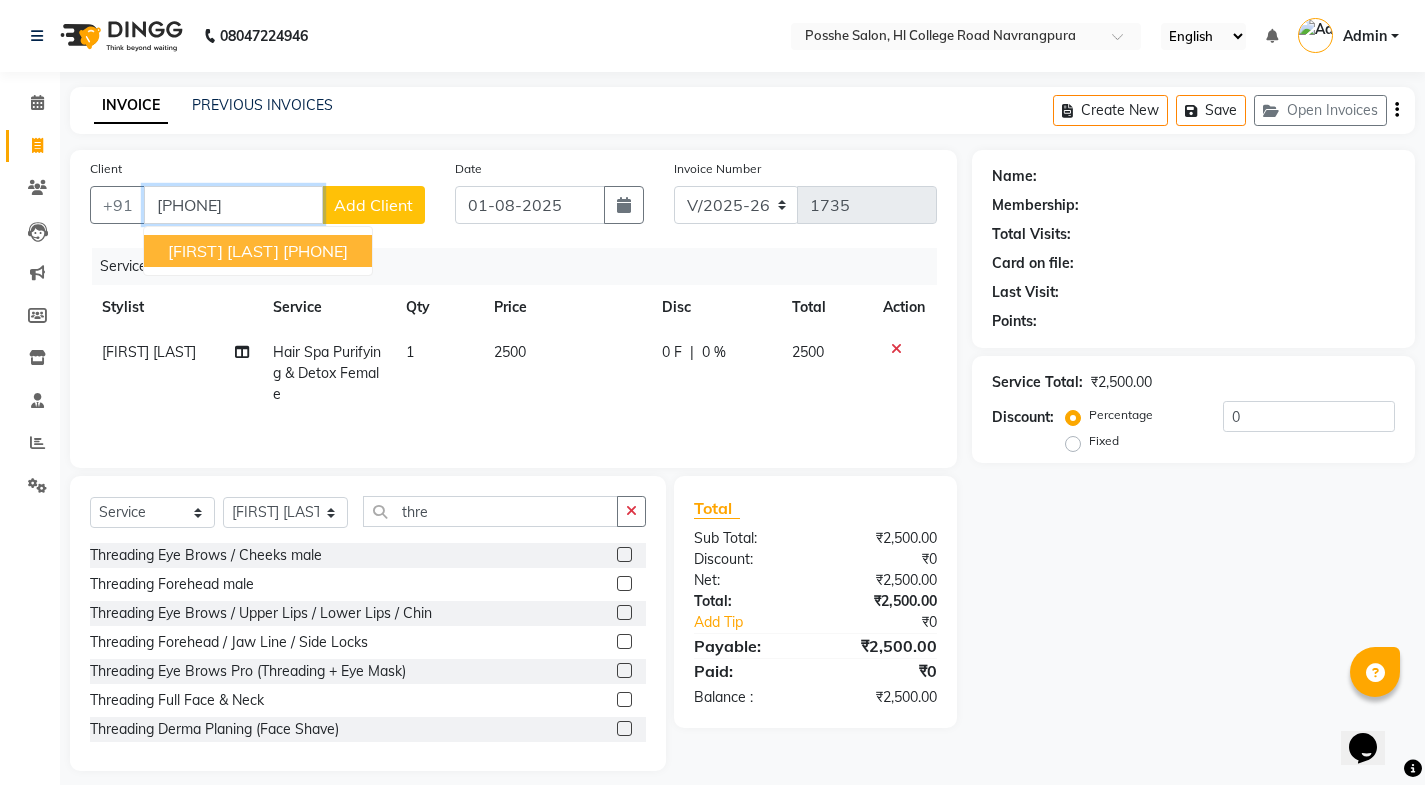 click on "8718069195" at bounding box center [315, 251] 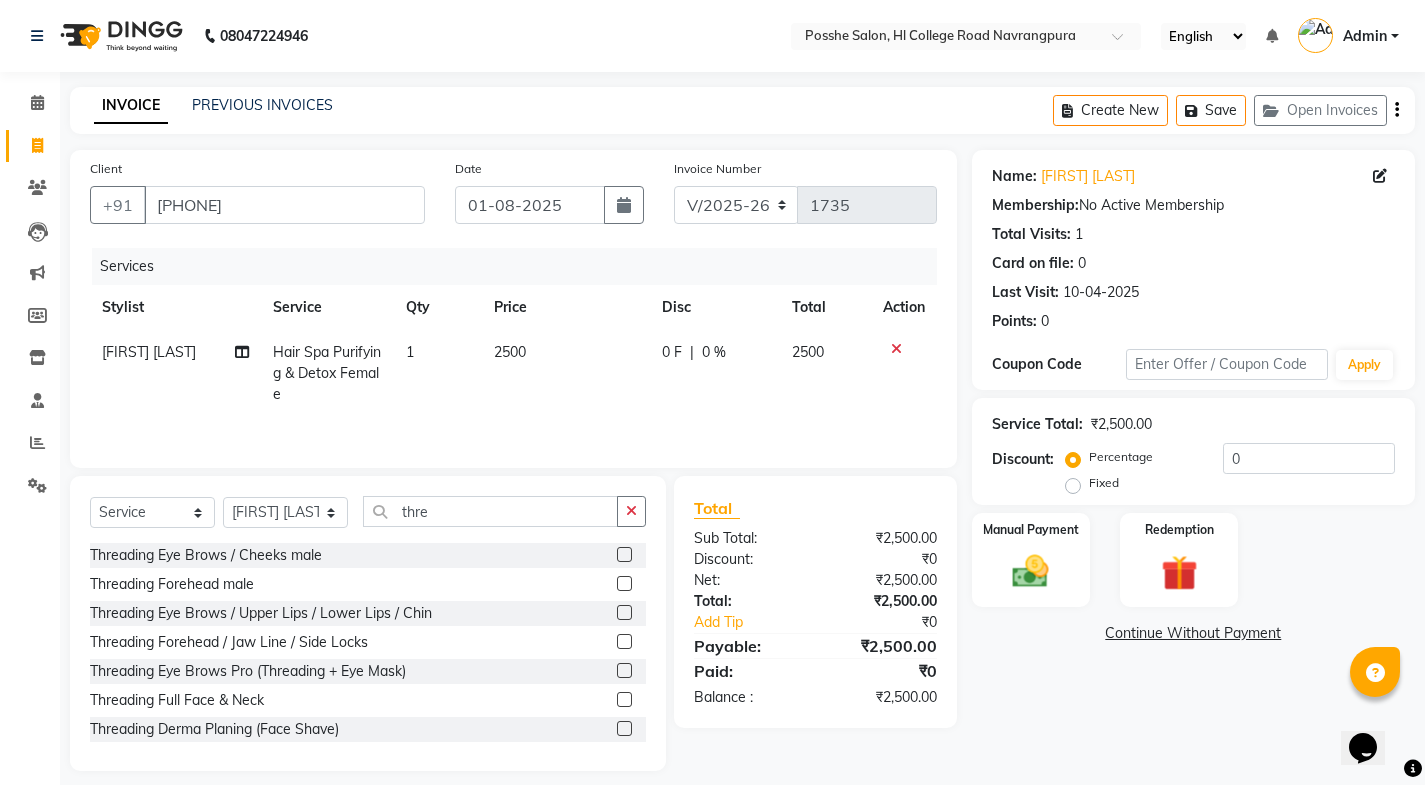 scroll, scrollTop: 16, scrollLeft: 0, axis: vertical 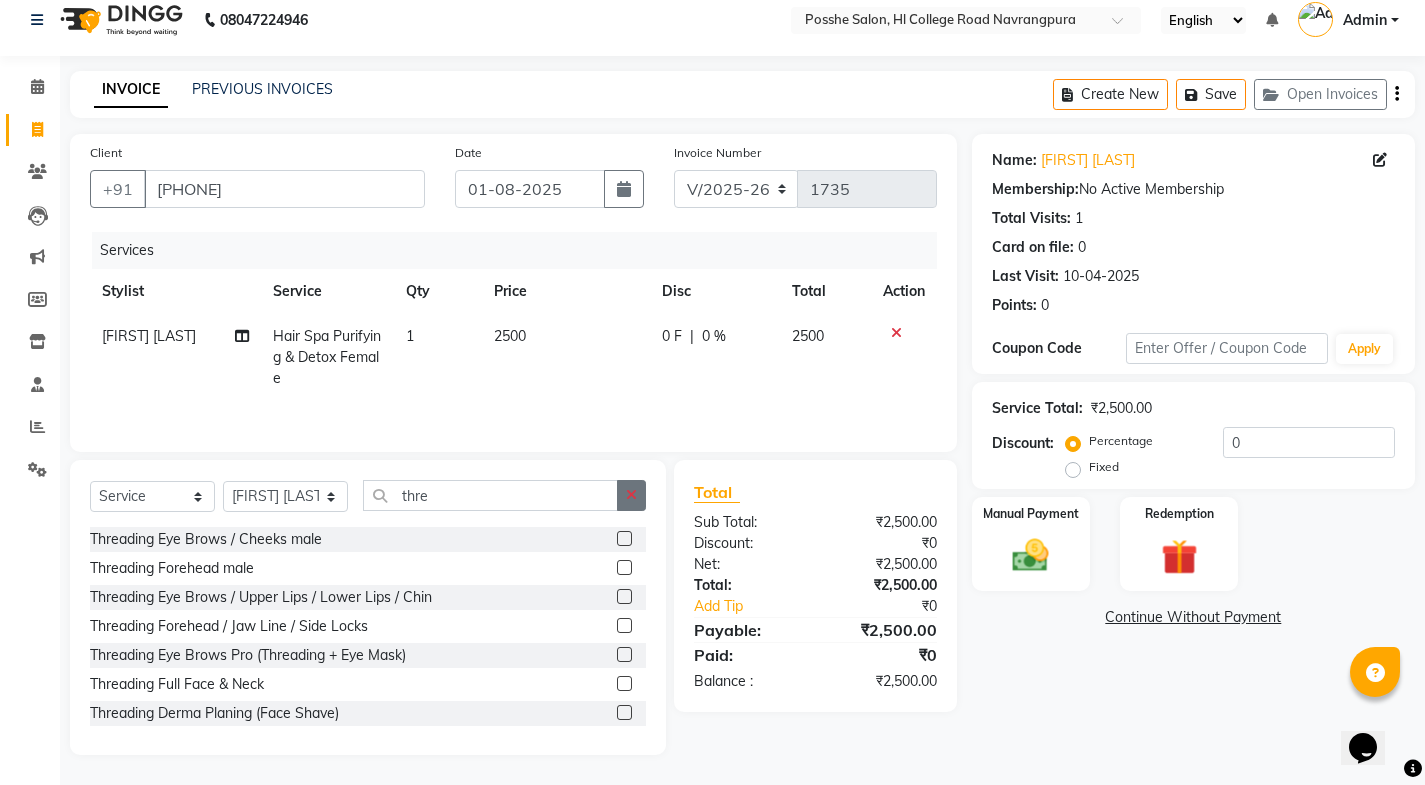 click 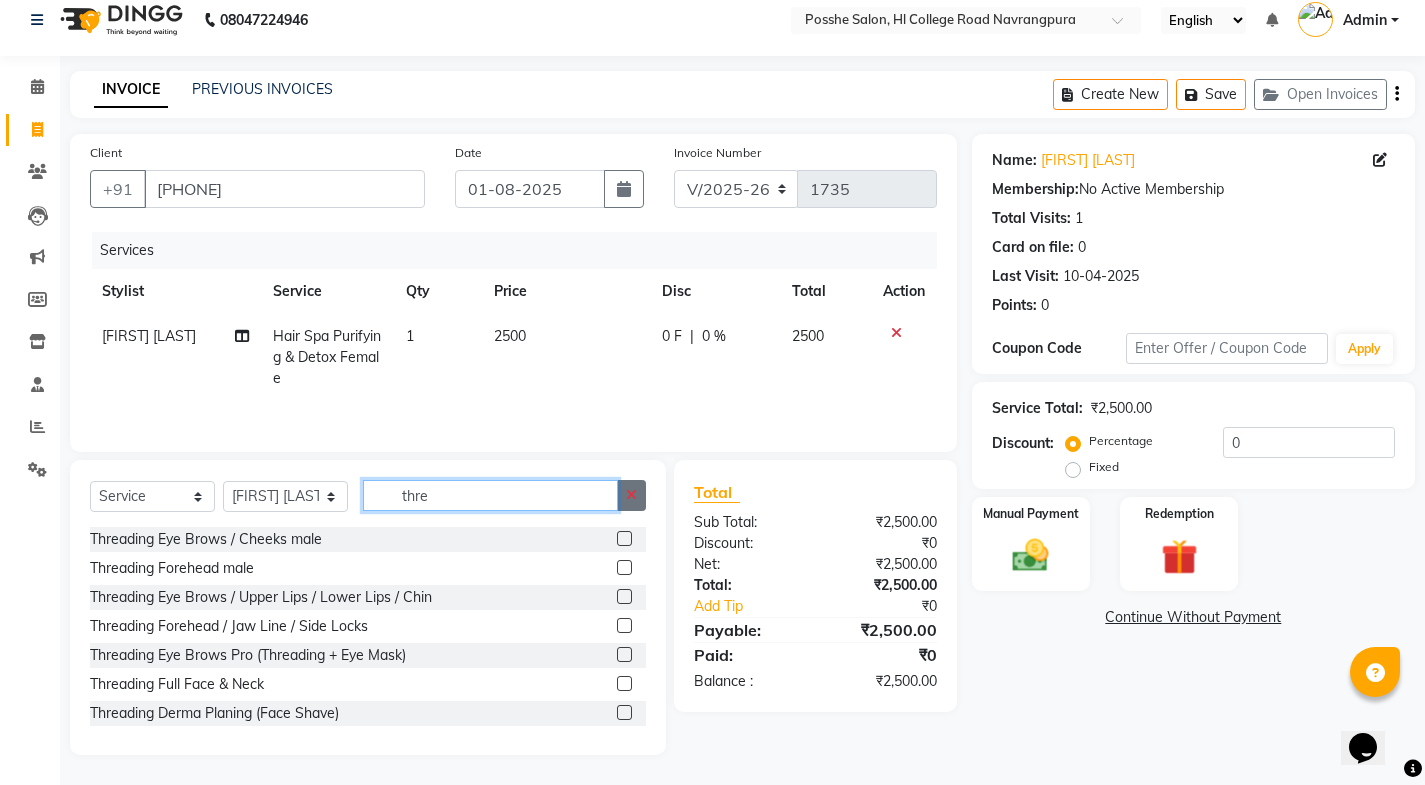 type 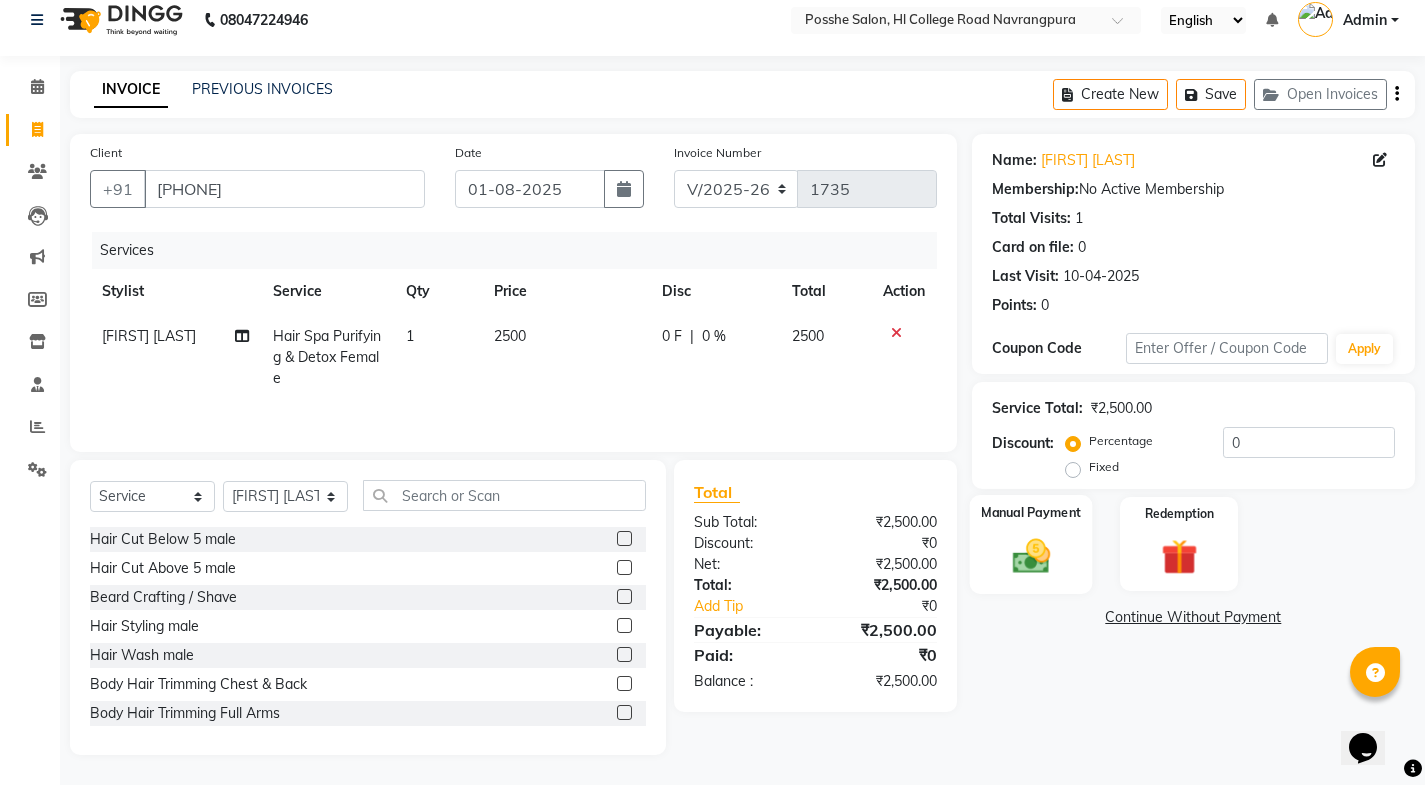 click on "Manual Payment" 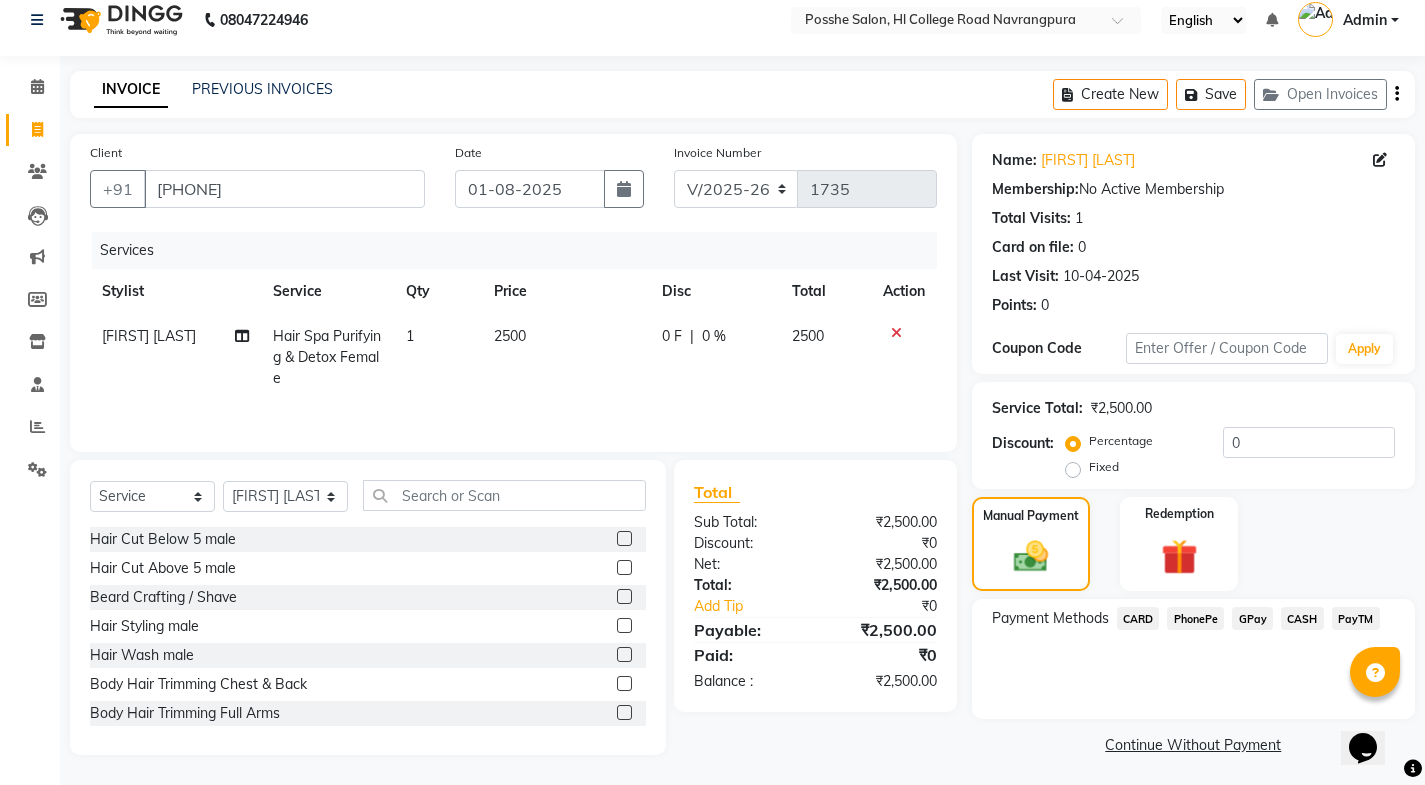 scroll, scrollTop: 21, scrollLeft: 0, axis: vertical 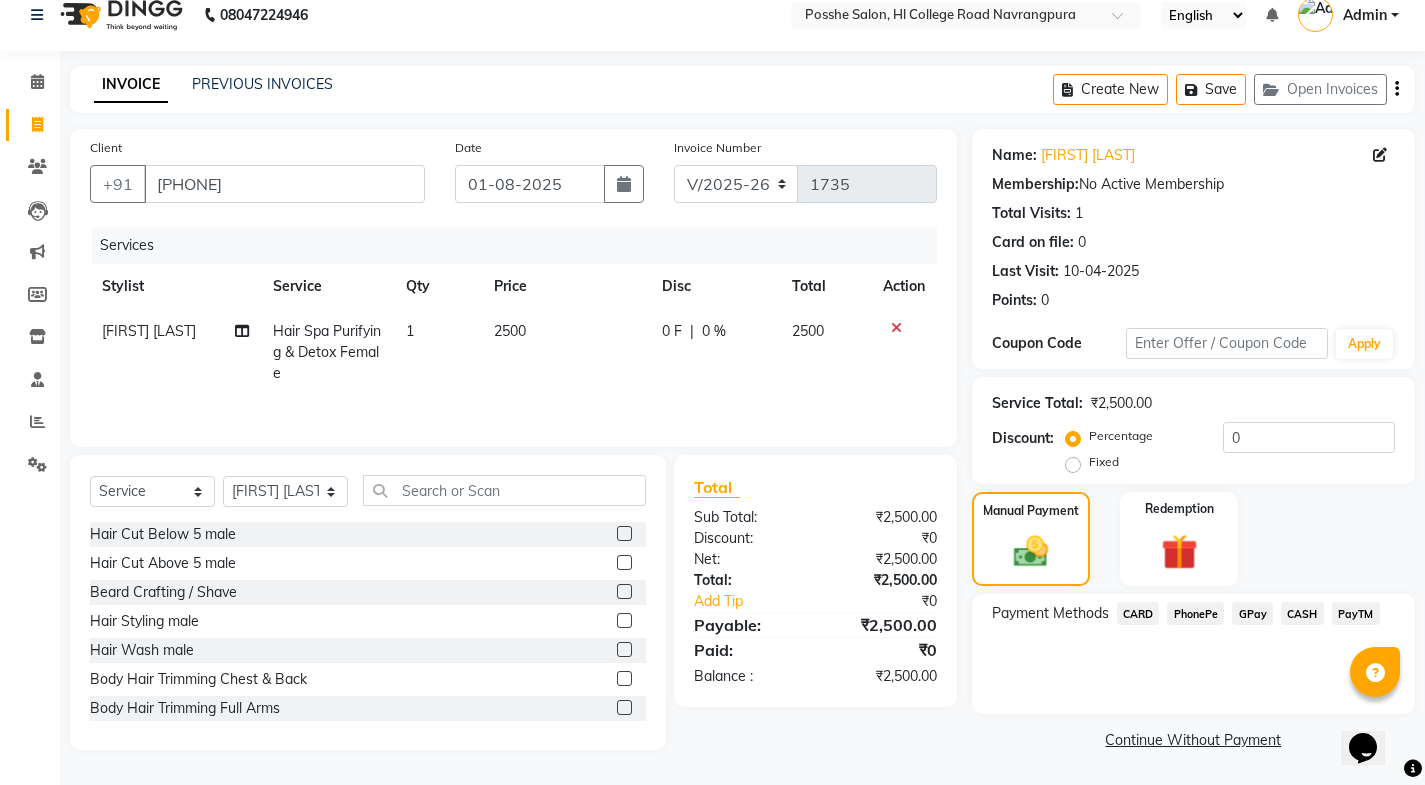 click on "PayTM" 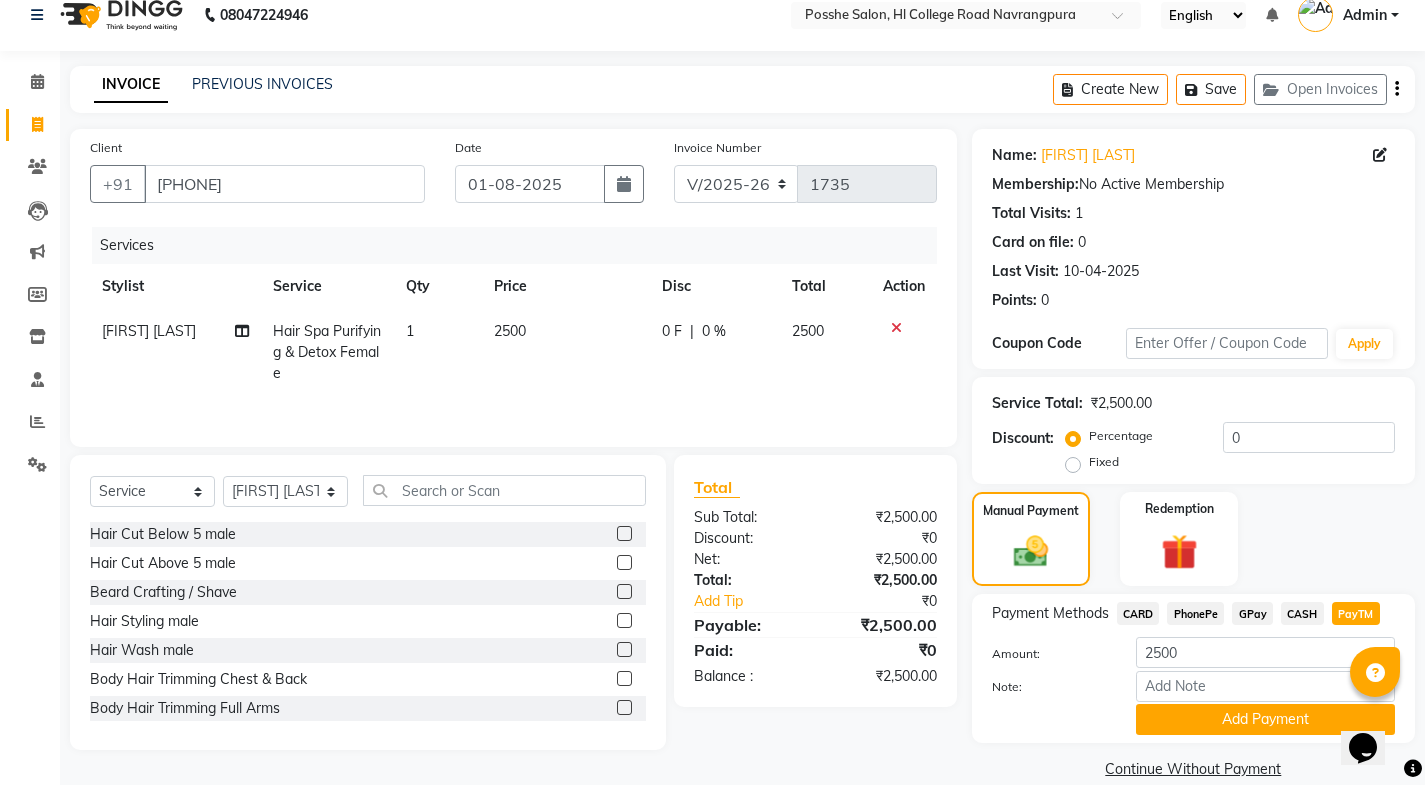 scroll, scrollTop: 50, scrollLeft: 0, axis: vertical 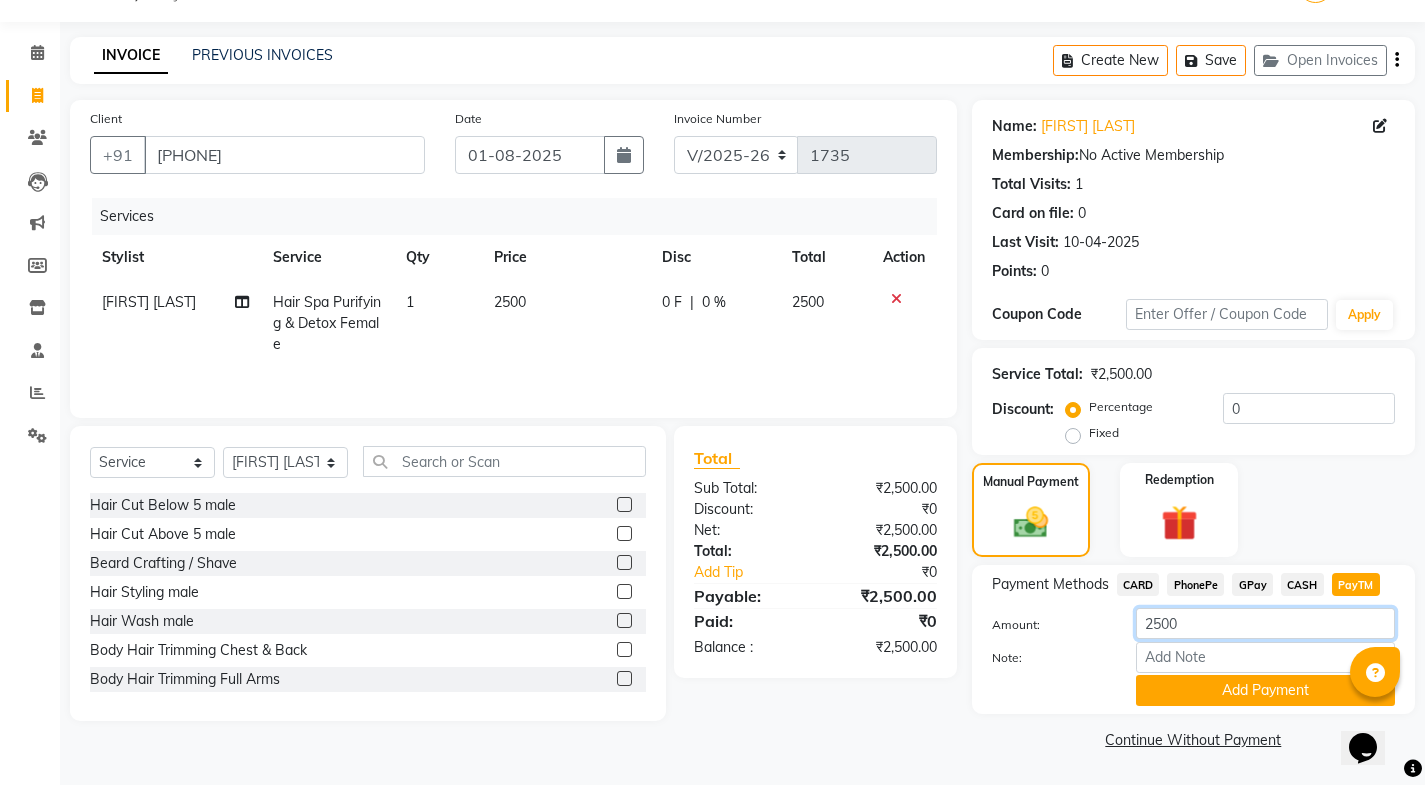 click on "2500" 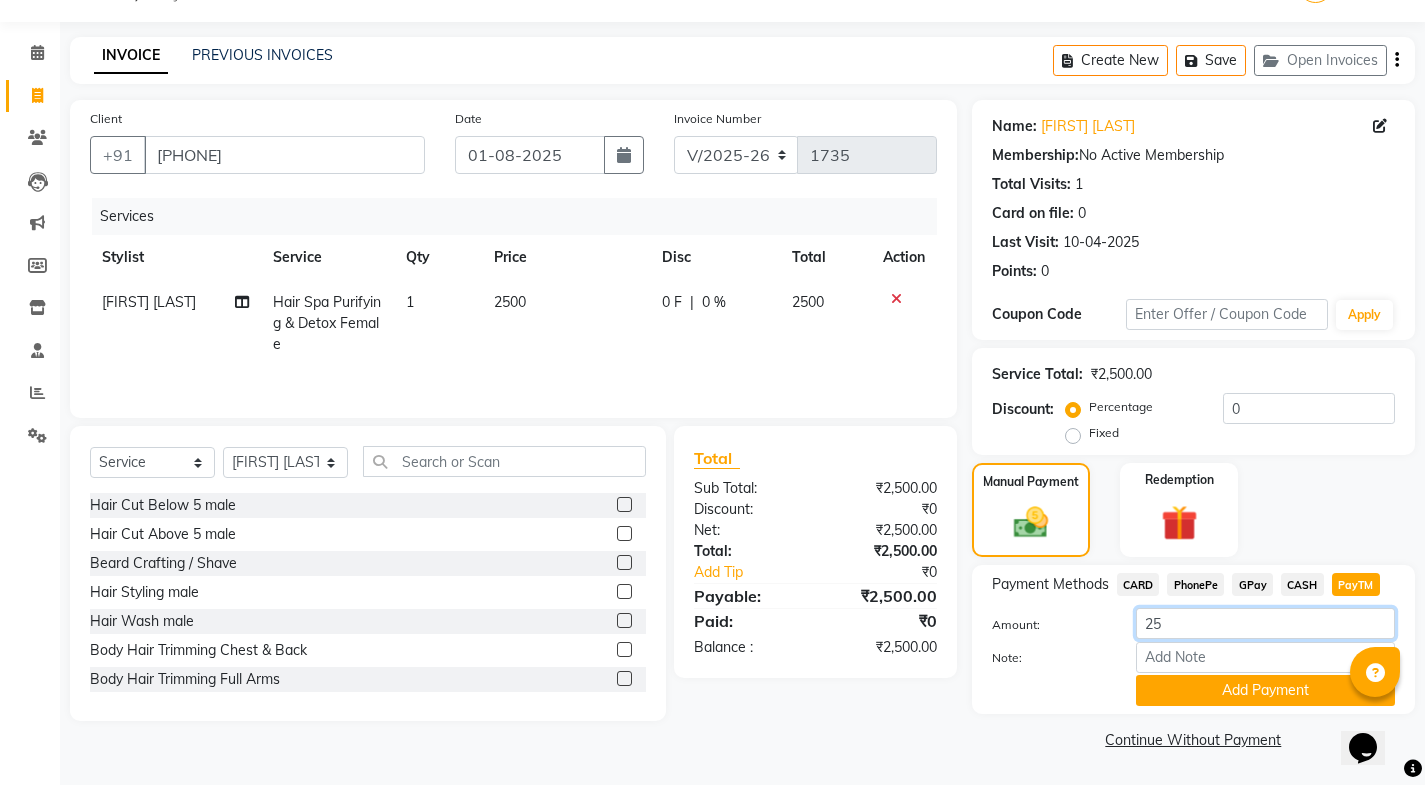 type on "2" 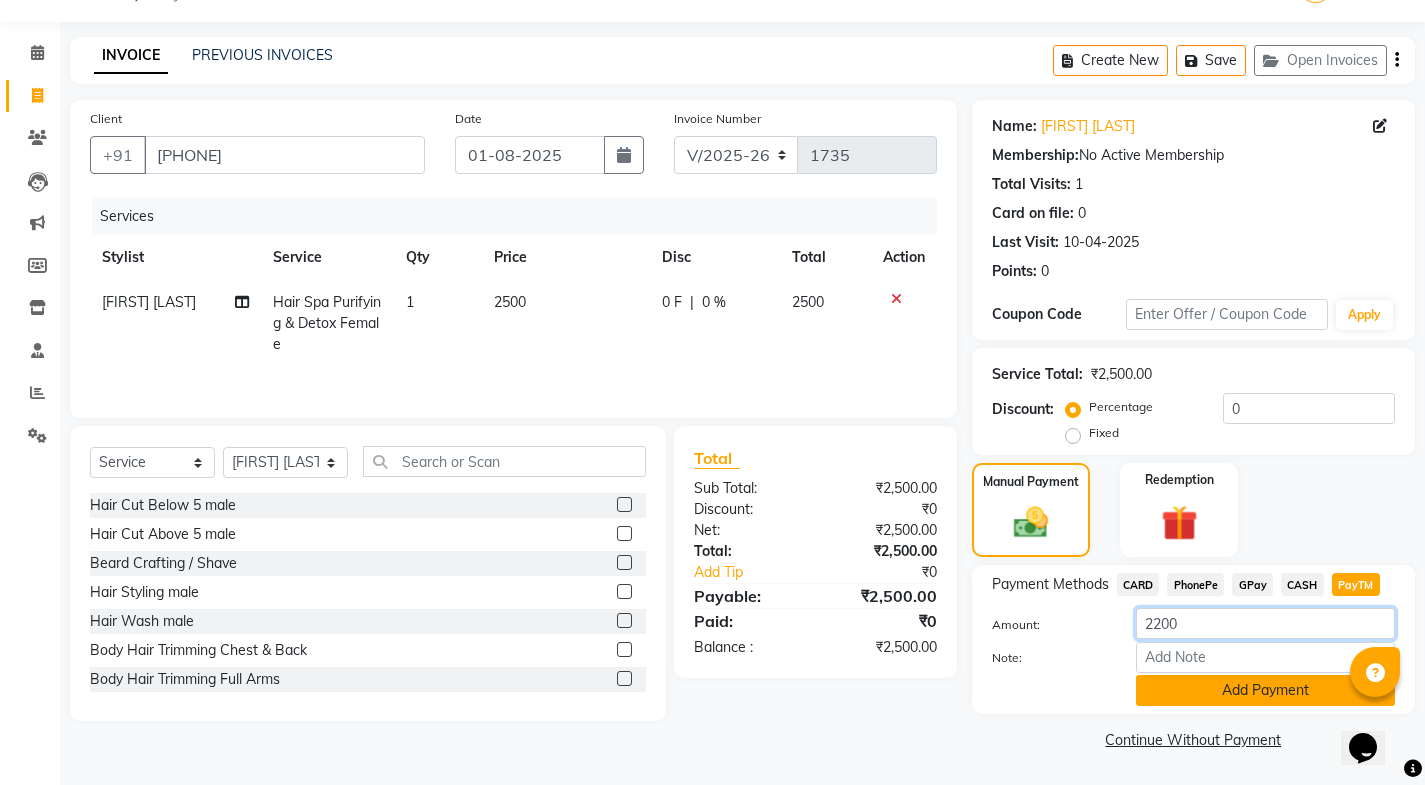 type on "2200" 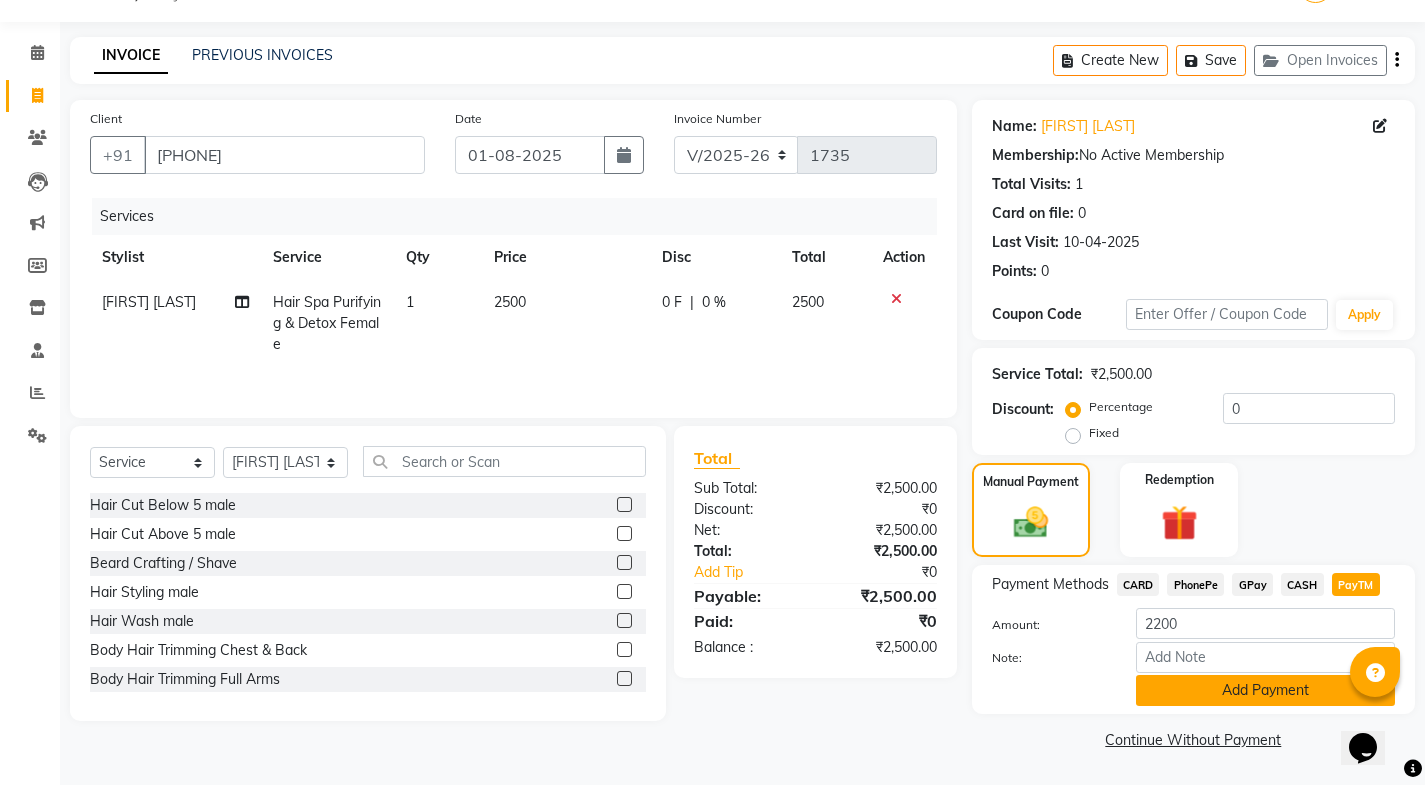 click on "Add Payment" 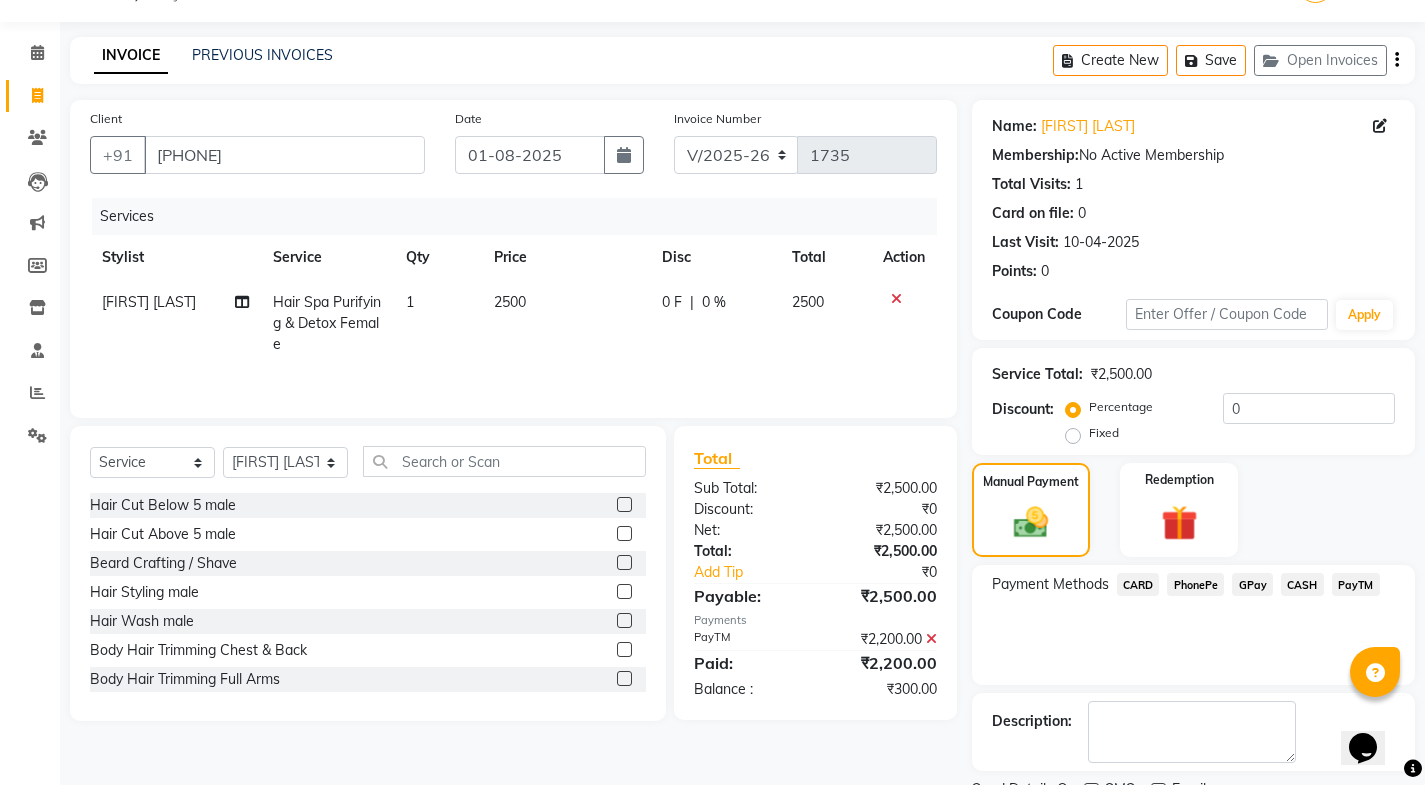 click on "CASH" 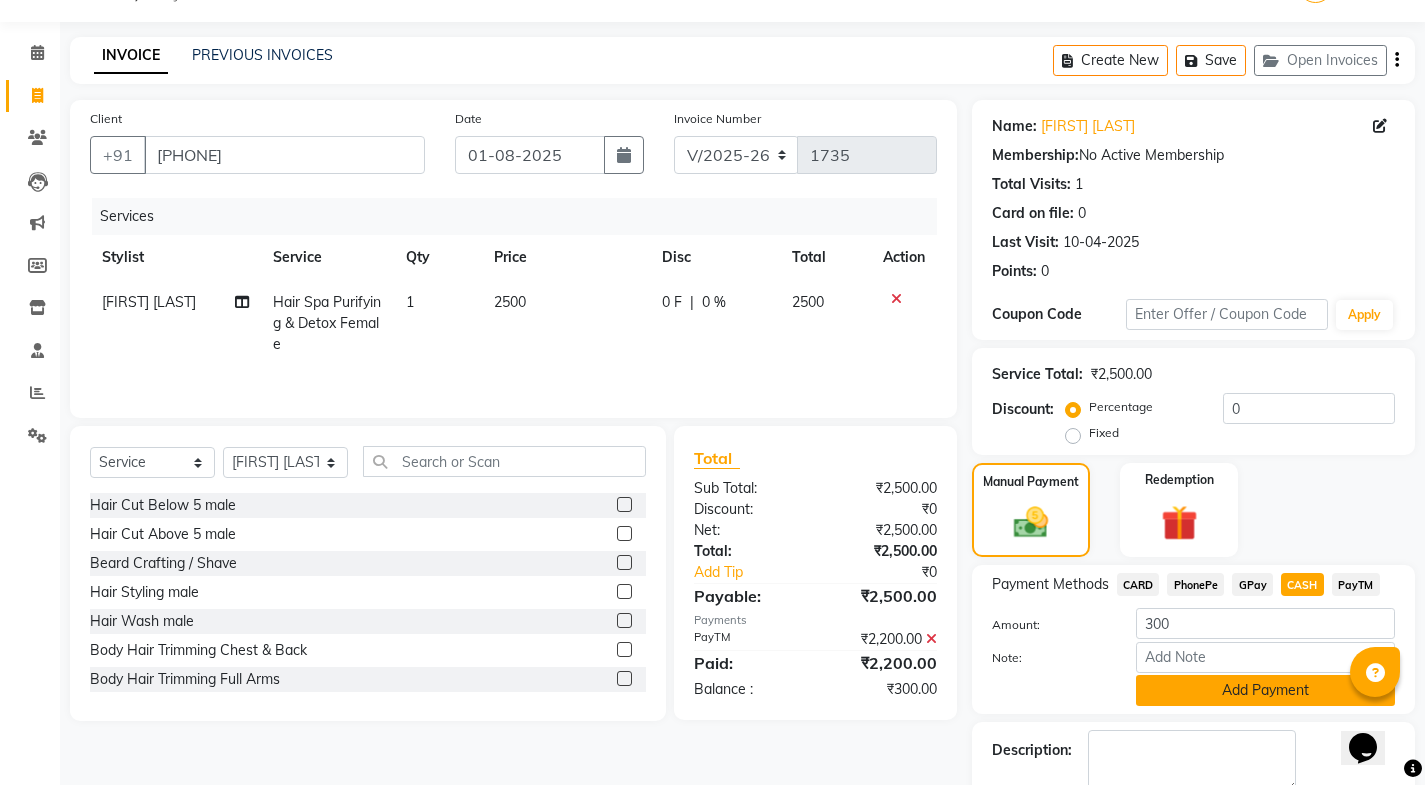 click on "Add Payment" 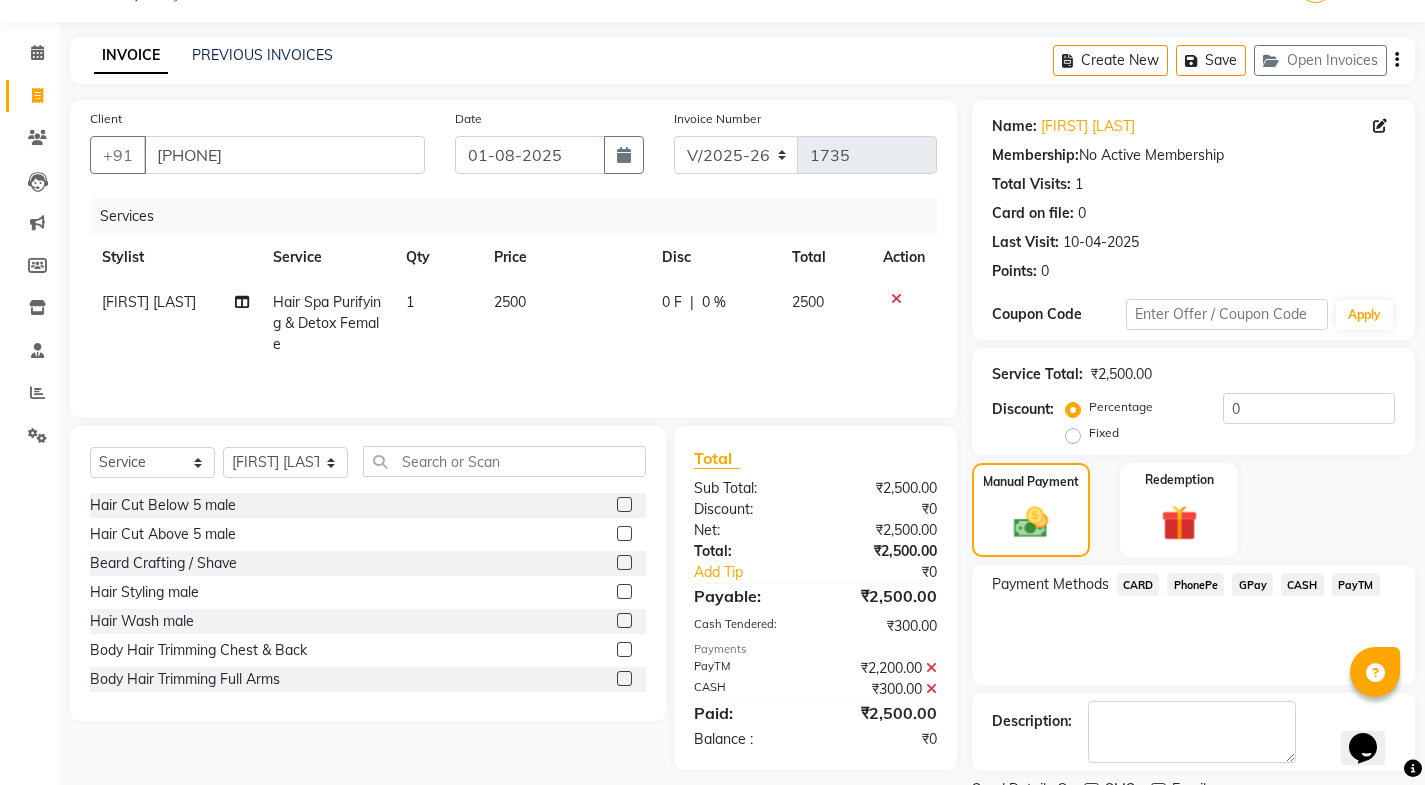 scroll, scrollTop: 134, scrollLeft: 0, axis: vertical 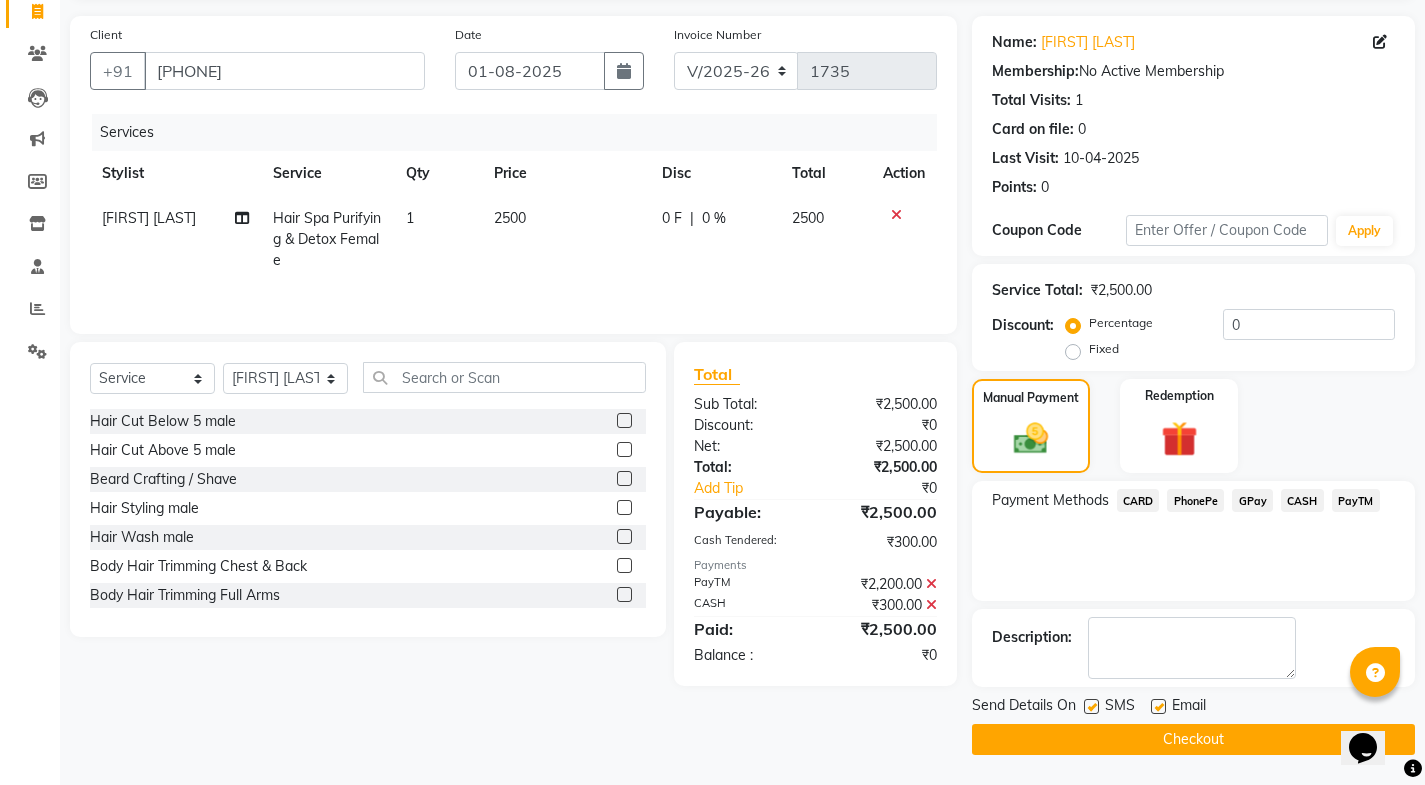 click 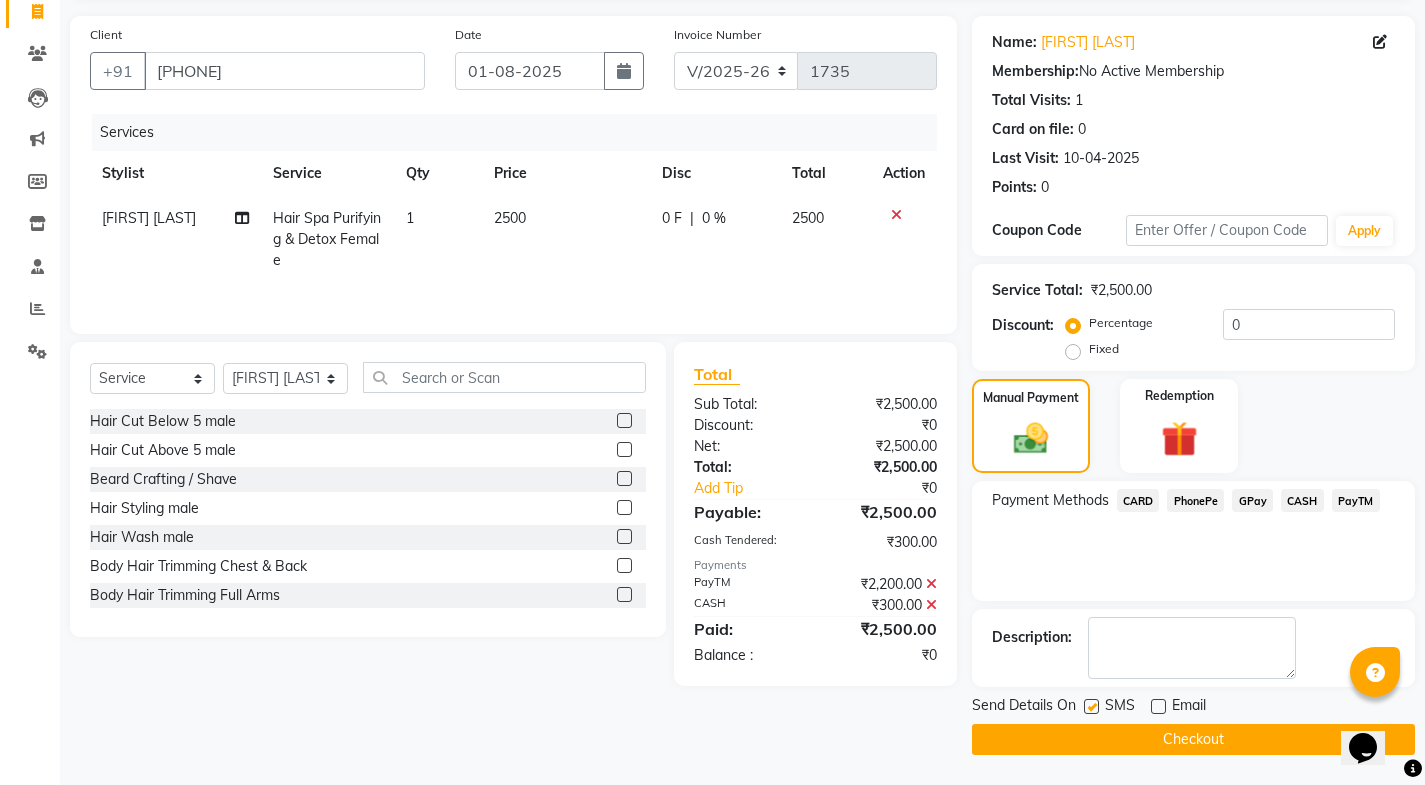 click 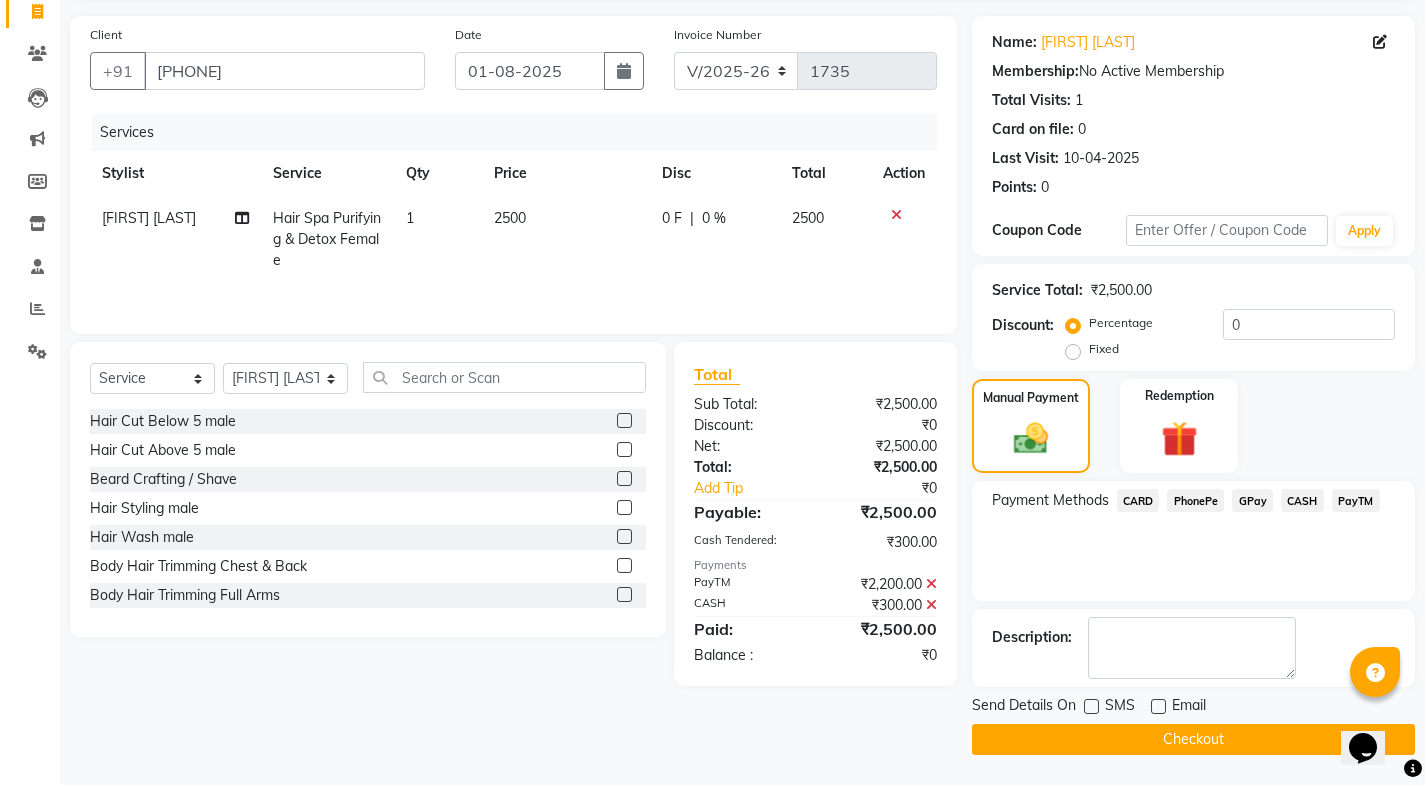 click on "Checkout" 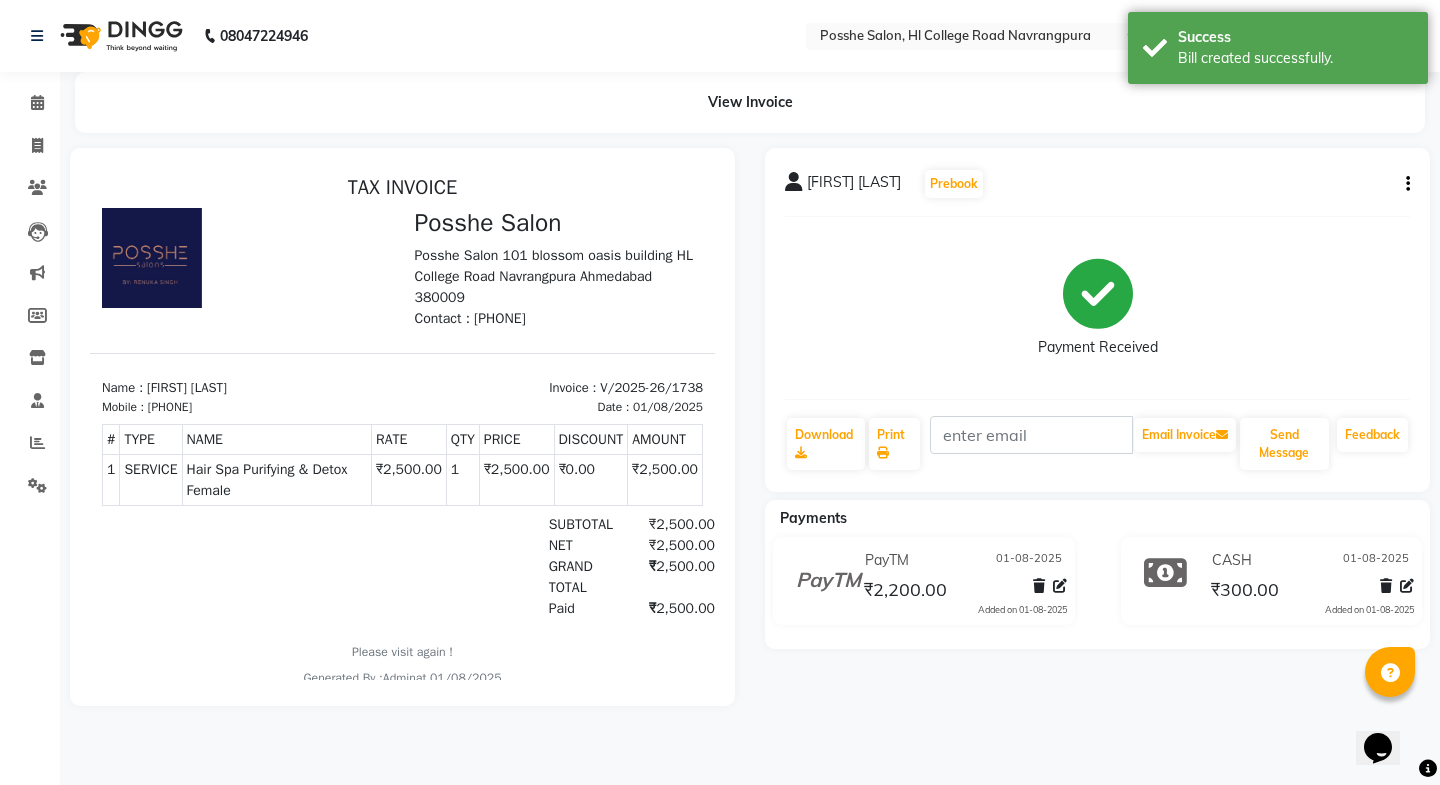 scroll, scrollTop: 0, scrollLeft: 0, axis: both 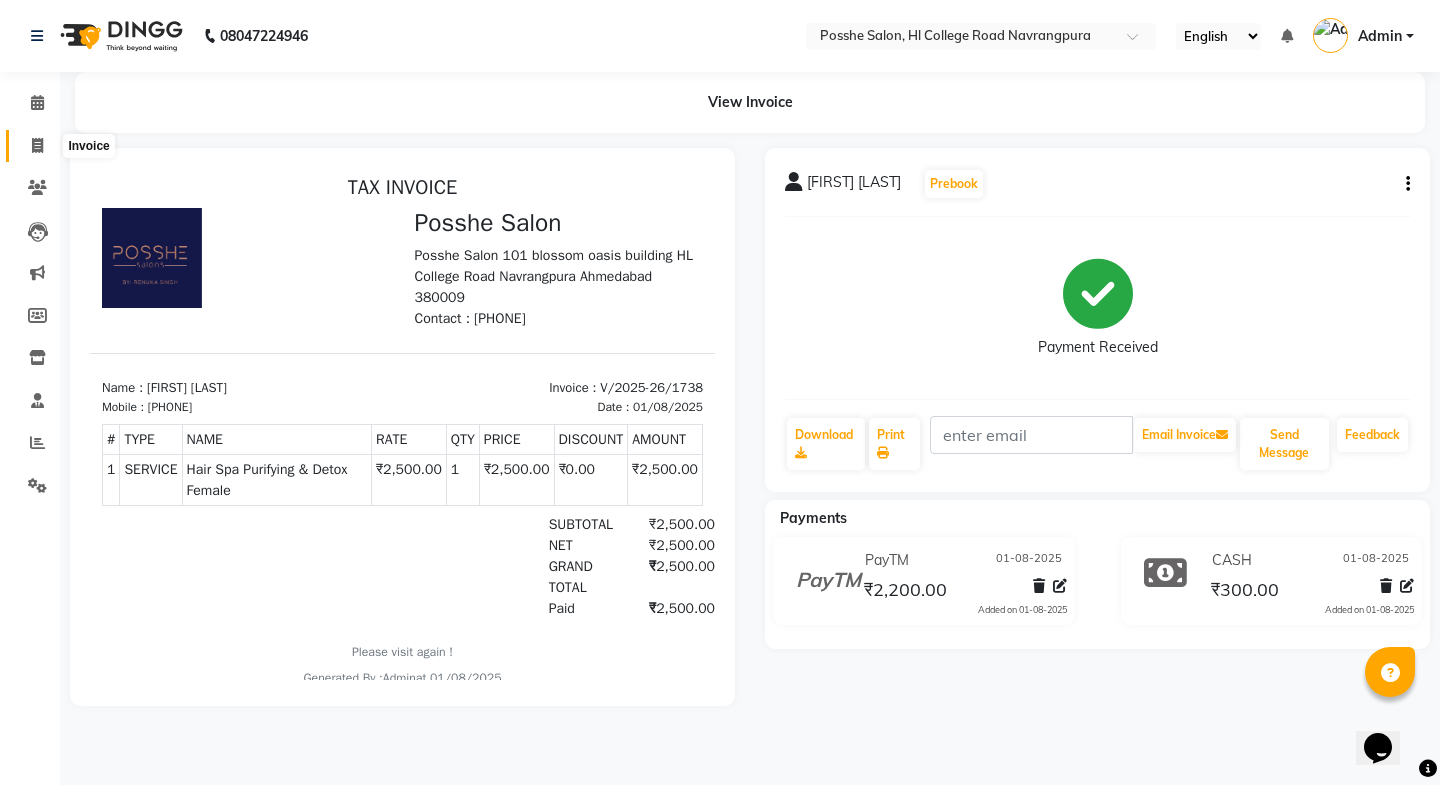 click 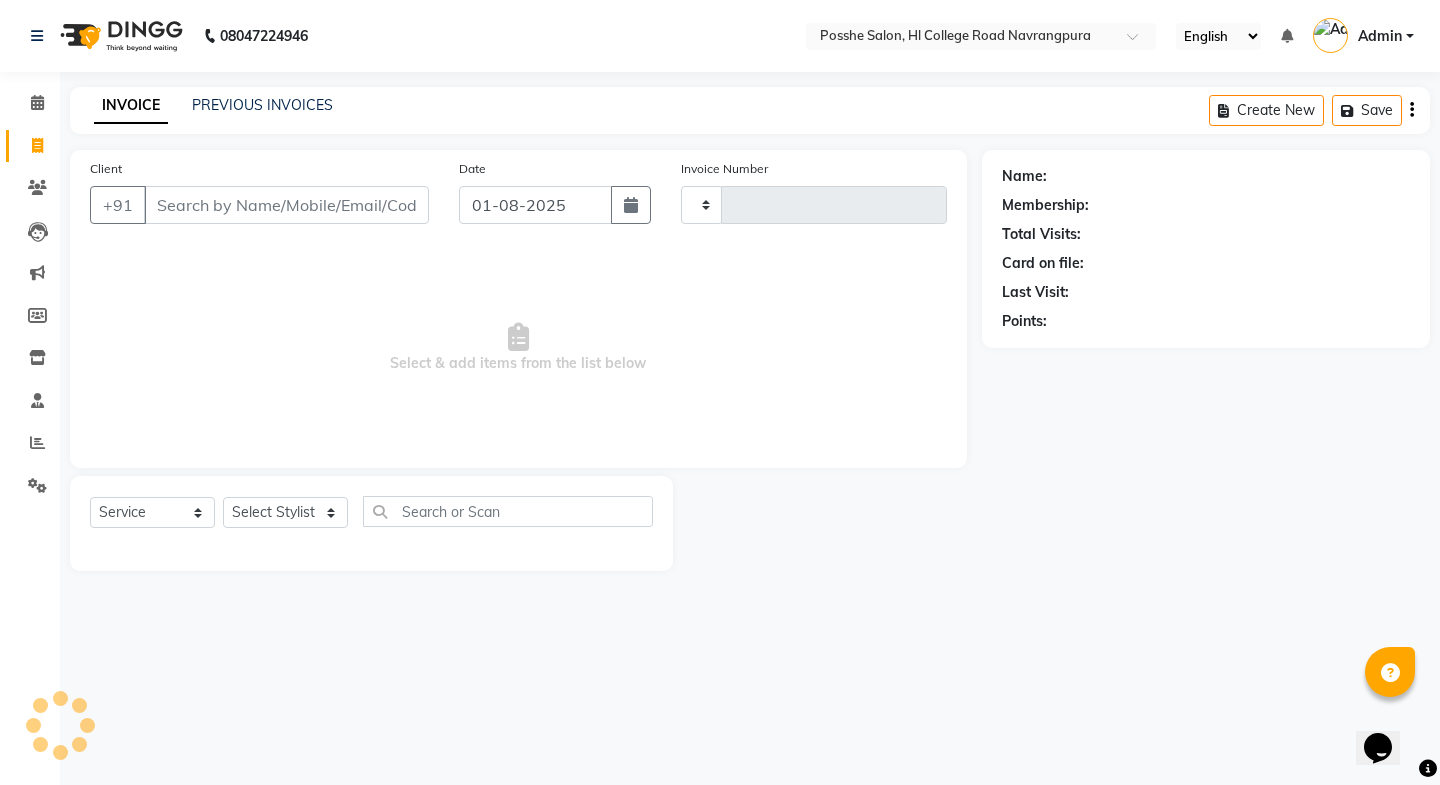 type on "1739" 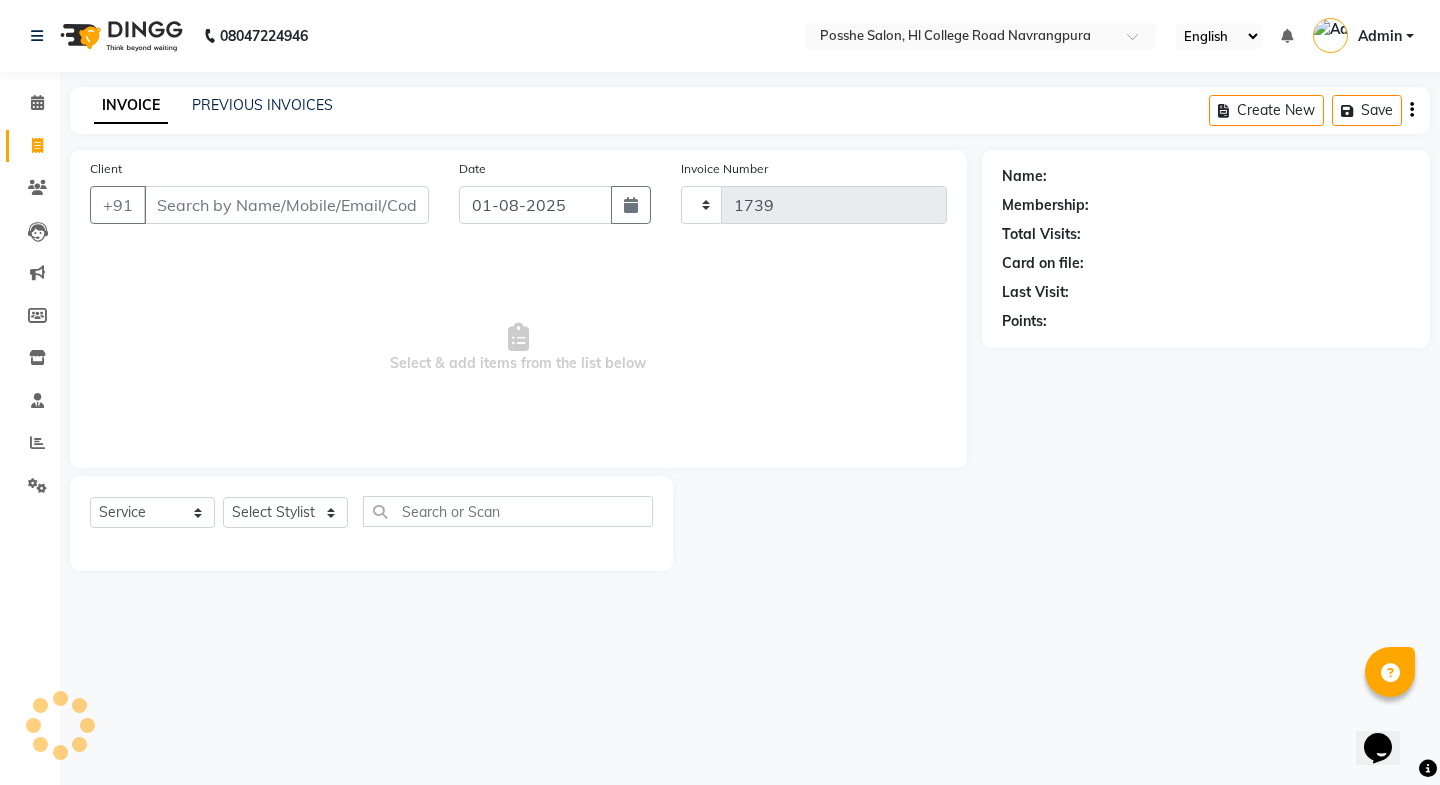 select on "6052" 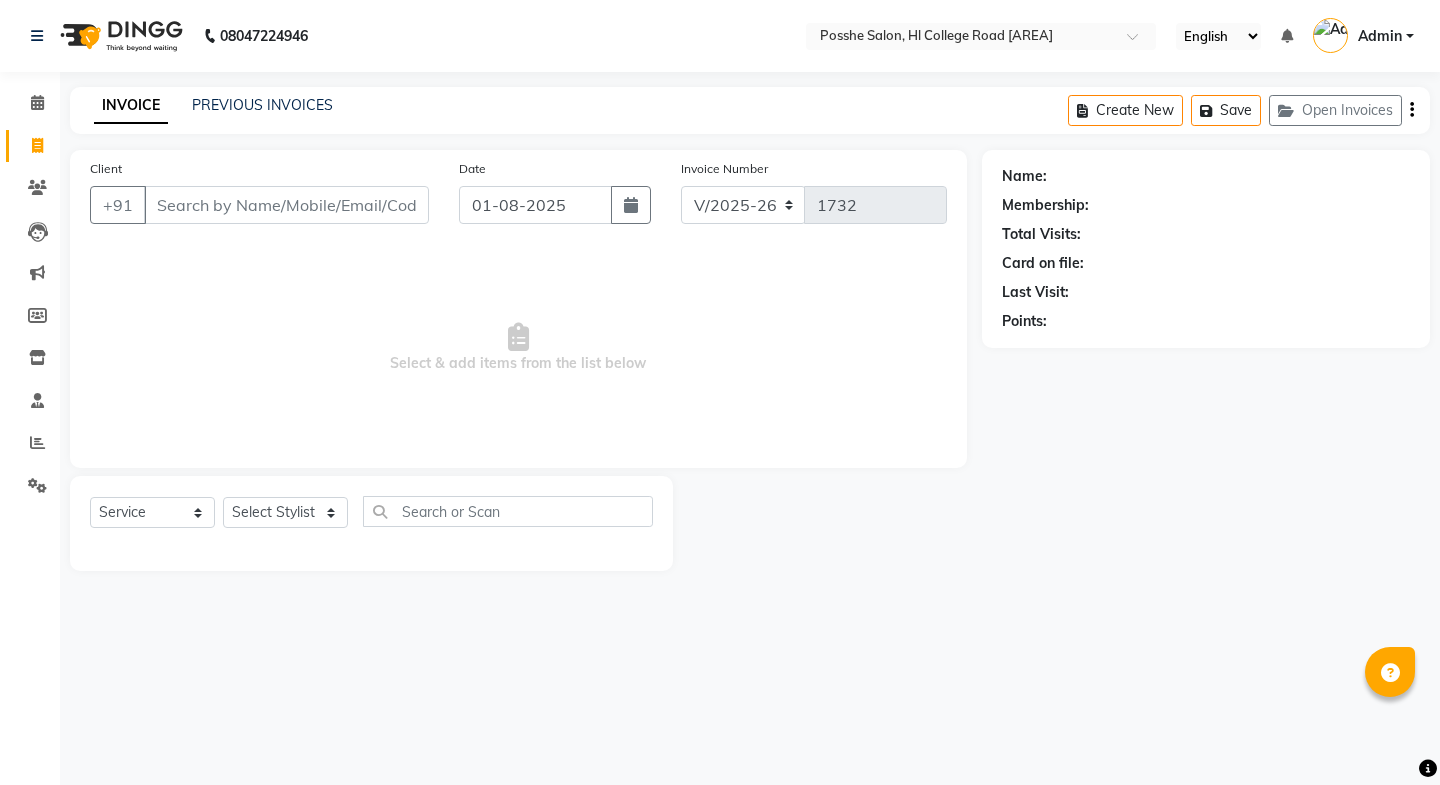 select on "6052" 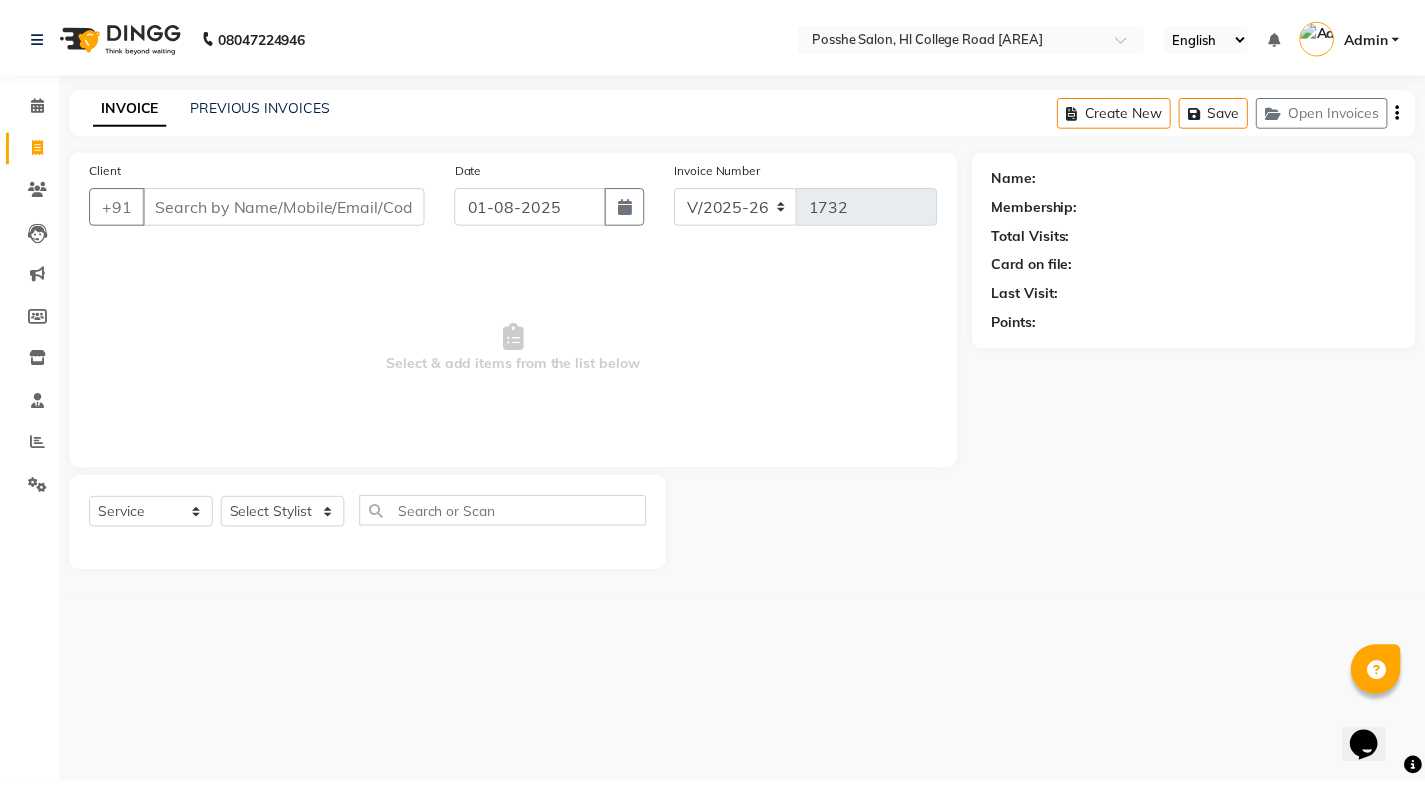 scroll, scrollTop: 0, scrollLeft: 0, axis: both 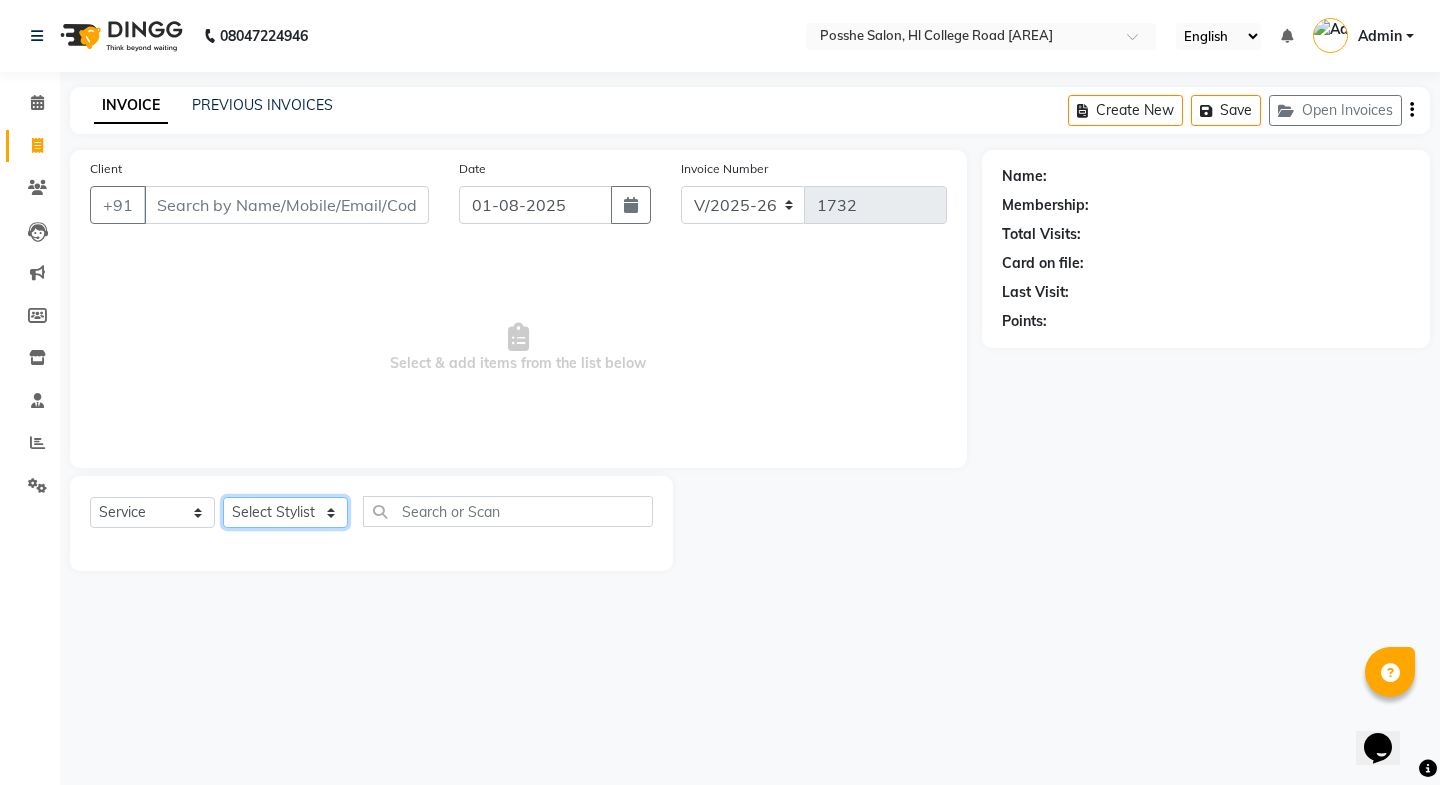 drag, startPoint x: 254, startPoint y: 516, endPoint x: 257, endPoint y: 531, distance: 15.297058 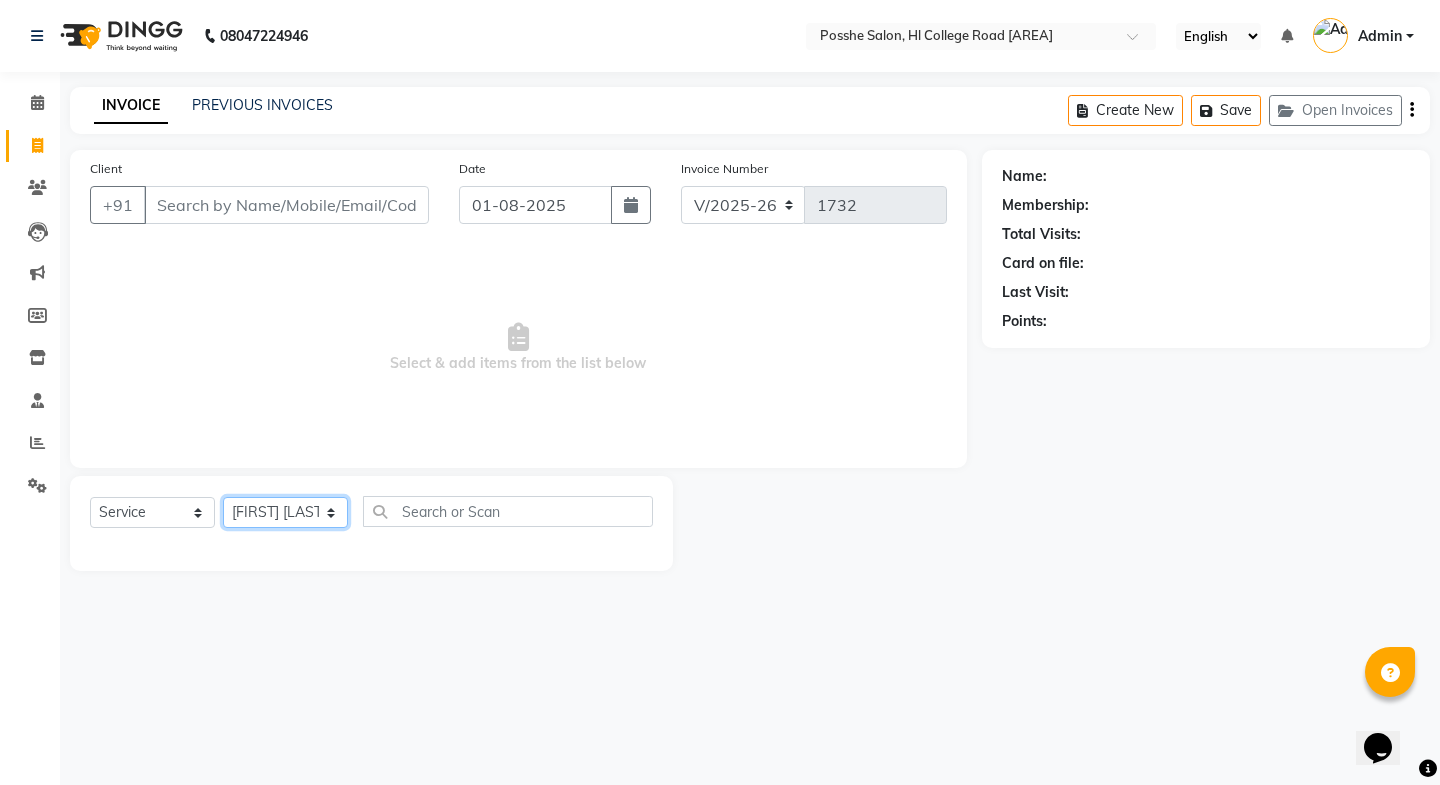 click on "Select Stylist Faheem Salmani Kajal Mali Kamal Chand Posshe for products Rajesh simran bhatiya Sonu Verma" 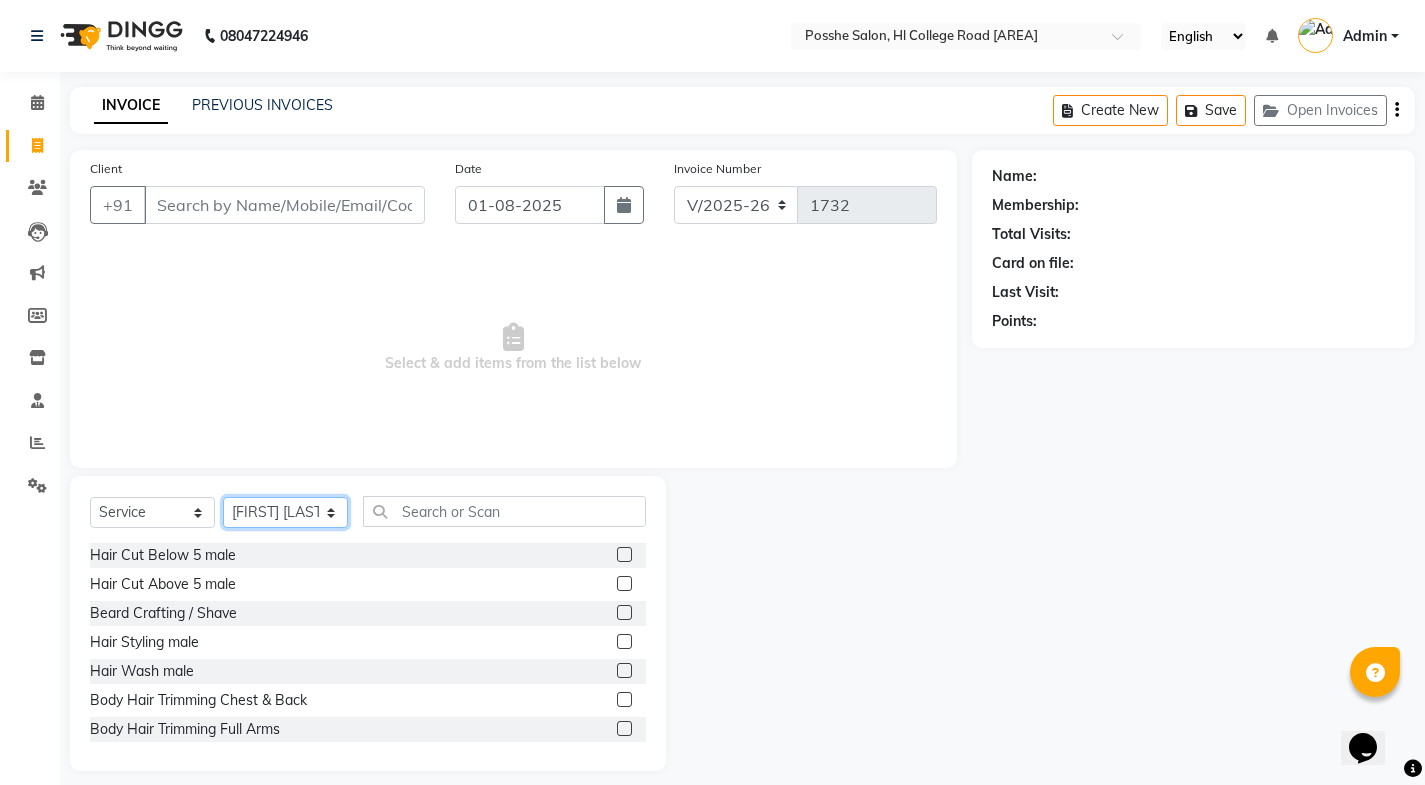 click on "Select Stylist Faheem Salmani Kajal Mali Kamal Chand Posshe for products Rajesh simran bhatiya Sonu Verma" 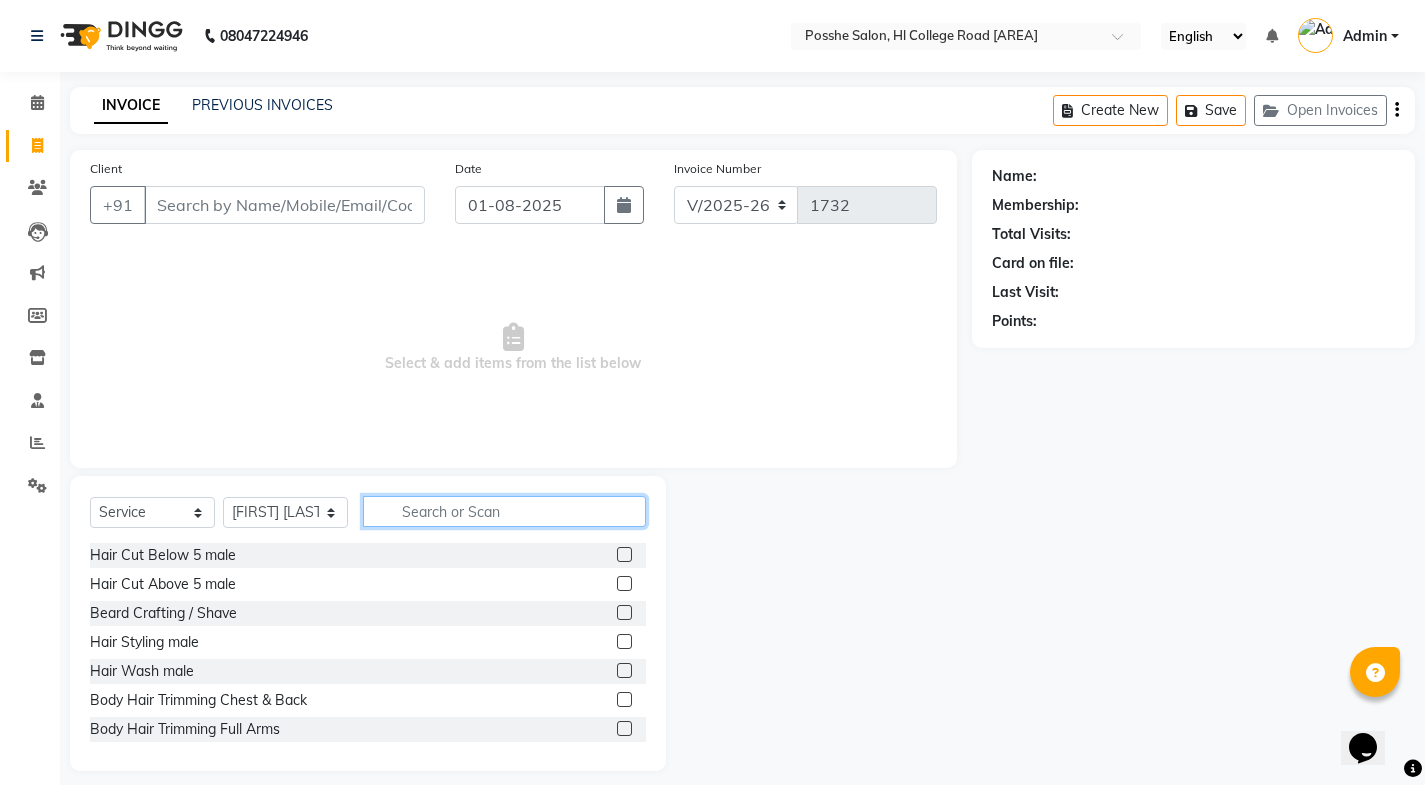 click 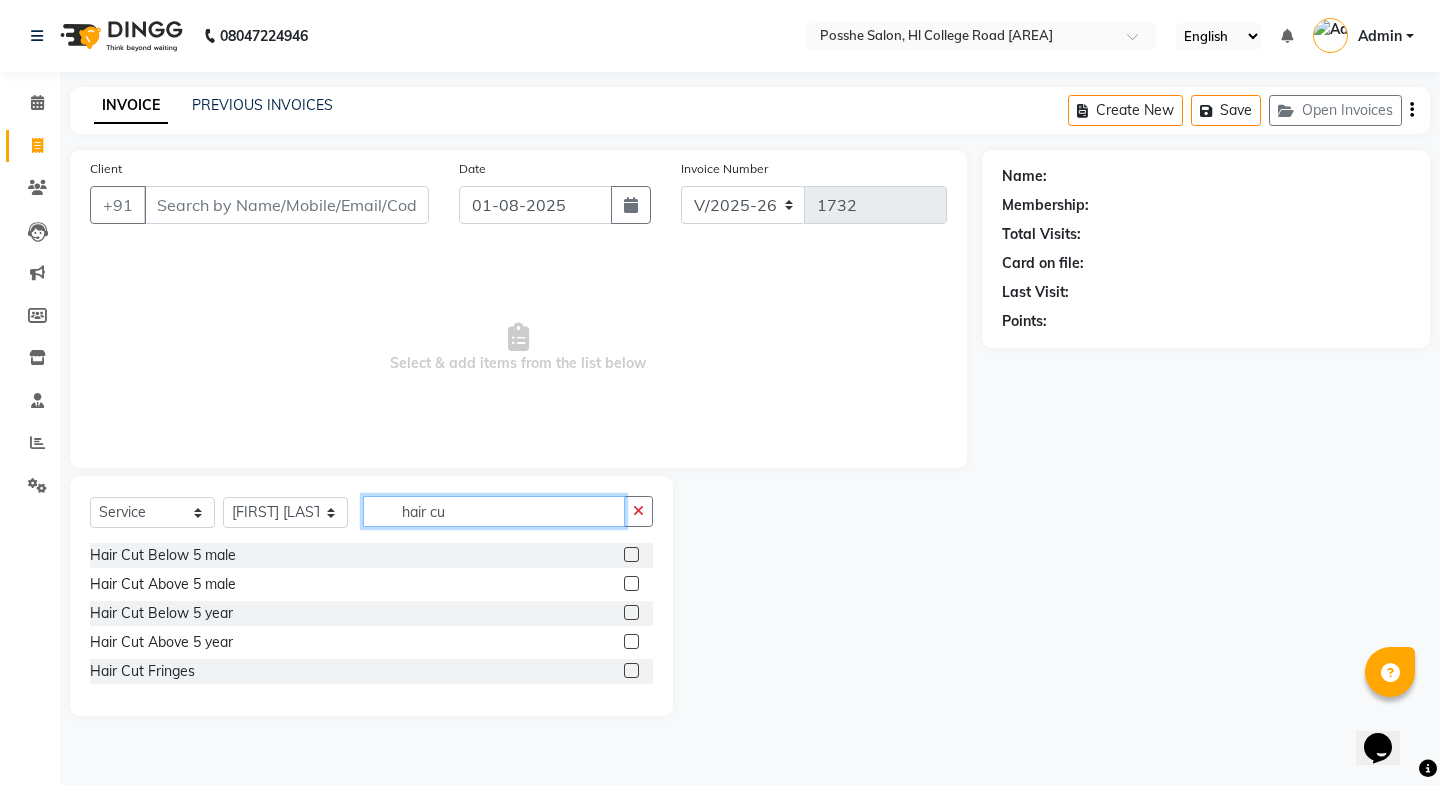 type on "hair cu" 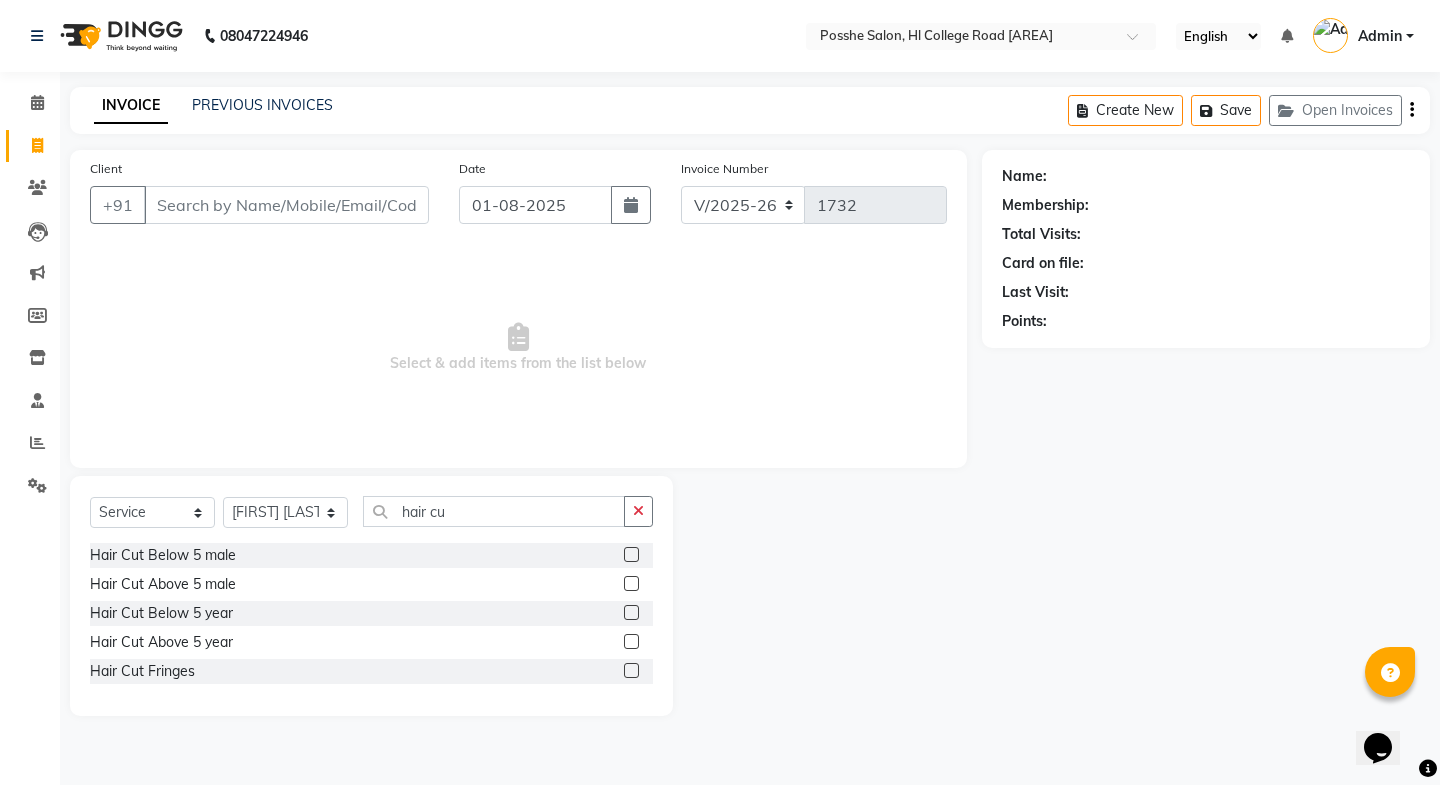click on "Select Service Product Membership Package Voucher Prepaid Gift Card Select Stylist [FIRST] [LAST] [FIRST] [LAST] Posshe for products [FIRST] [LAST] [FIRST] [LAST] hair cu" 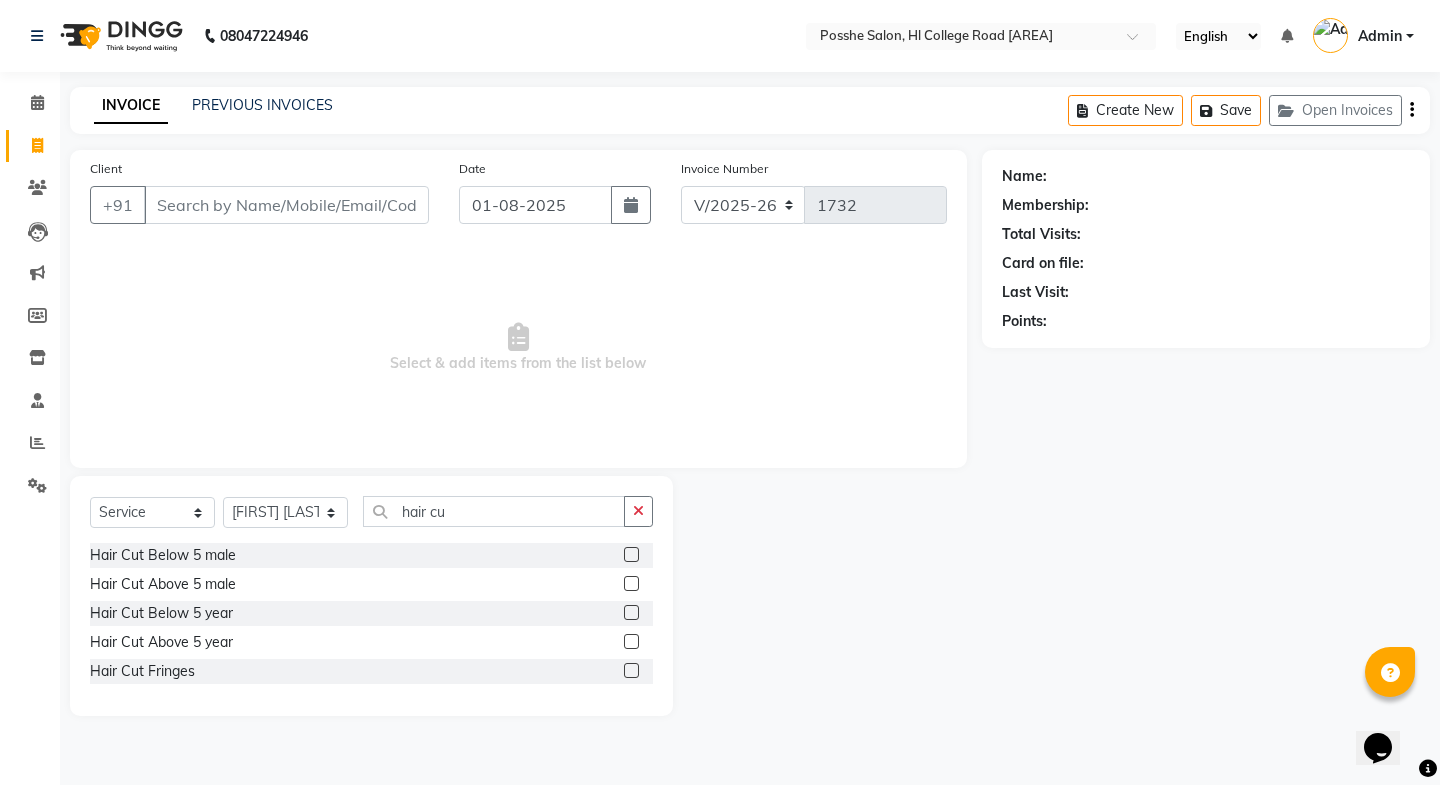 click on "Hair Cut Below 5 male" 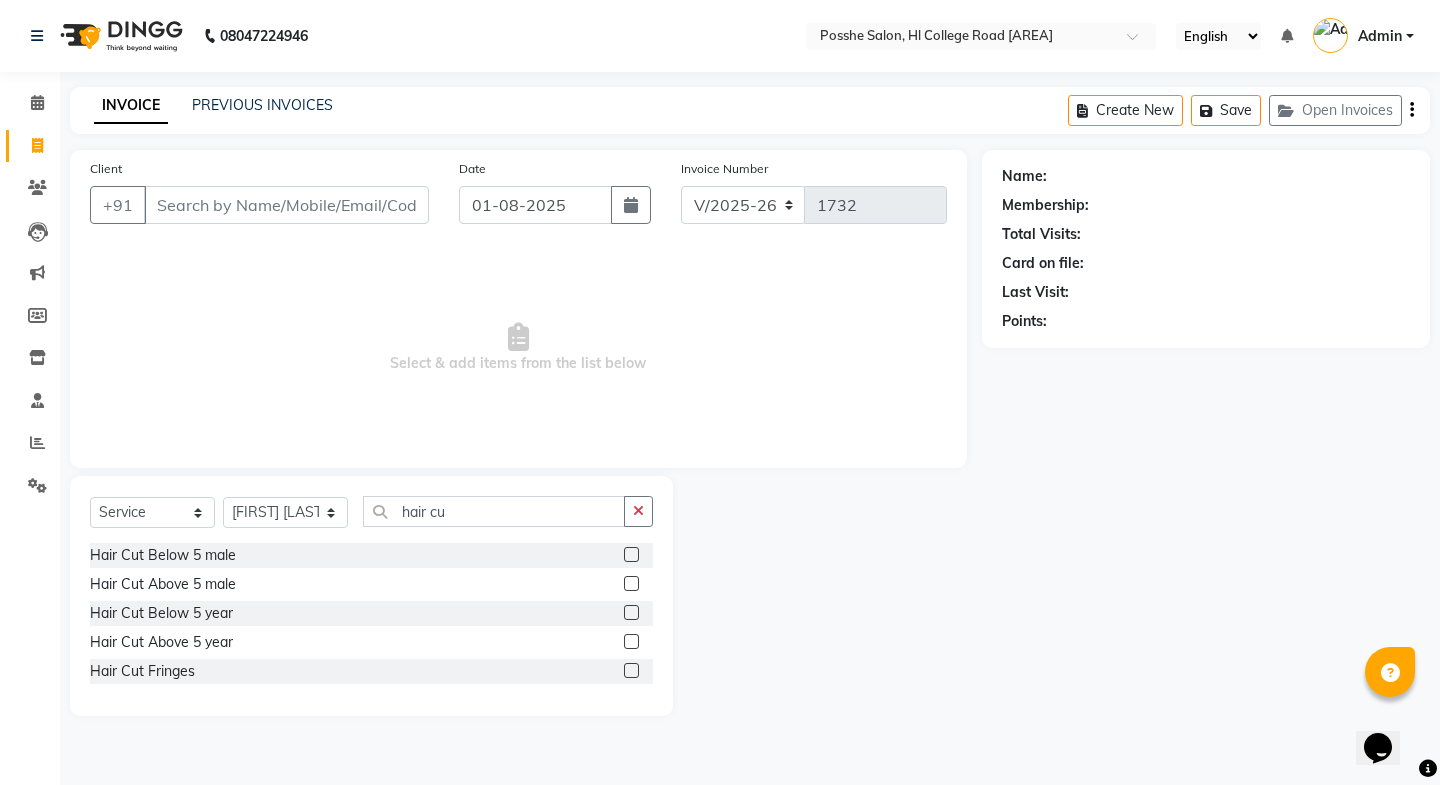 click 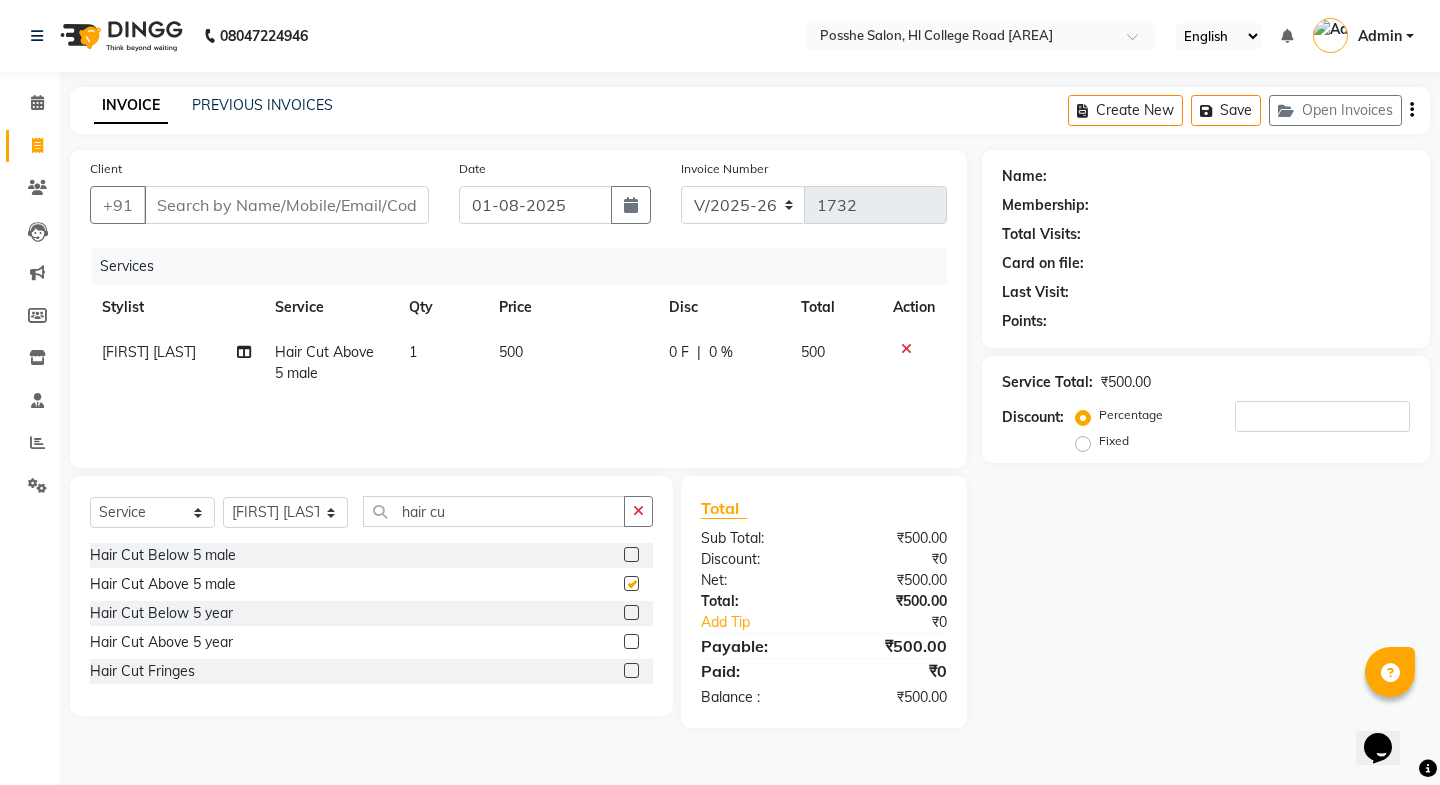 checkbox on "false" 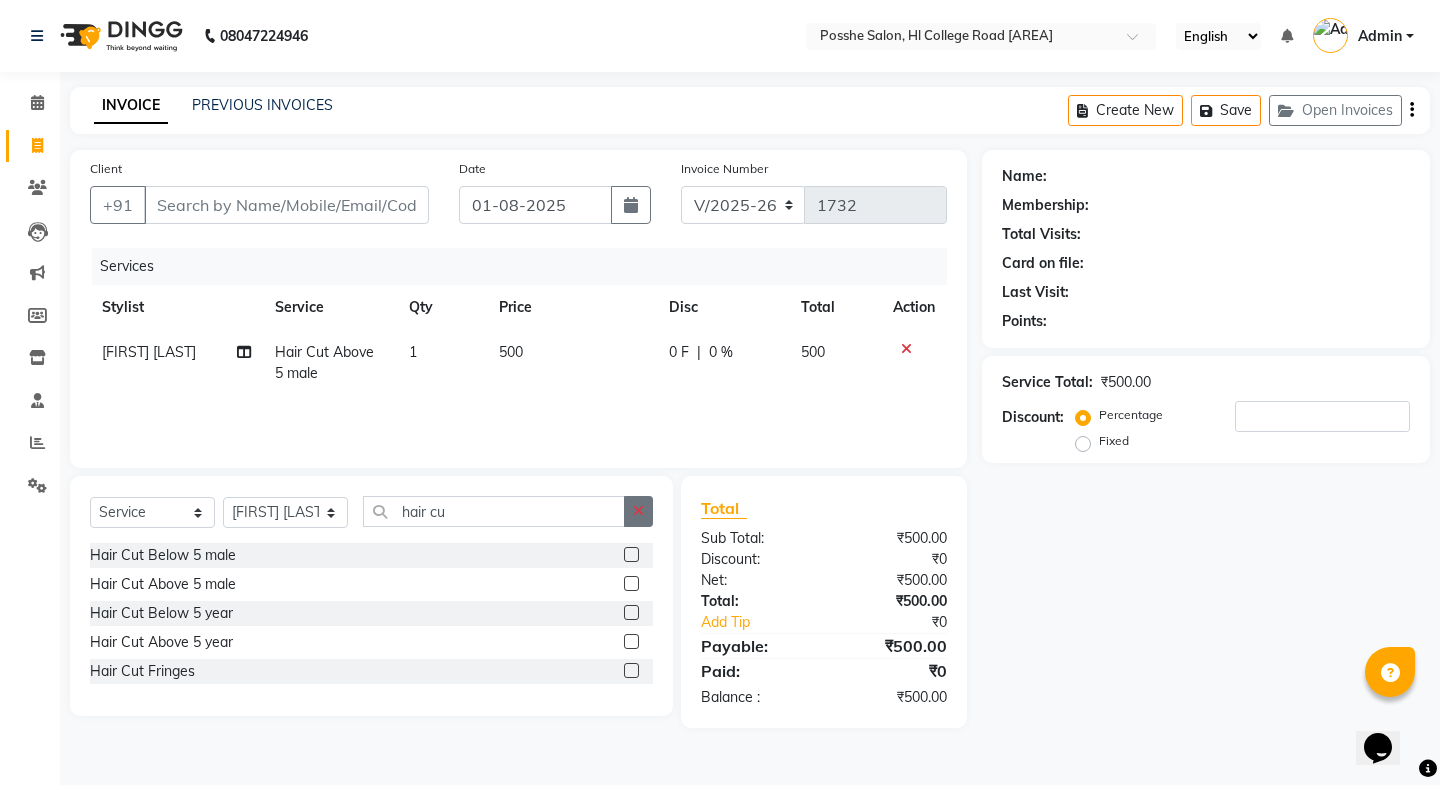 click 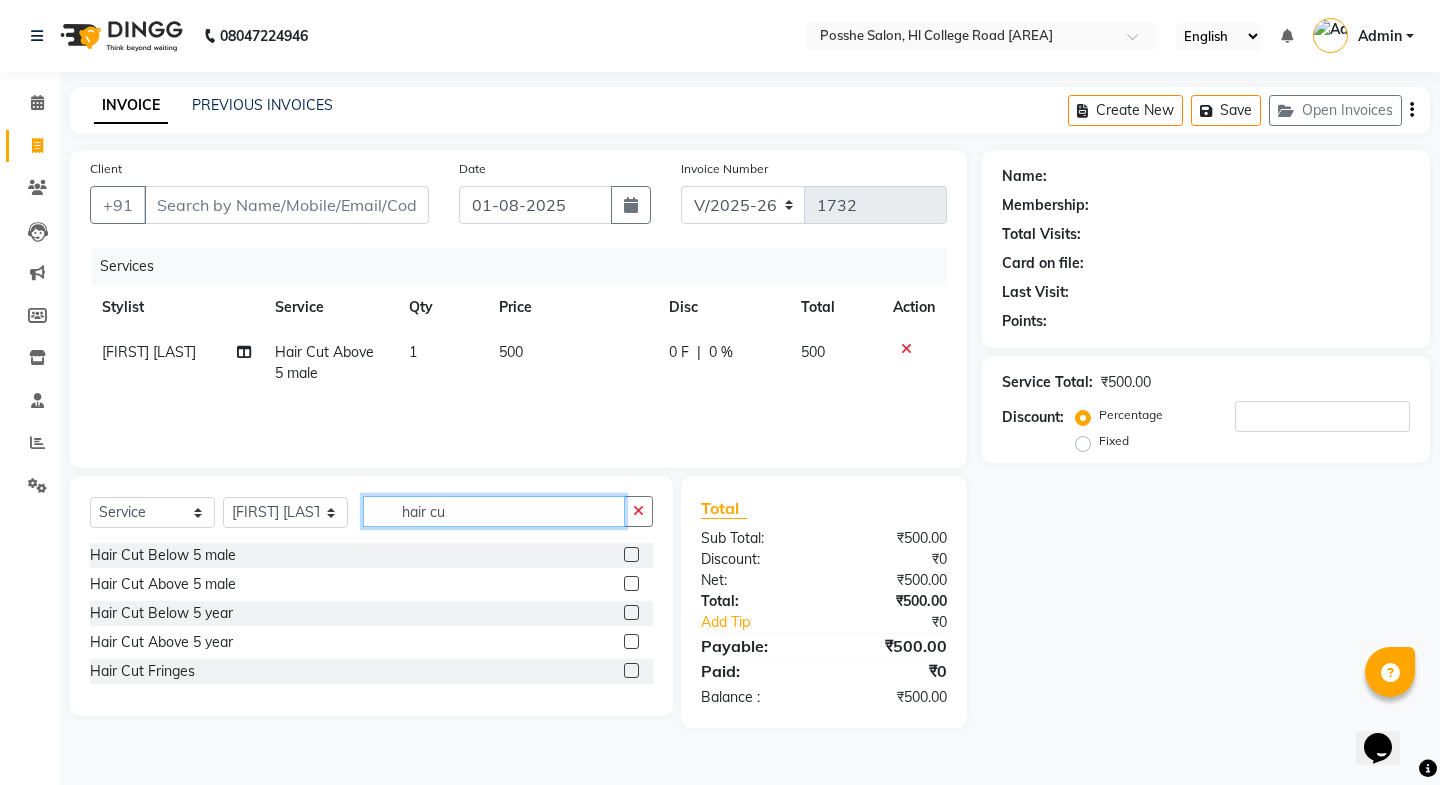 type 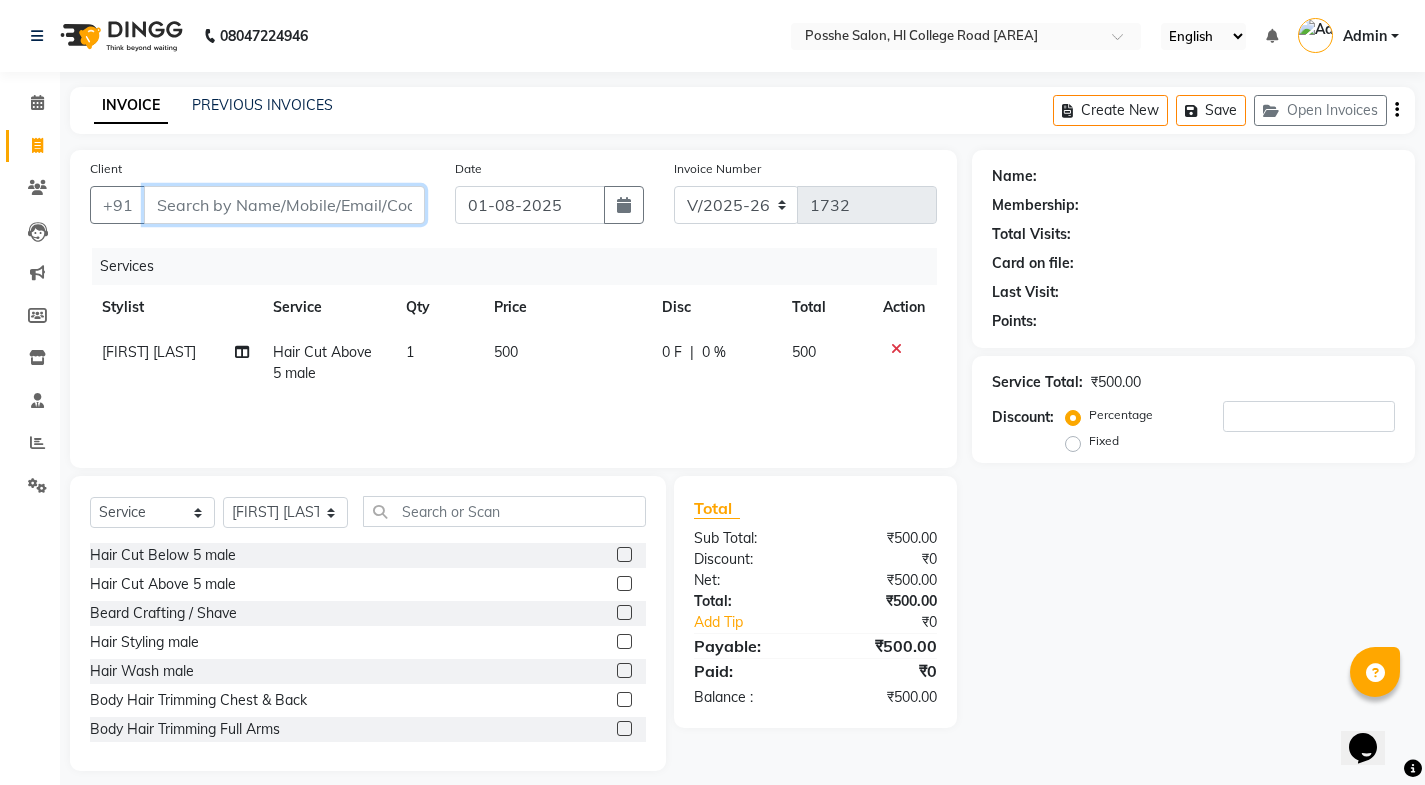 click on "Client" at bounding box center [284, 205] 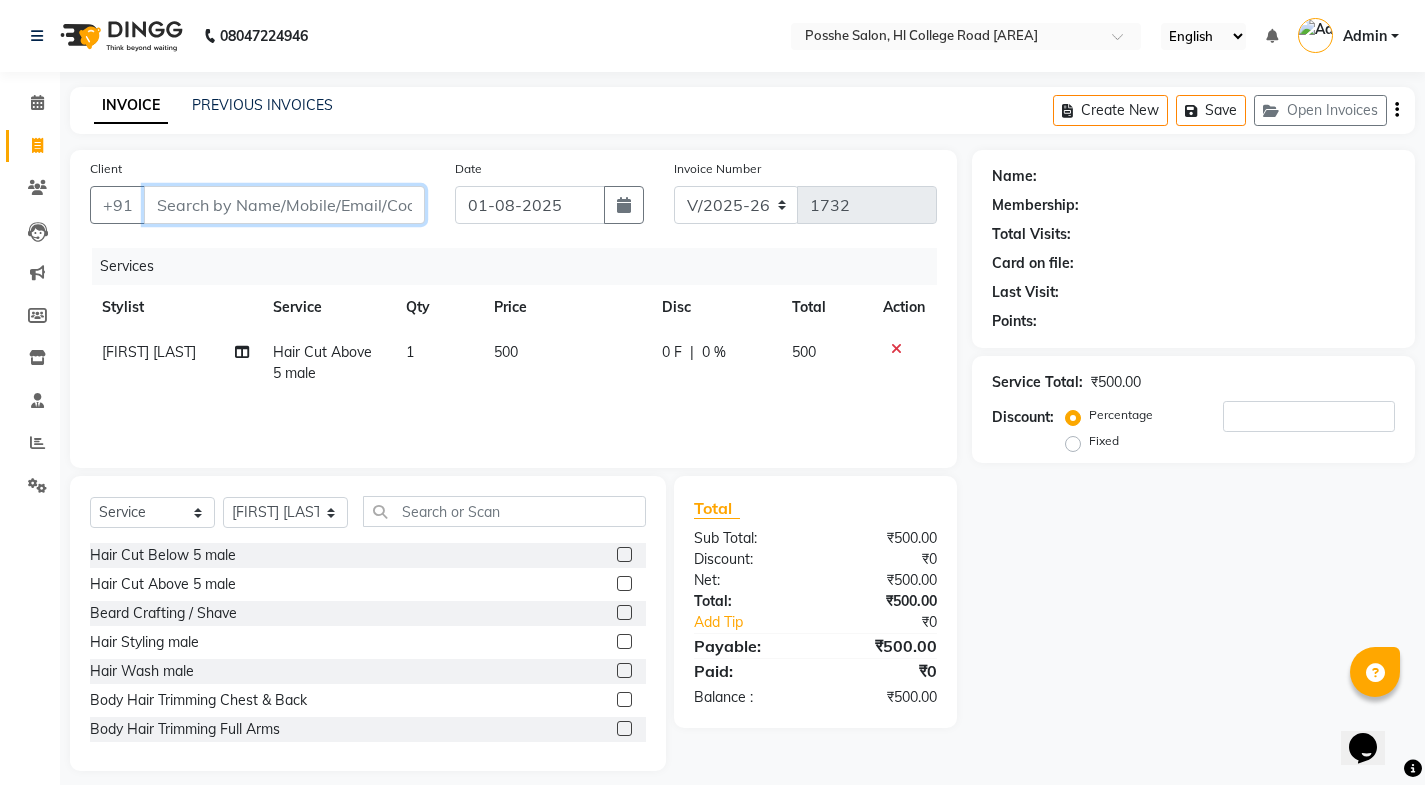 type on "a" 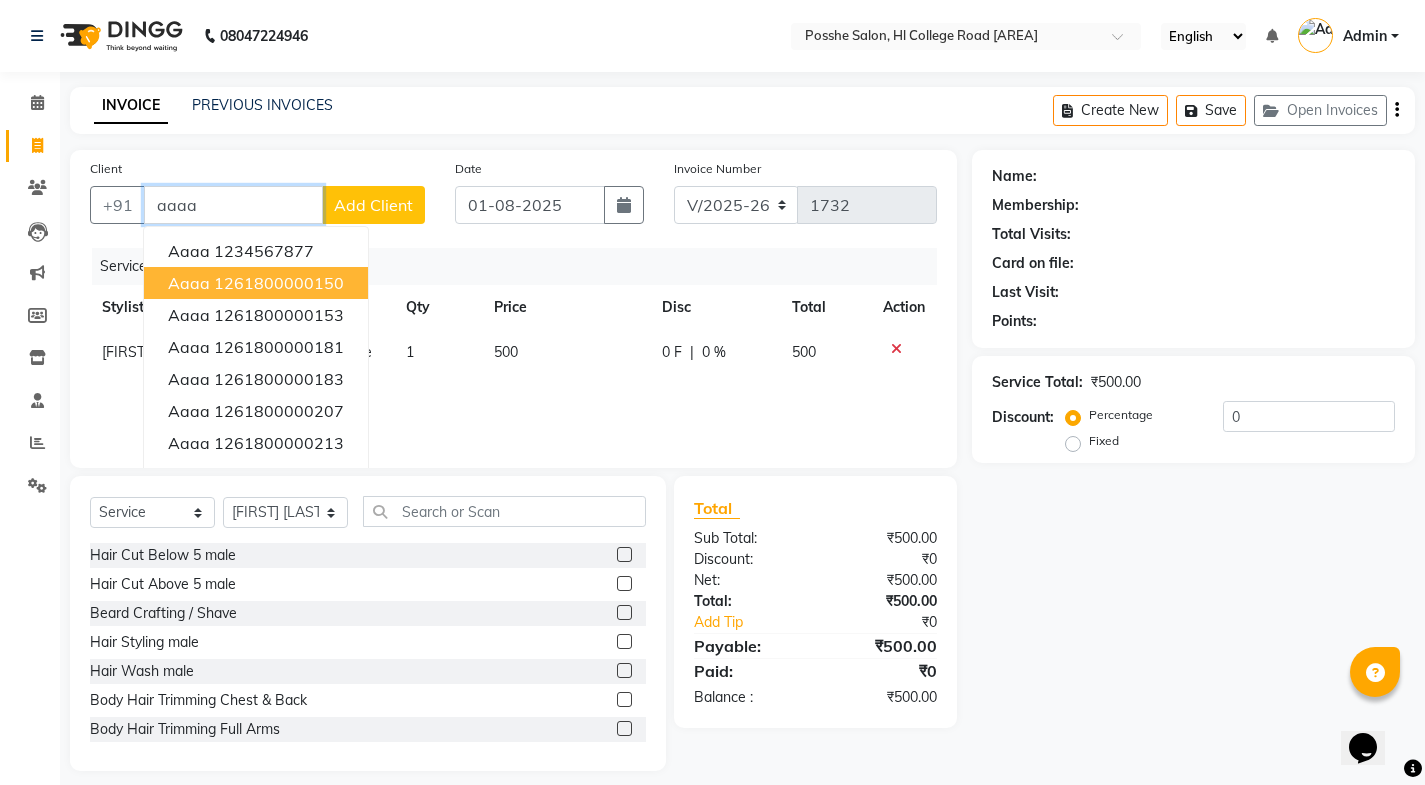 click on "1261800000150" at bounding box center [279, 283] 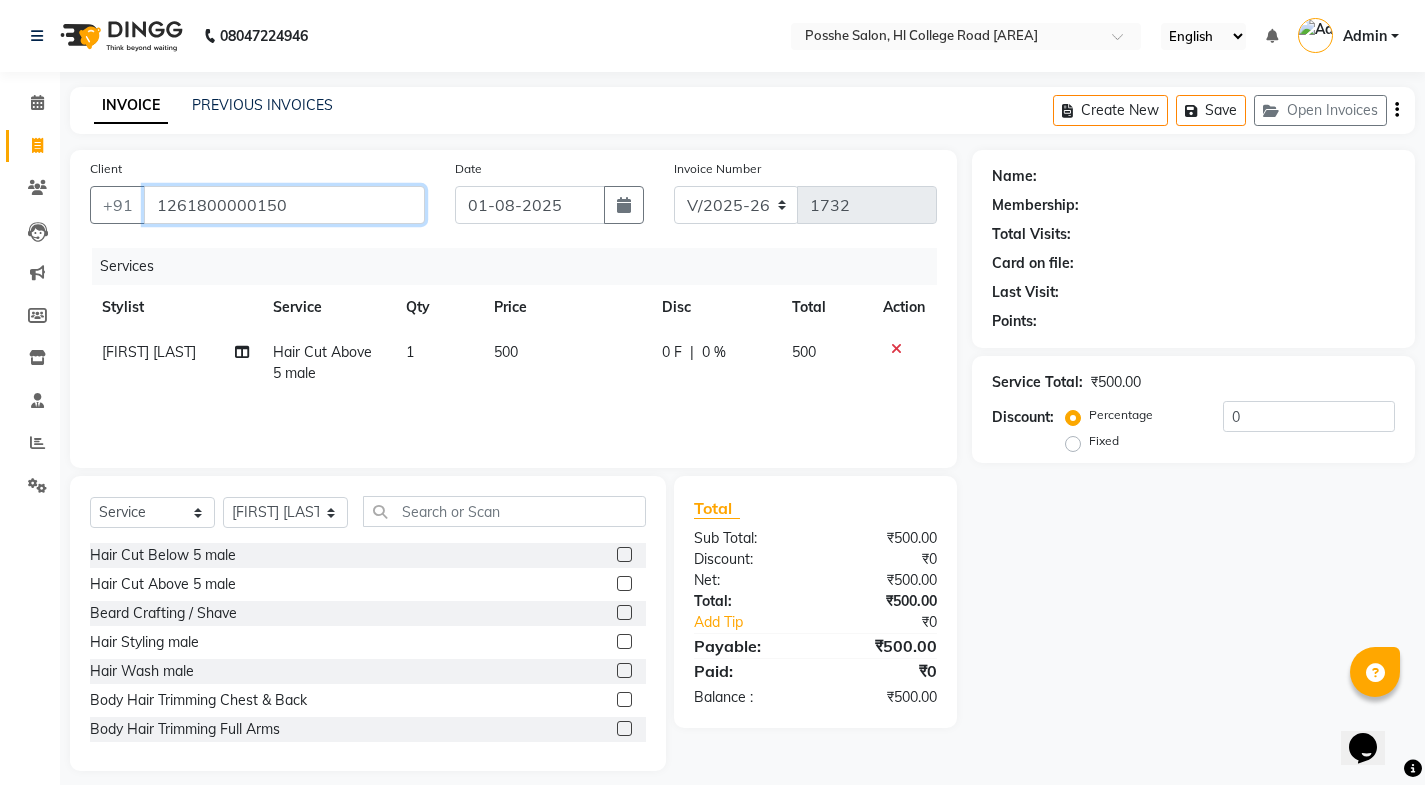 type on "1261800000150" 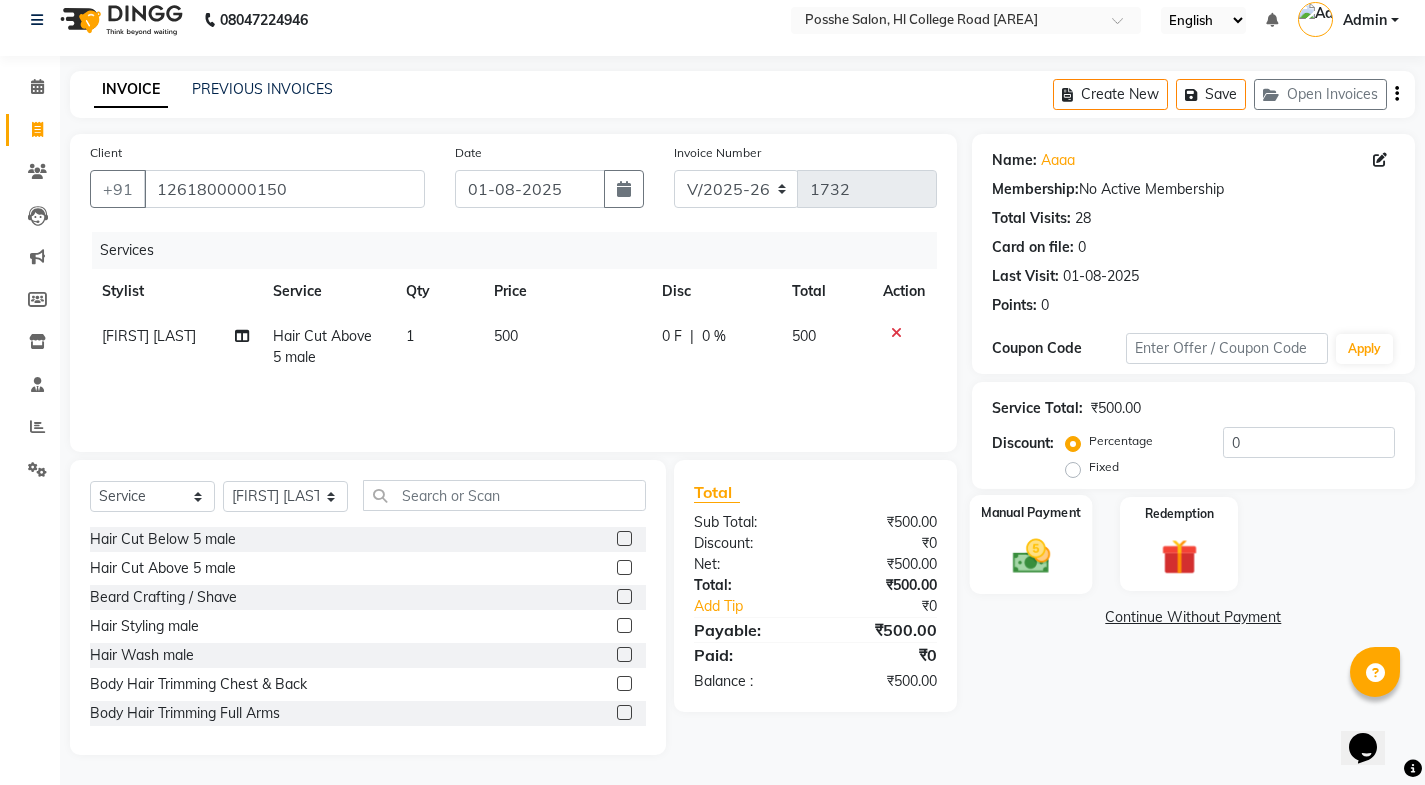 click 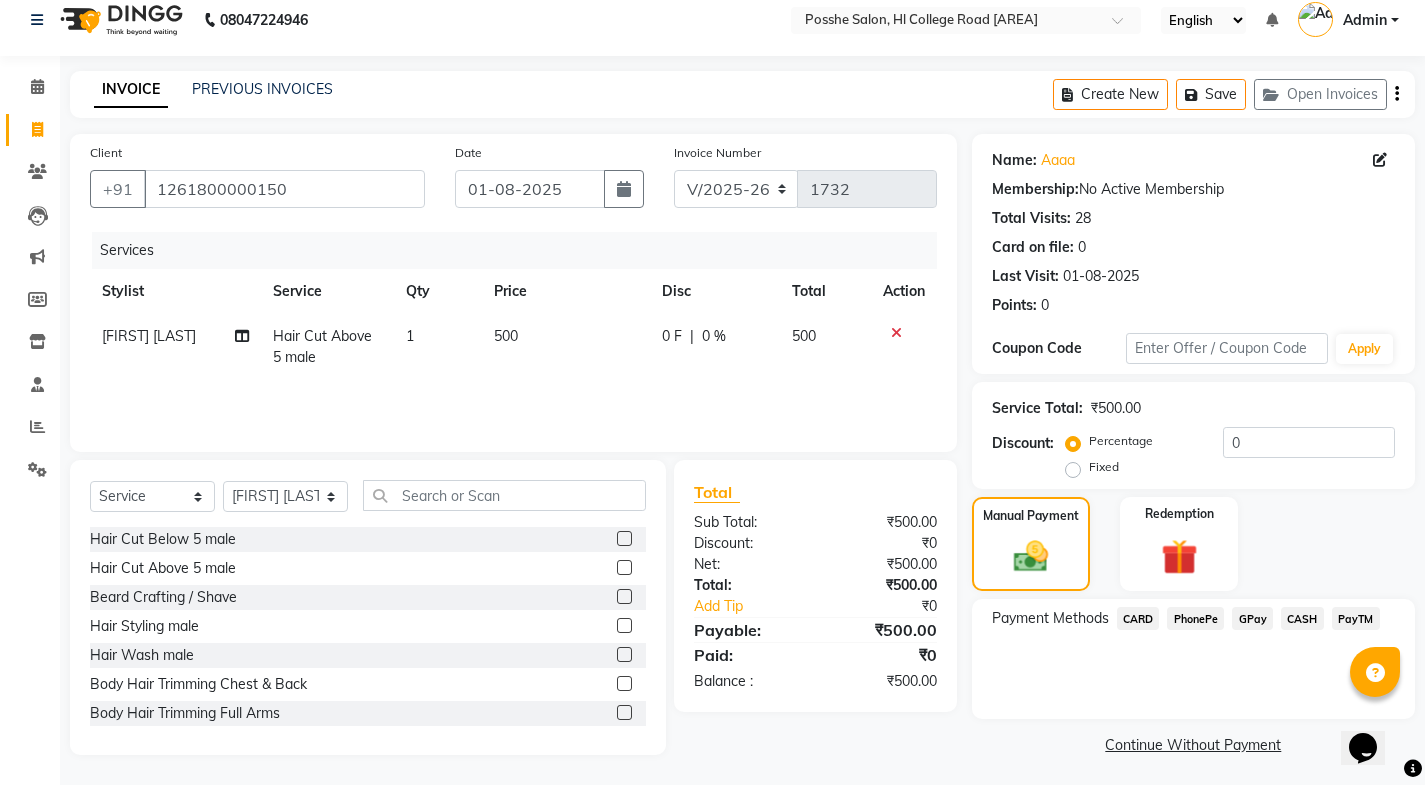 scroll, scrollTop: 21, scrollLeft: 0, axis: vertical 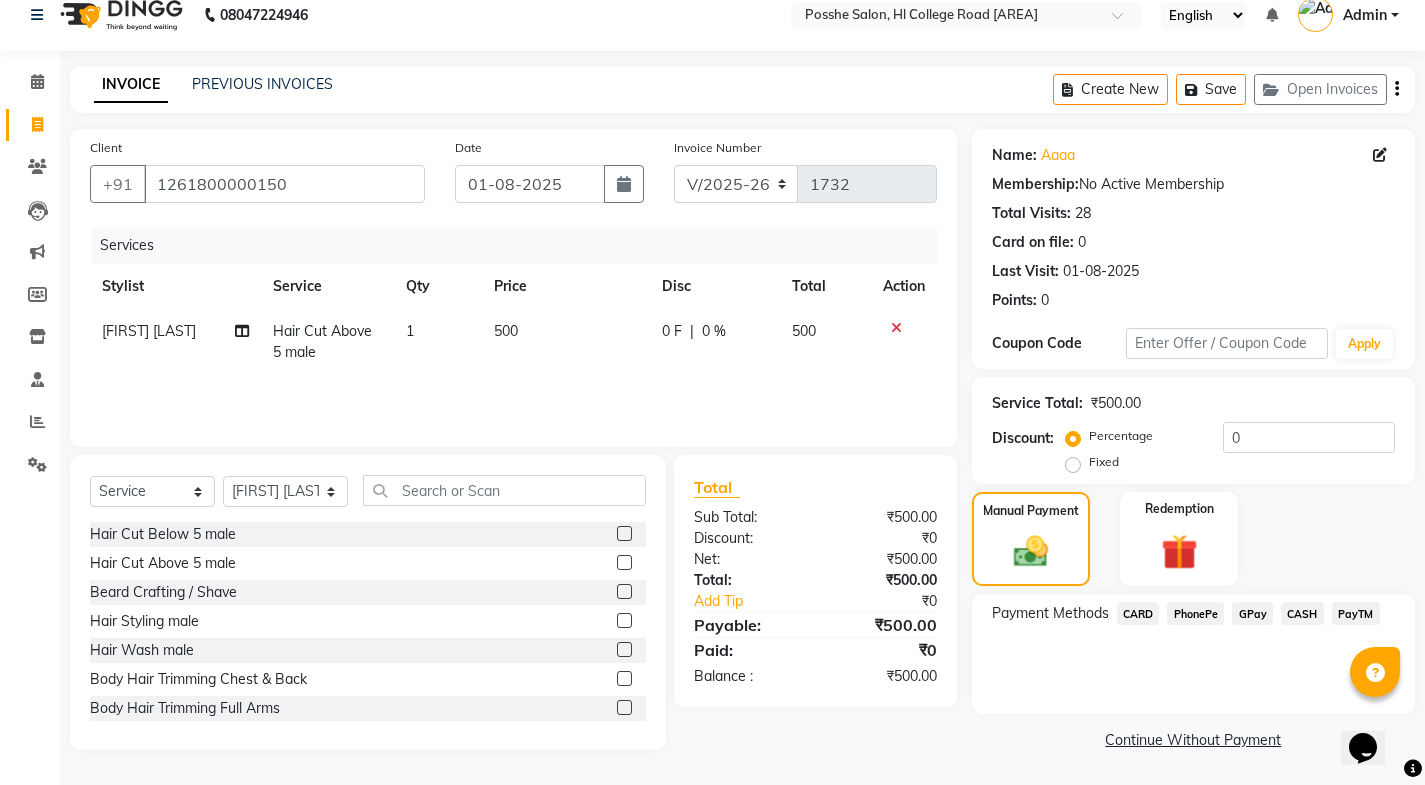 click on "CASH" 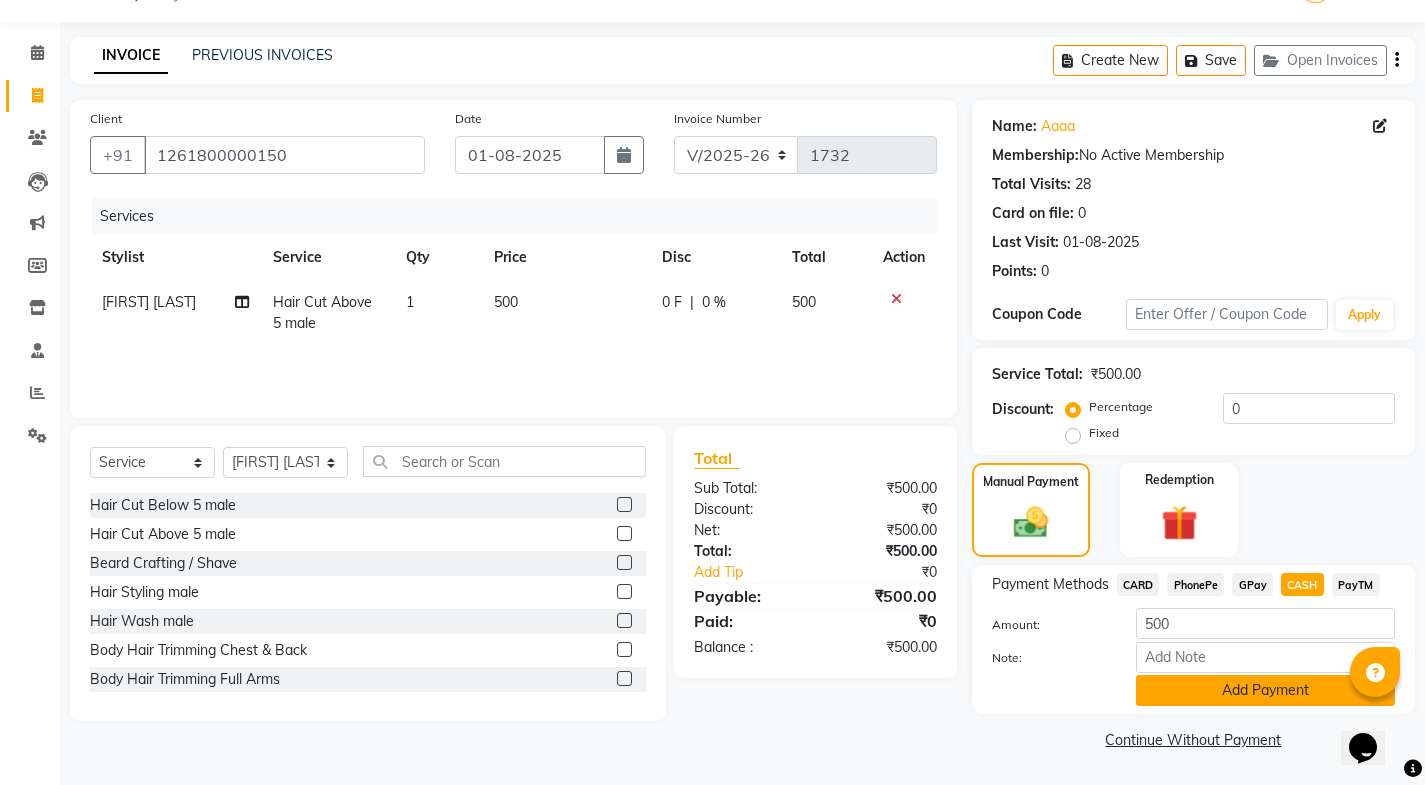 click on "Add Payment" 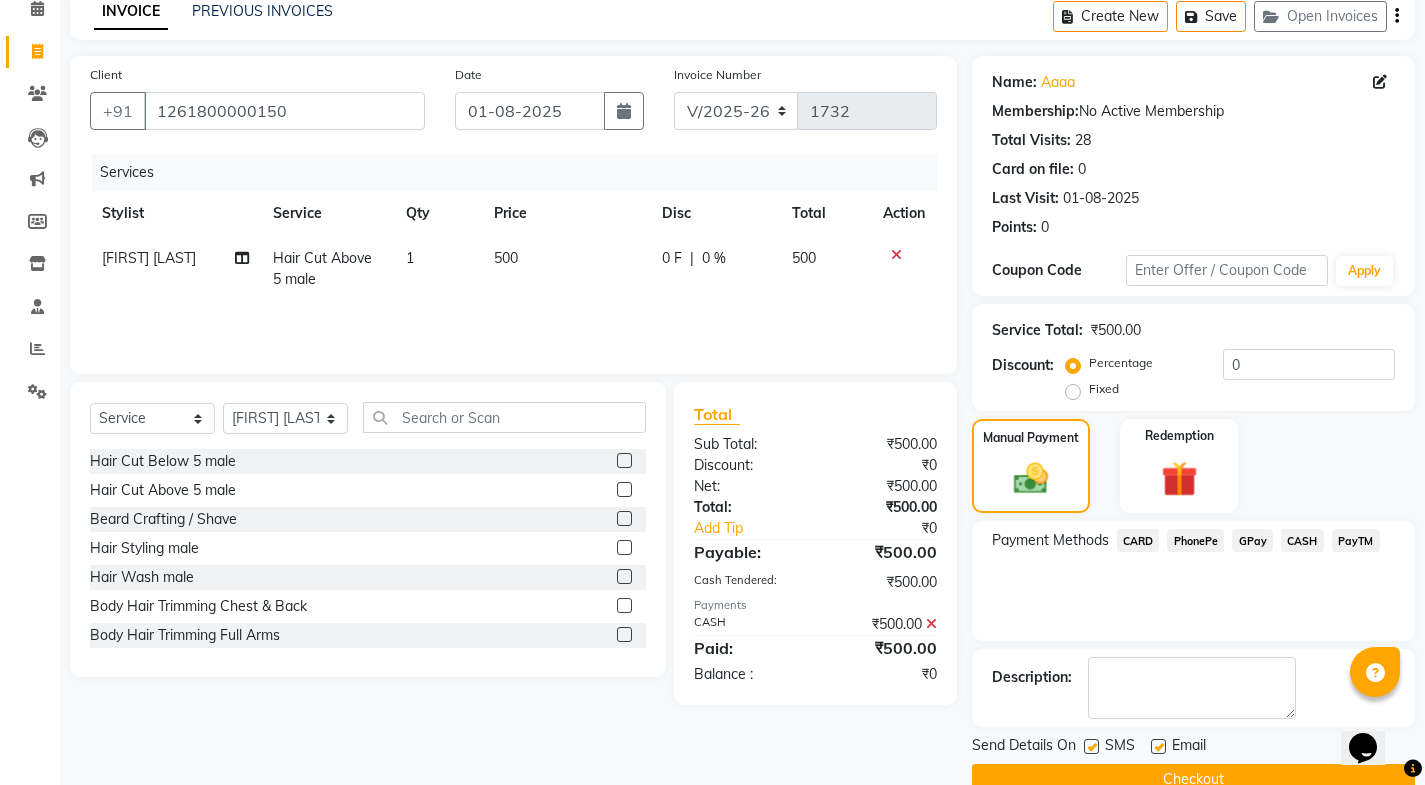 scroll, scrollTop: 134, scrollLeft: 0, axis: vertical 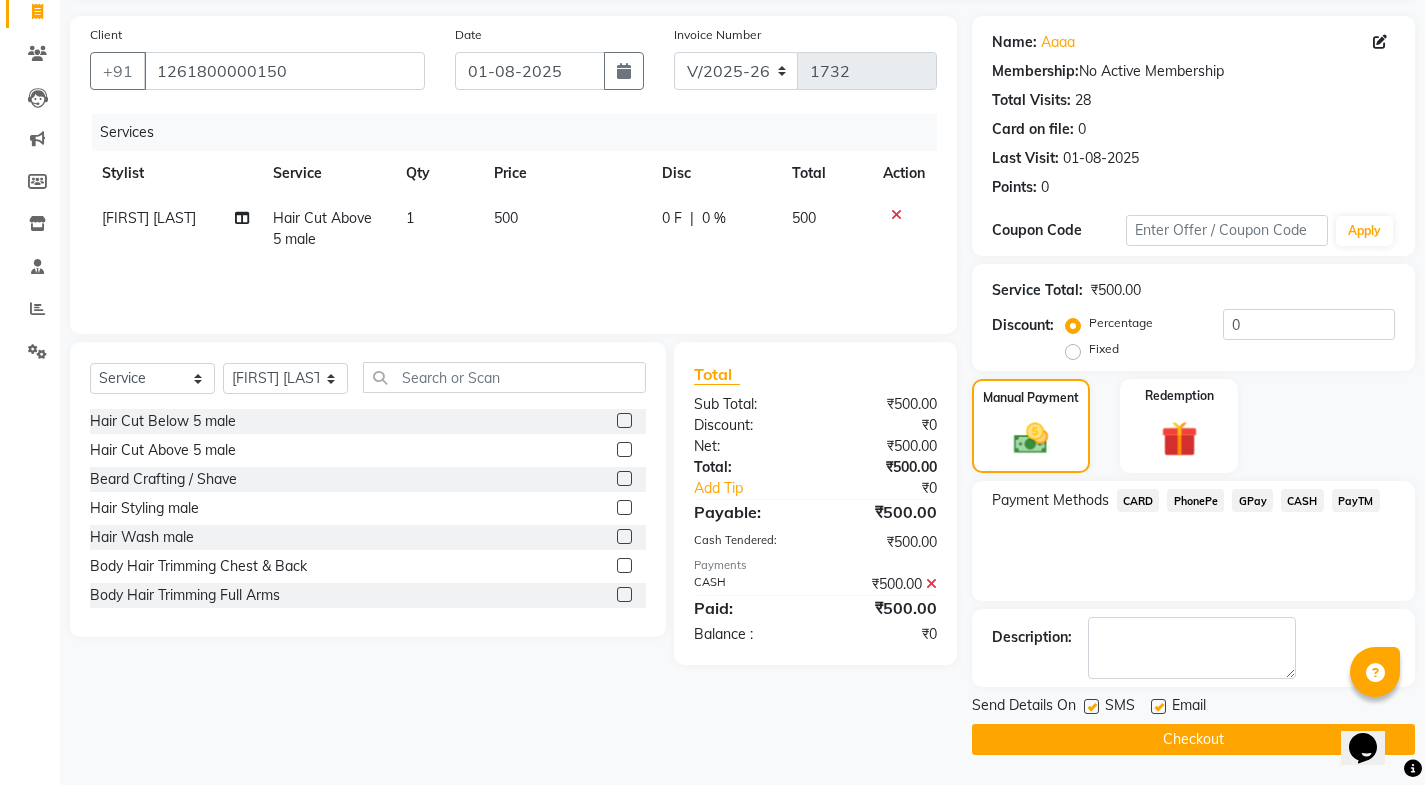 click 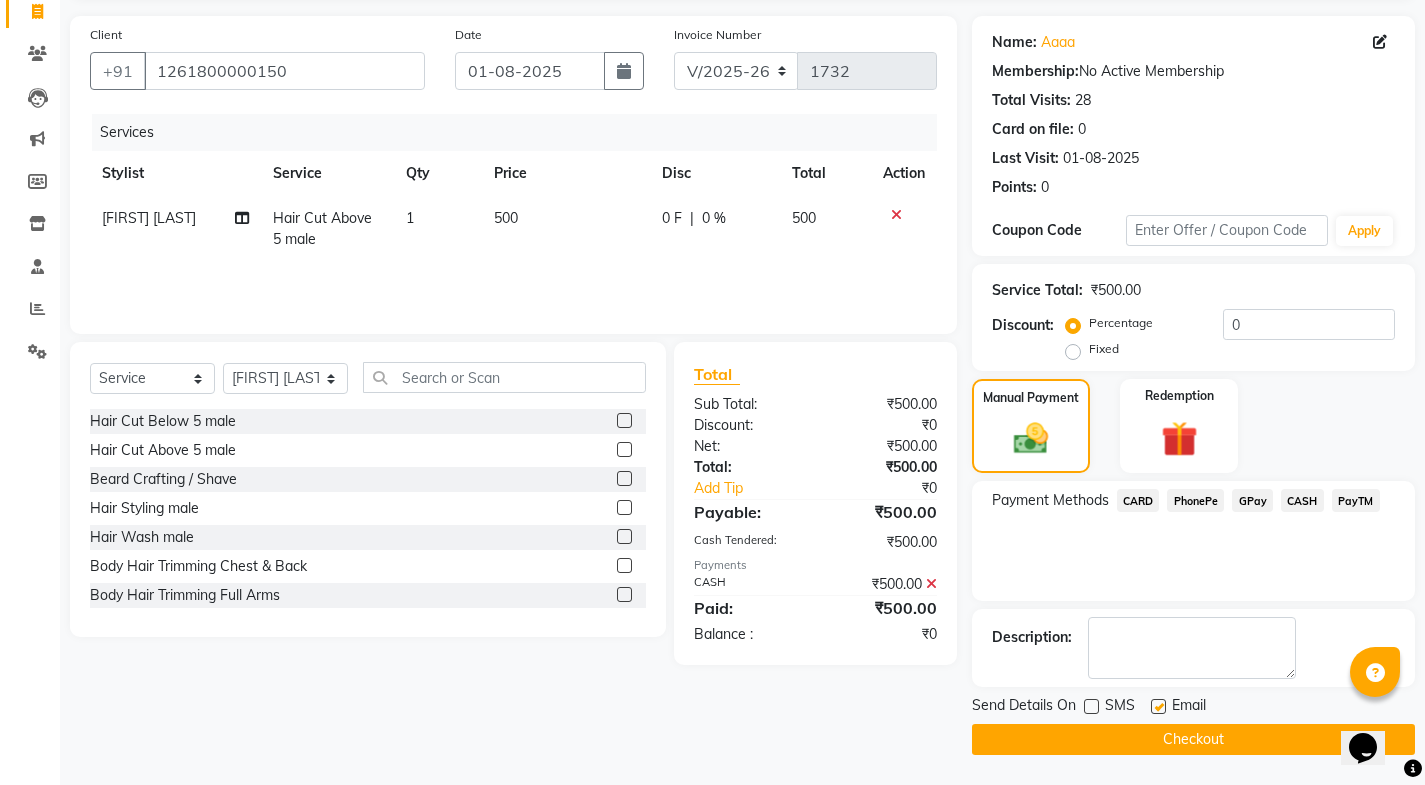click 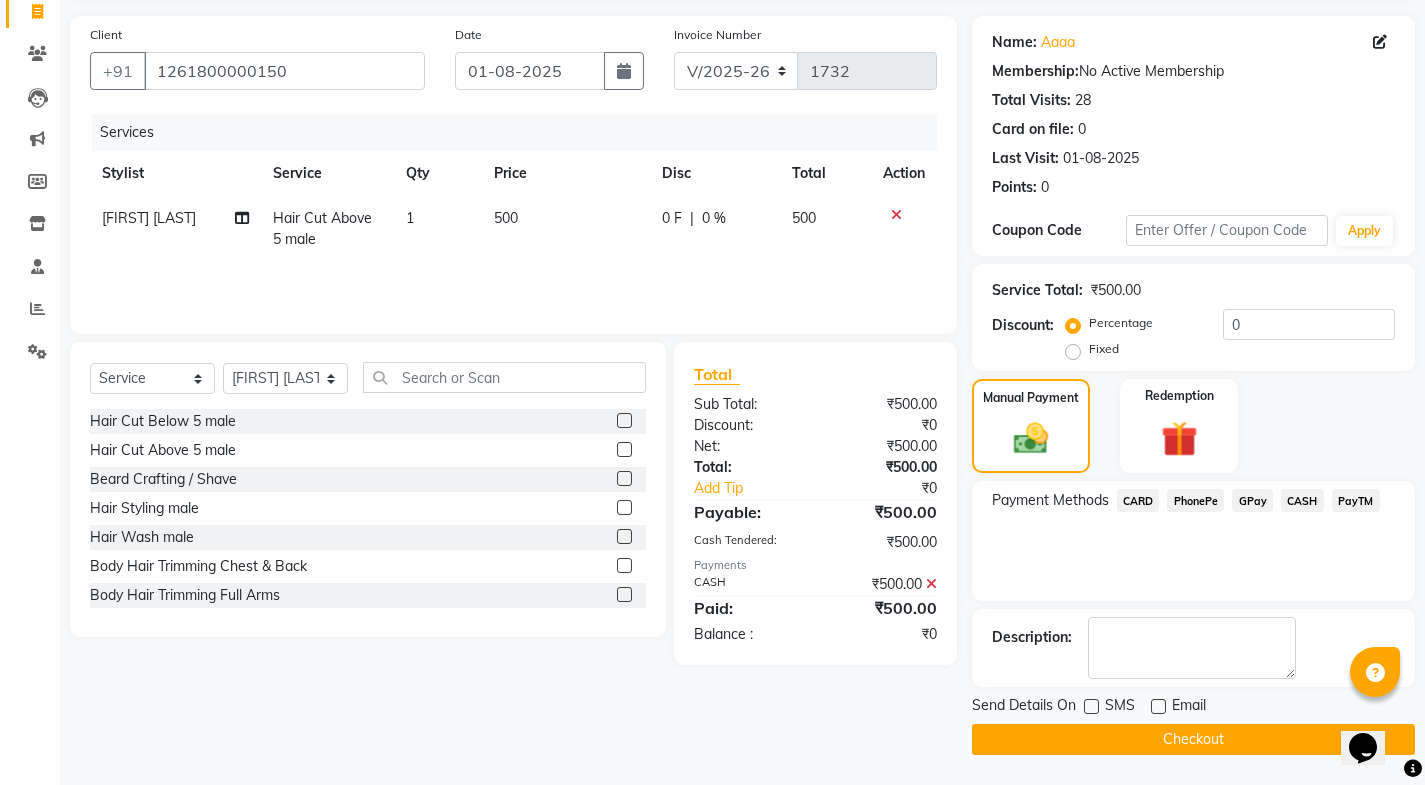 click on "Checkout" 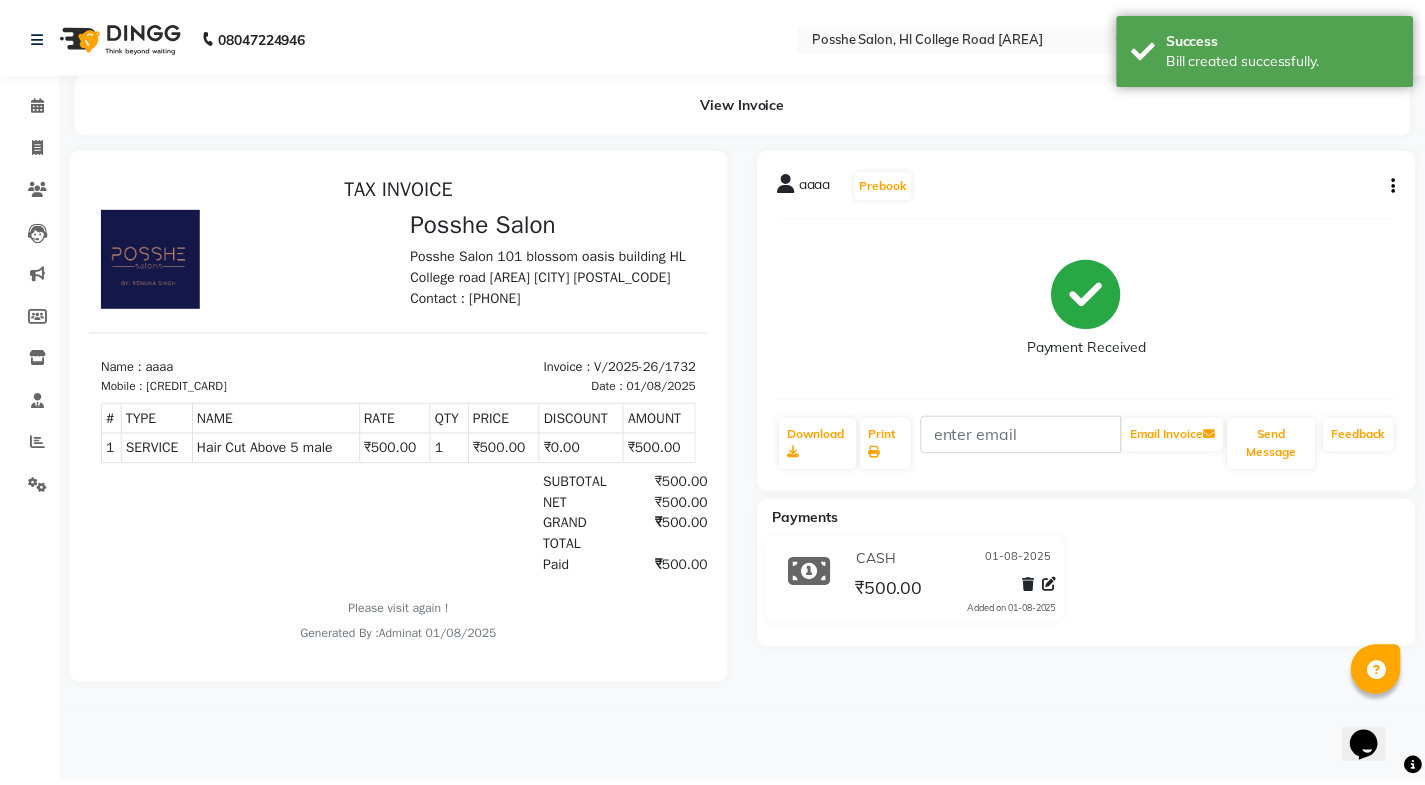 scroll, scrollTop: 0, scrollLeft: 0, axis: both 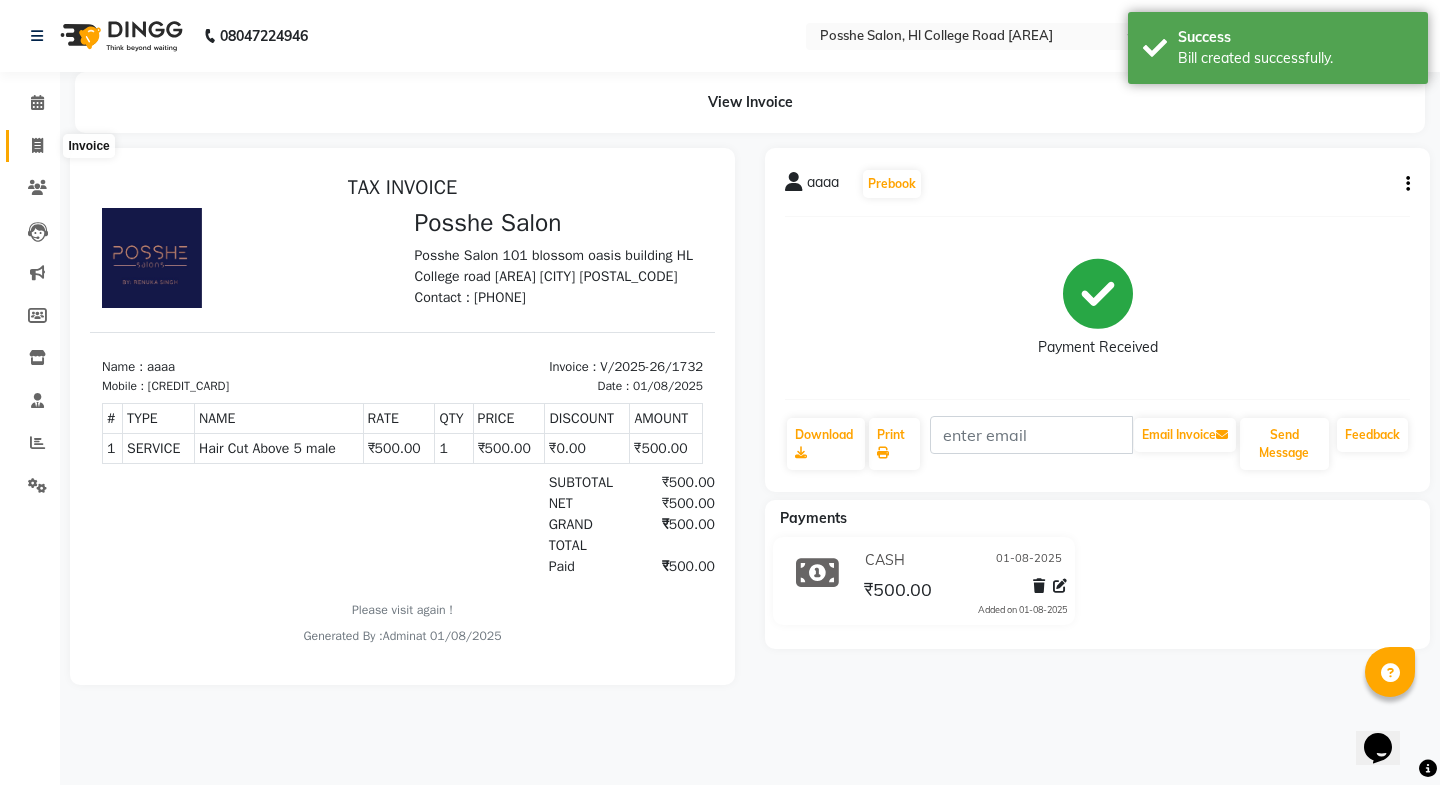 click 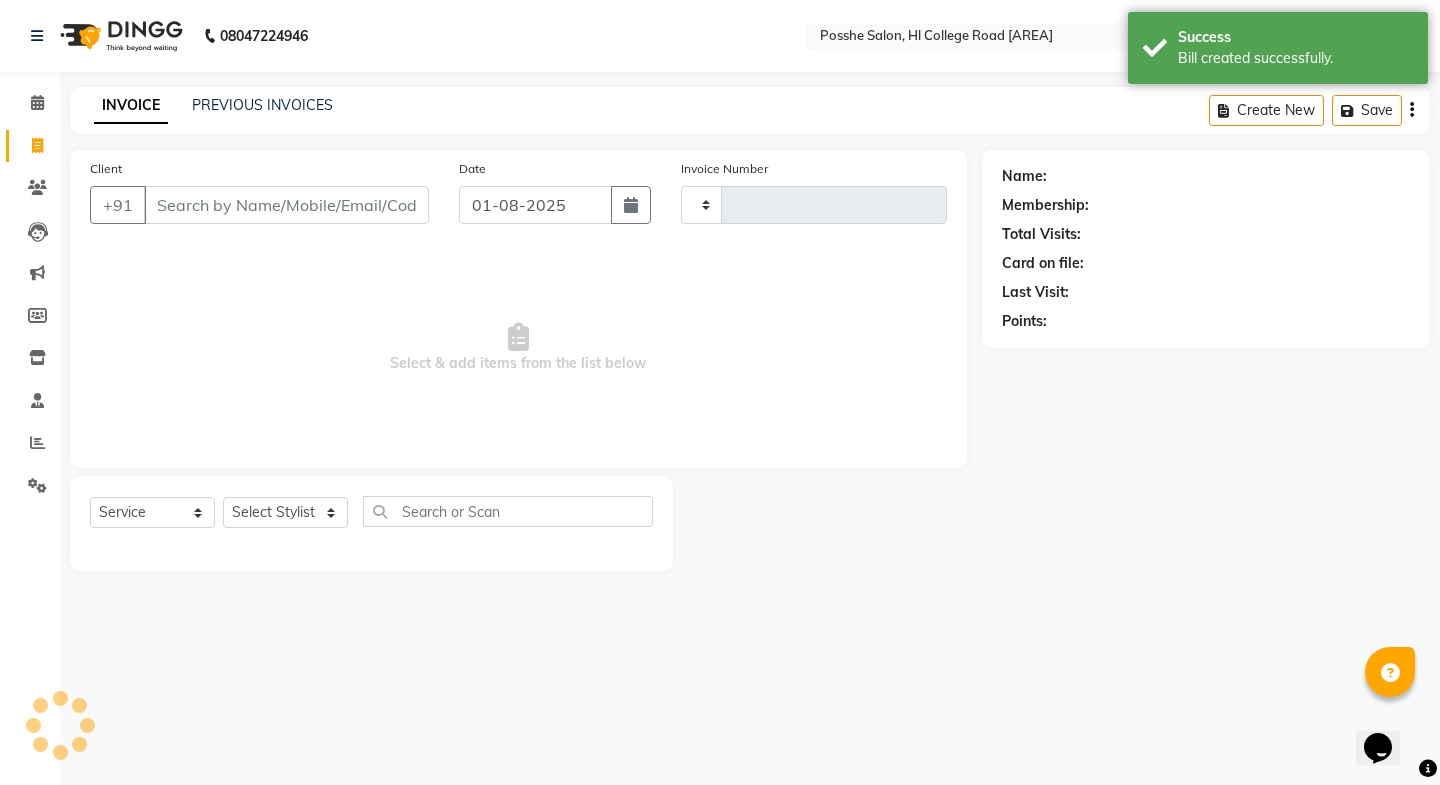 type on "1733" 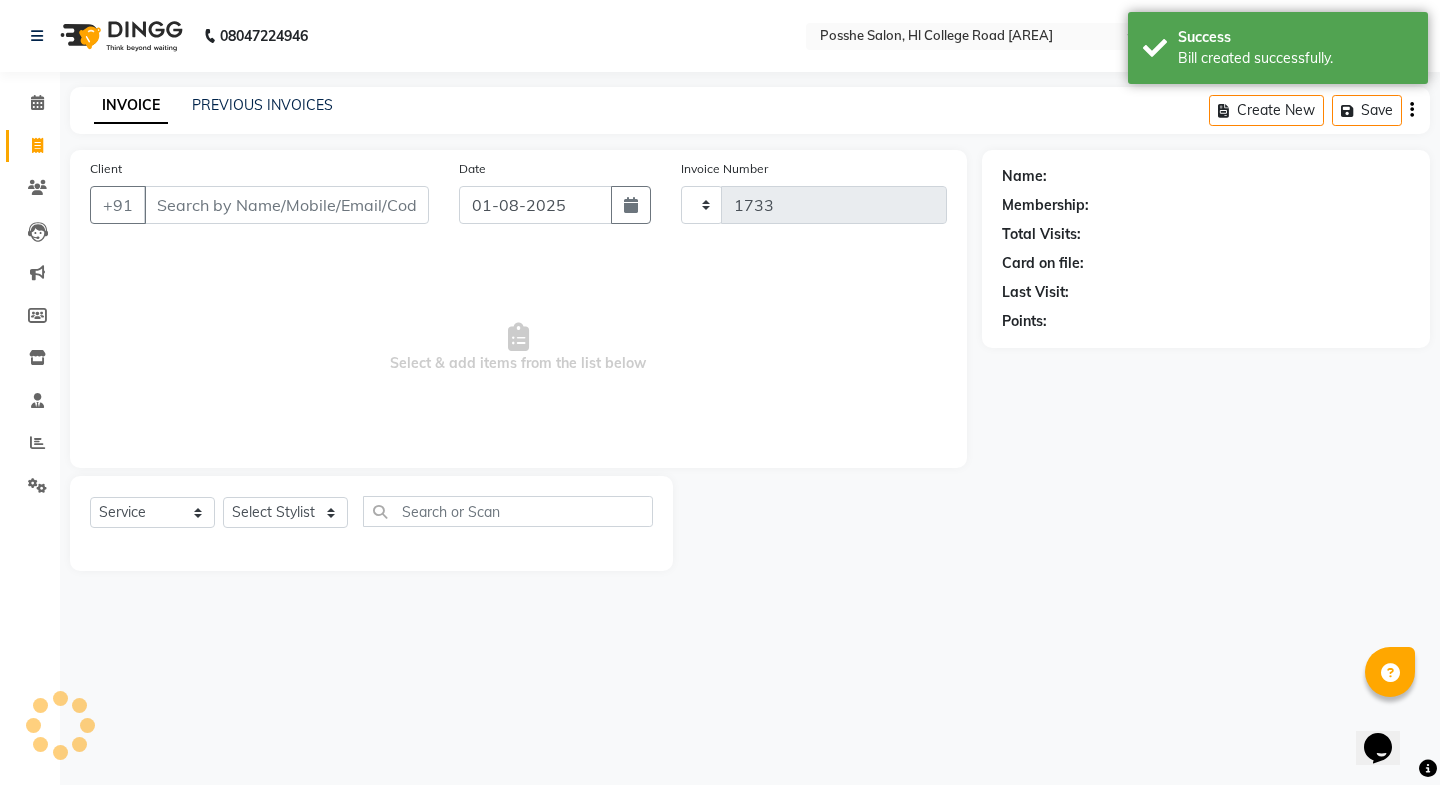 select on "6052" 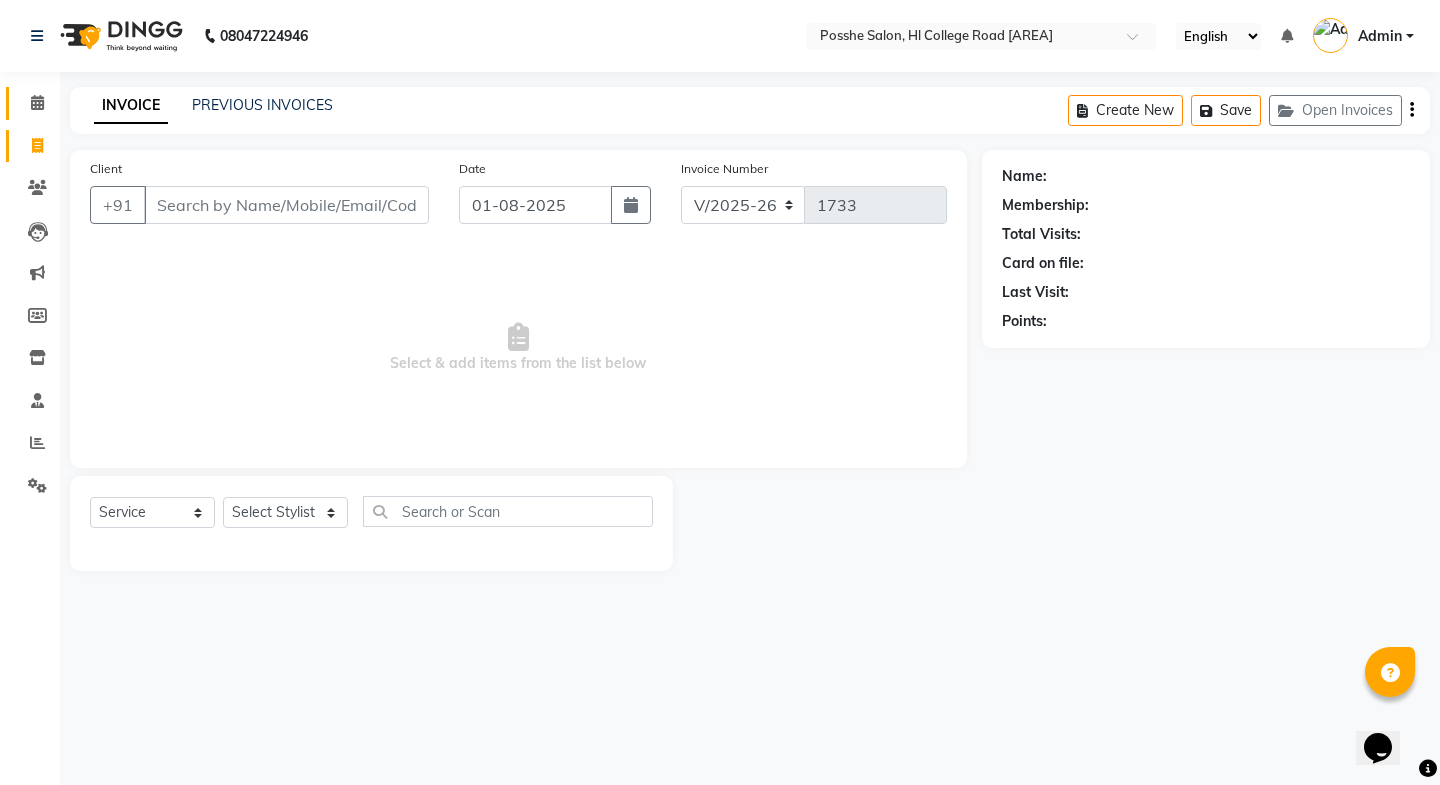 click on "Calendar" 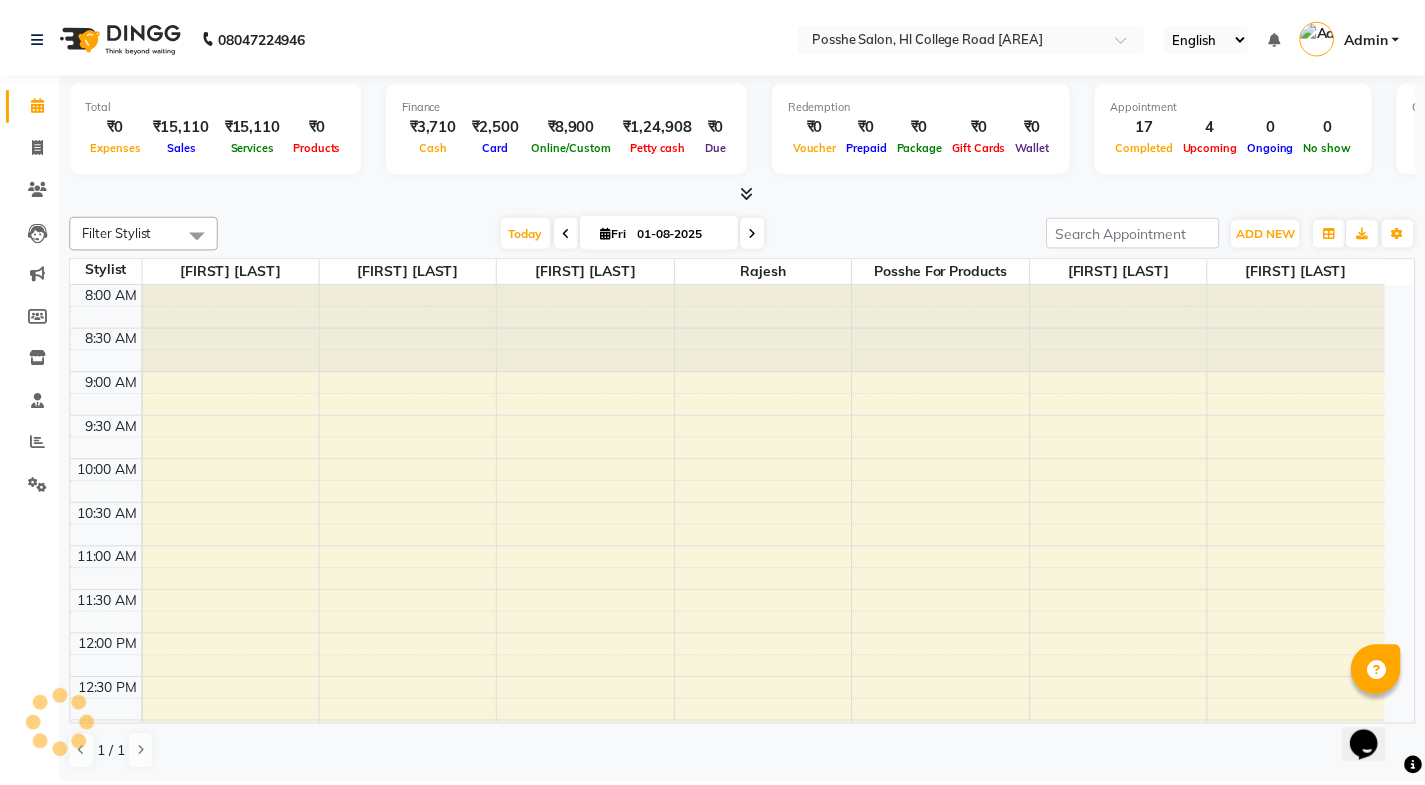 scroll, scrollTop: 0, scrollLeft: 0, axis: both 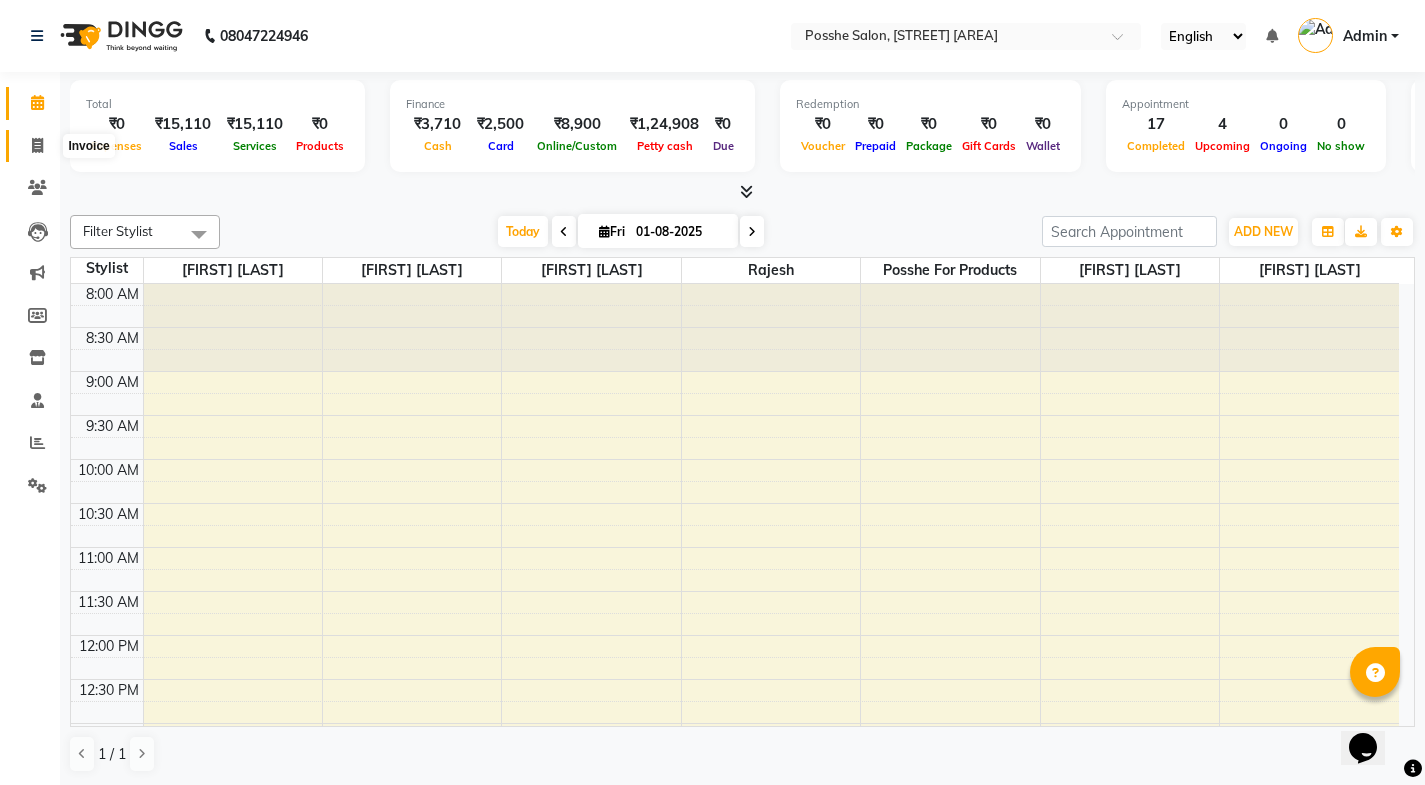 click 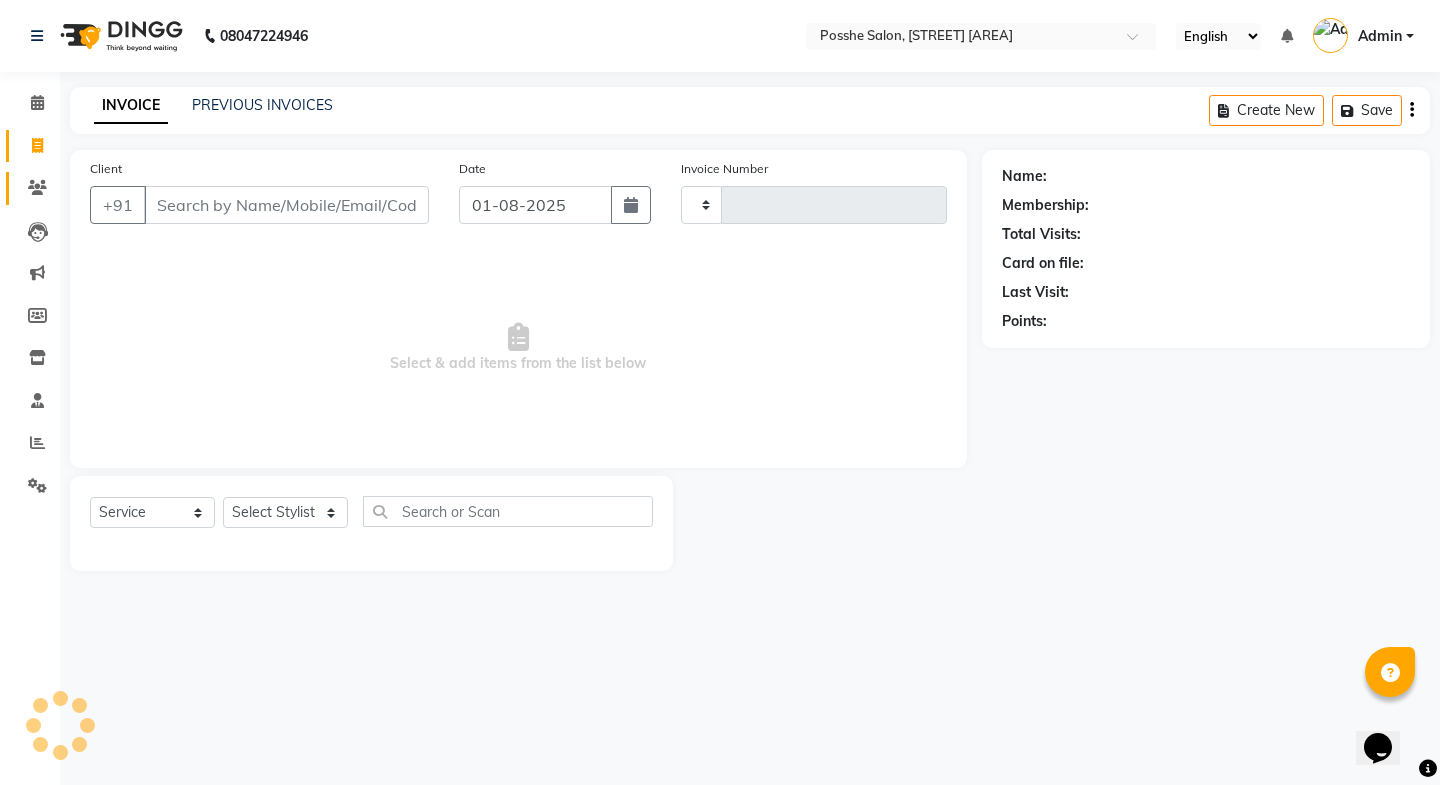 type on "1735" 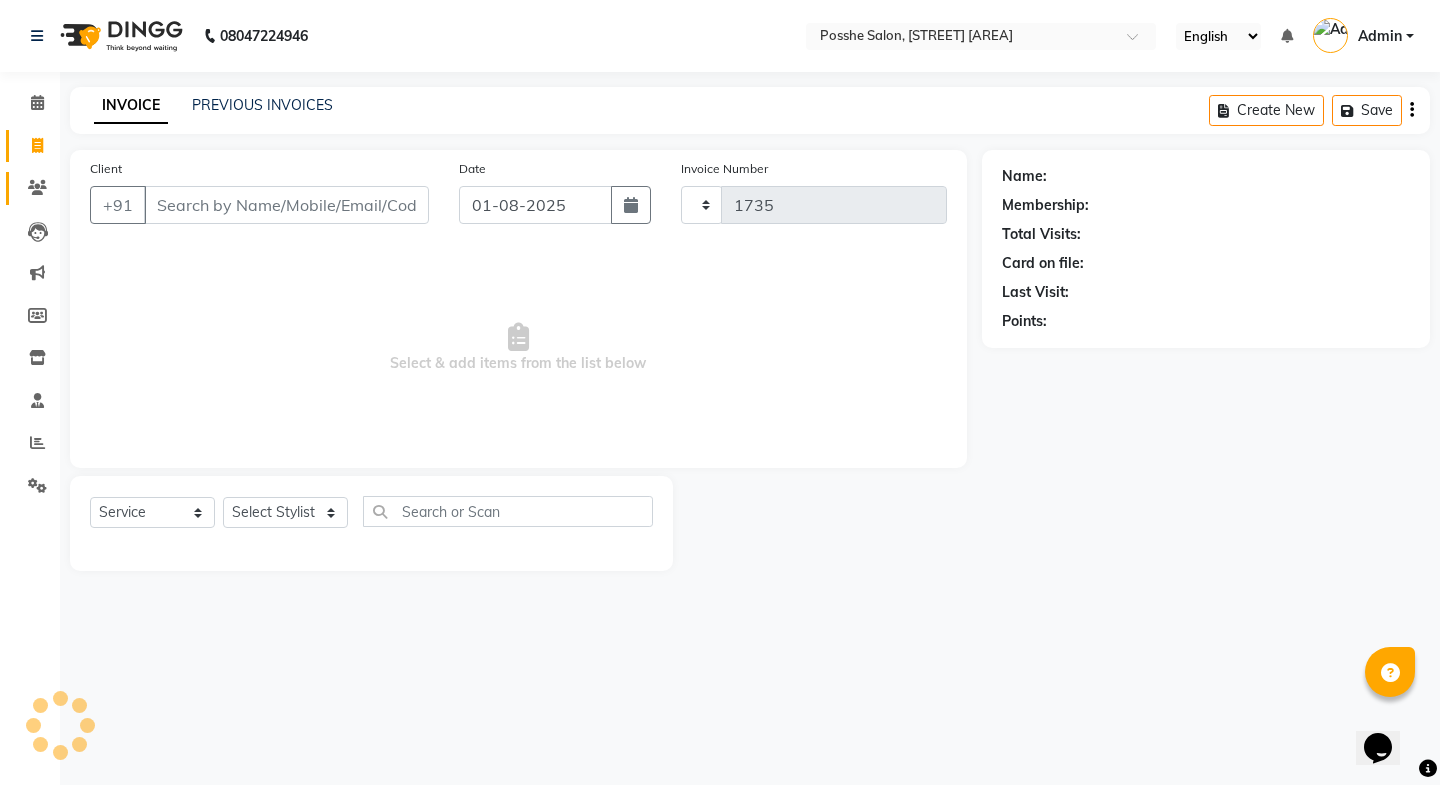 select on "6052" 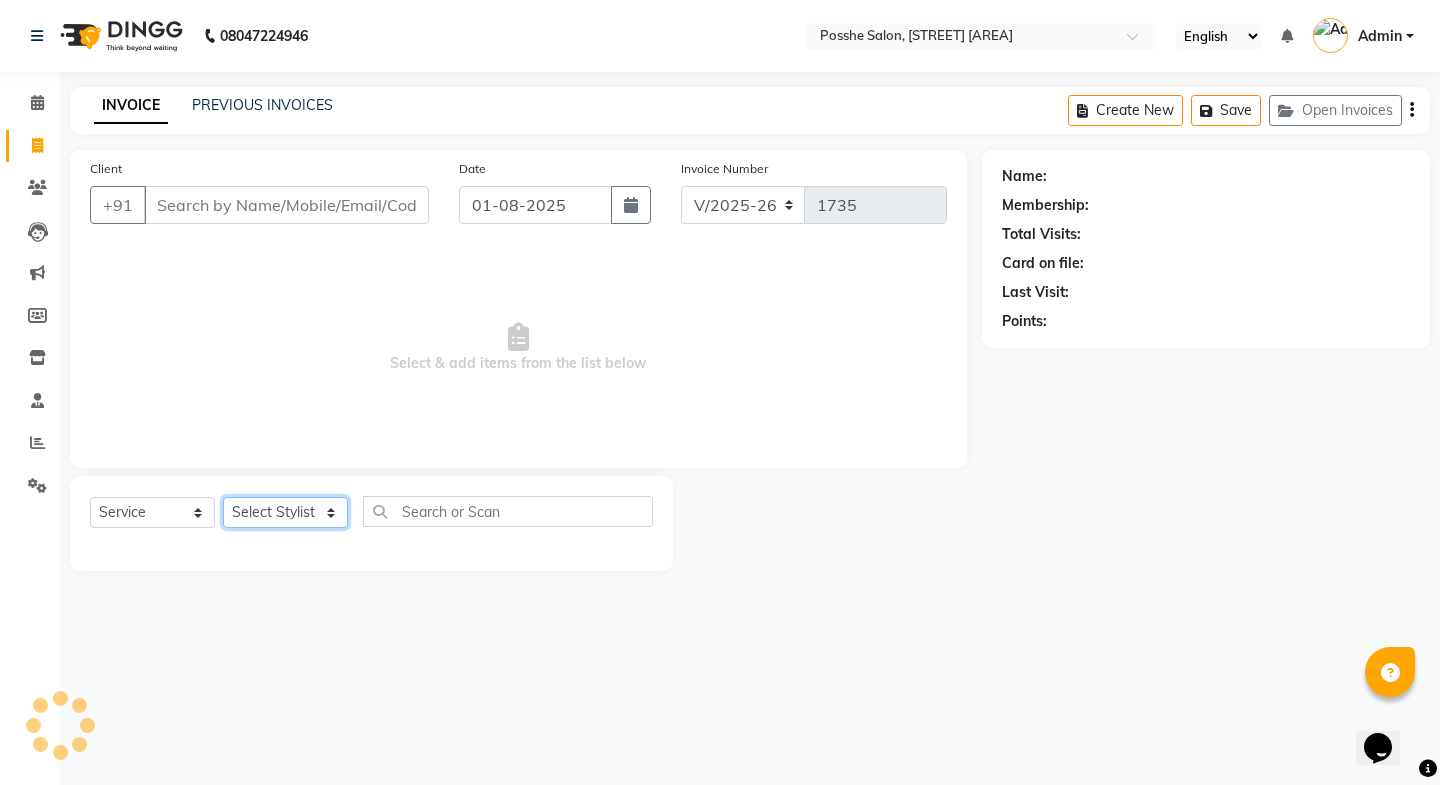 click on "Select Stylist" 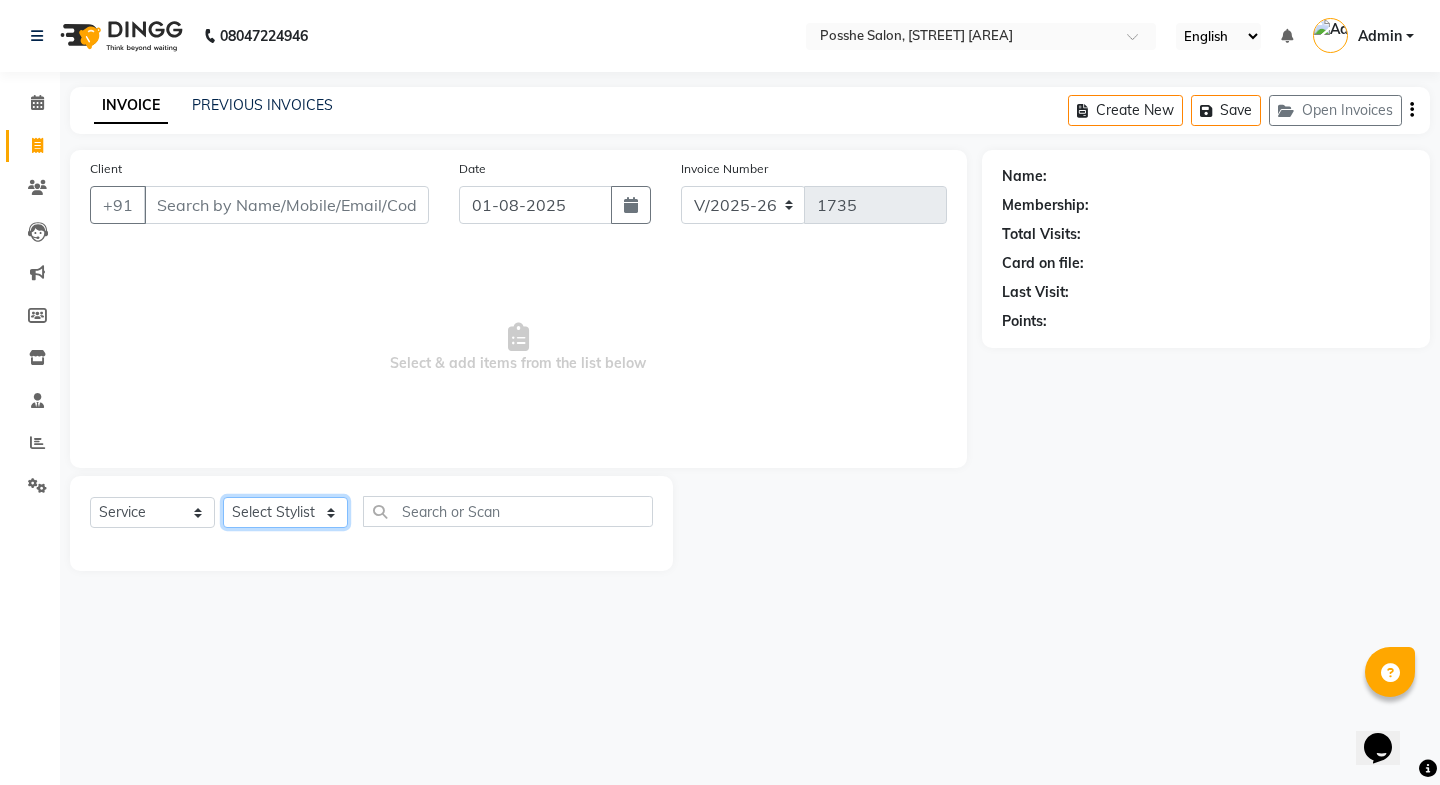 select on "84524" 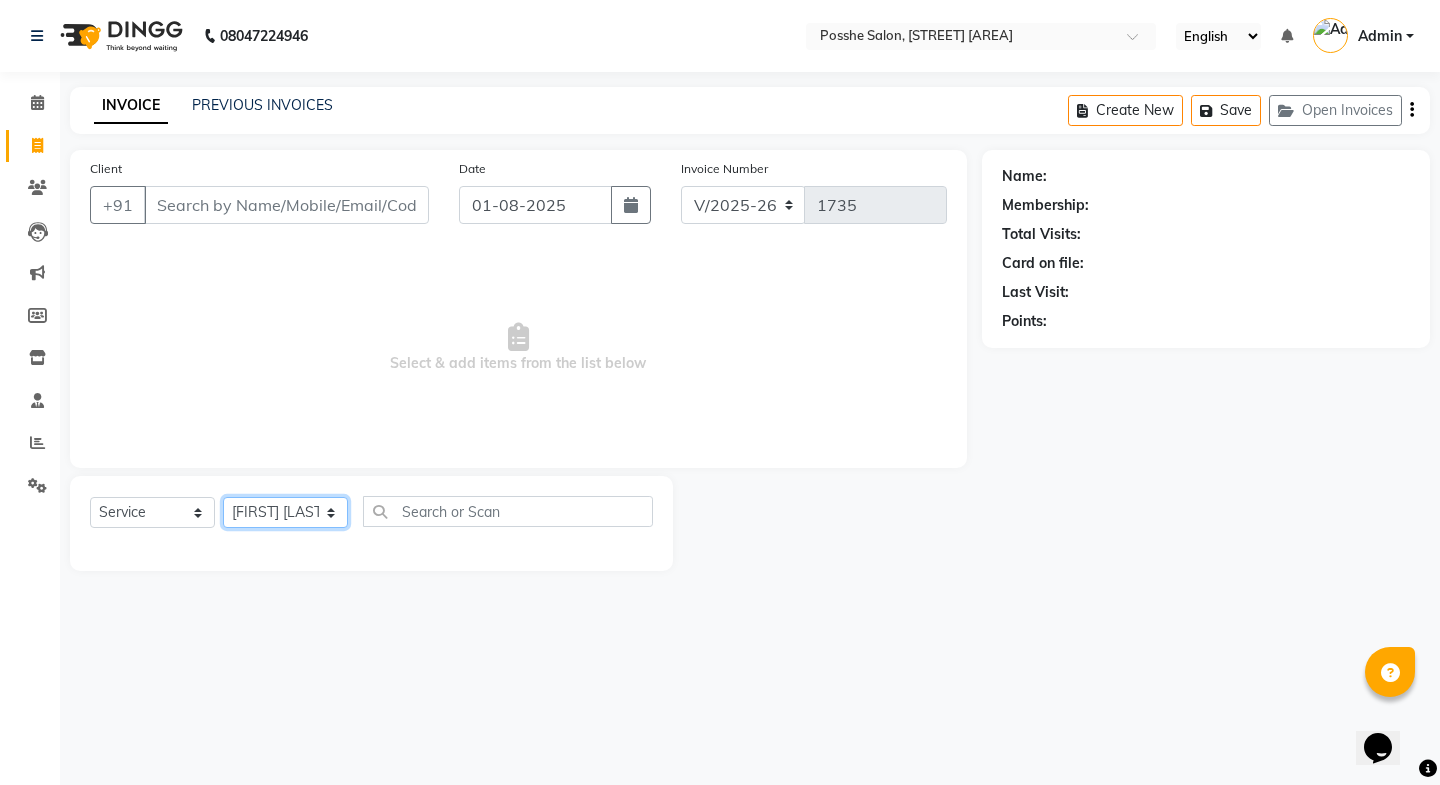 click on "Select Stylist Faheem Salmani Kajal Mali Kamal Chand Posshe for products Rajesh simran bhatiya Sonu Verma" 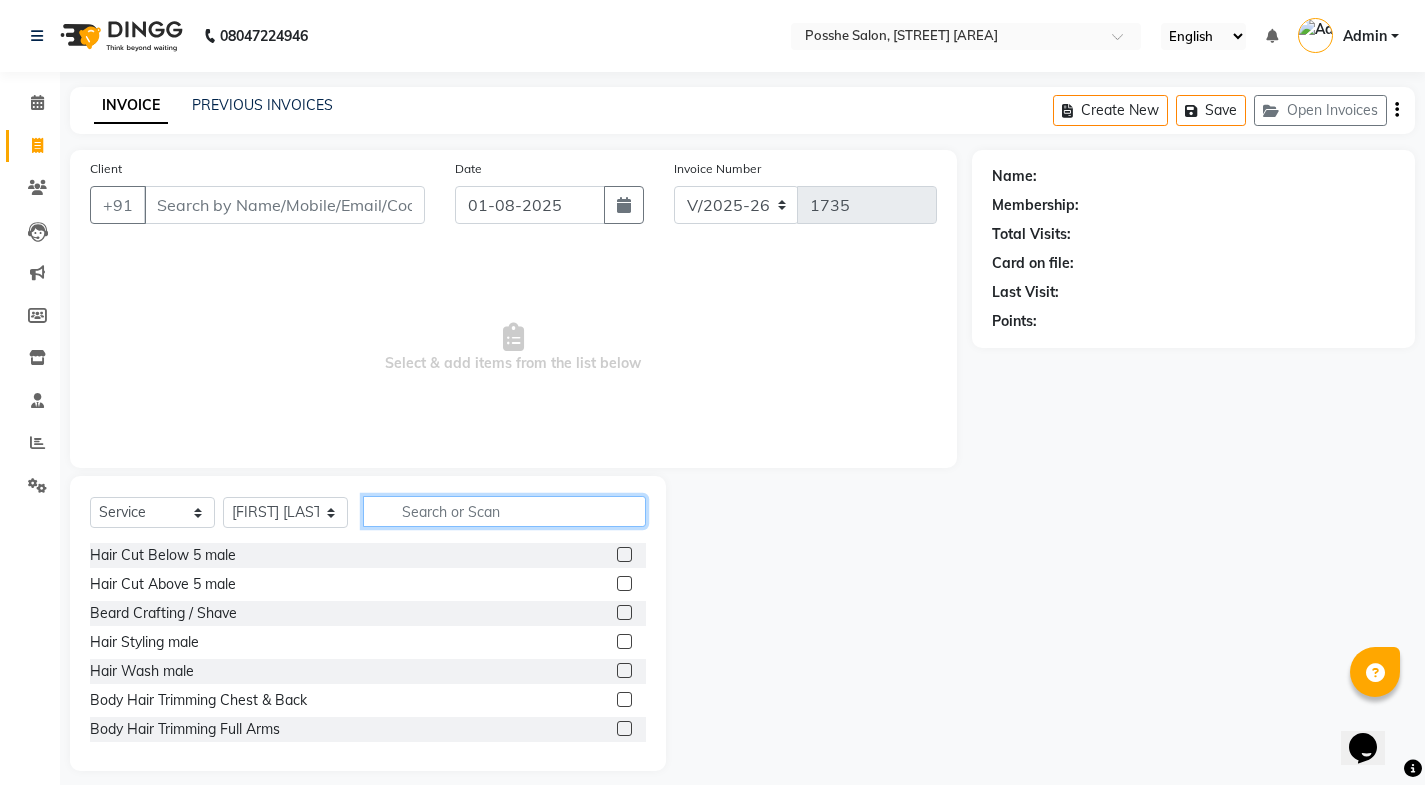 click 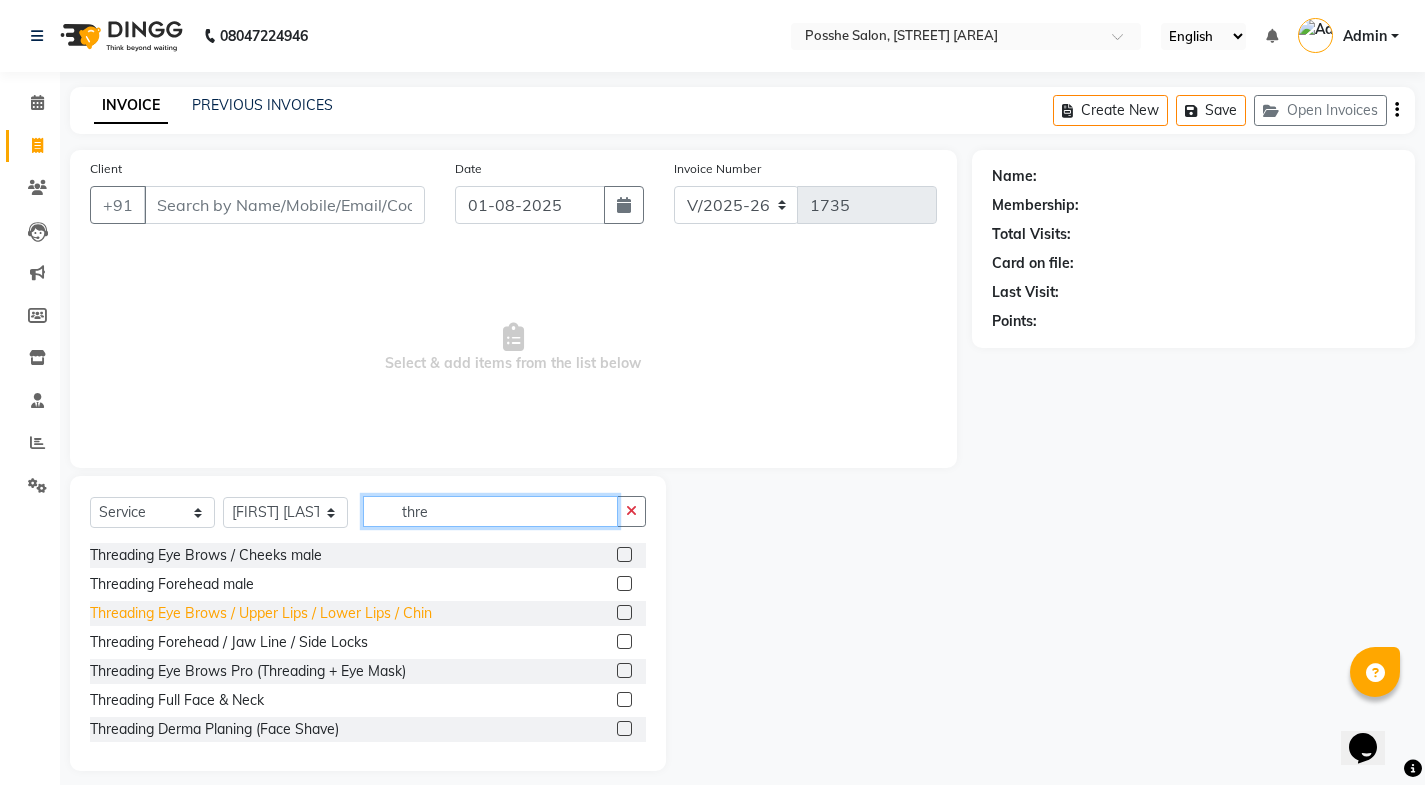 type on "thre" 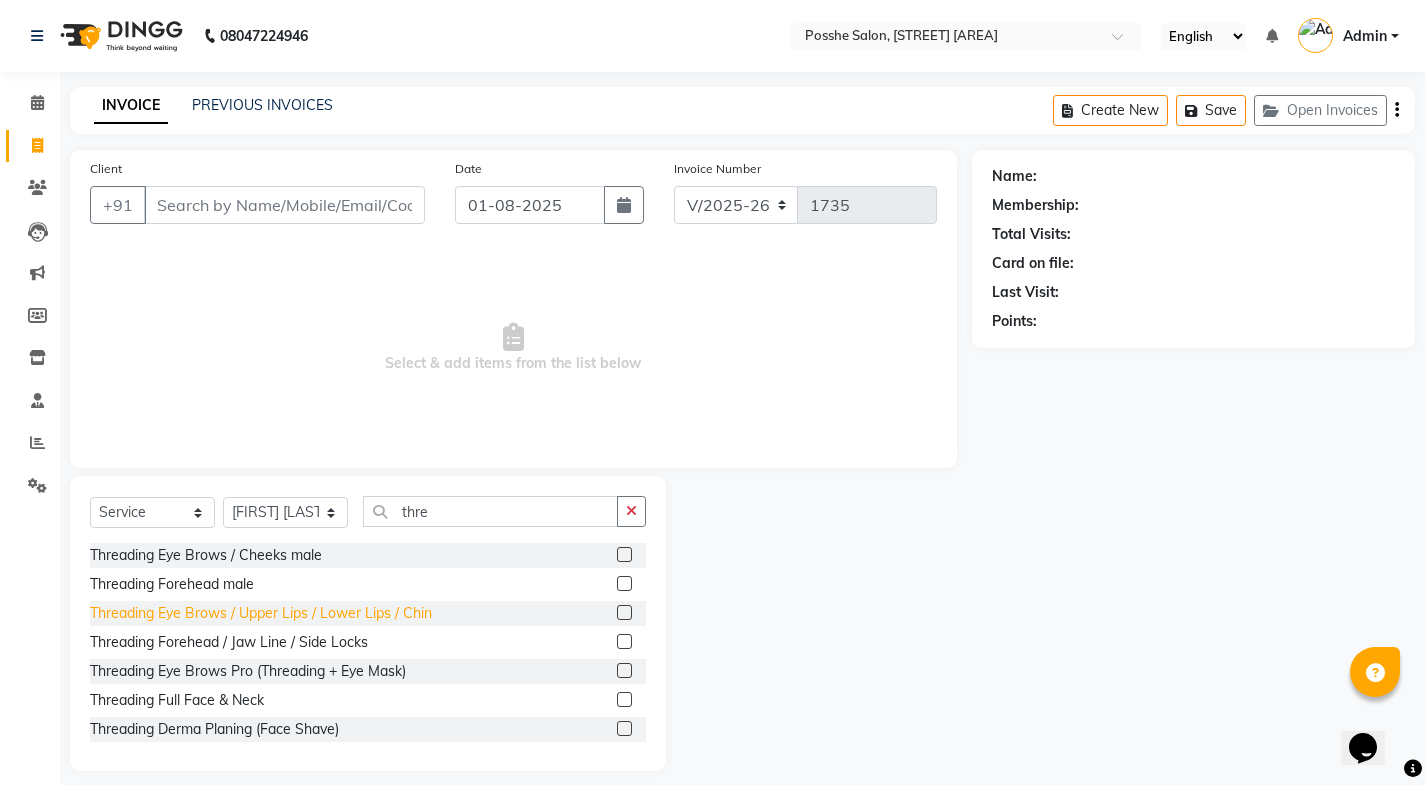 click on "Threading Eye Brows / Upper Lips / Lower Lips / Chin" 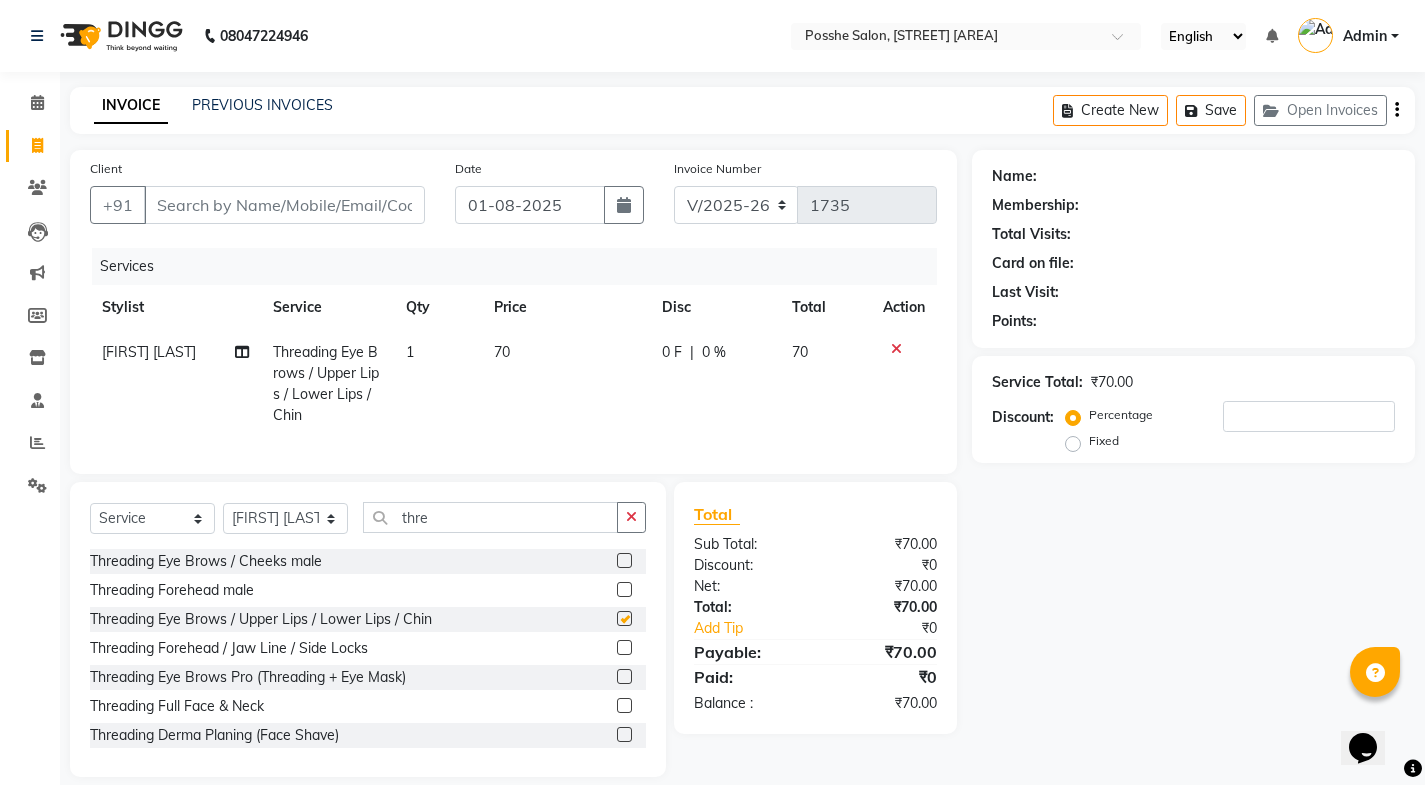 checkbox on "false" 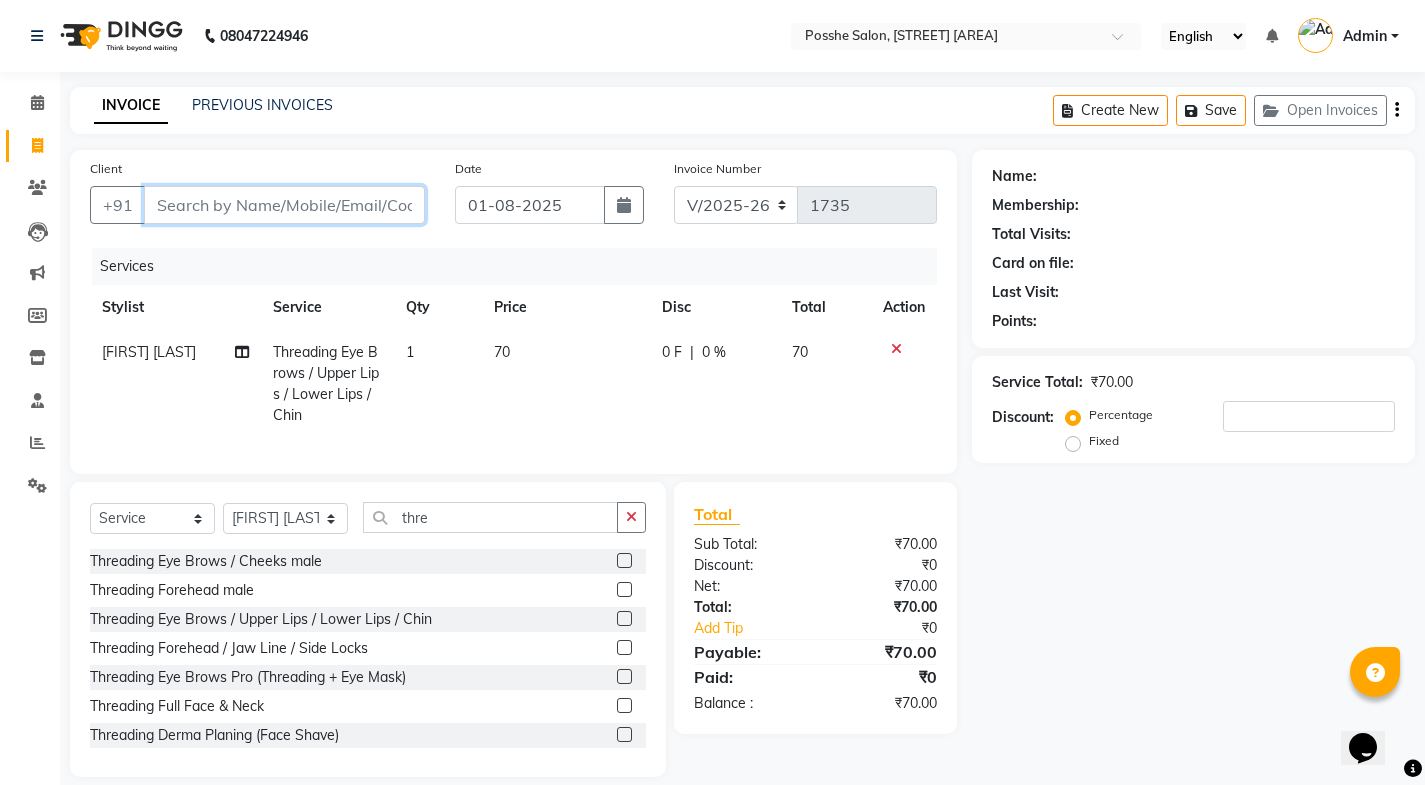 click on "Client" at bounding box center [284, 205] 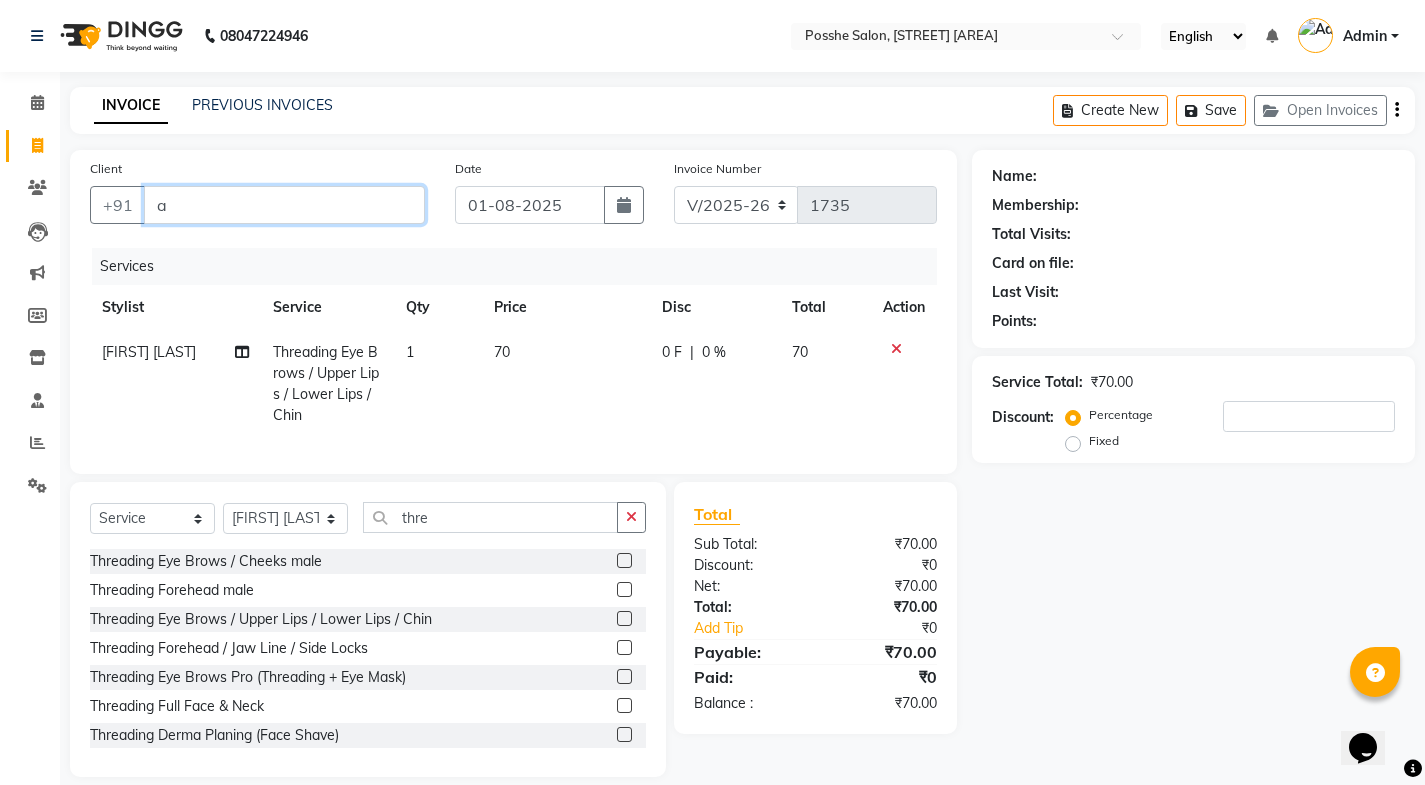 type on "0" 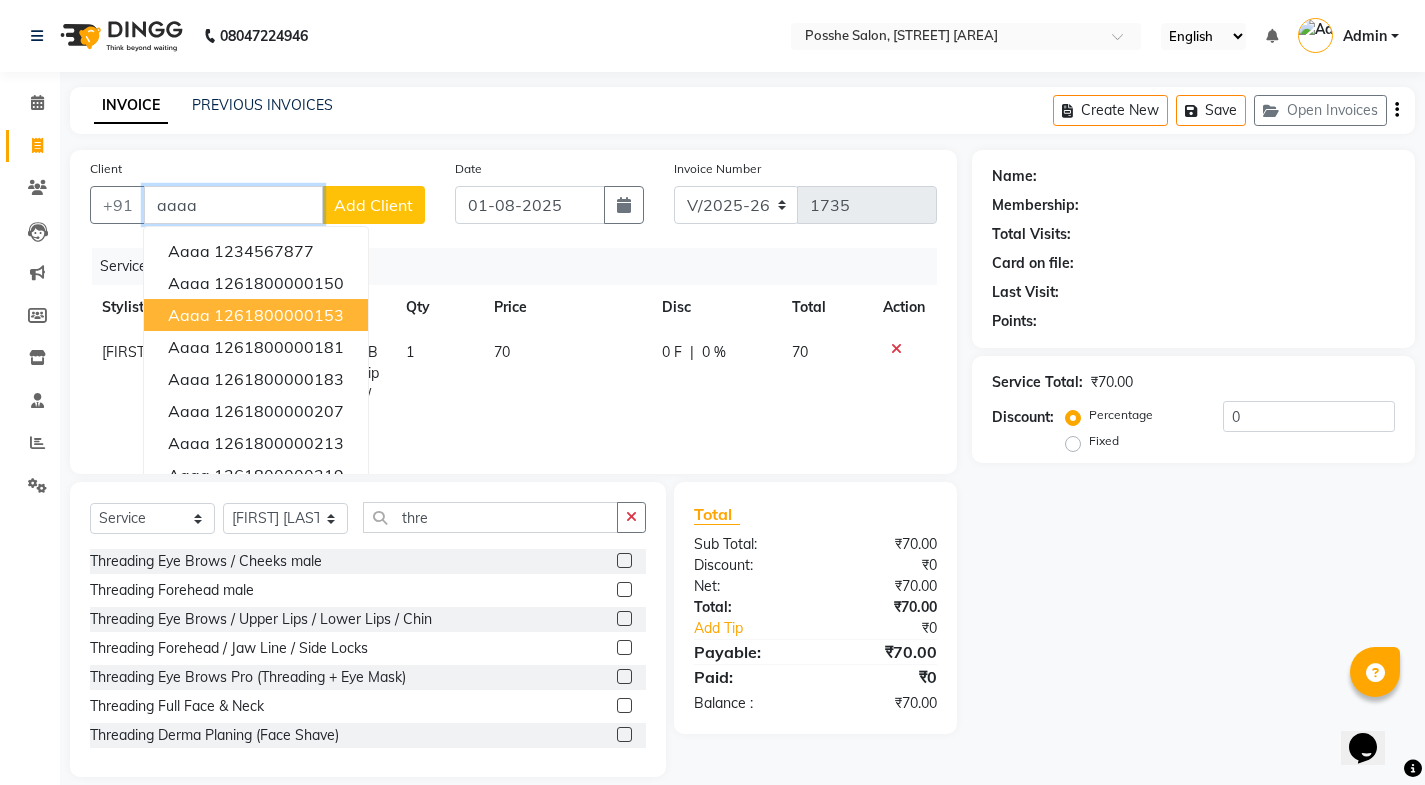 click on "1261800000153" at bounding box center [279, 315] 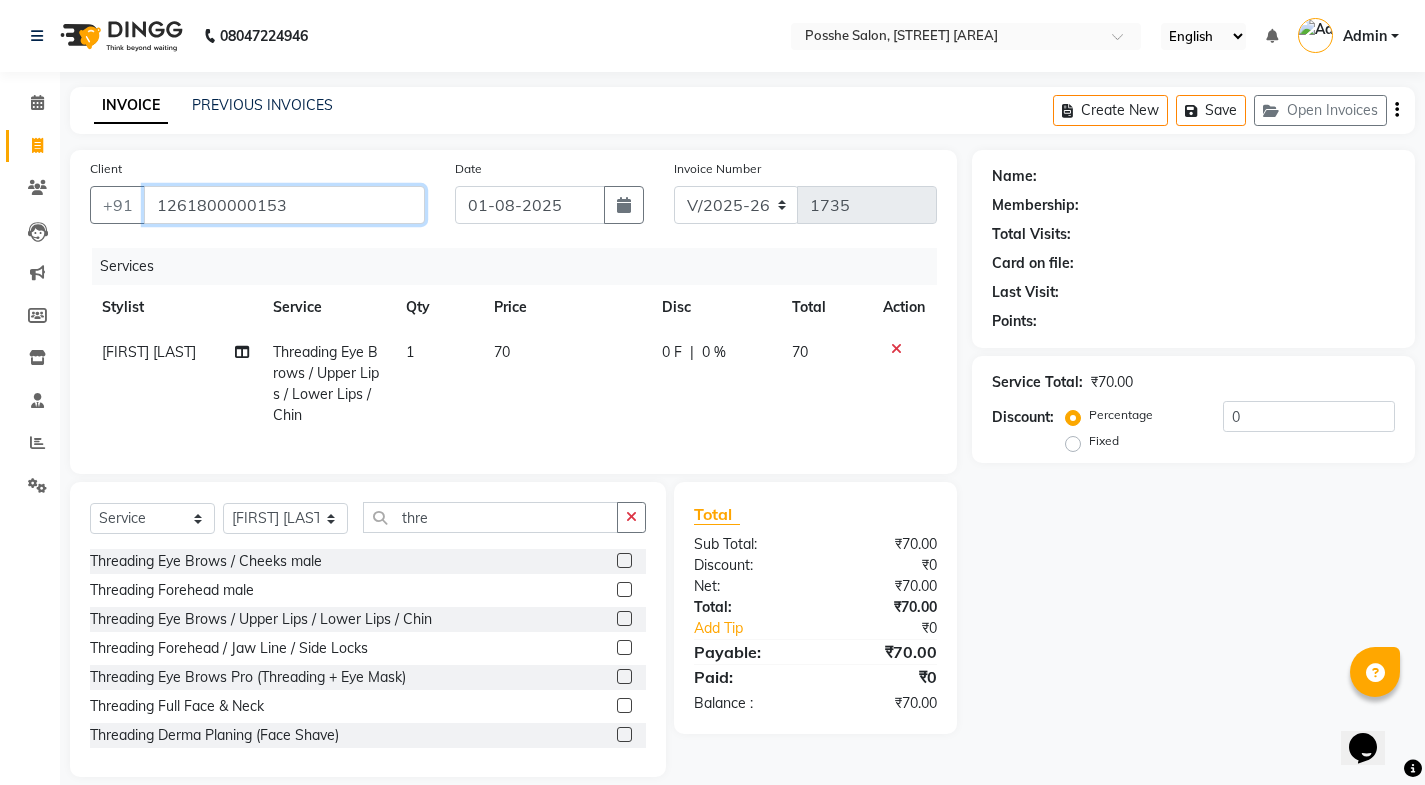 type on "1261800000153" 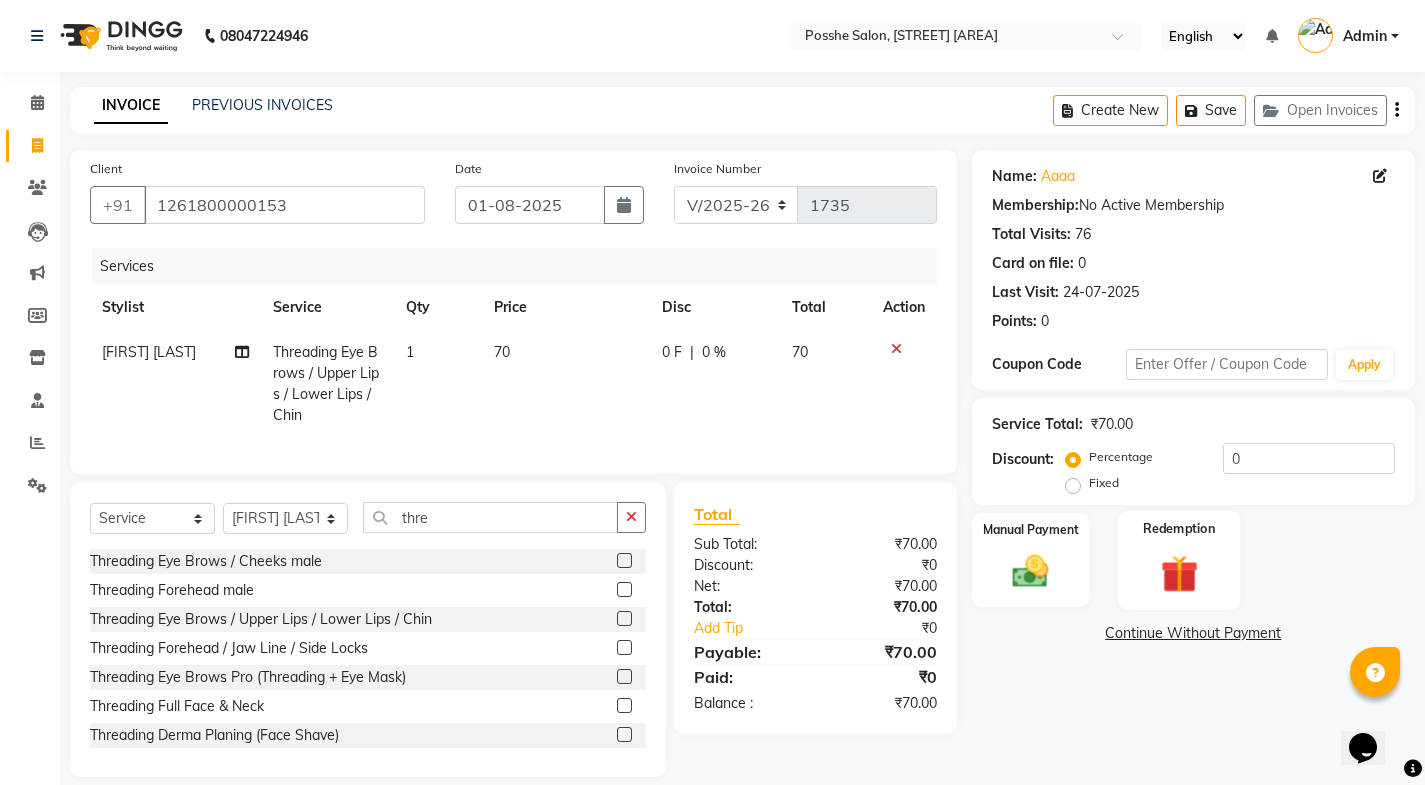 scroll, scrollTop: 37, scrollLeft: 0, axis: vertical 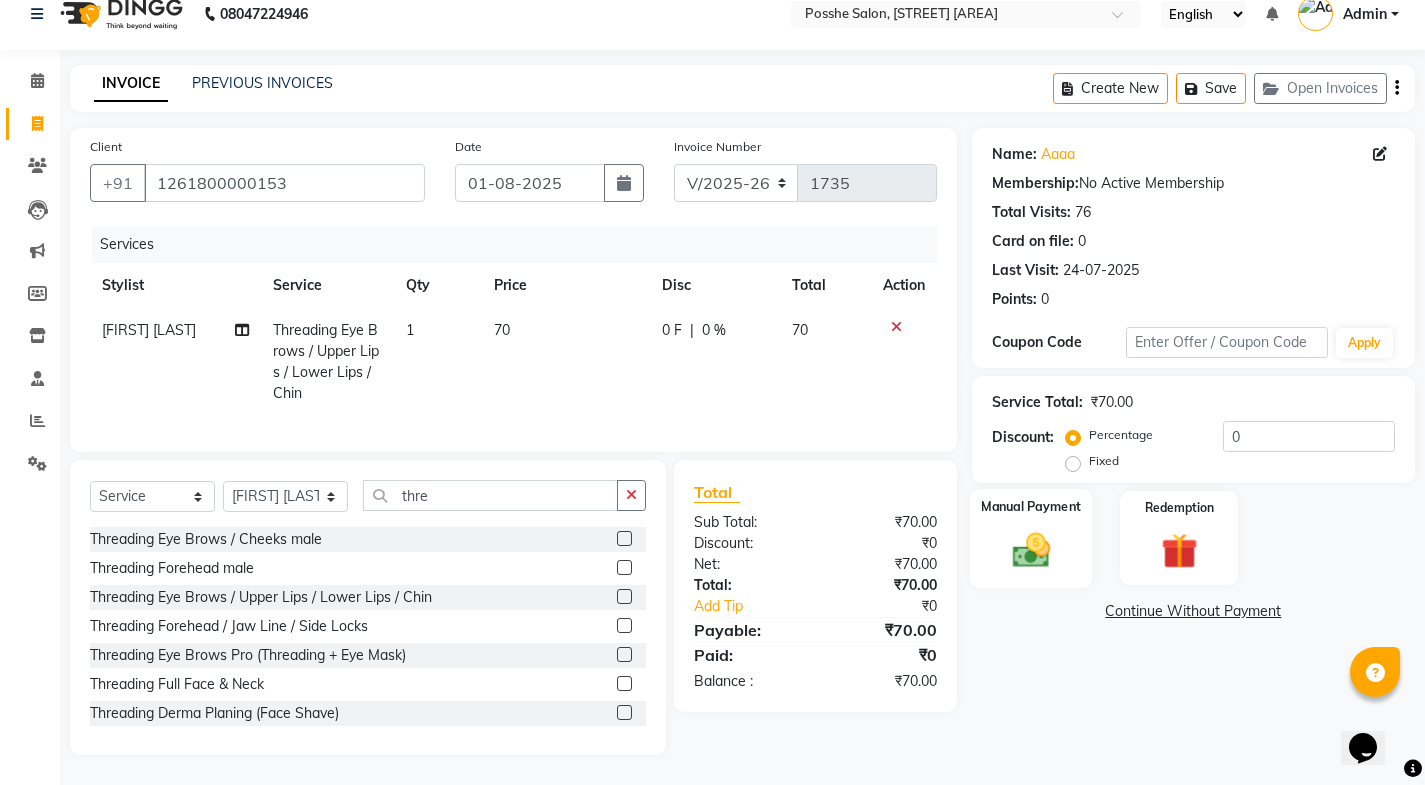 click 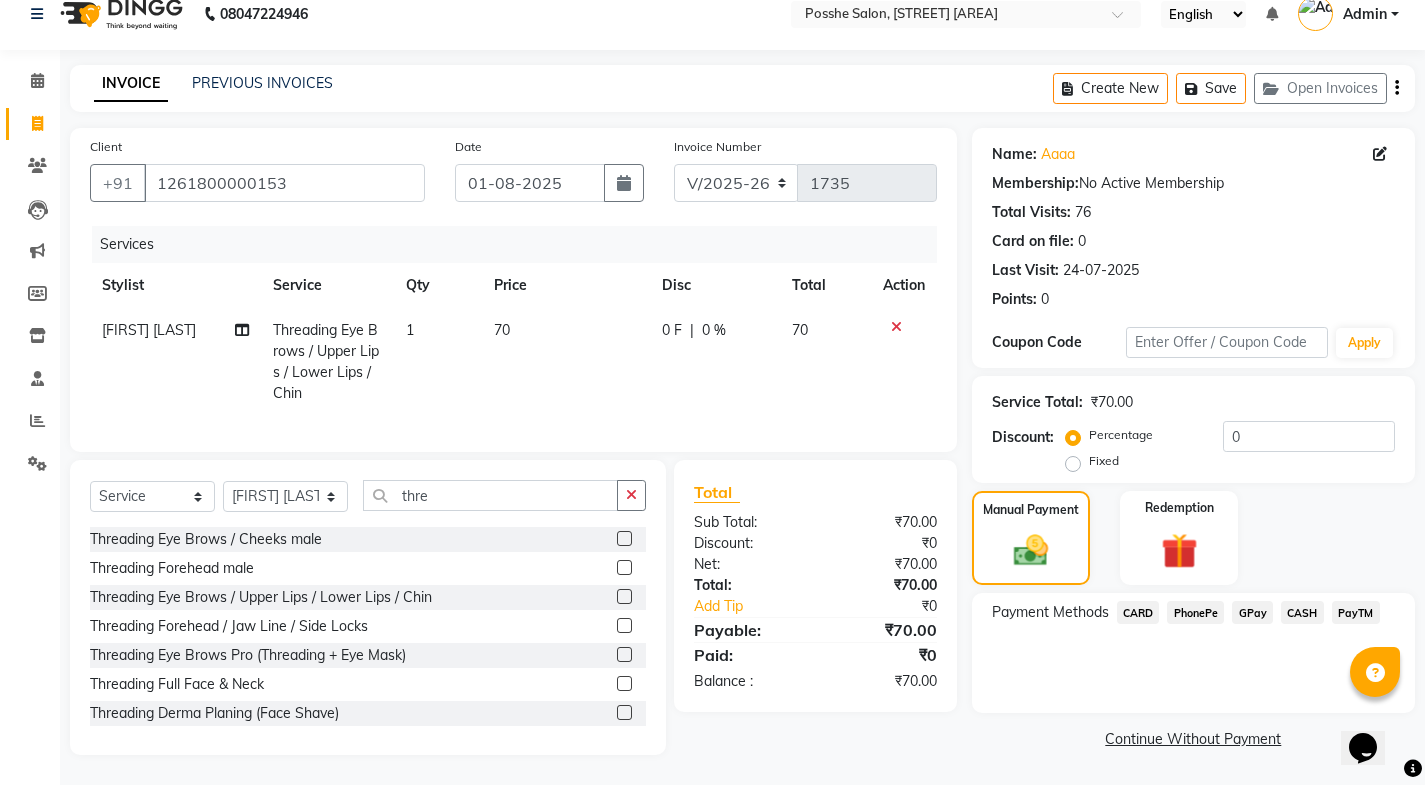 click on "CASH" 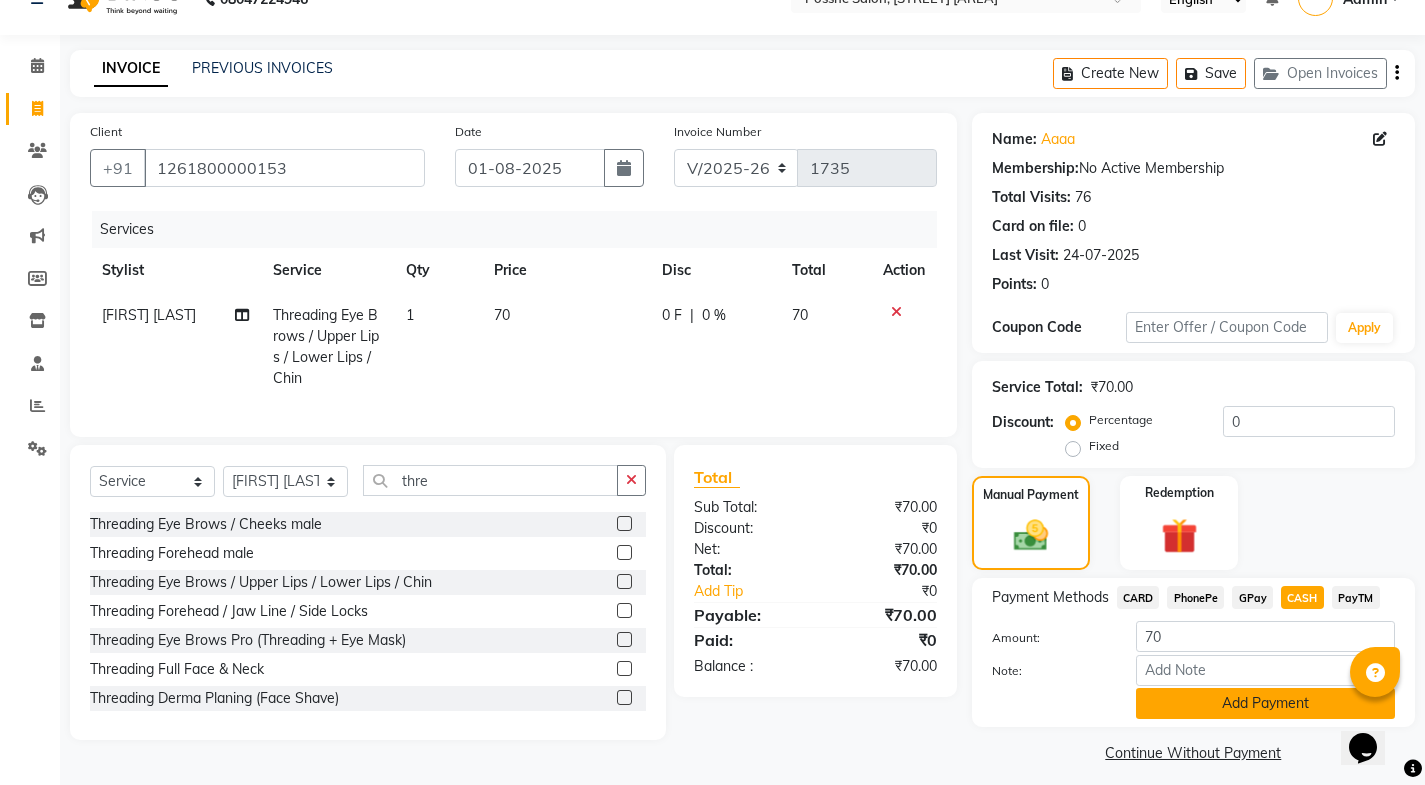 click on "Add Payment" 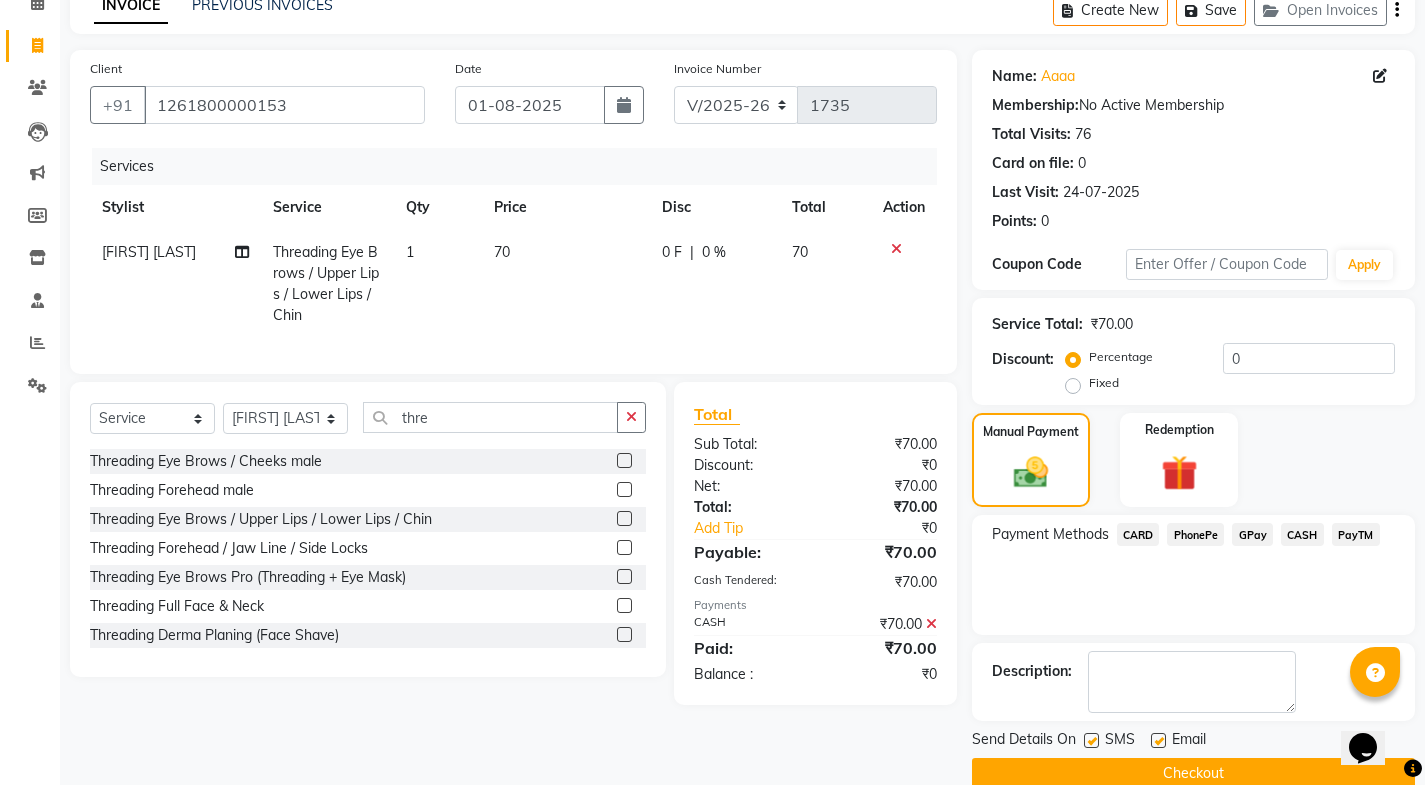 scroll, scrollTop: 134, scrollLeft: 0, axis: vertical 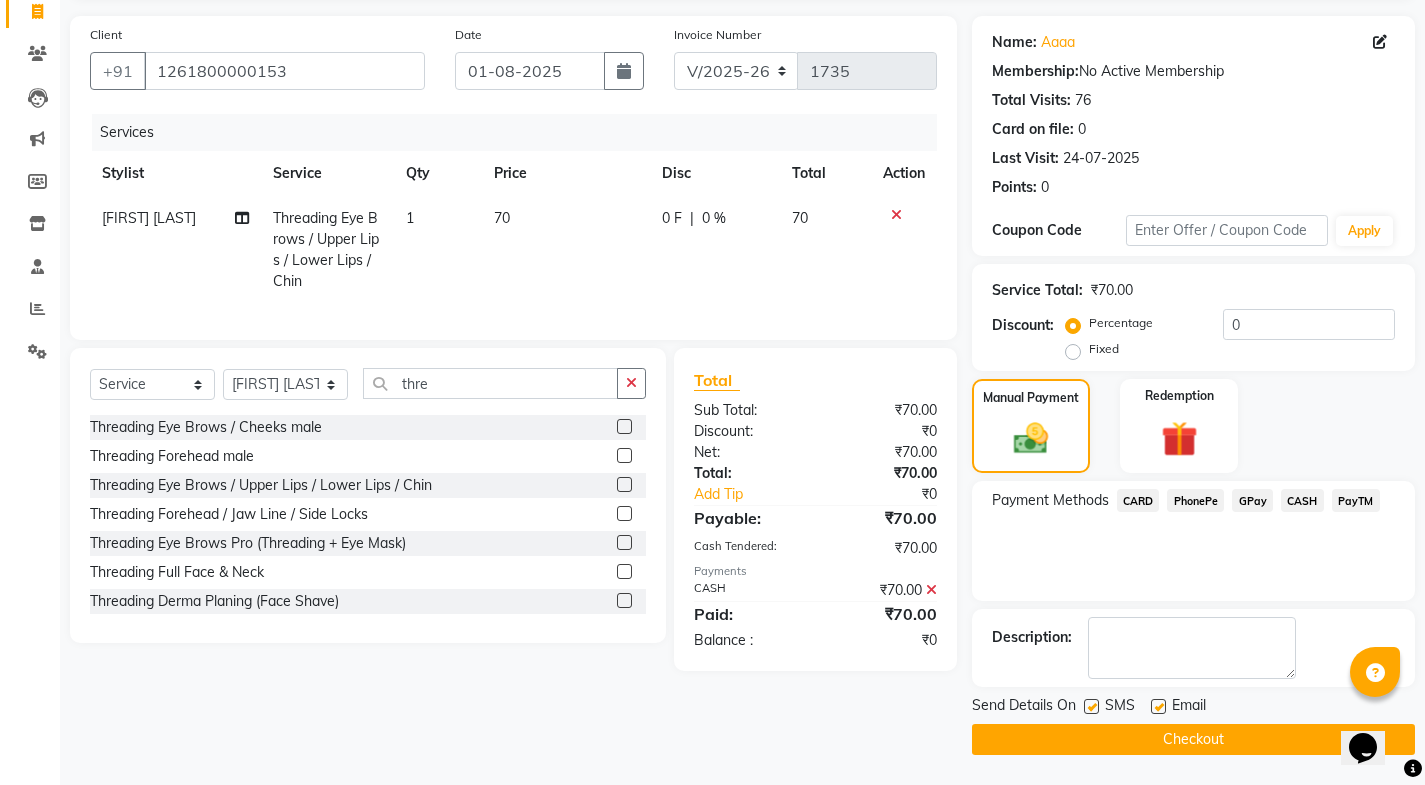 click 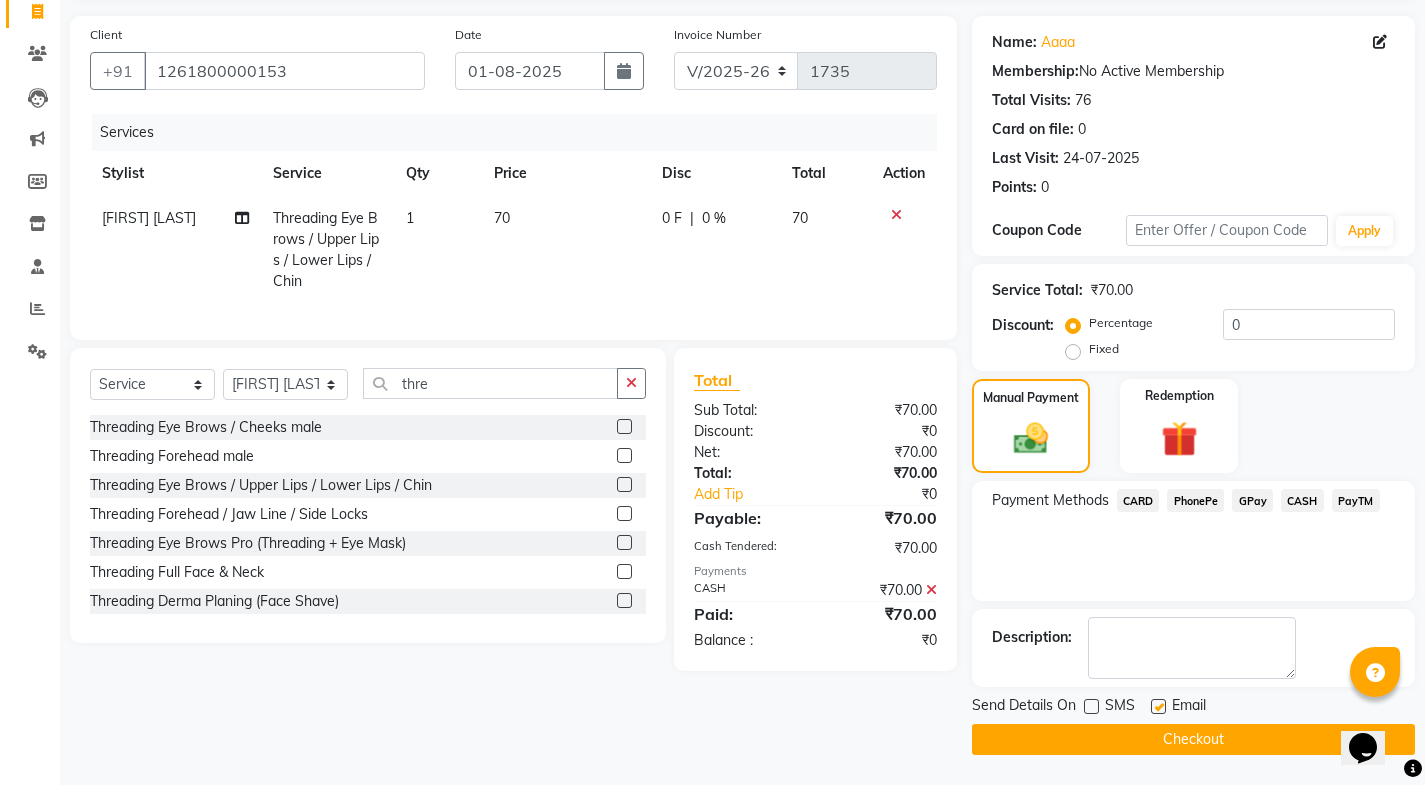 click 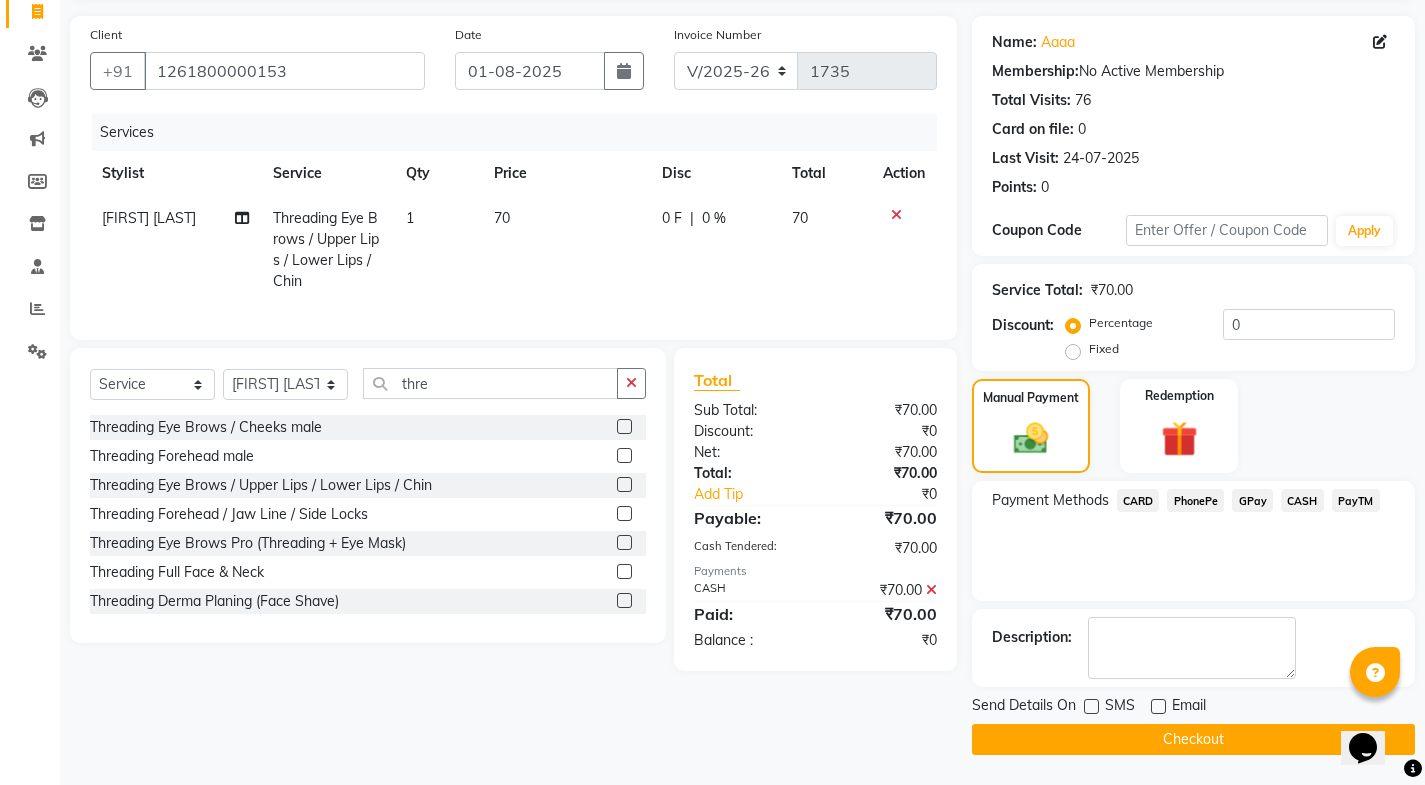 click on "Checkout" 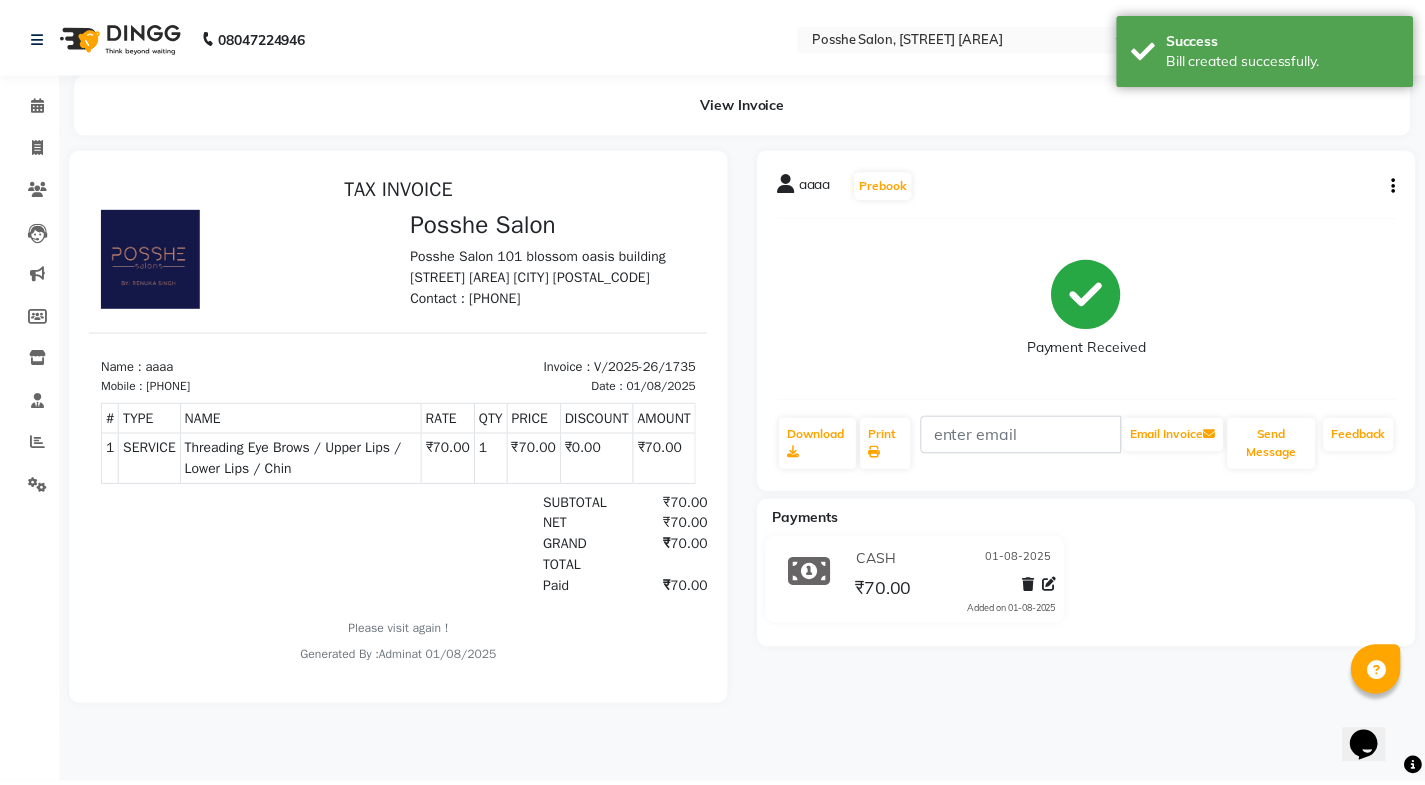 scroll, scrollTop: 0, scrollLeft: 0, axis: both 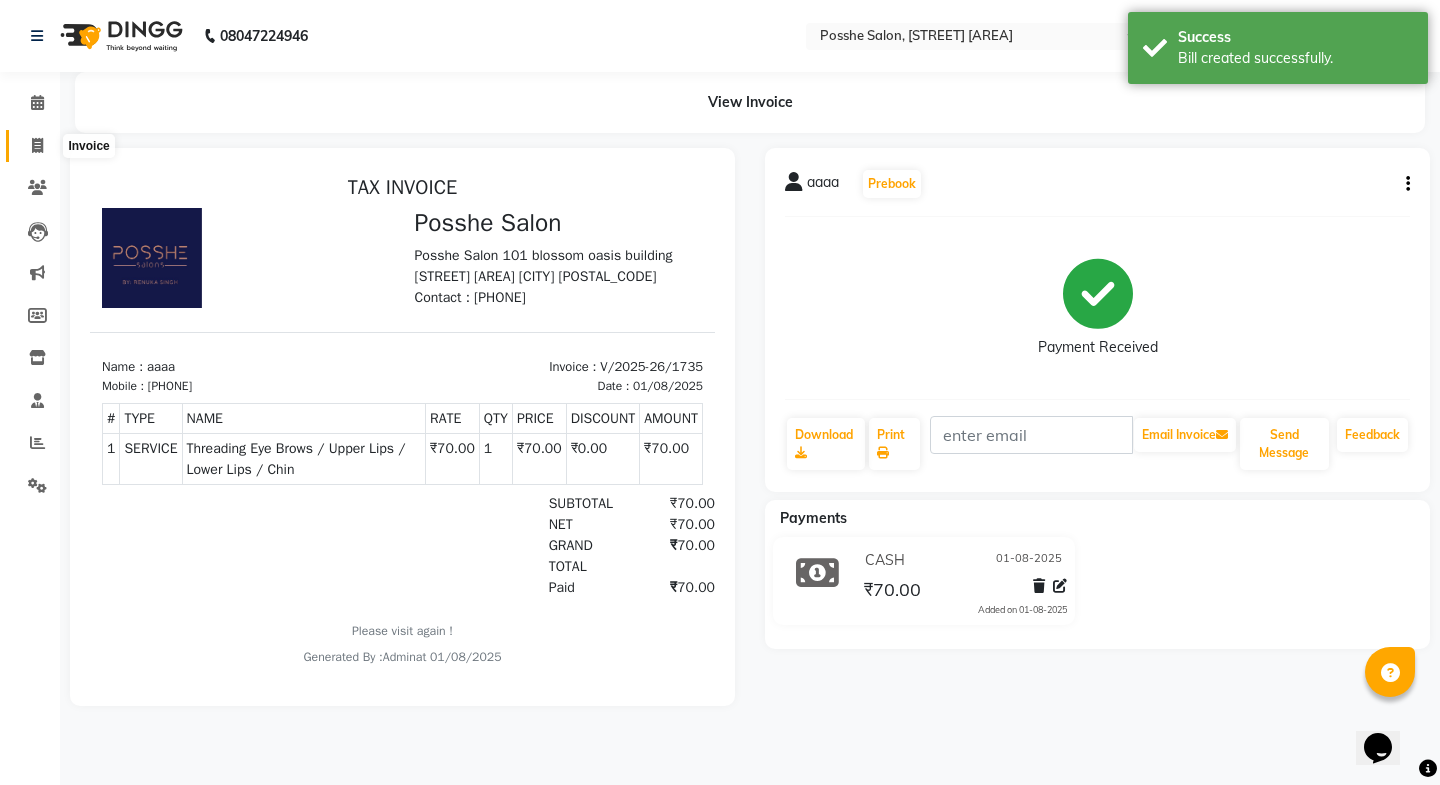 click 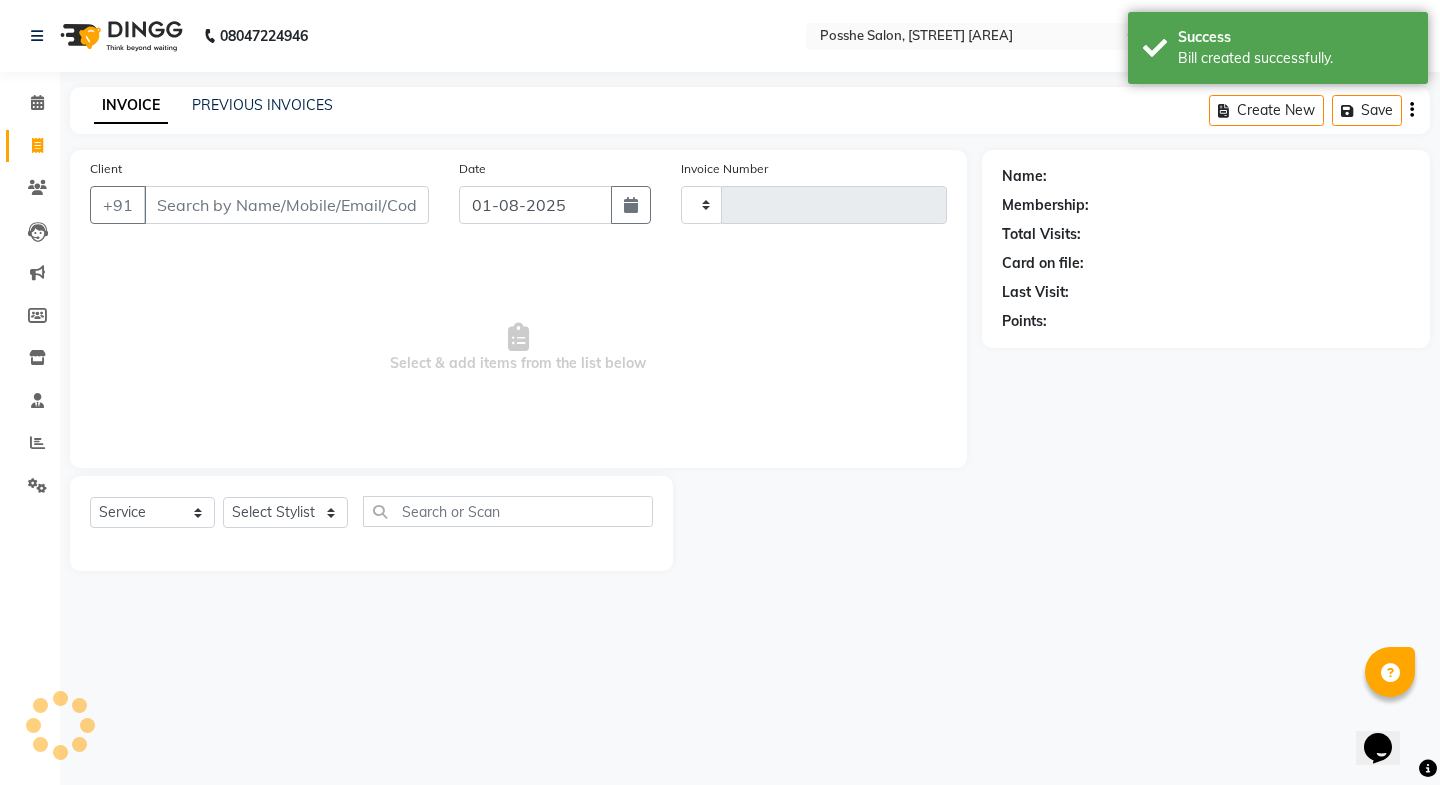type on "1736" 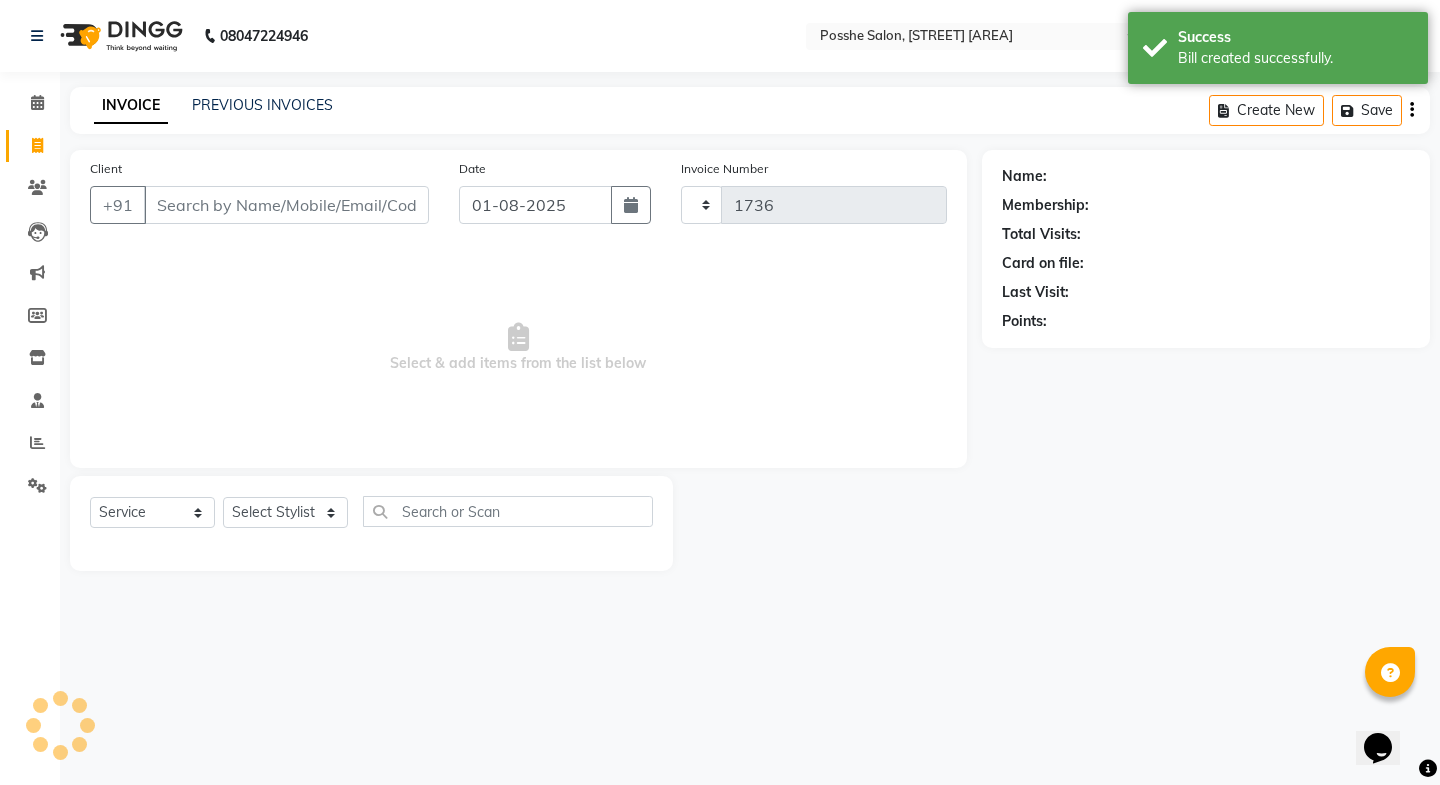 select on "6052" 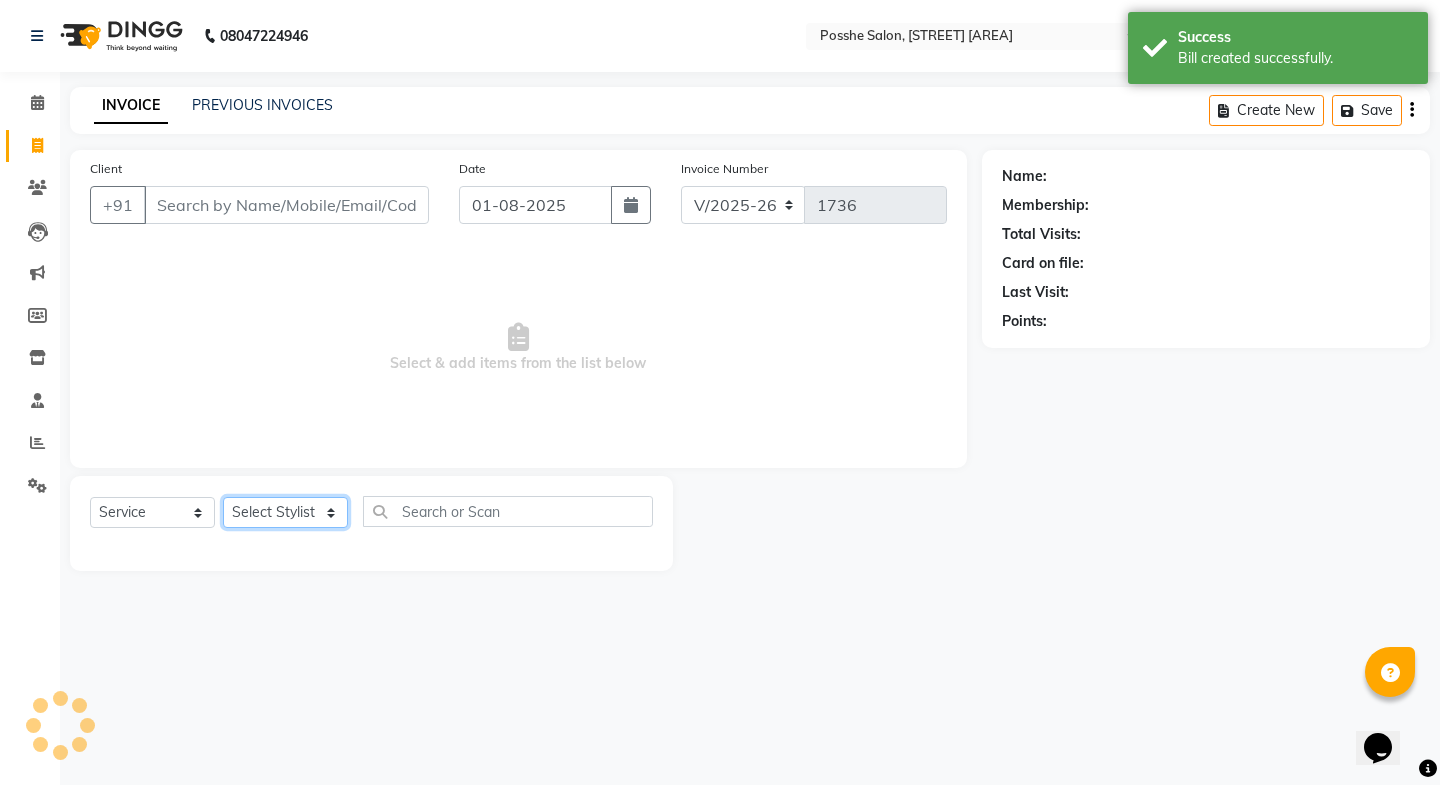 drag, startPoint x: 243, startPoint y: 528, endPoint x: 255, endPoint y: 504, distance: 26.832815 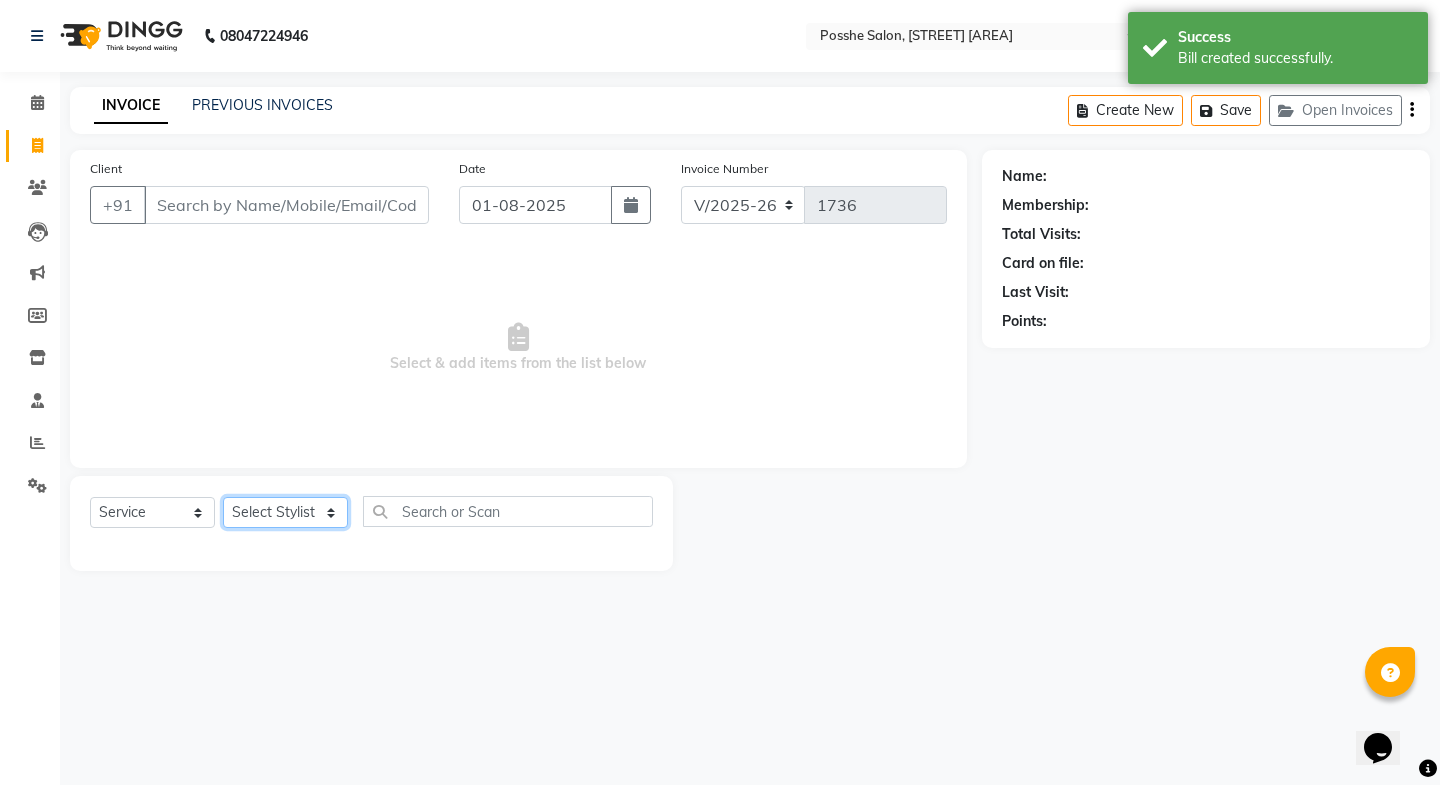 select on "84524" 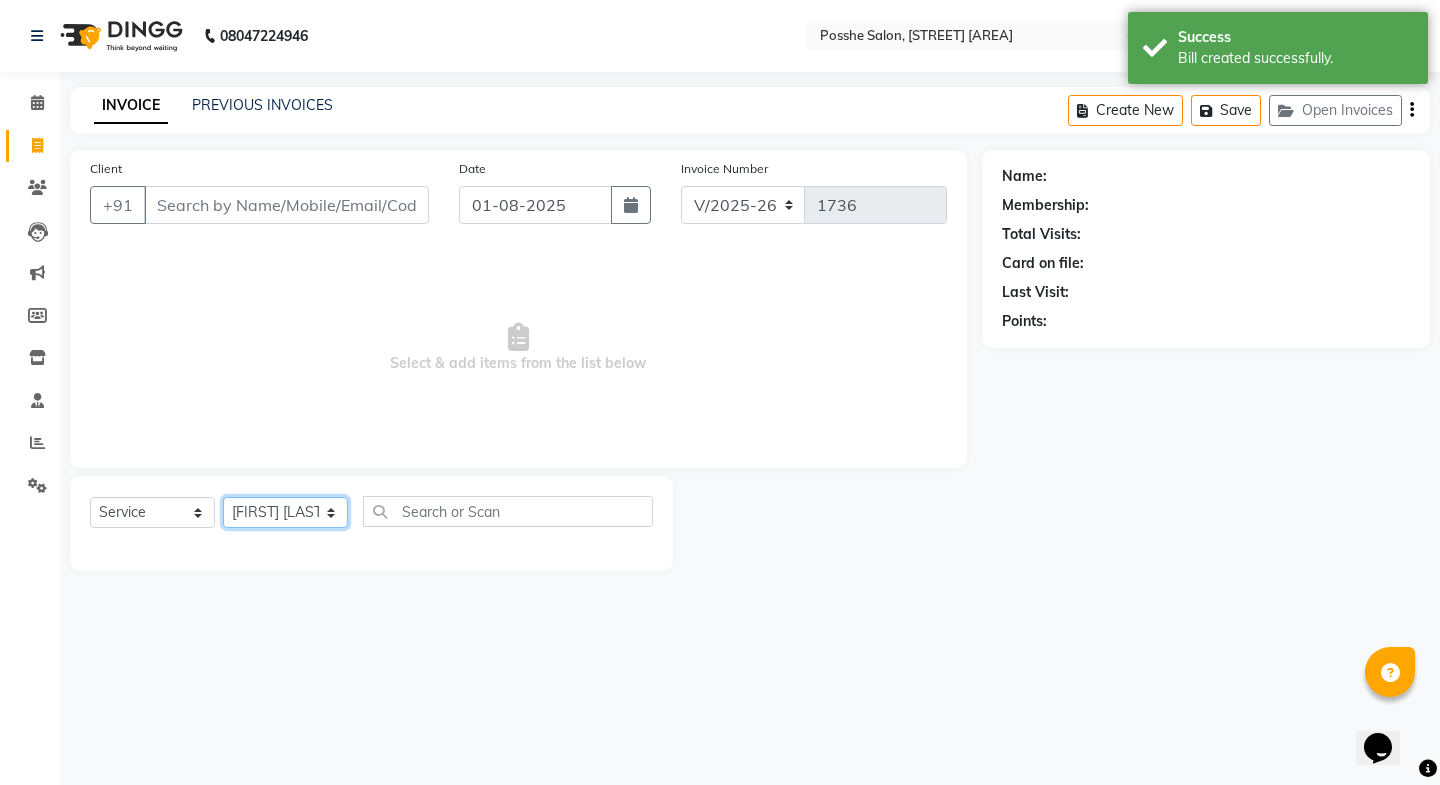 click on "Select Stylist Faheem Salmani Kajal Mali Kamal Chand Posshe for products Rajesh simran bhatiya Sonu Verma" 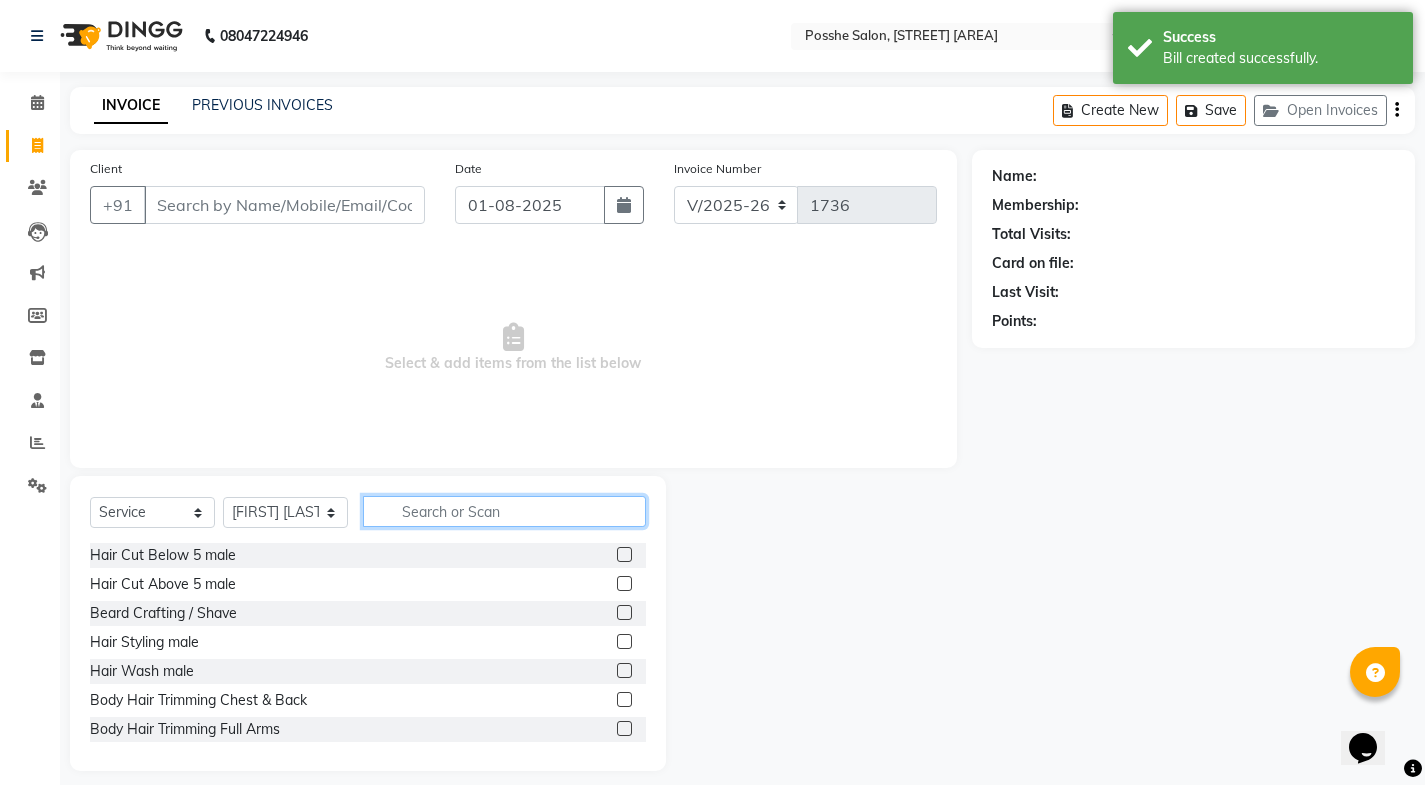 click 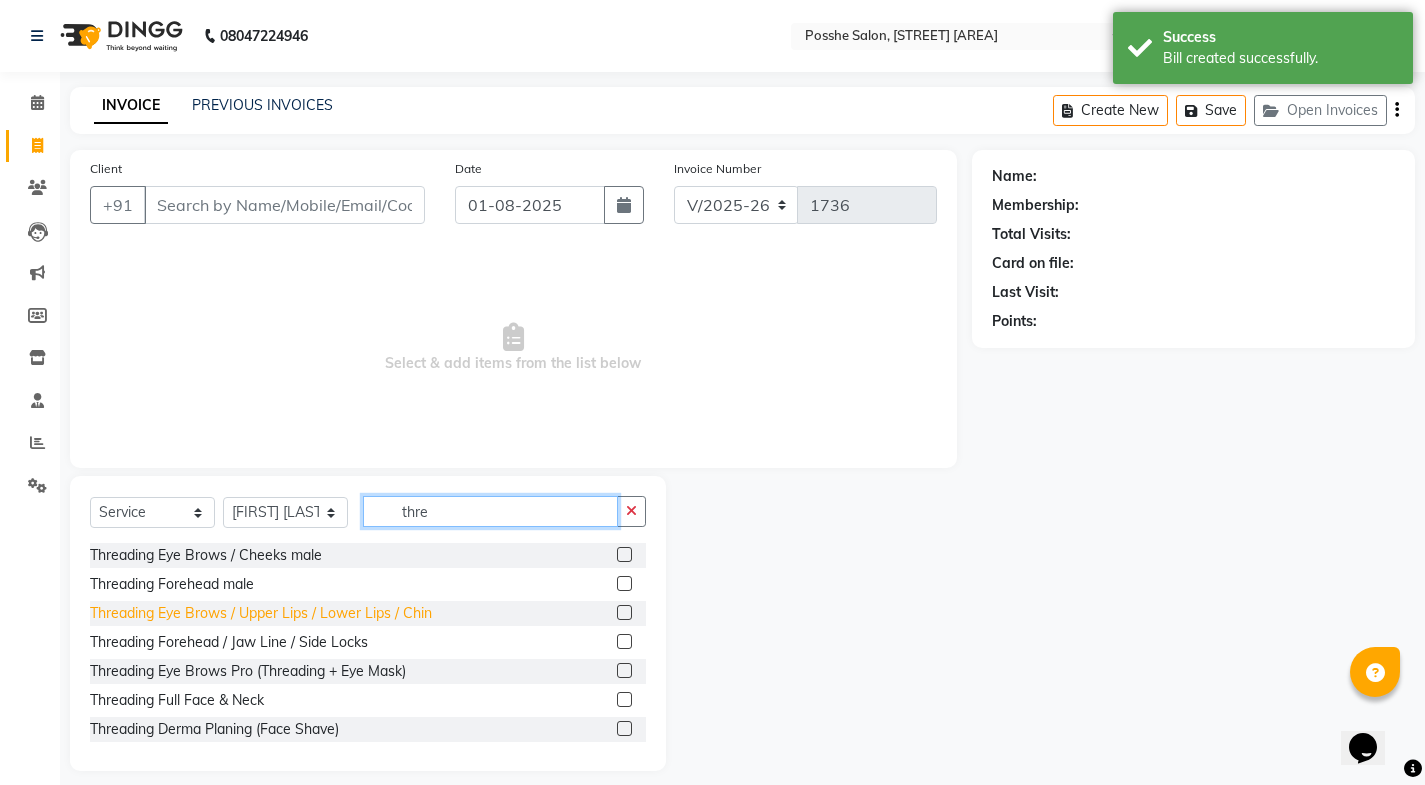 type on "thre" 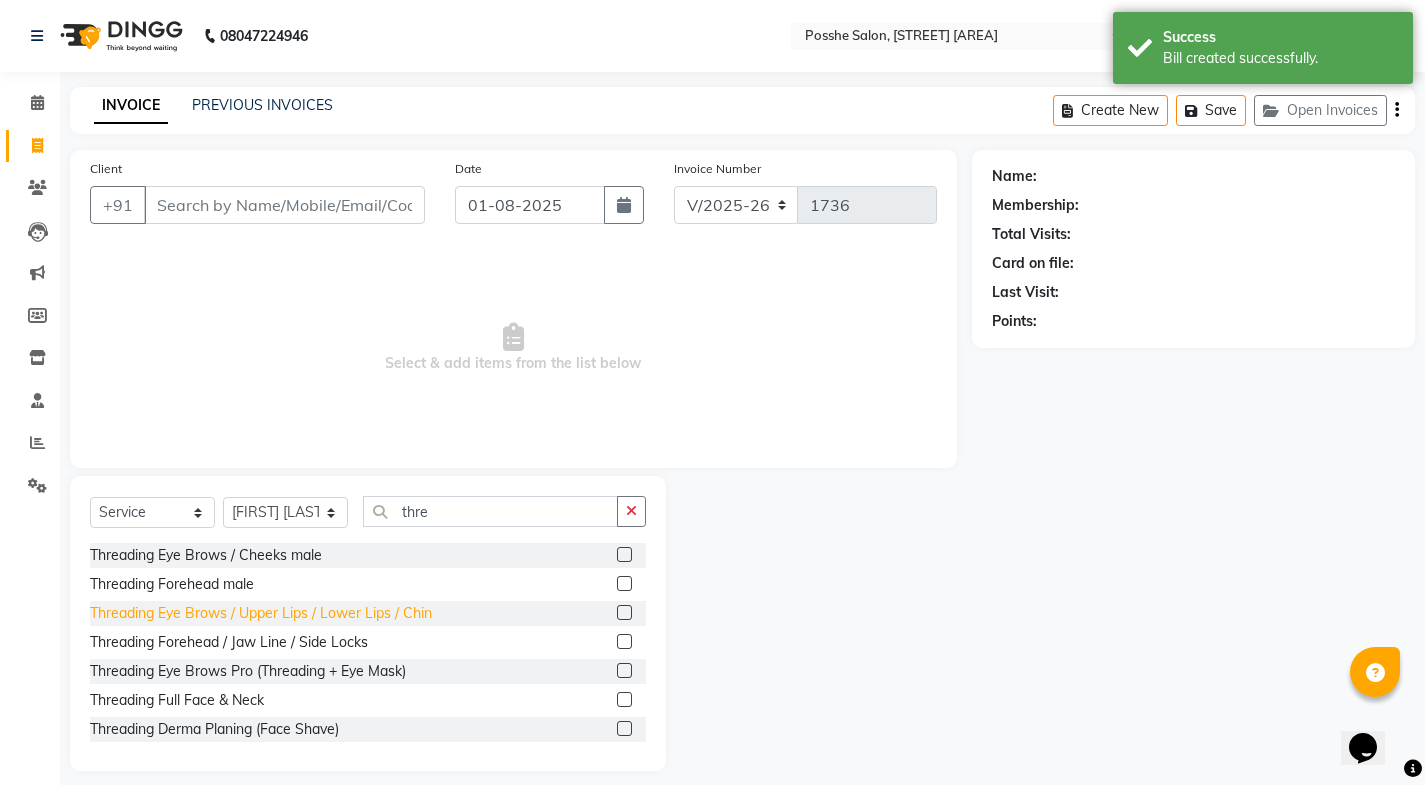 click on "Threading Eye Brows / Upper Lips / Lower Lips / Chin" 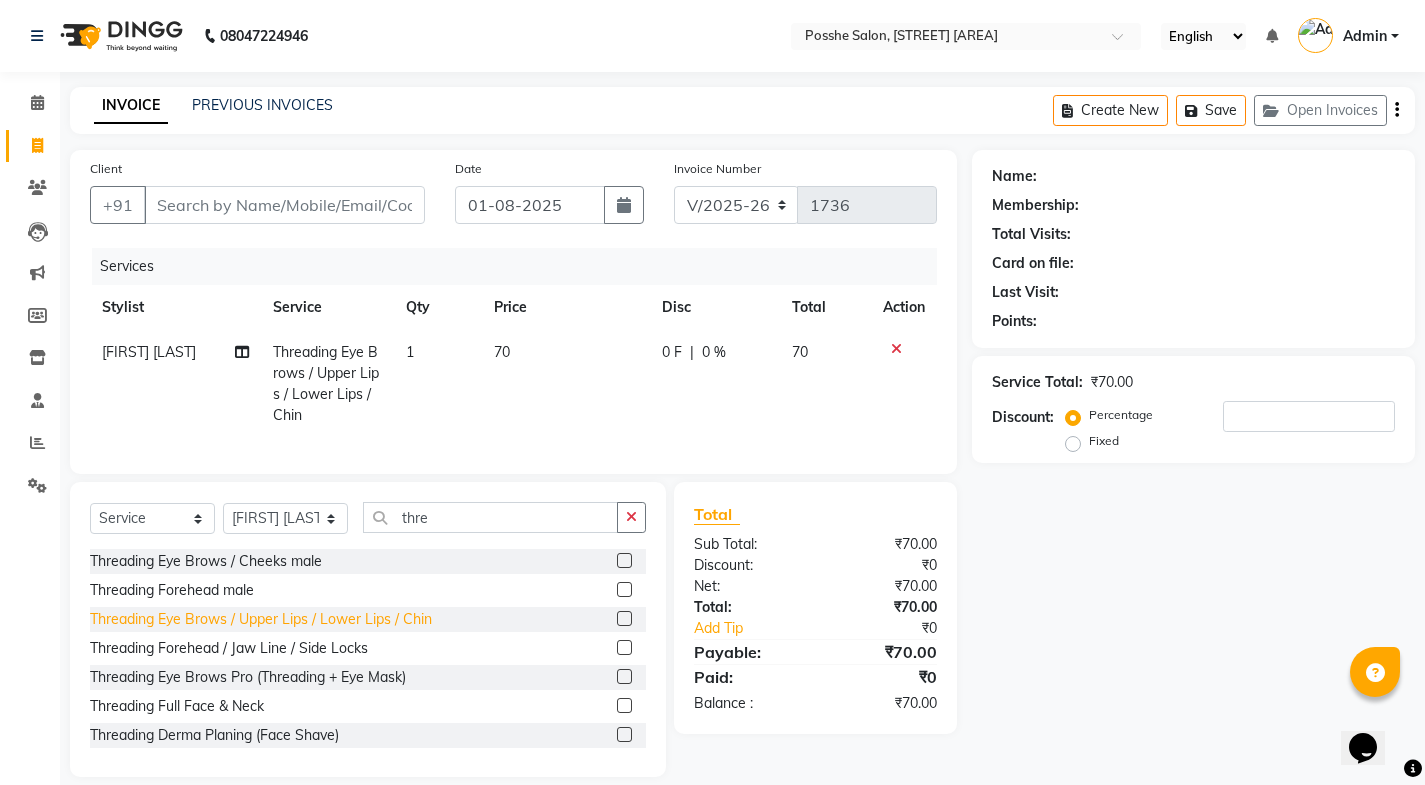 click on "Threading Eye Brows / Upper Lips / Lower Lips / Chin" 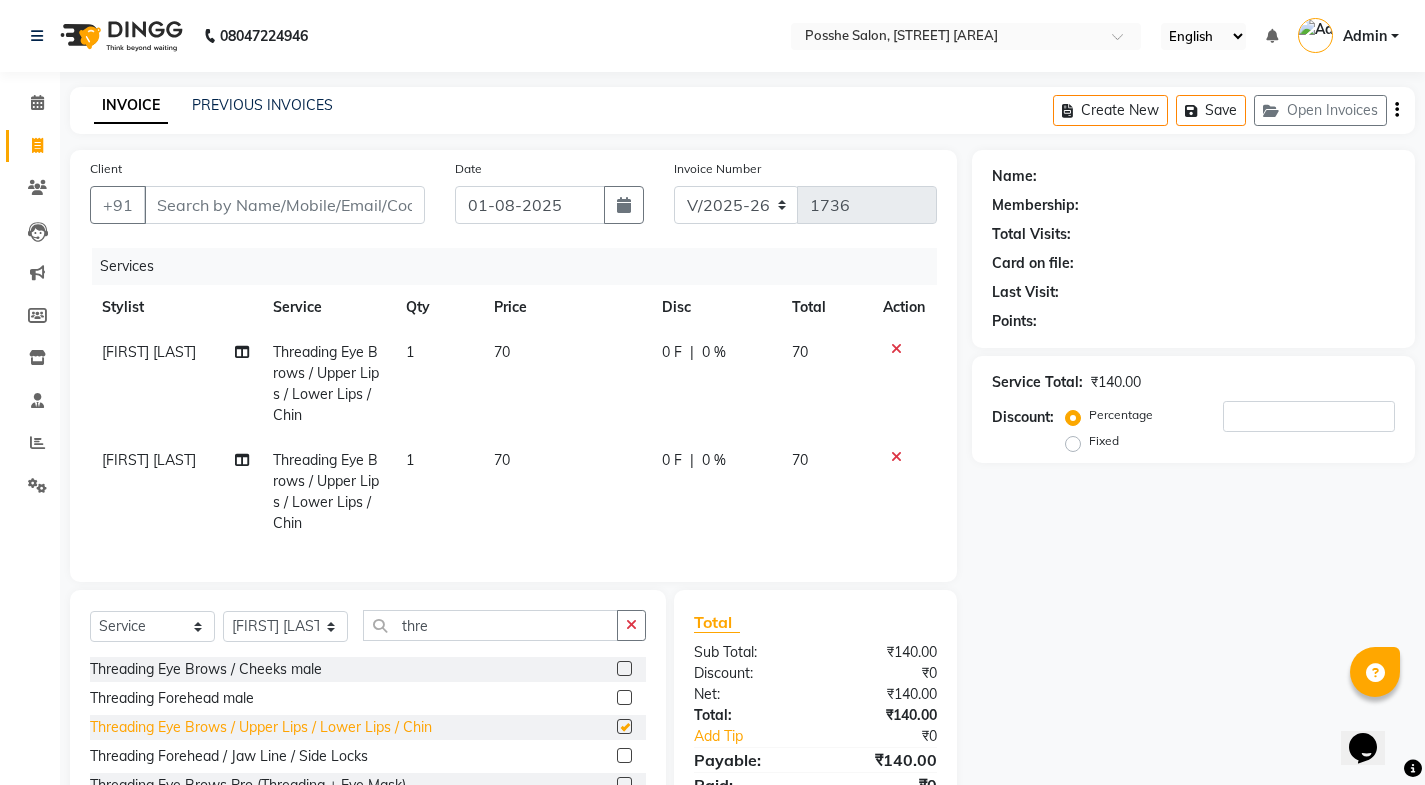 checkbox on "false" 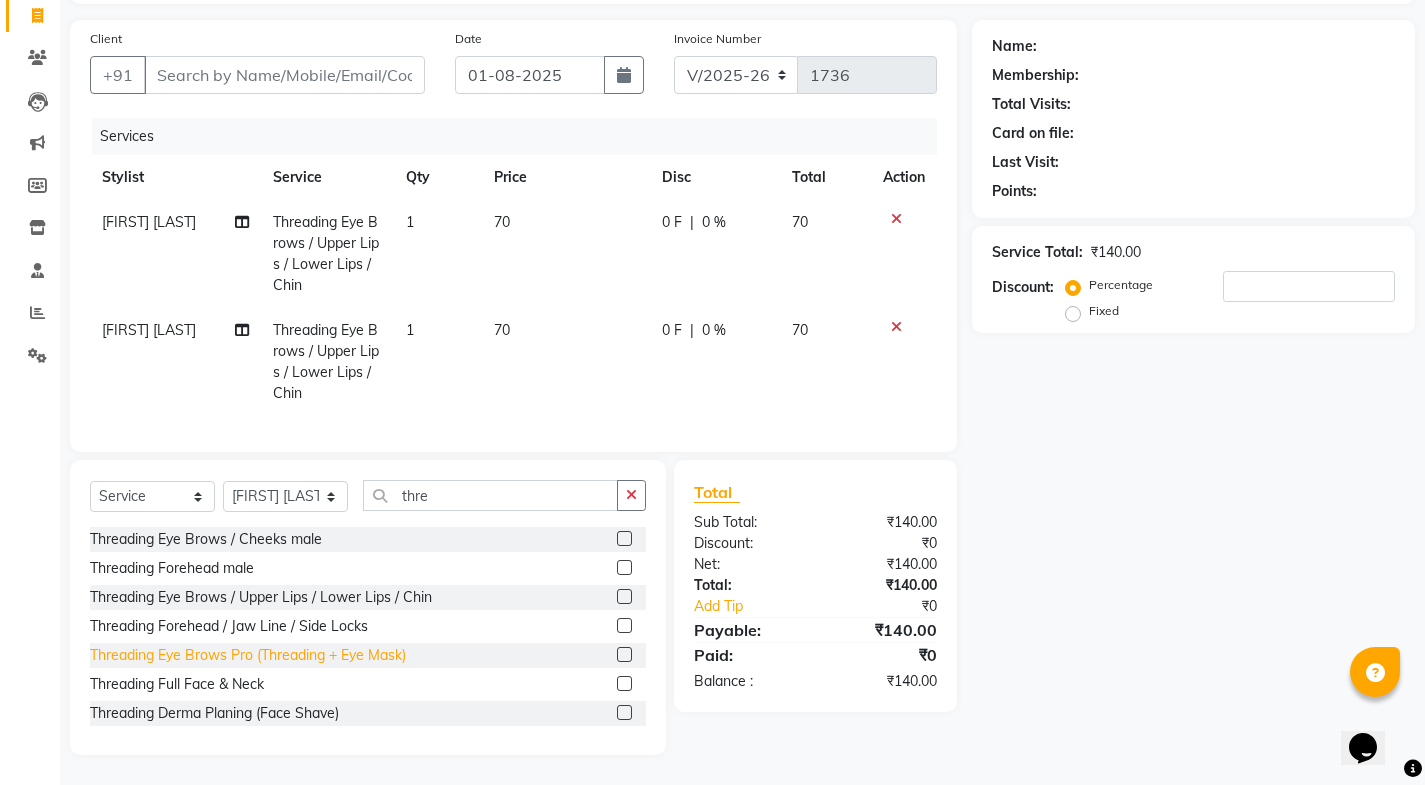 scroll, scrollTop: 145, scrollLeft: 0, axis: vertical 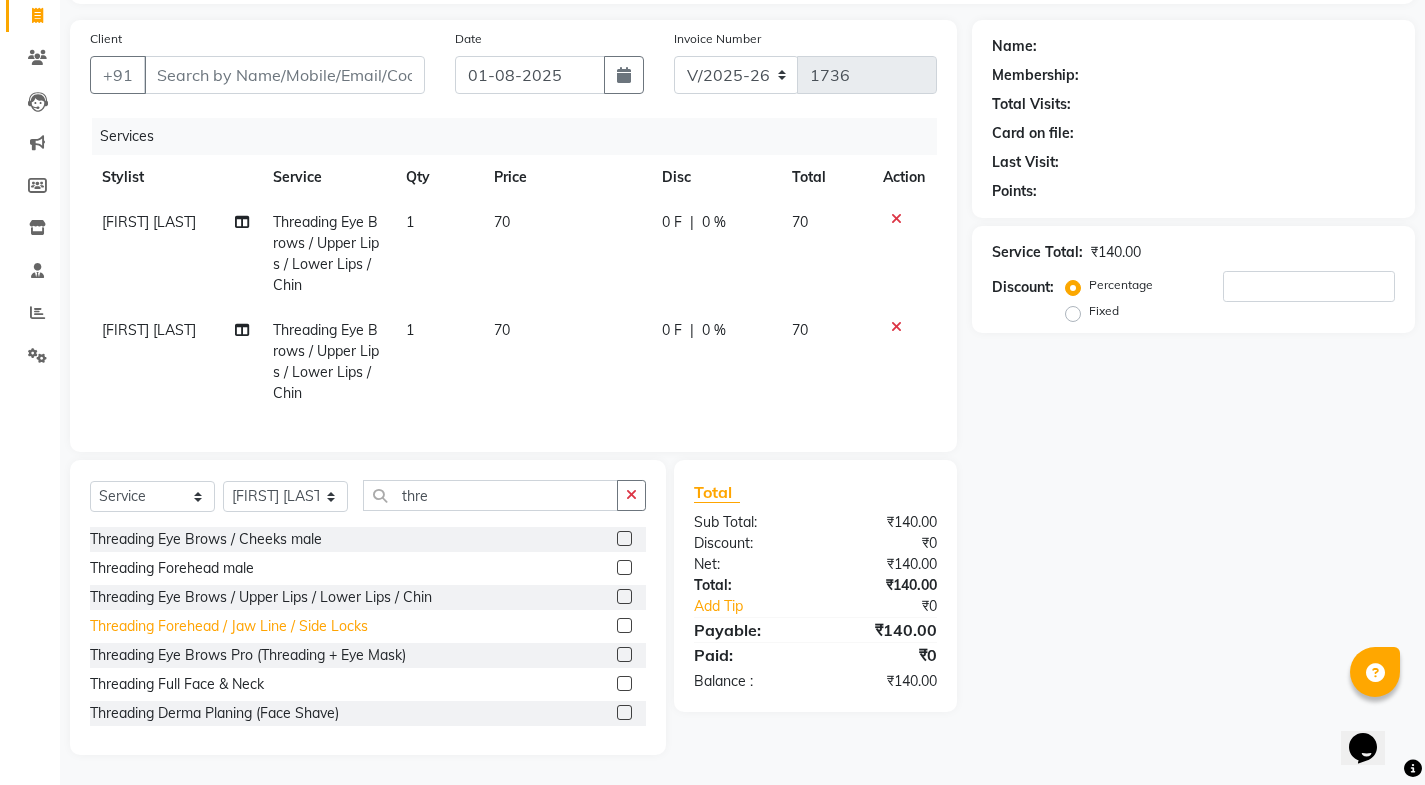 click on "Threading Forehead / Jaw Line / Side Locks" 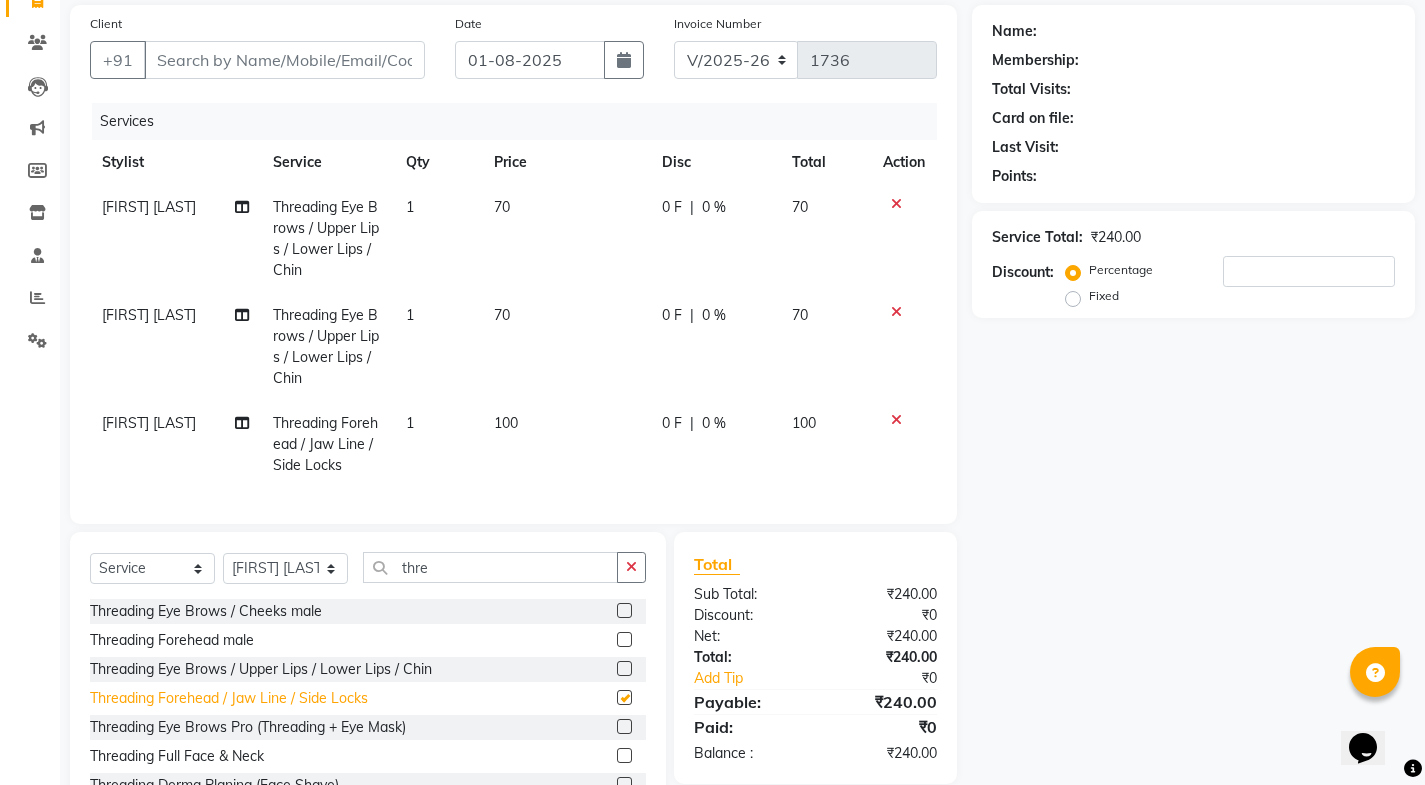 checkbox on "false" 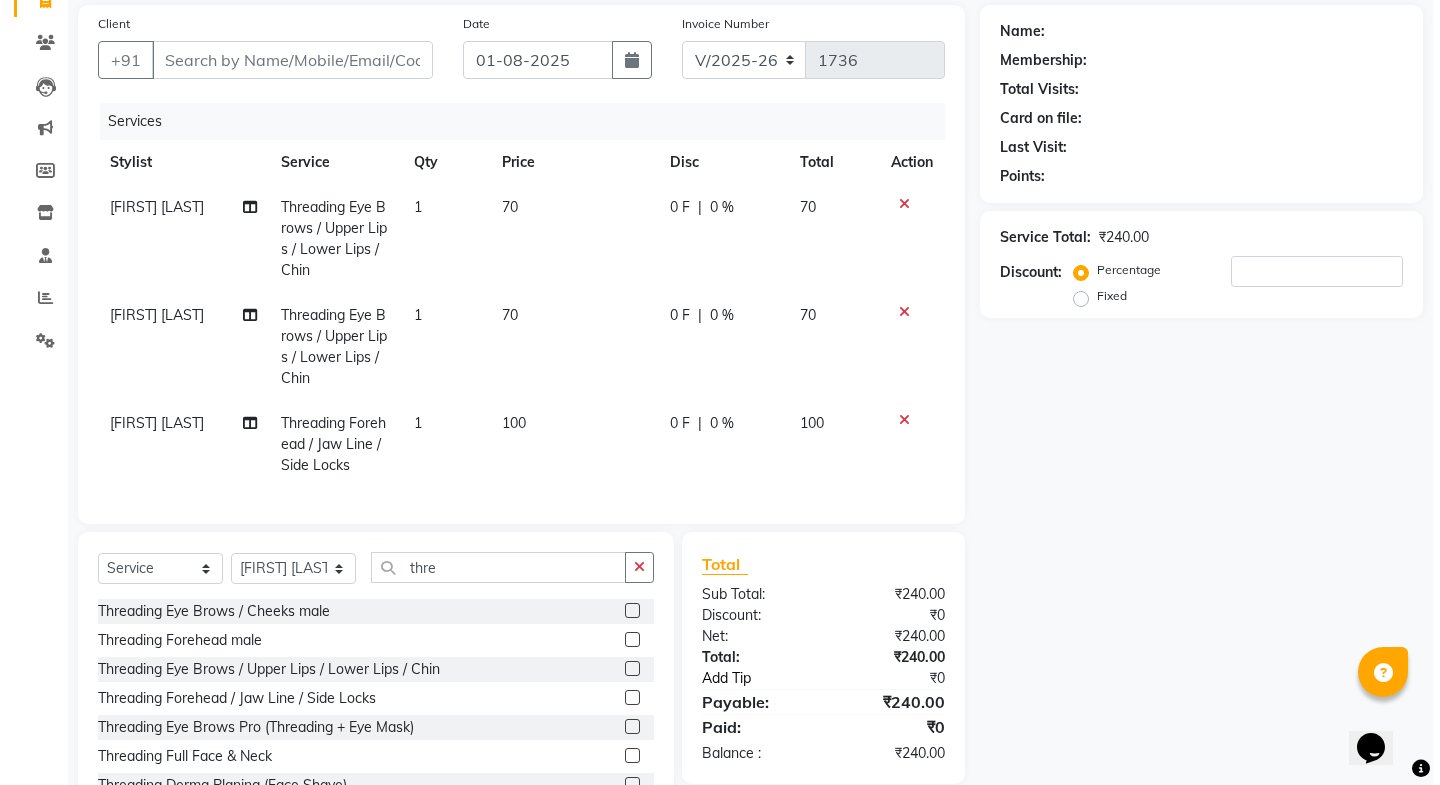 scroll, scrollTop: 3, scrollLeft: 0, axis: vertical 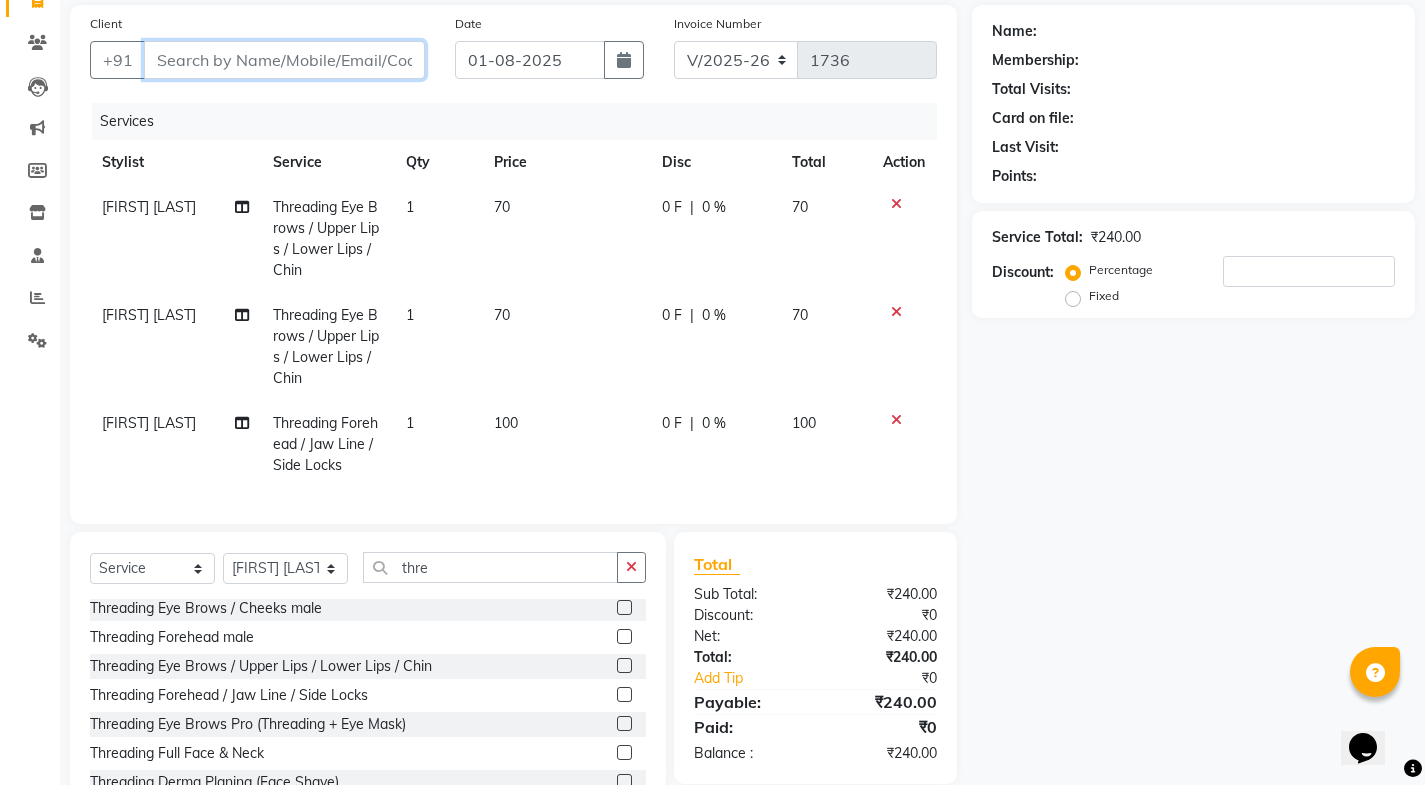 click on "Client" at bounding box center (284, 60) 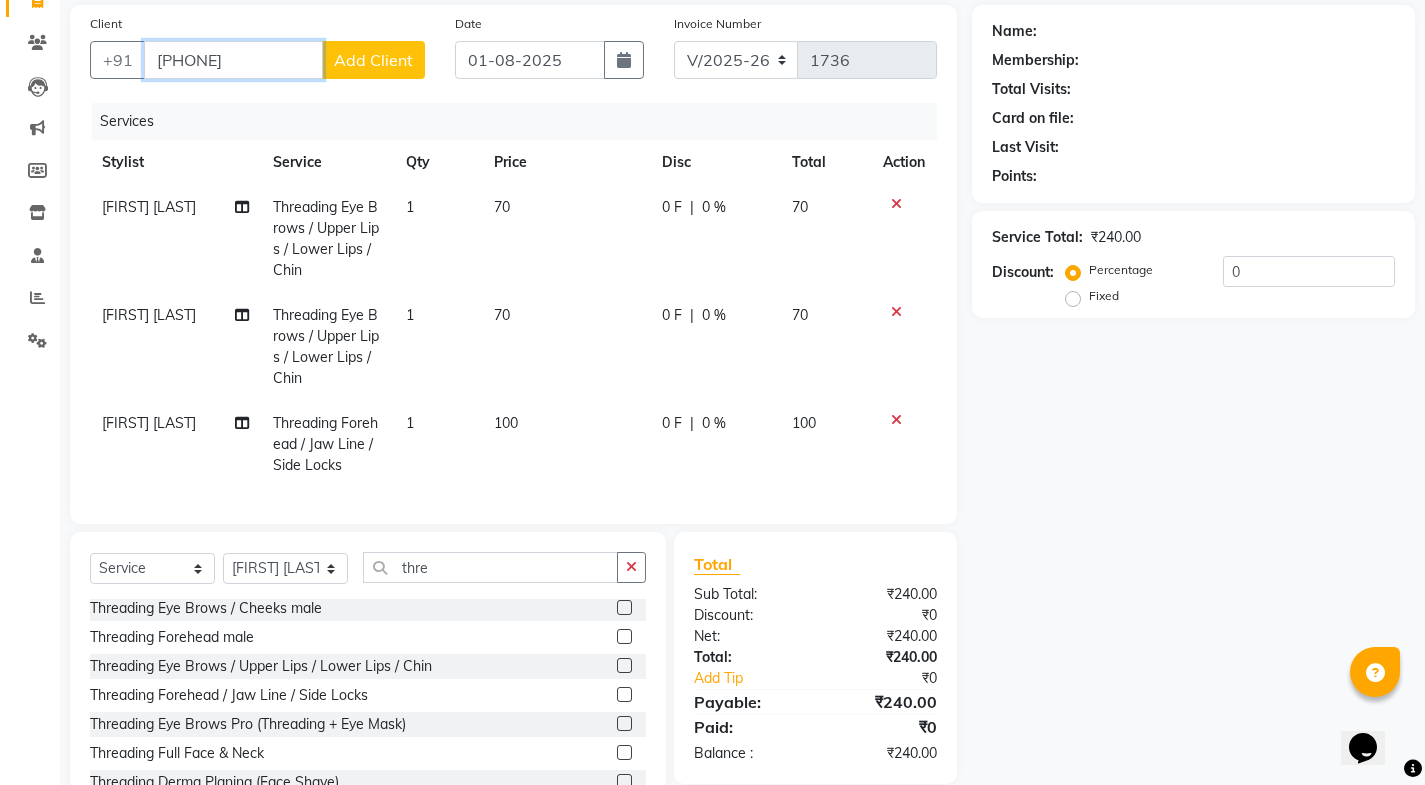 type on "8619687732" 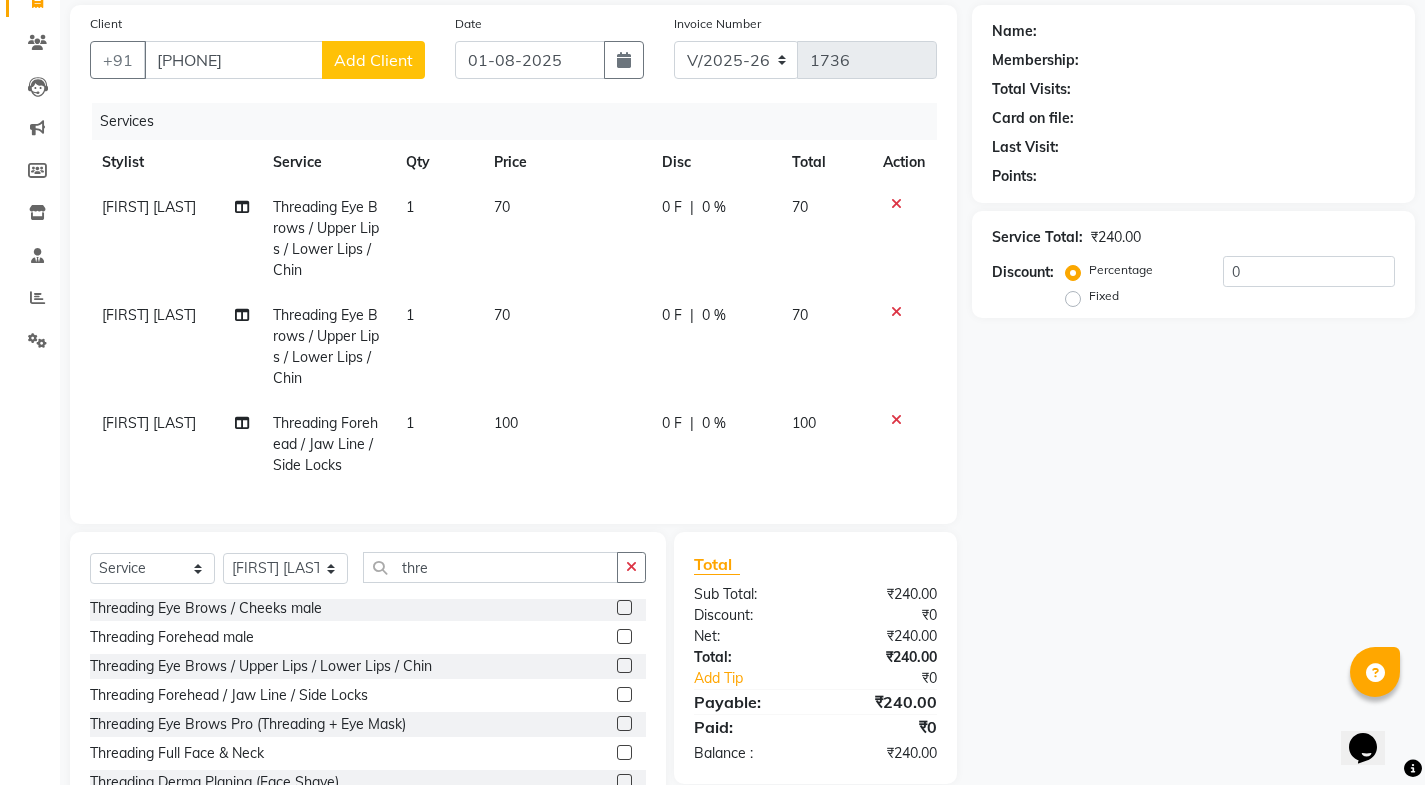 click on "Add Client" 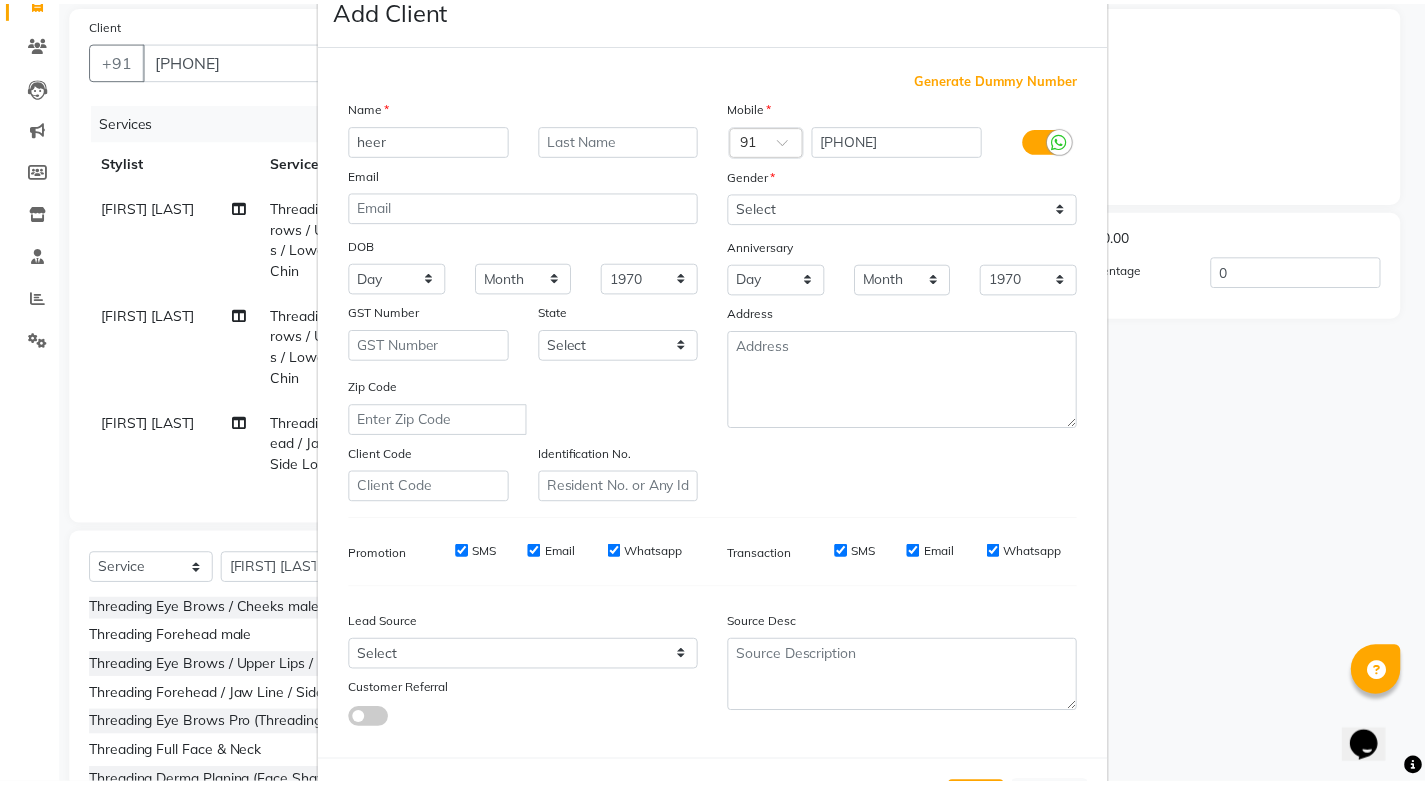 scroll, scrollTop: 138, scrollLeft: 0, axis: vertical 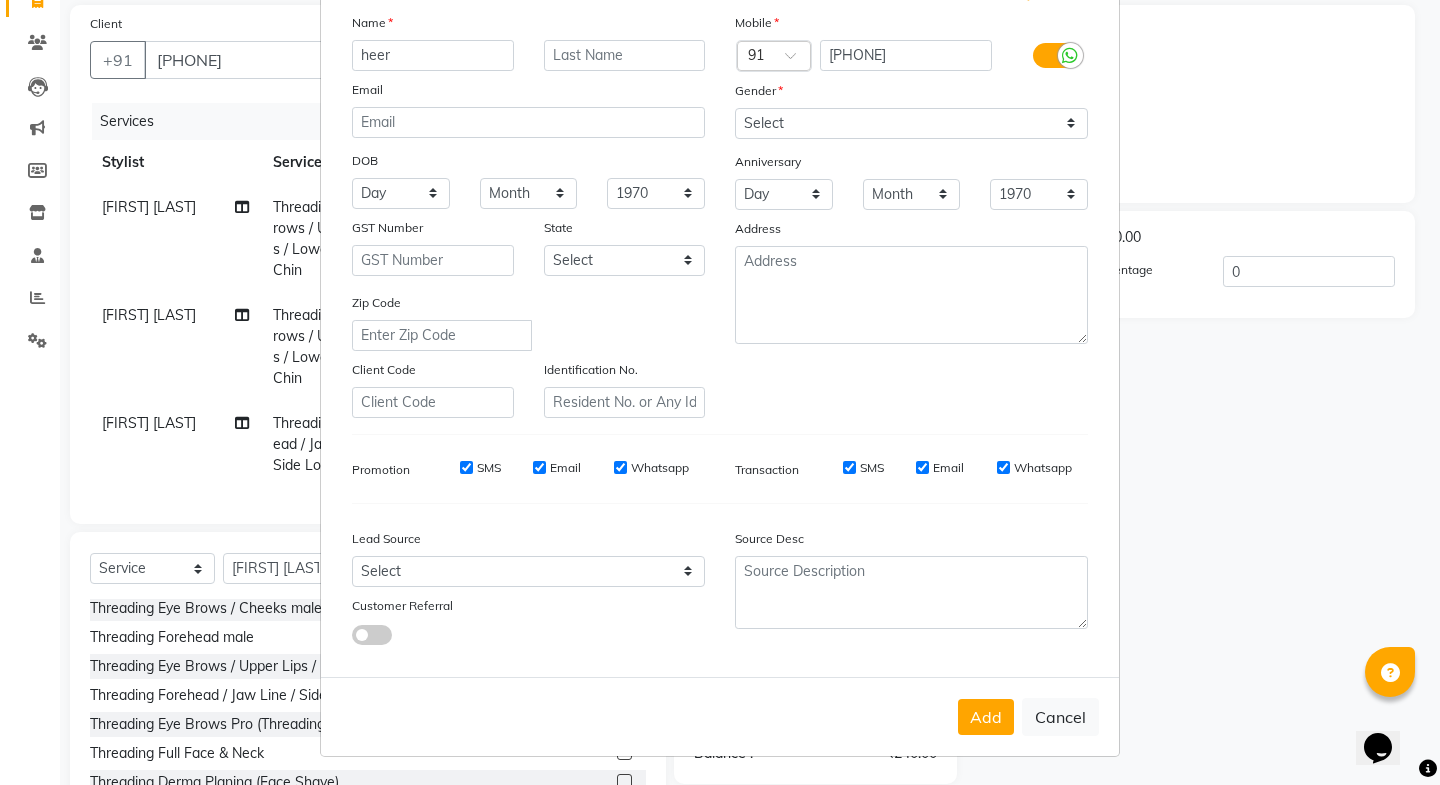 type on "heer" 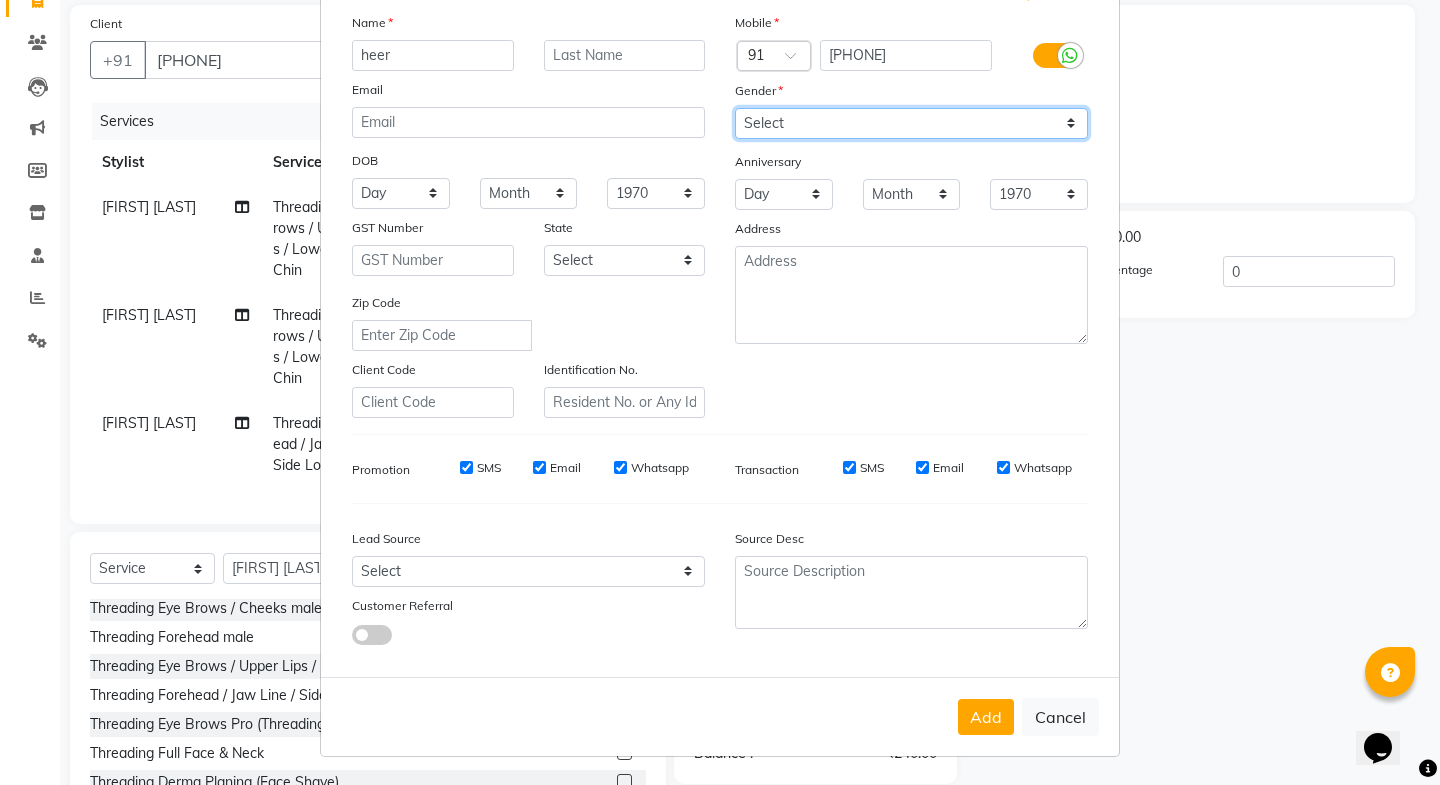 click on "Select Male Female Other Prefer Not To Say" at bounding box center [911, 123] 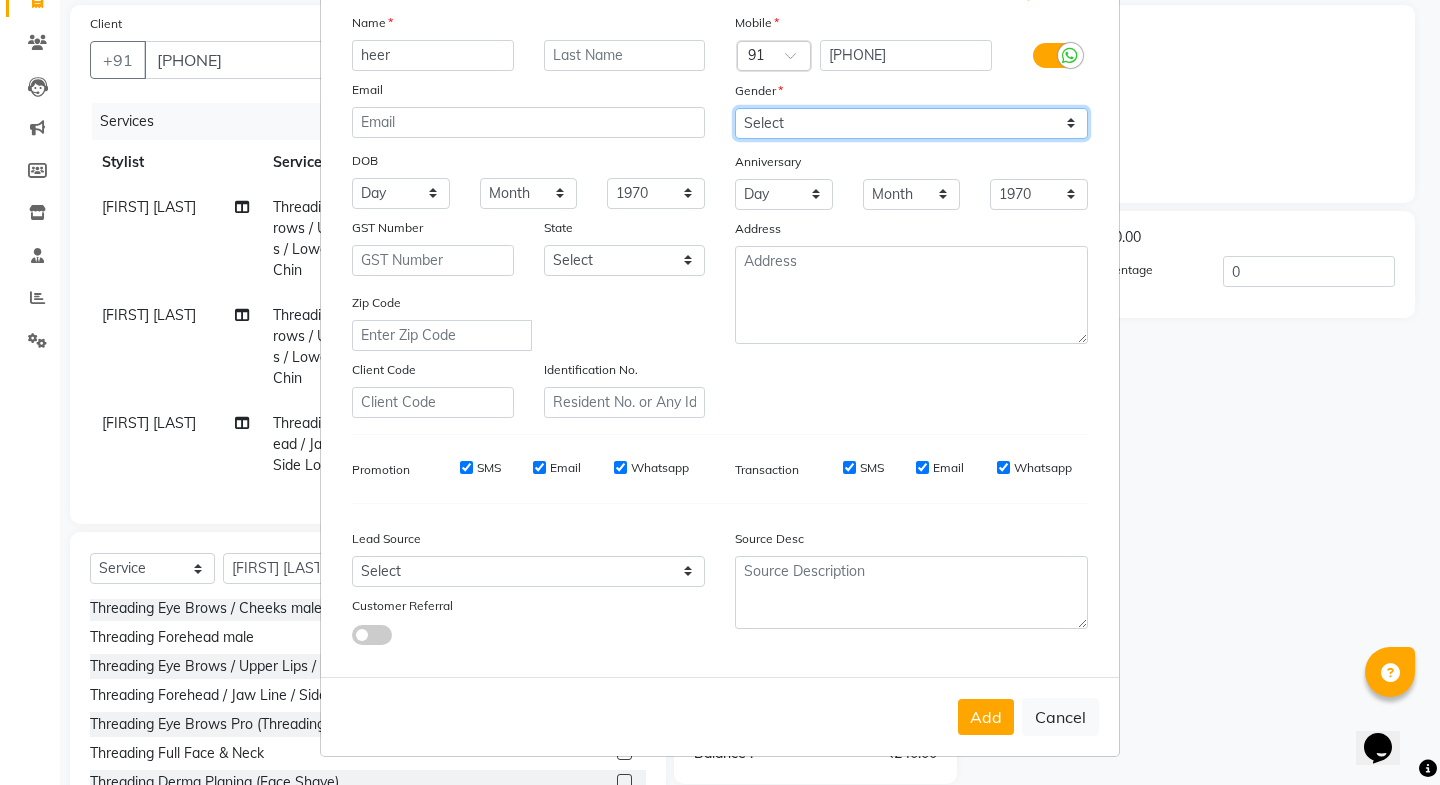 select on "female" 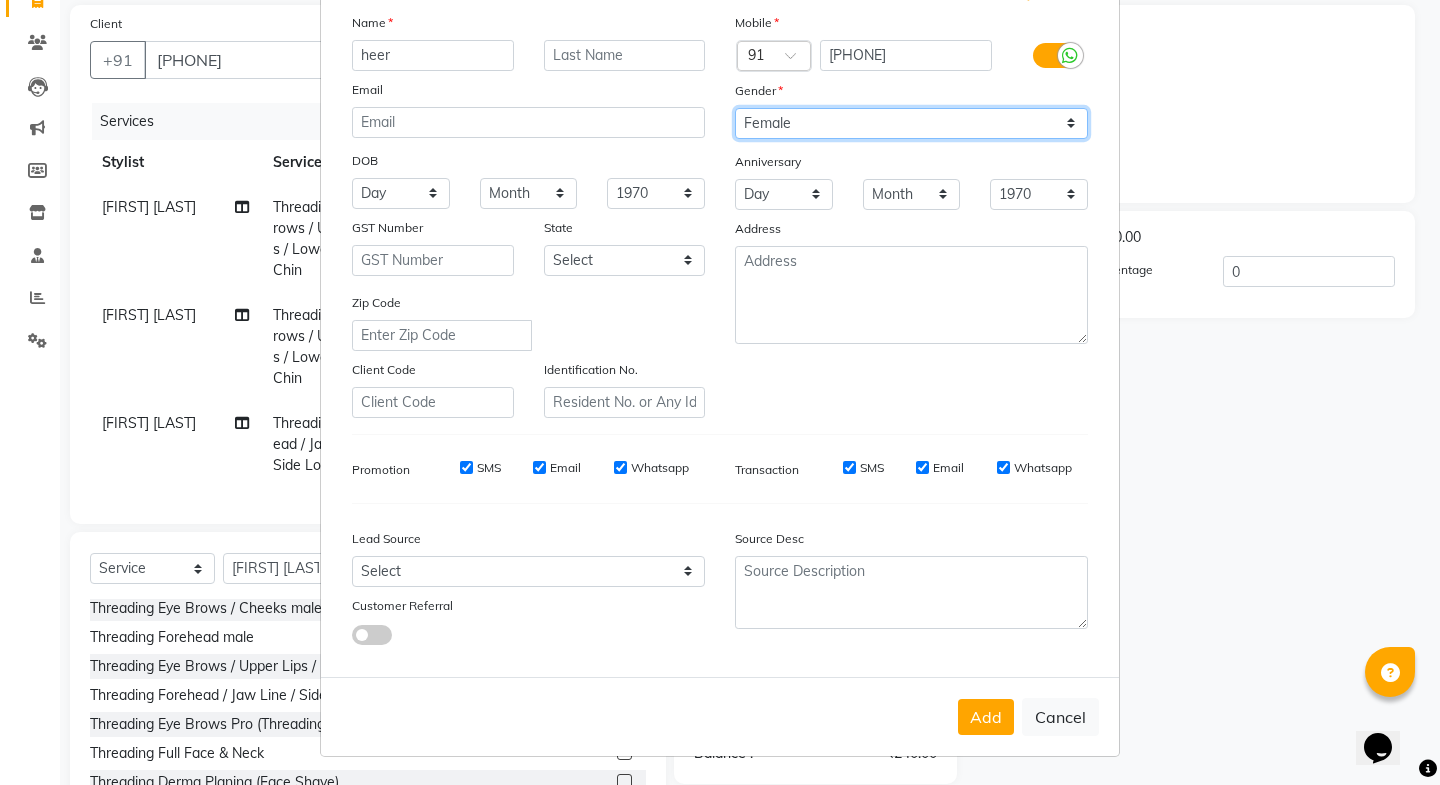 click on "Select Male Female Other Prefer Not To Say" at bounding box center (911, 123) 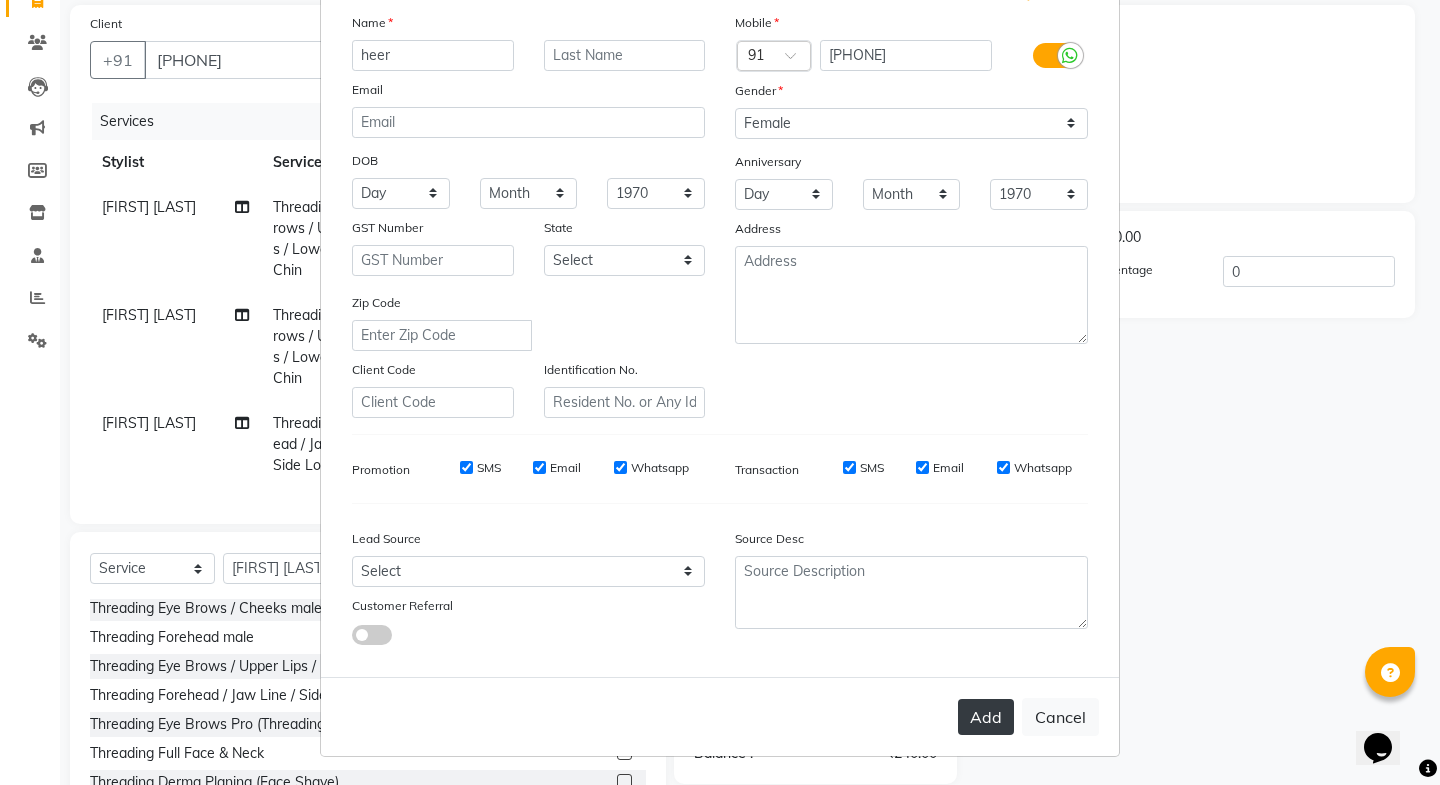 click on "Add" at bounding box center [986, 717] 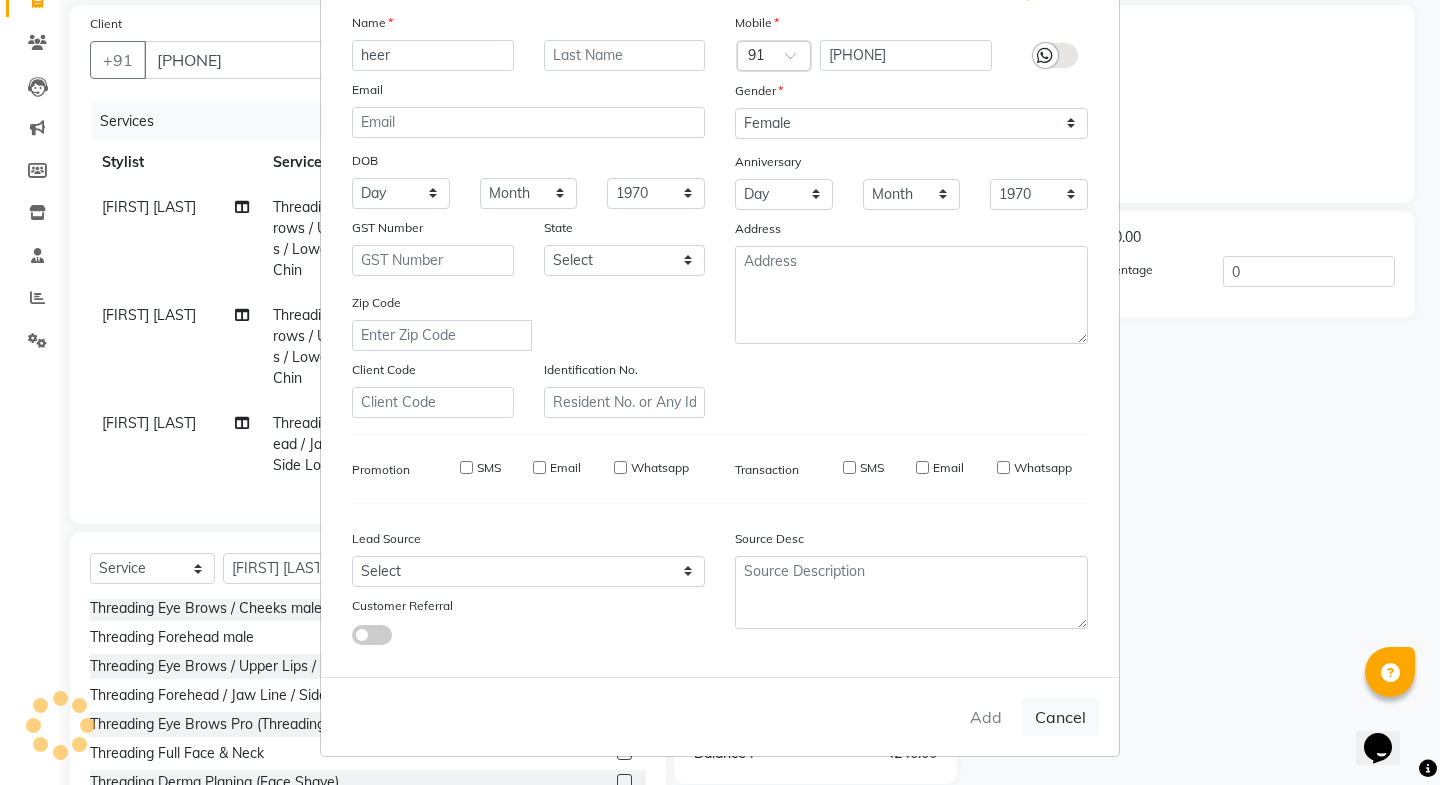 type 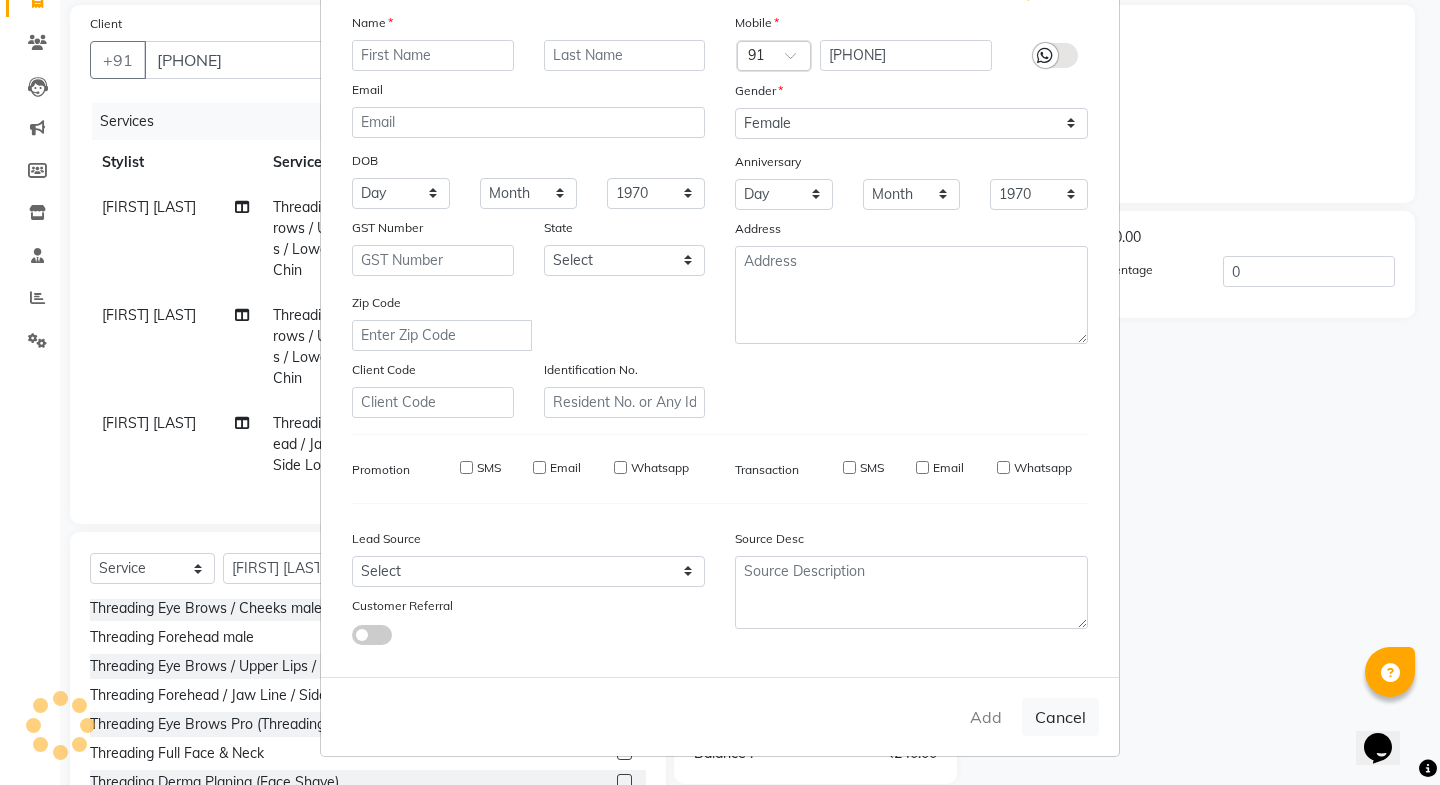 select 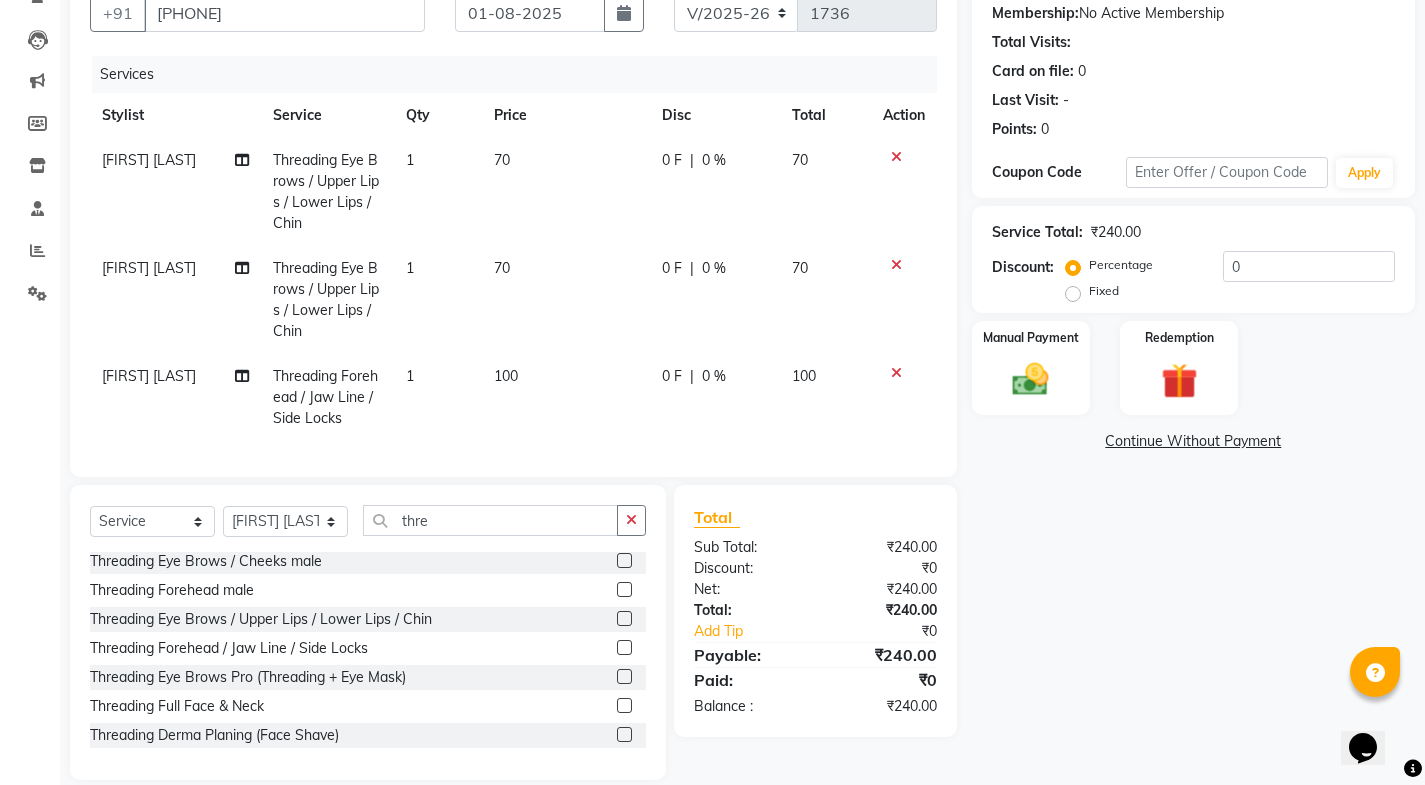 scroll, scrollTop: 232, scrollLeft: 0, axis: vertical 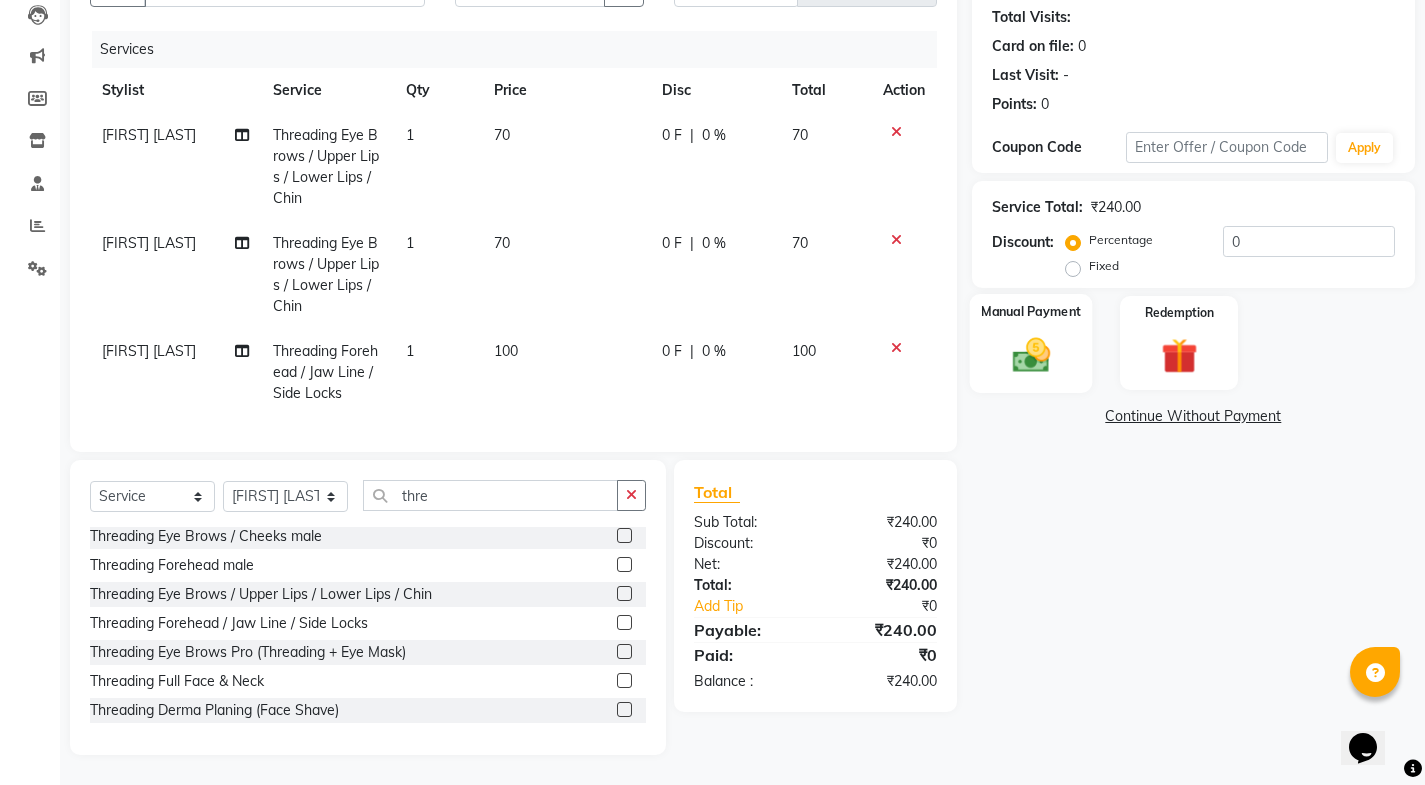 click 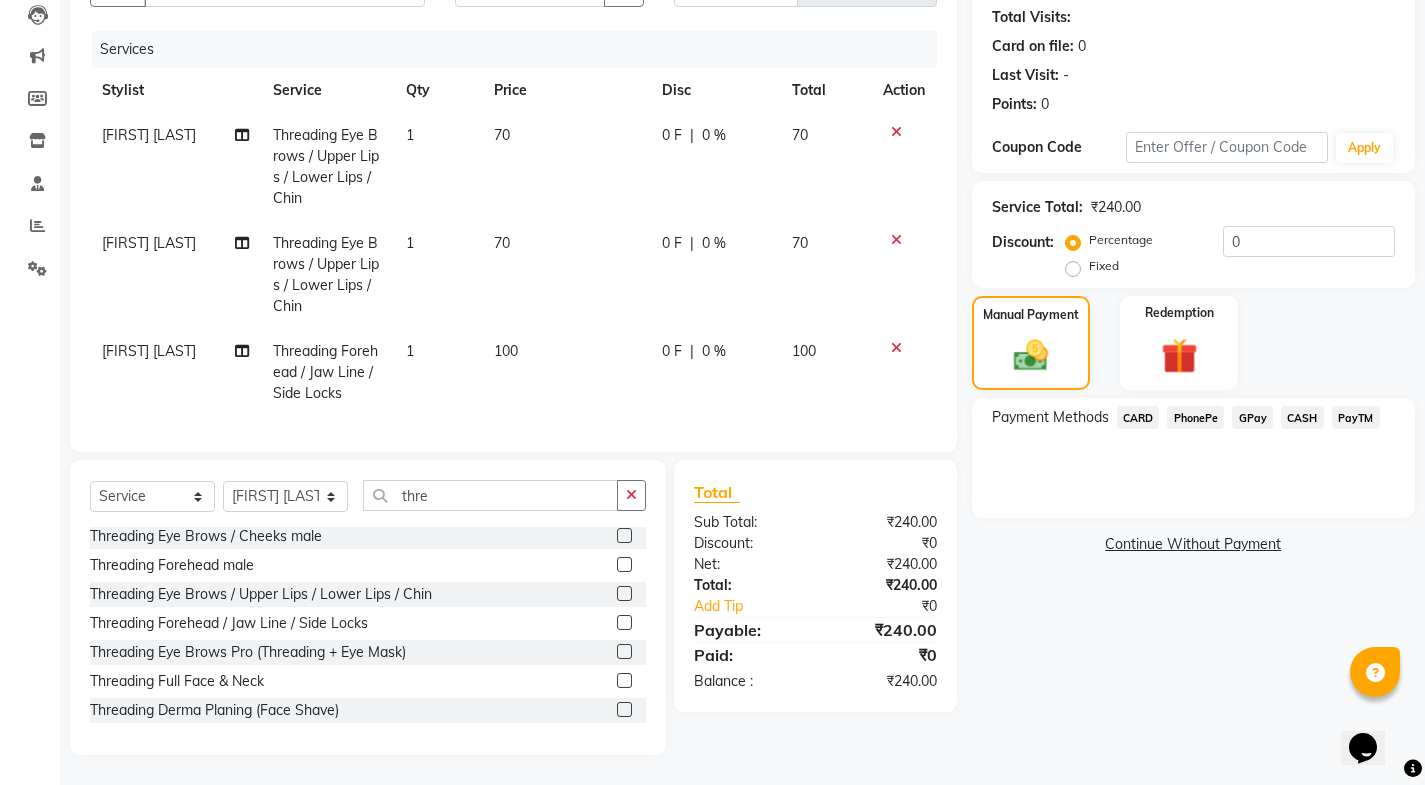click on "PayTM" 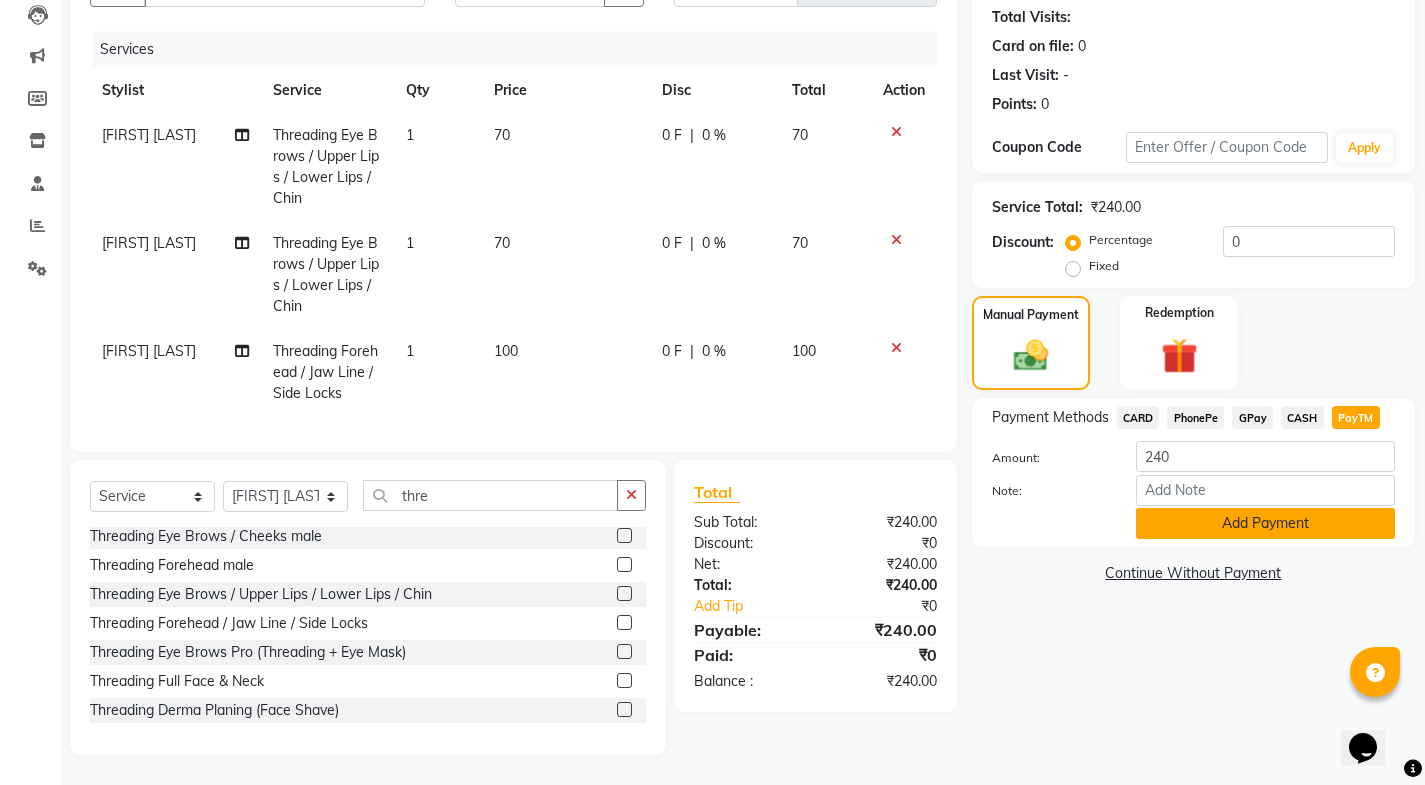 click on "Add Payment" 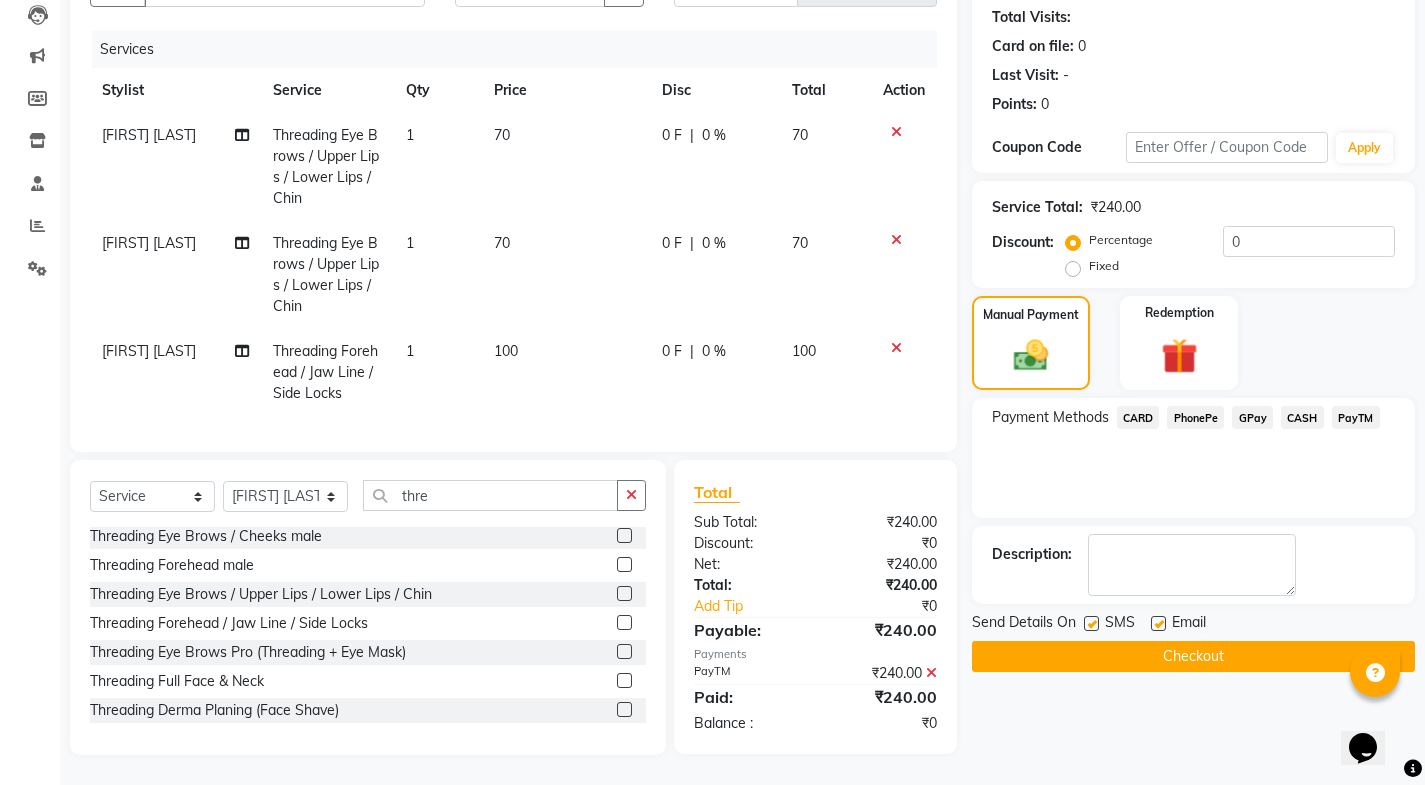 click 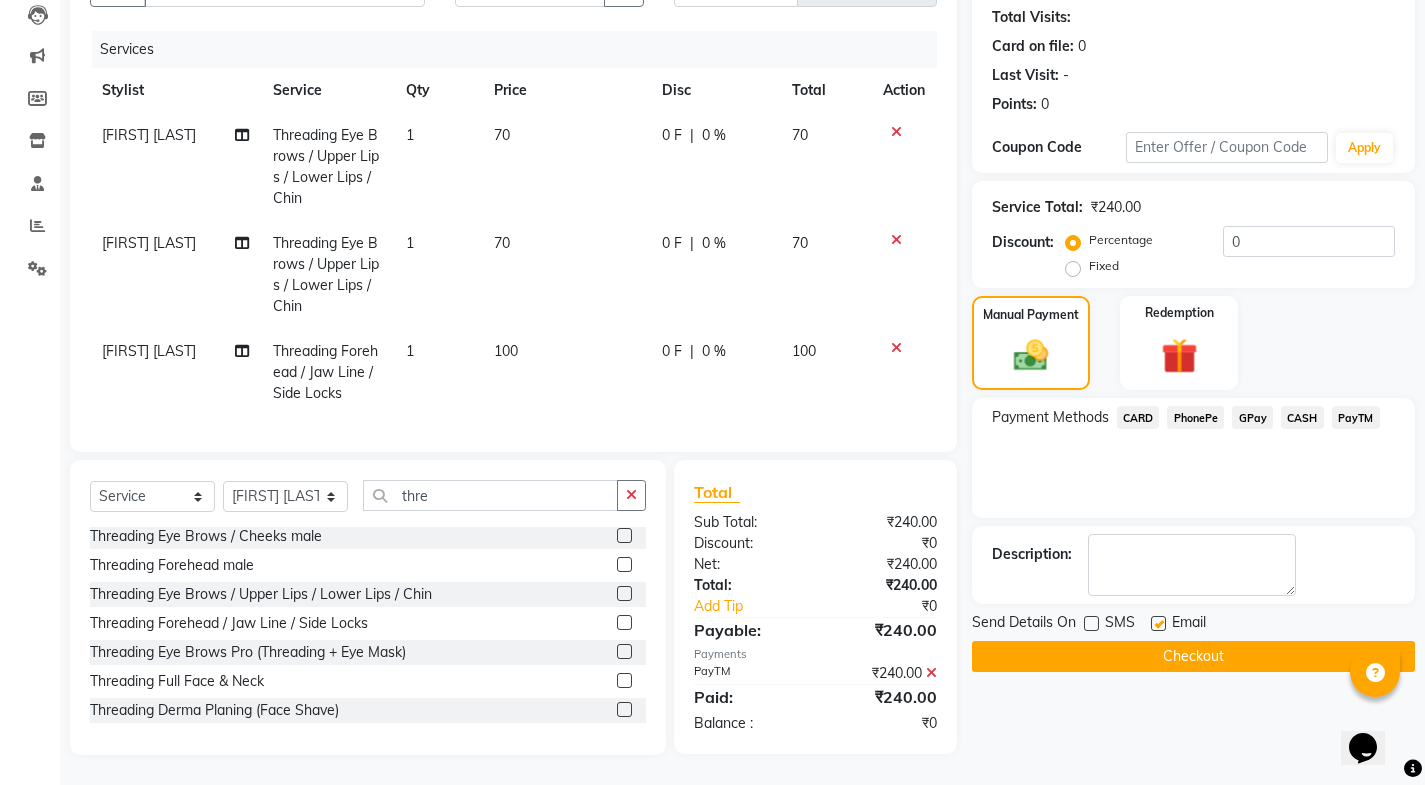 click 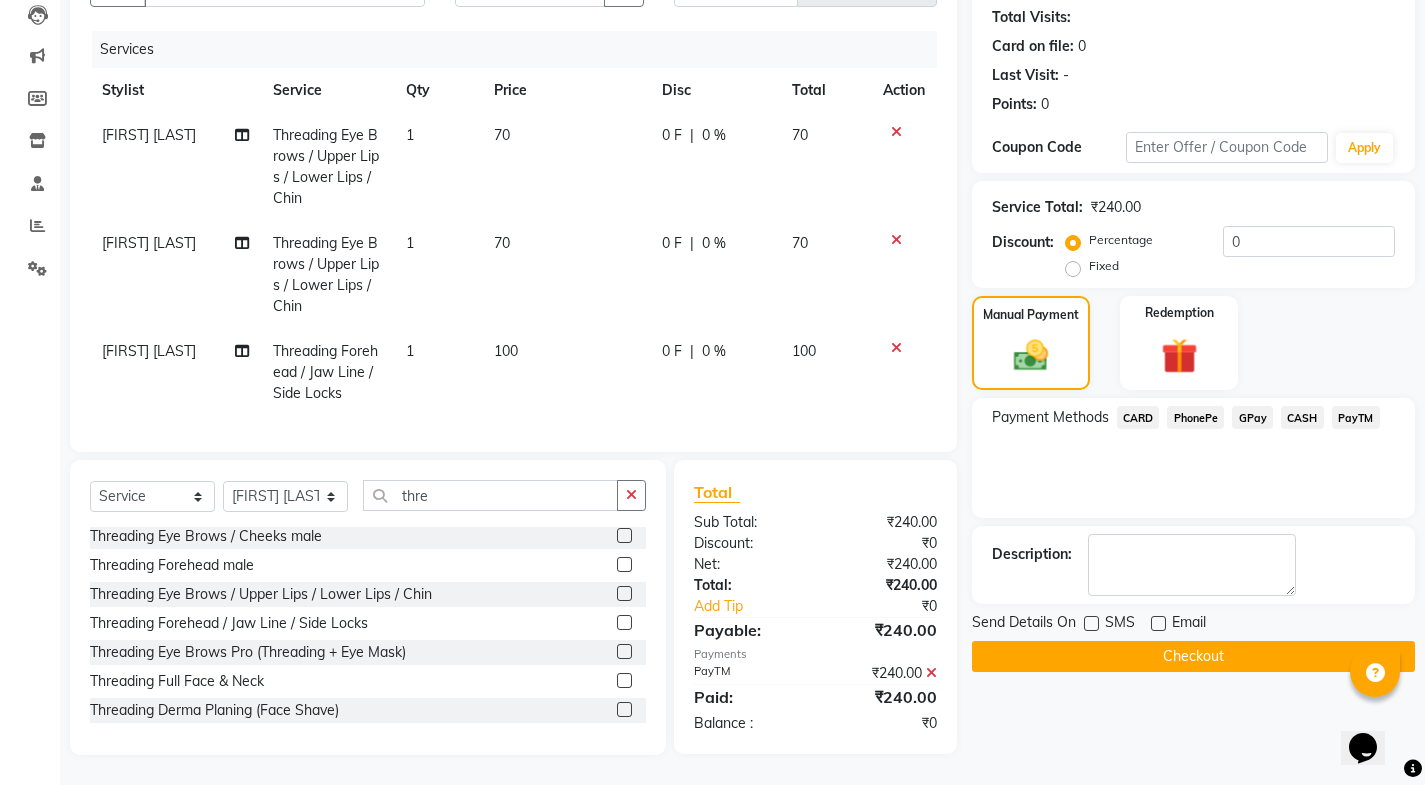 click on "Checkout" 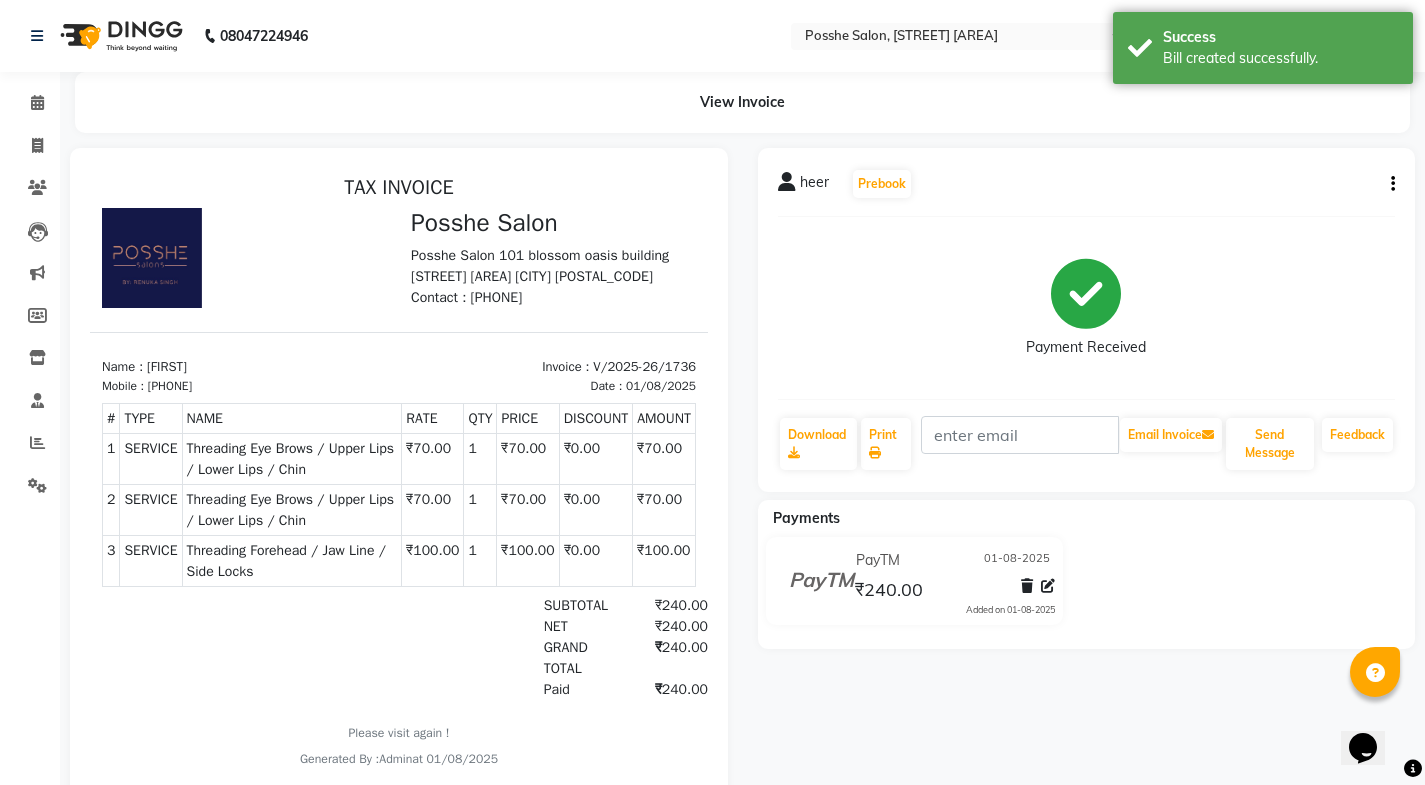 scroll, scrollTop: 0, scrollLeft: 0, axis: both 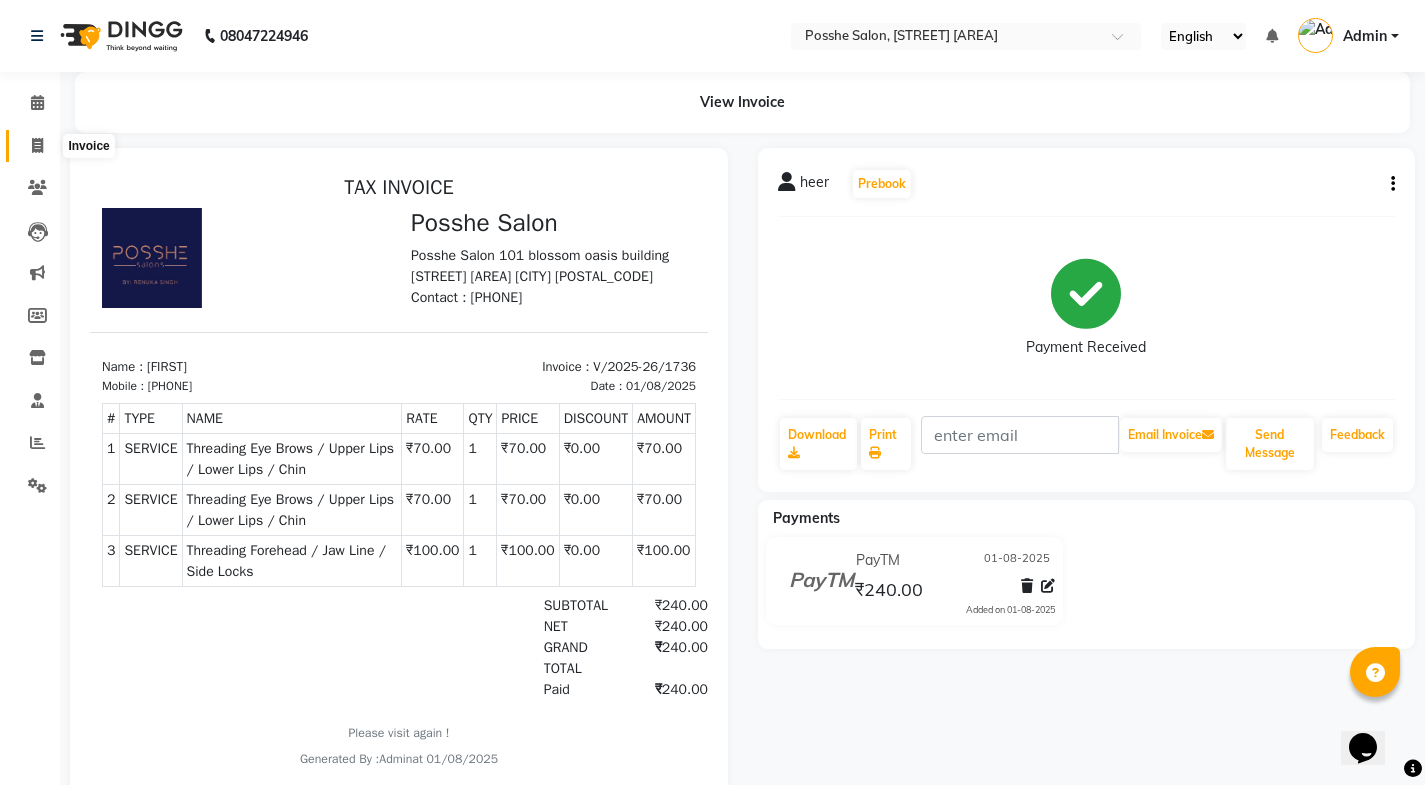 click 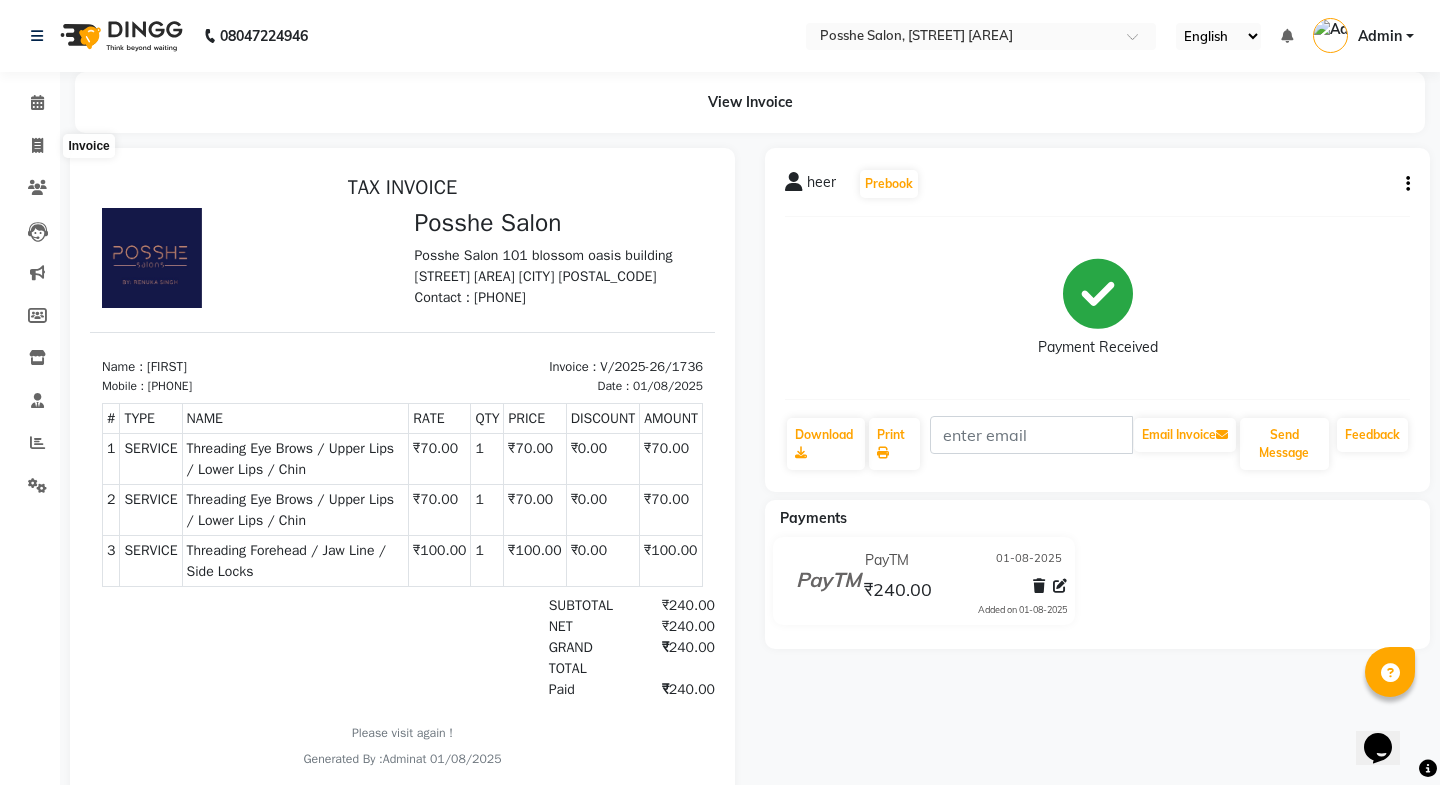 select on "6052" 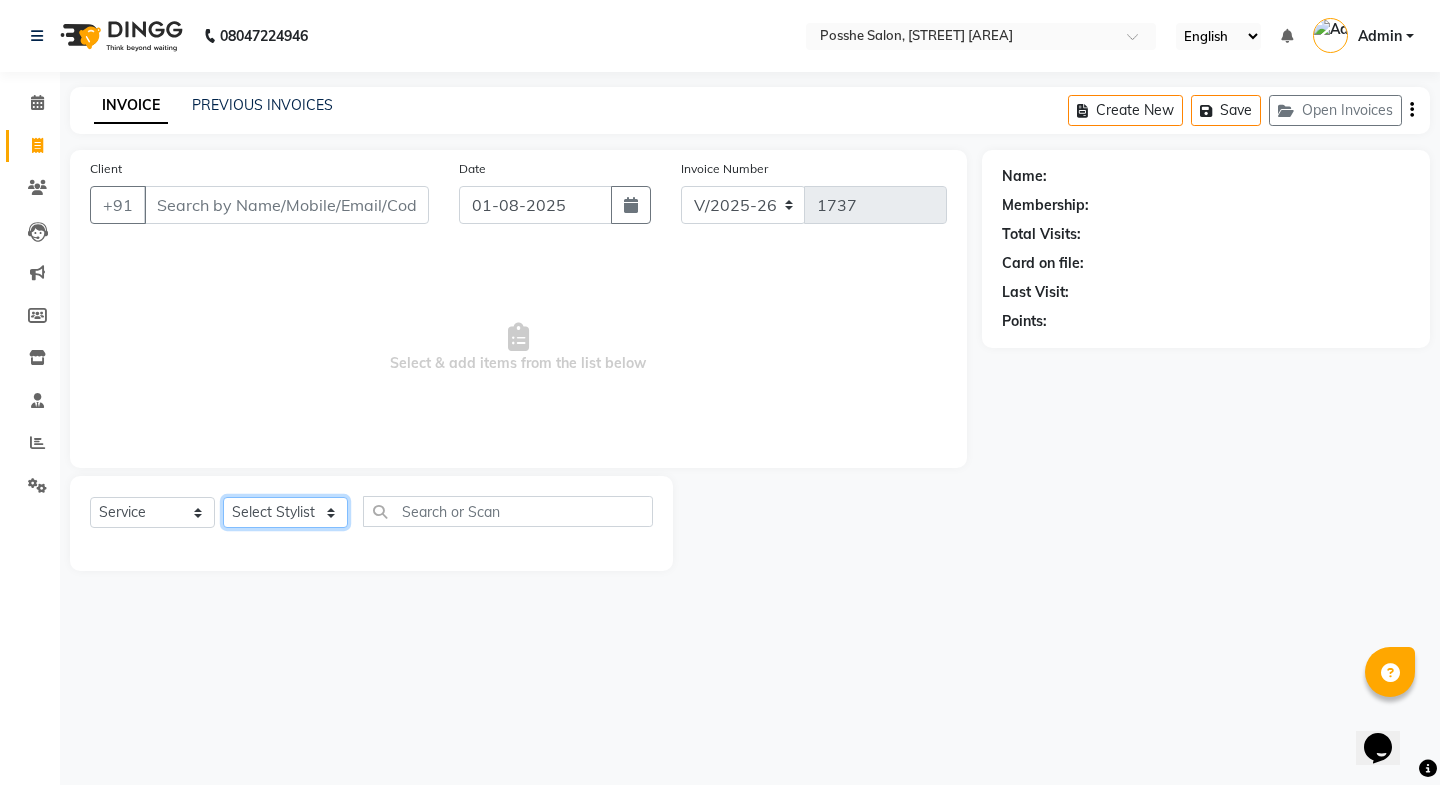 click on "Select Stylist Faheem Salmani Kajal Mali Kamal Chand Posshe for products Rajesh simran bhatiya Sonu Verma" 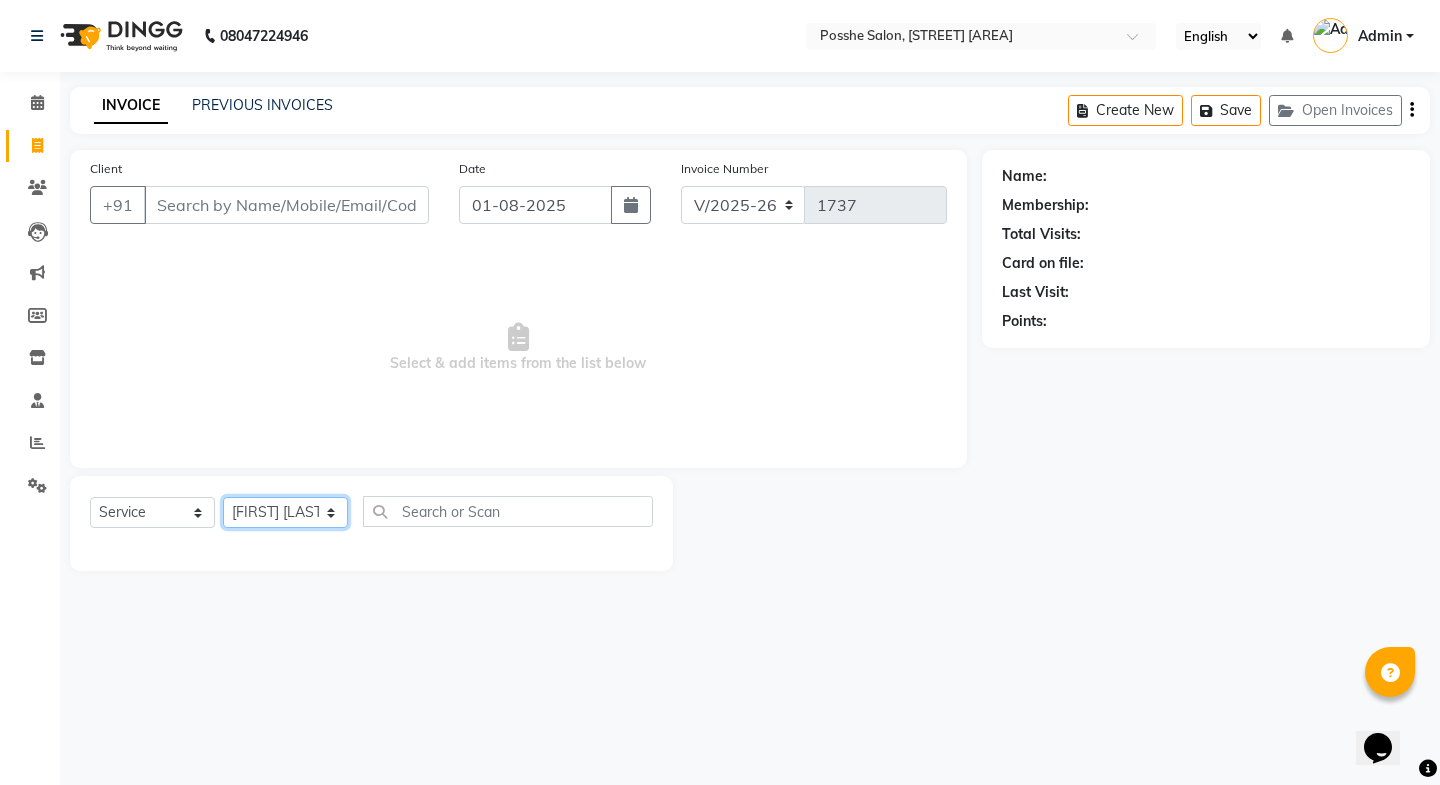 click on "Select Stylist Faheem Salmani Kajal Mali Kamal Chand Posshe for products Rajesh simran bhatiya Sonu Verma" 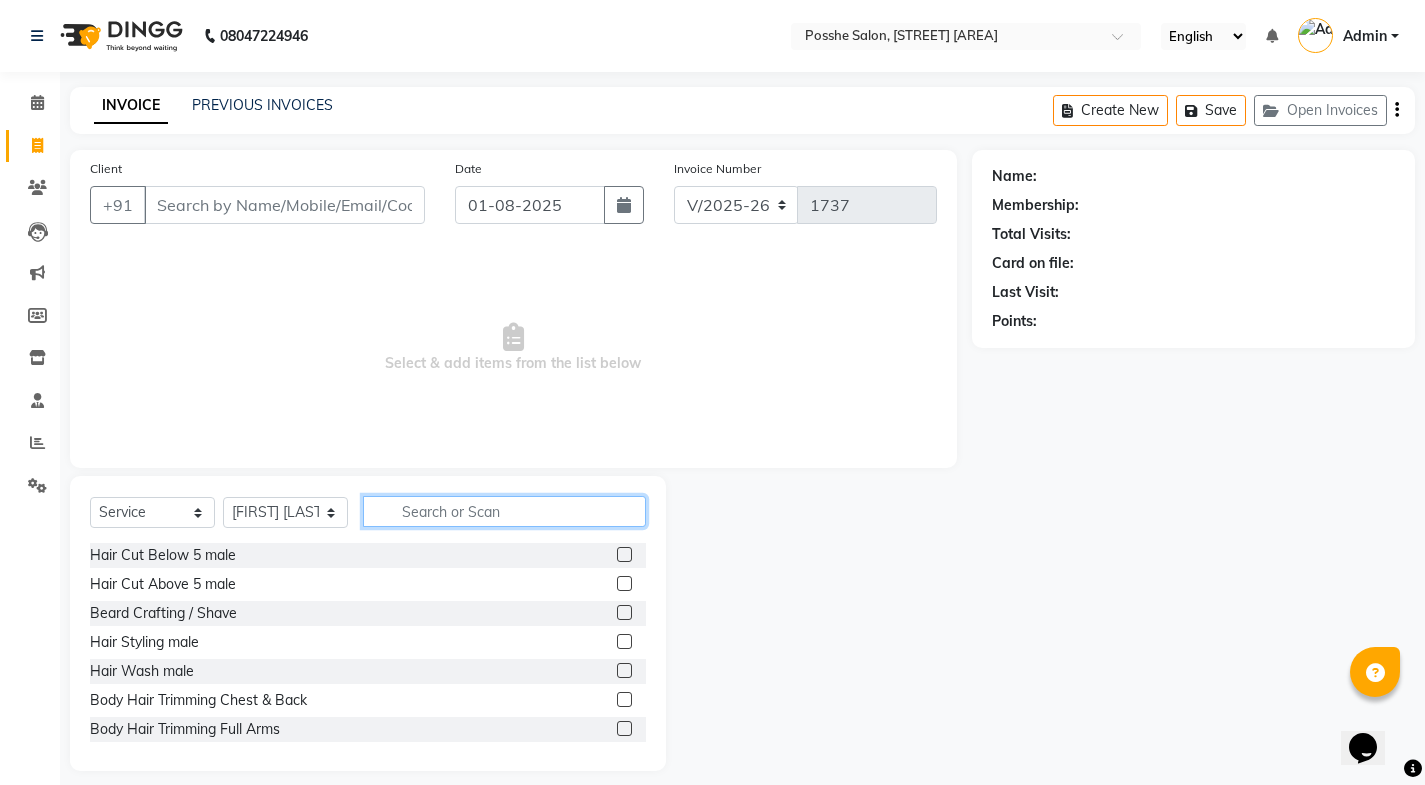 click 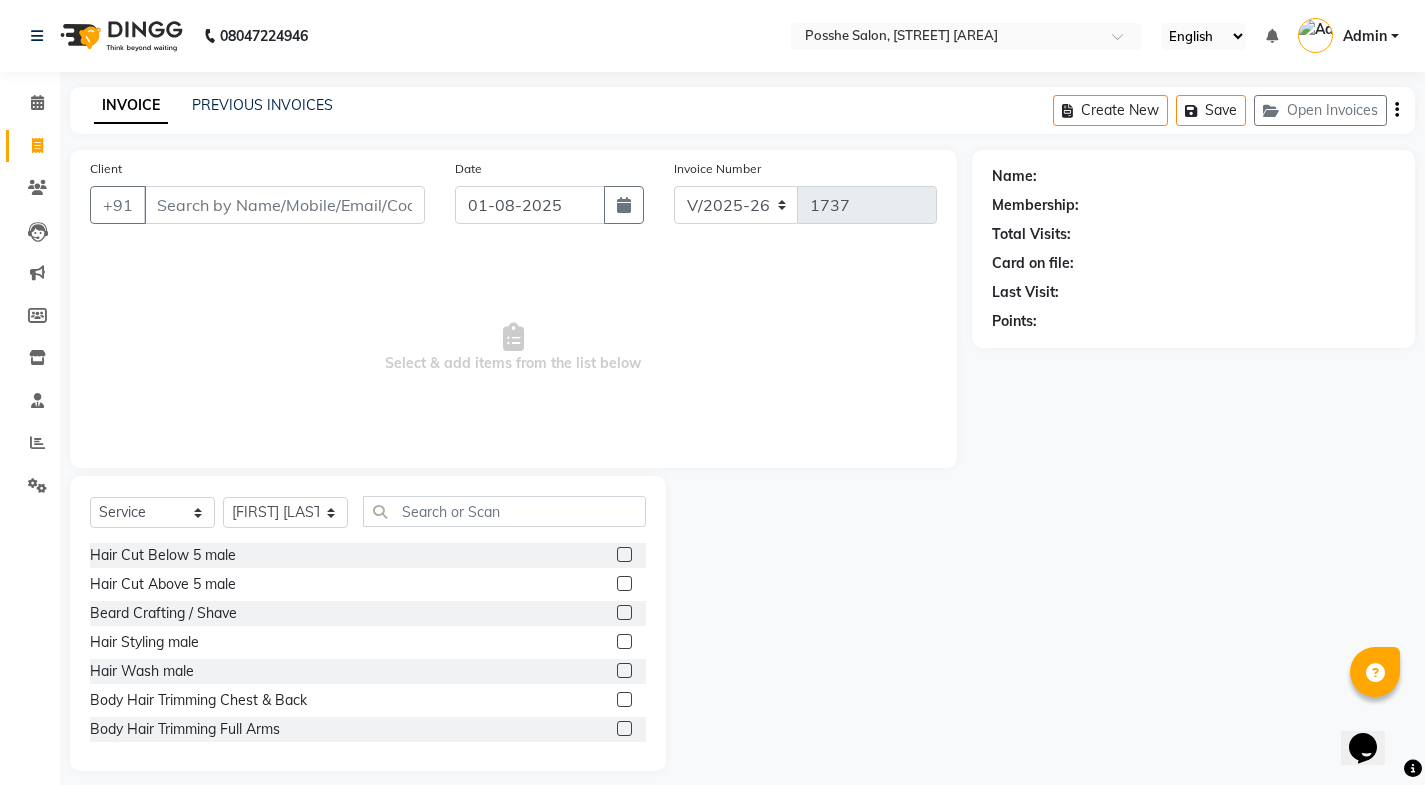 click 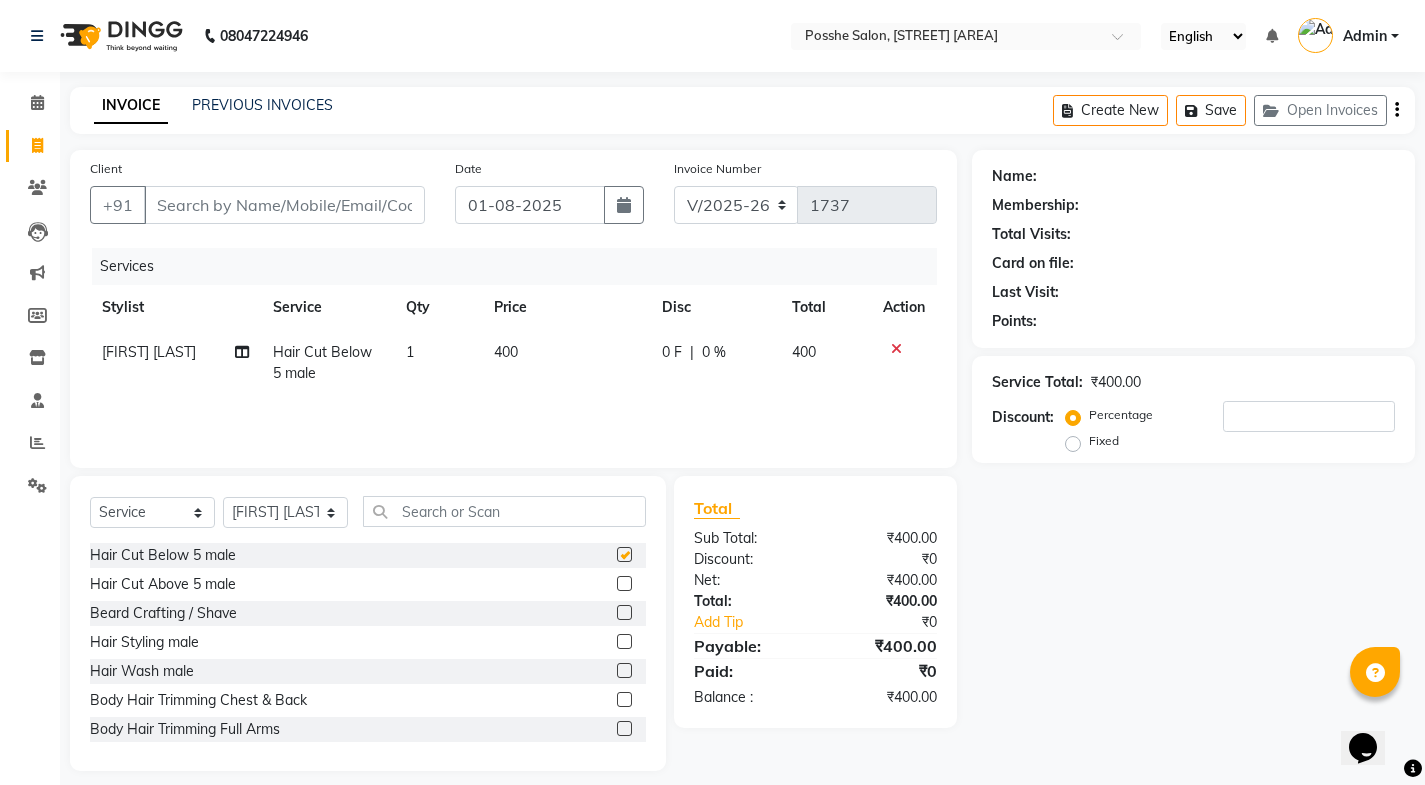 checkbox on "false" 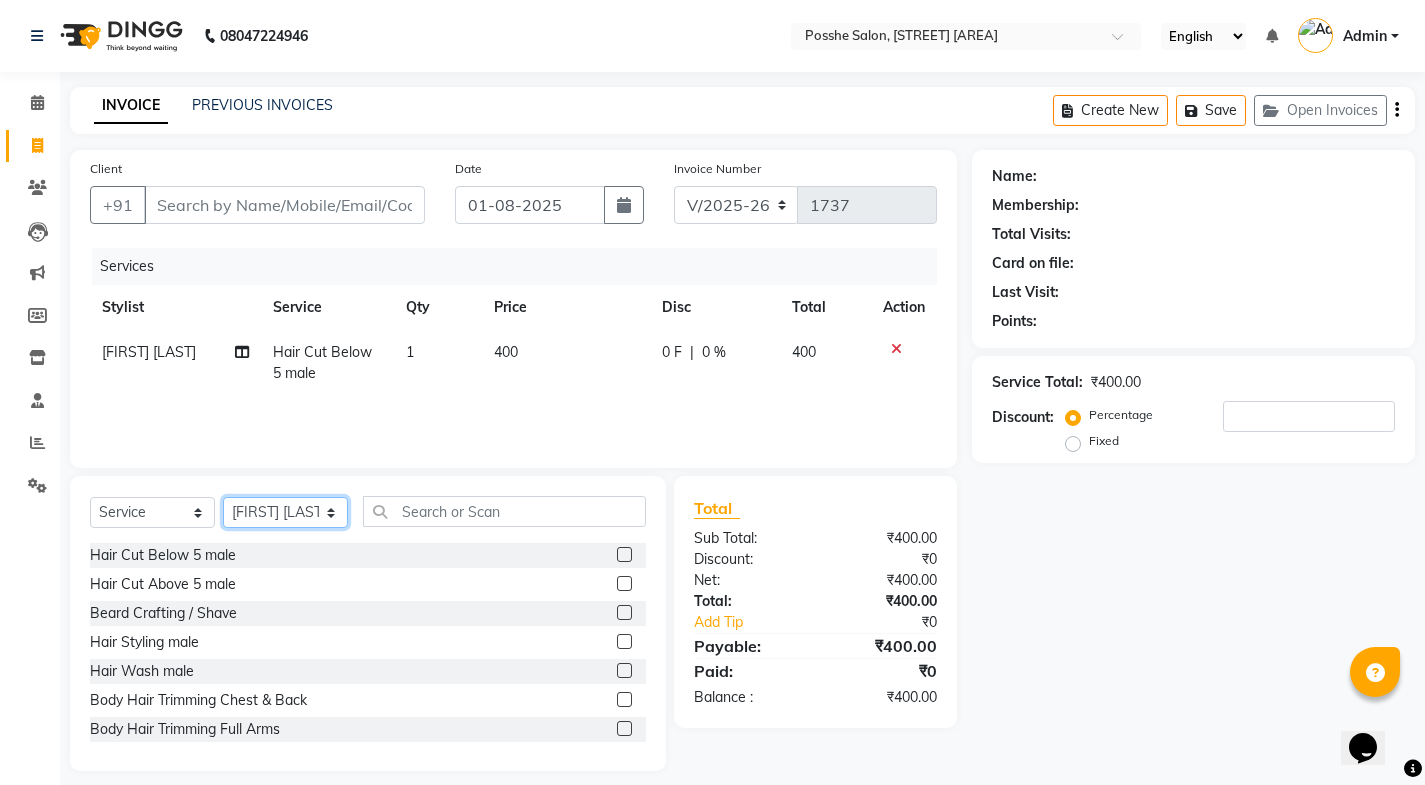 click on "Select Stylist Faheem Salmani Kajal Mali Kamal Chand Posshe for products Rajesh simran bhatiya Sonu Verma" 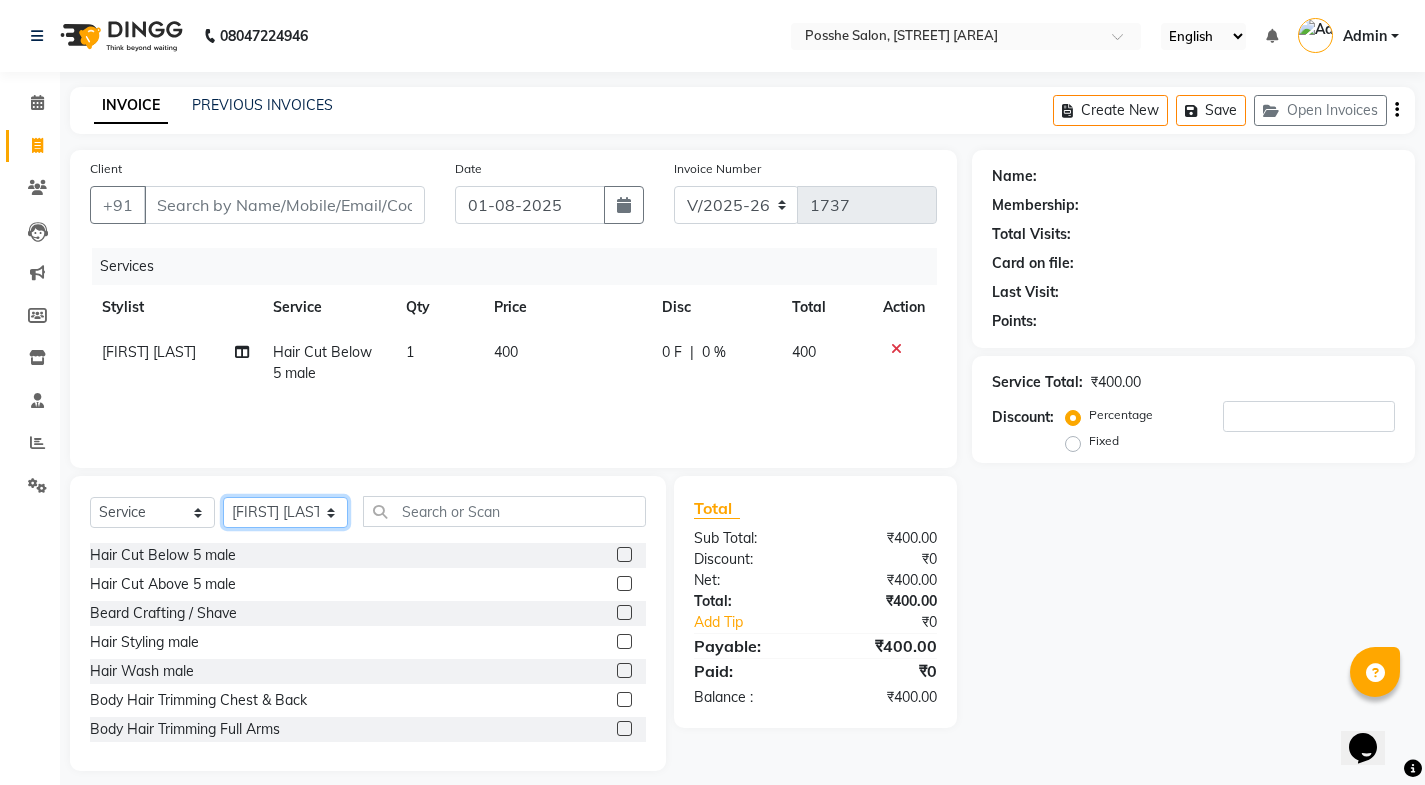 select on "84524" 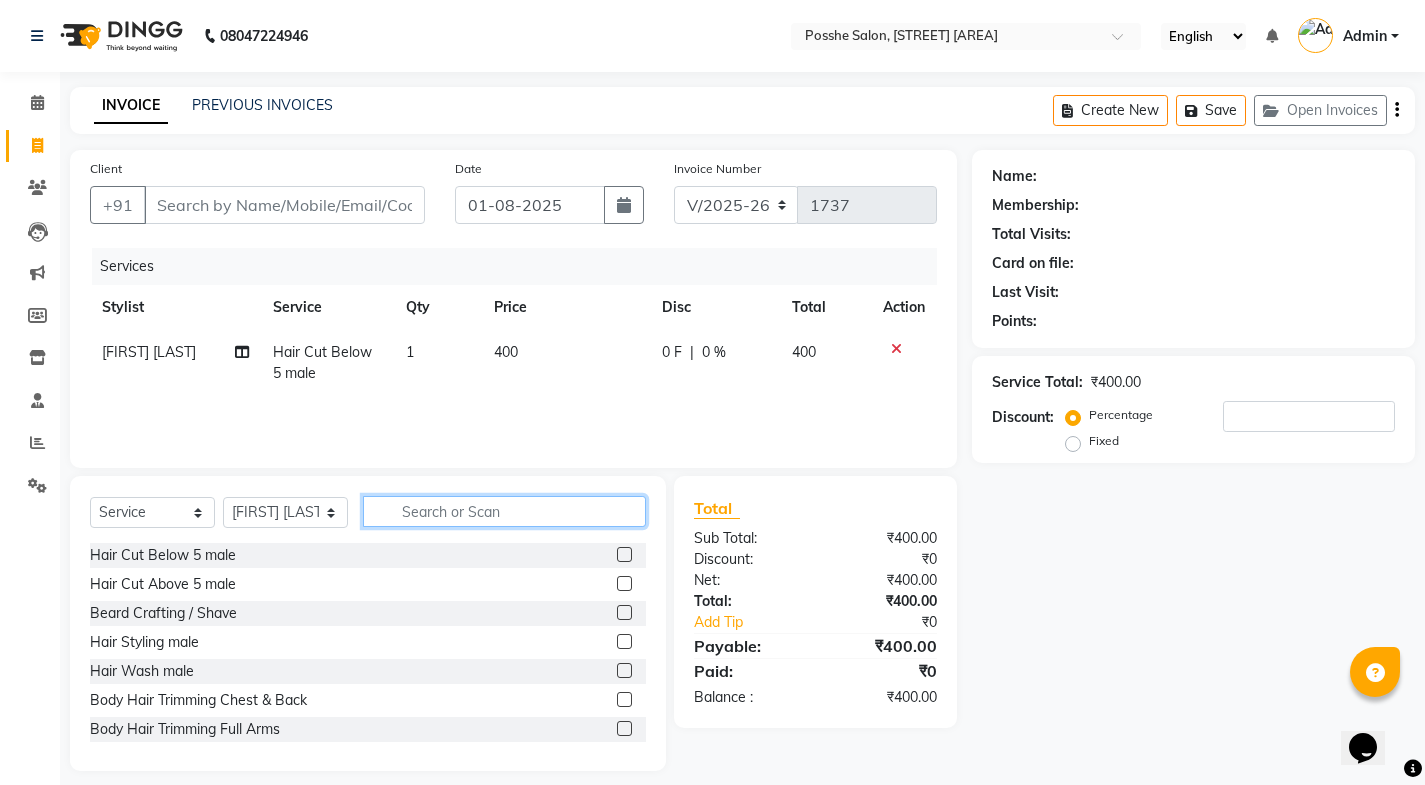 click 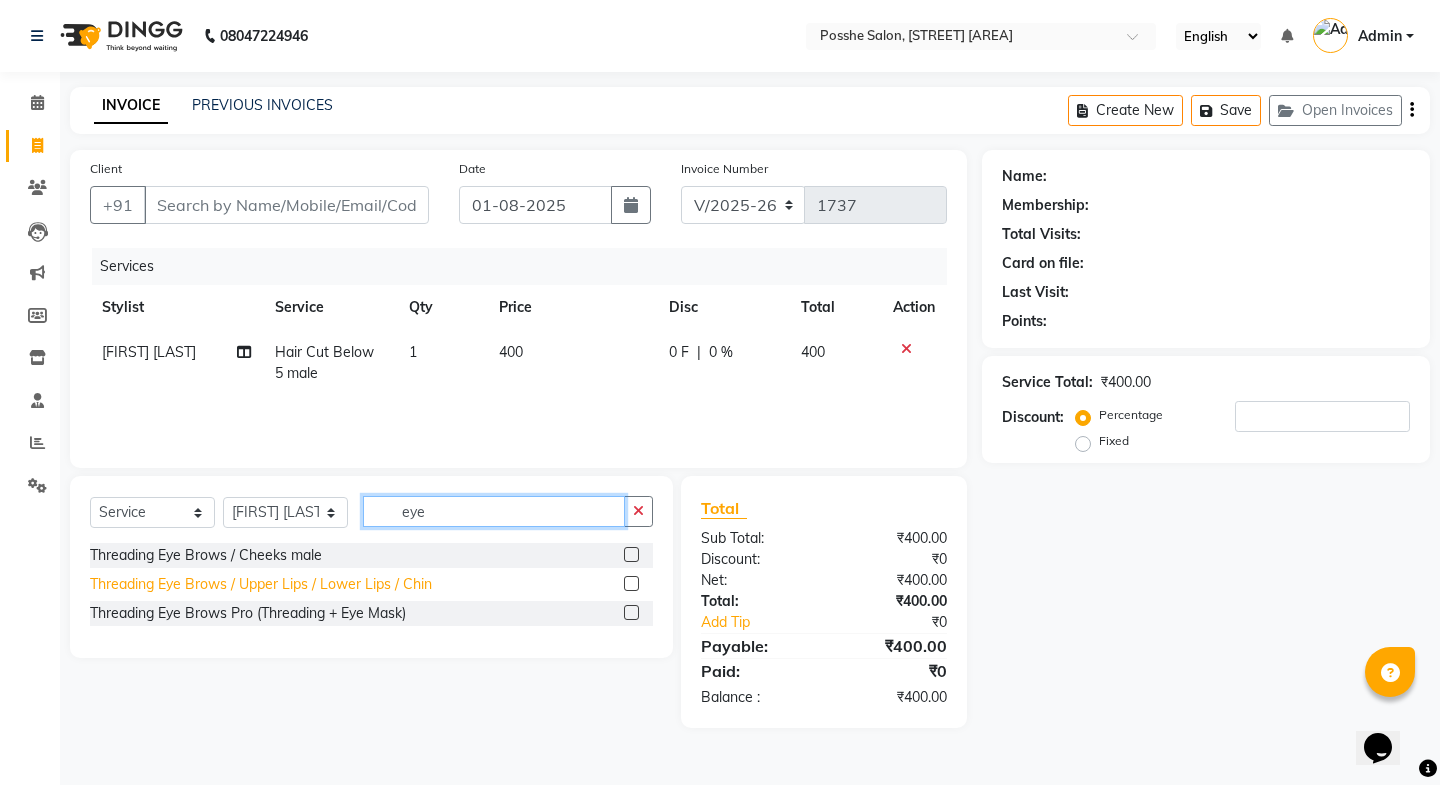 type on "eye" 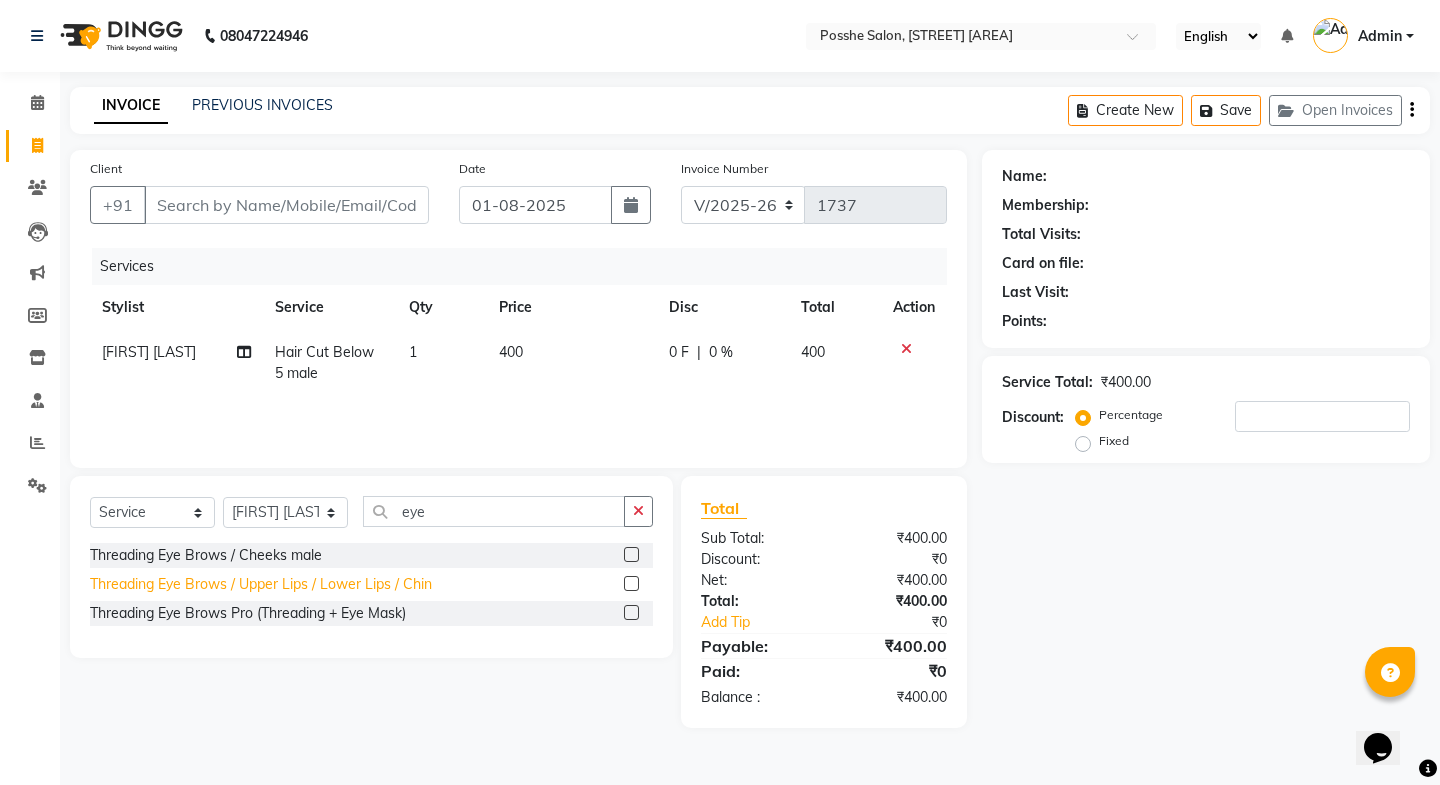click on "Threading Eye Brows / Upper Lips / Lower Lips / Chin" 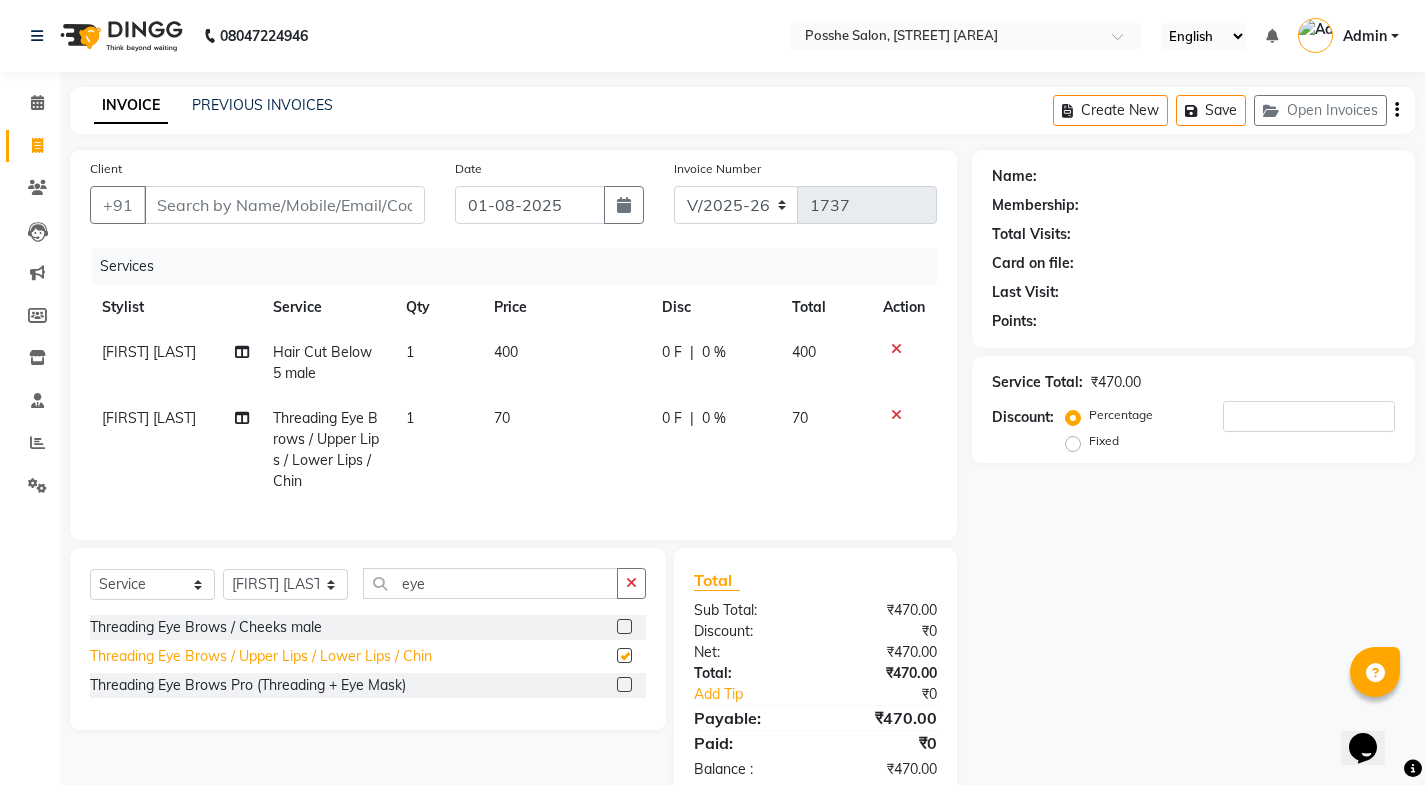 checkbox on "false" 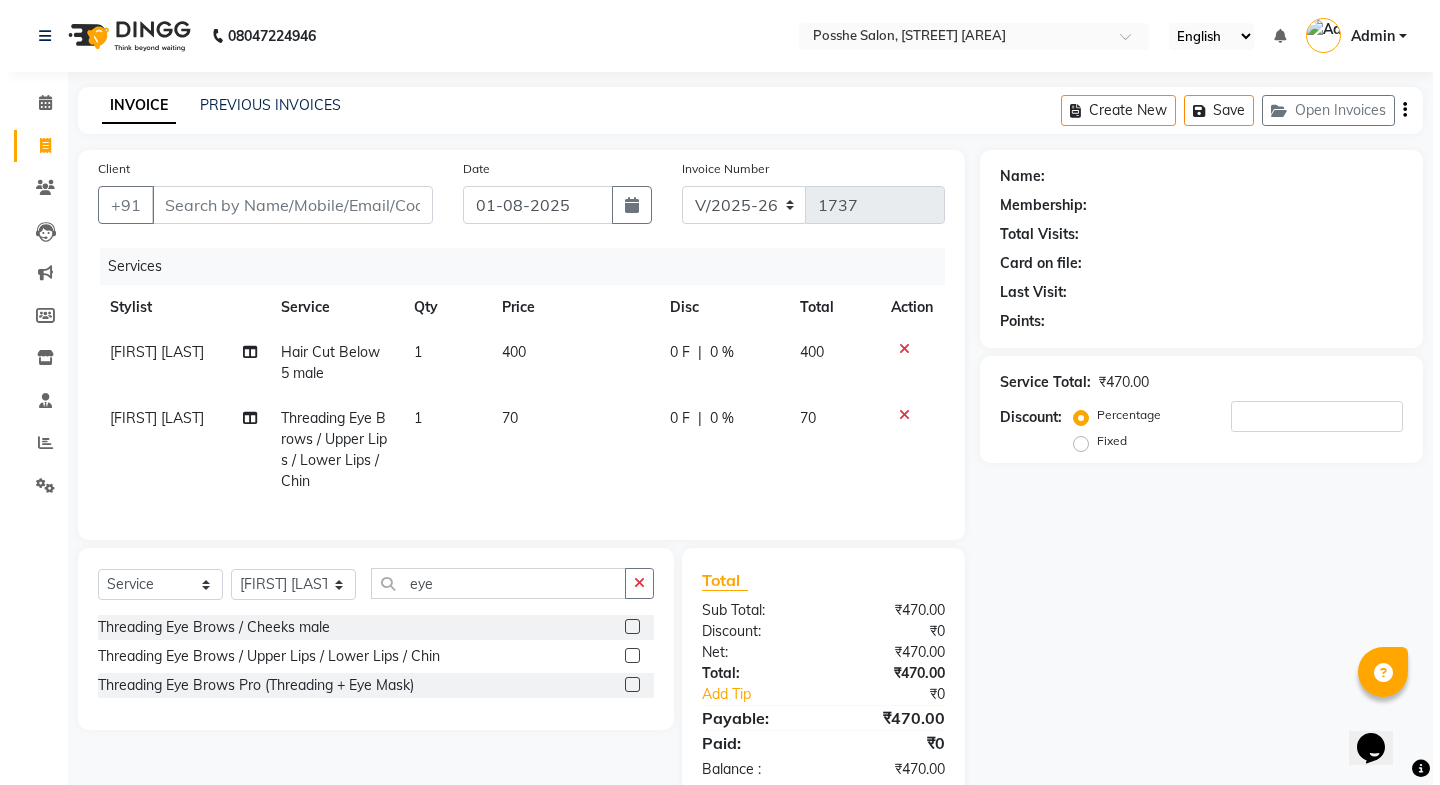 scroll, scrollTop: 60, scrollLeft: 0, axis: vertical 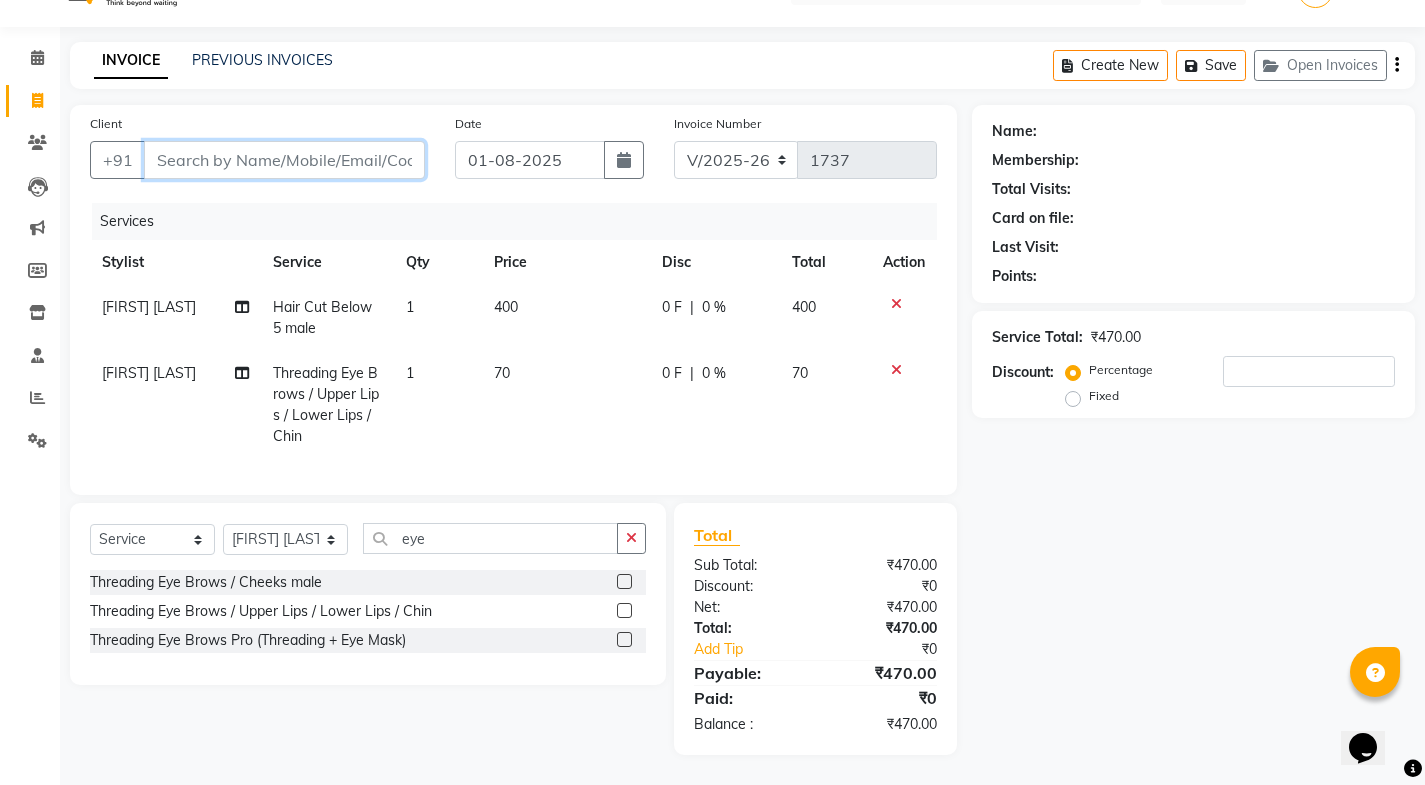 click on "Client" at bounding box center [284, 160] 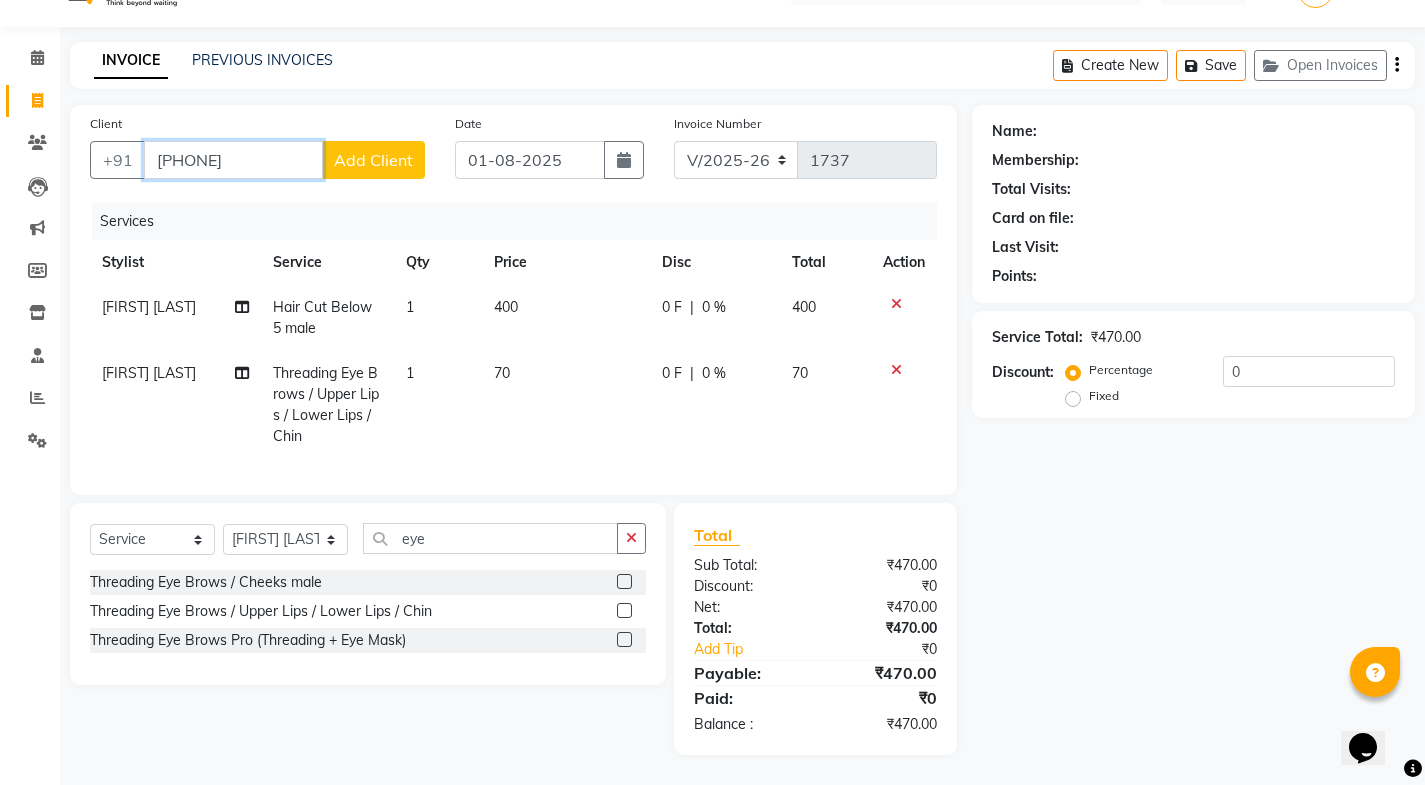 type on "8929201463" 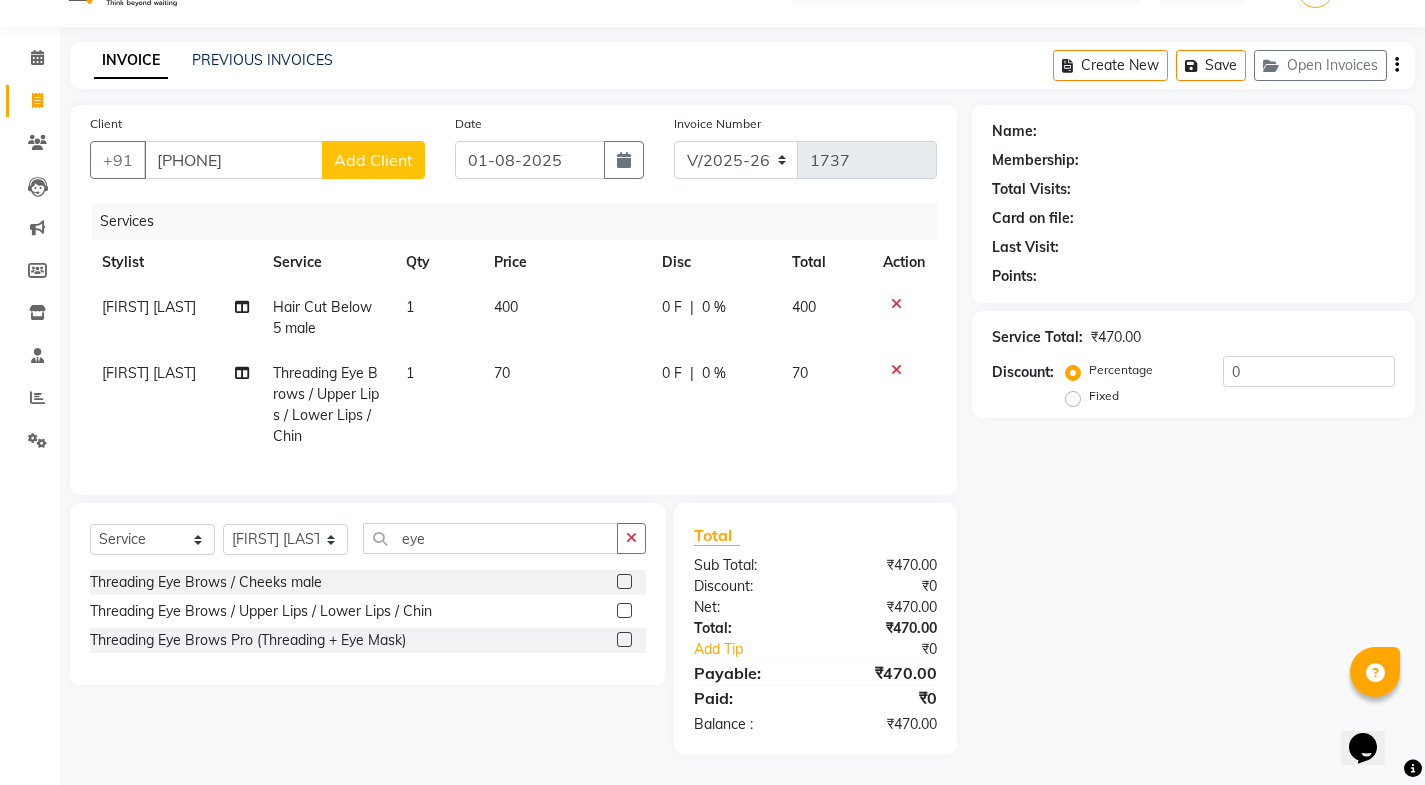 click on "Add Client" 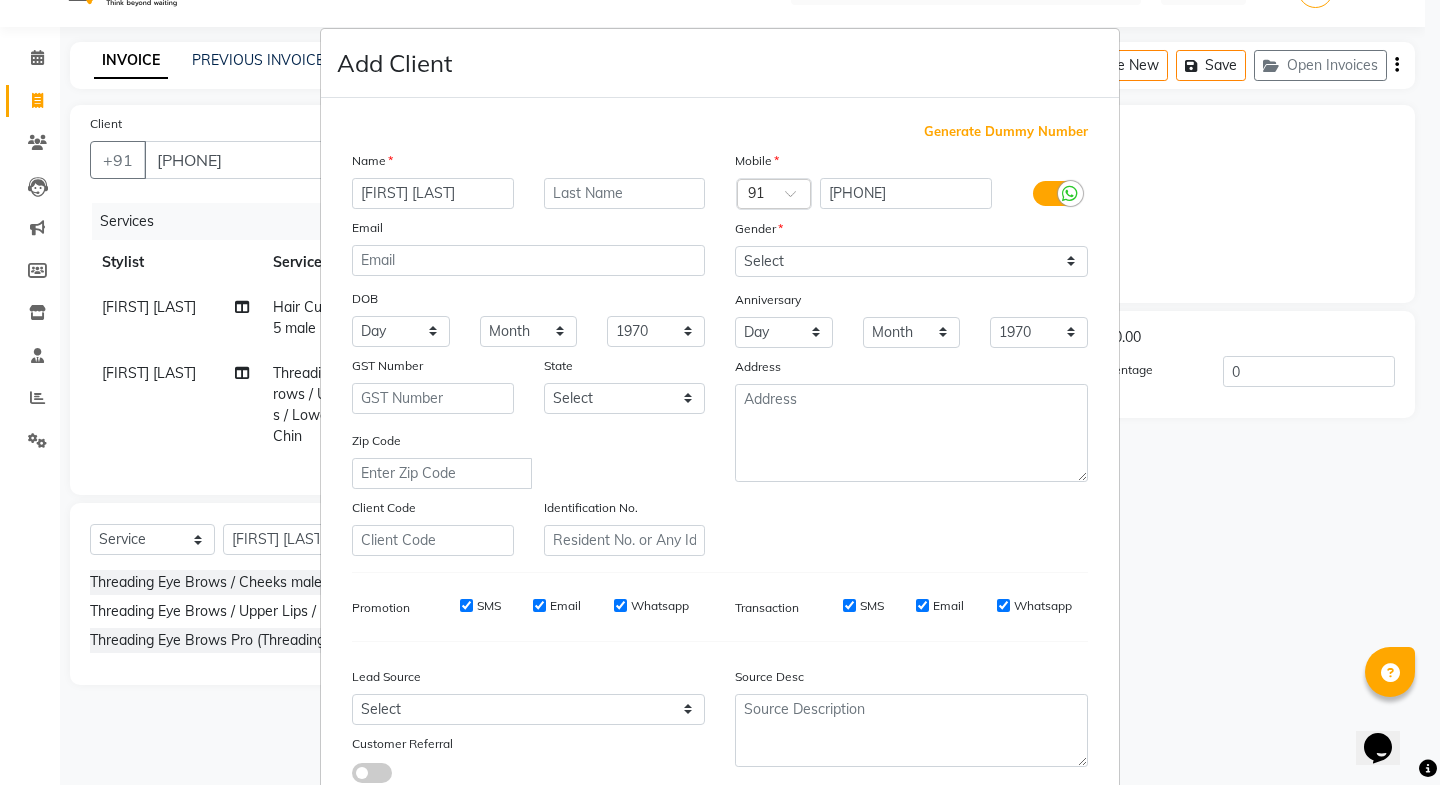 type on "renu kumari" 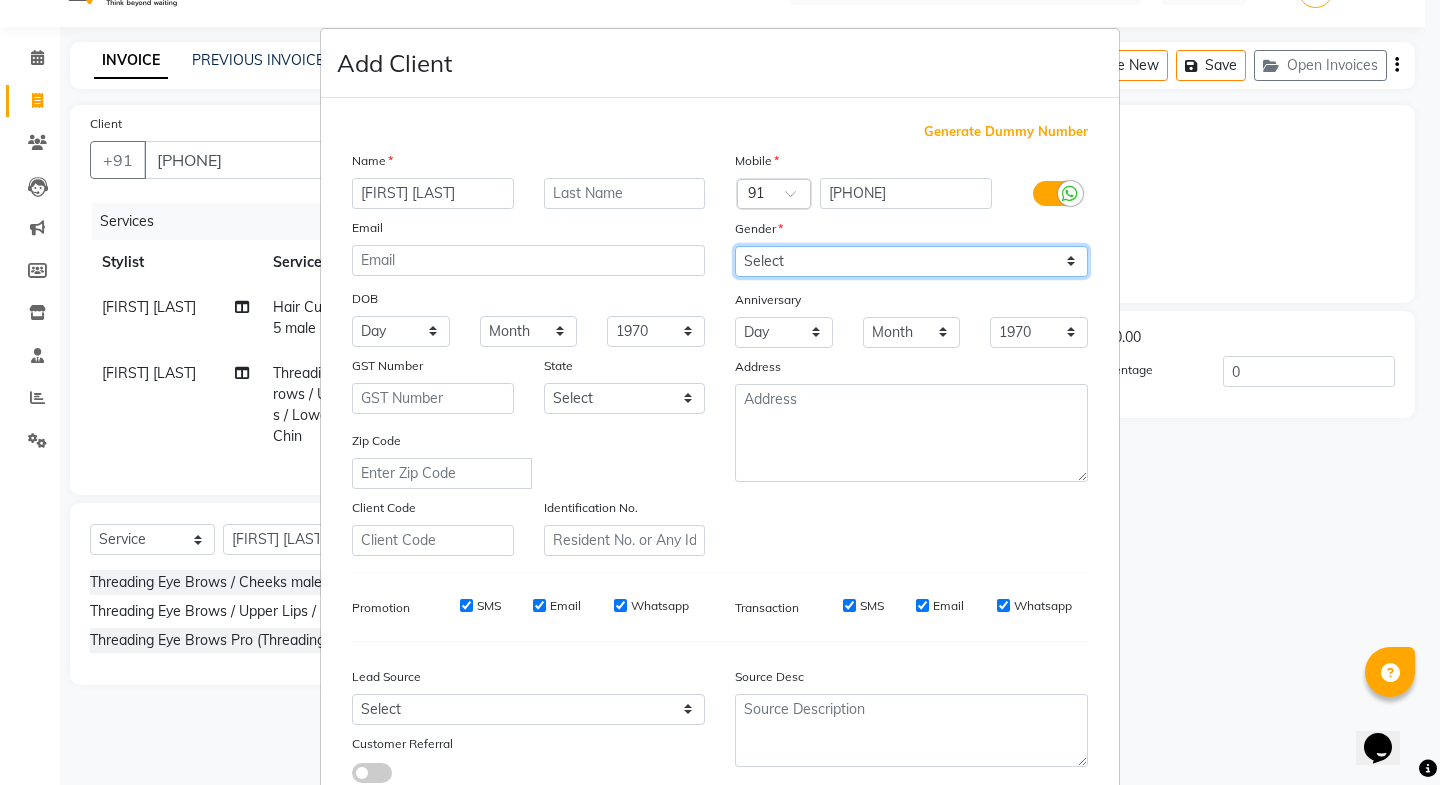 click on "Select Male Female Other Prefer Not To Say" at bounding box center [911, 261] 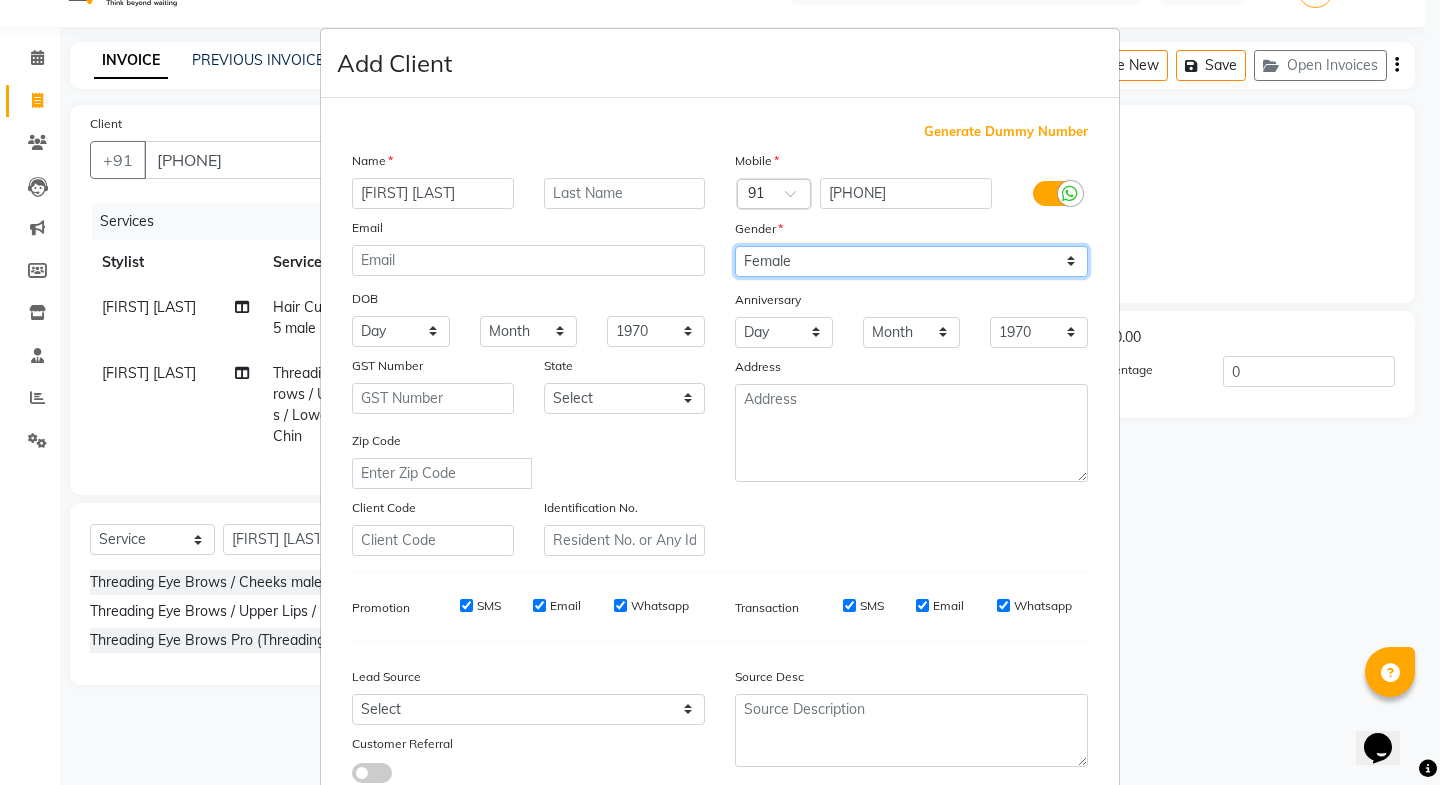 click on "Select Male Female Other Prefer Not To Say" at bounding box center [911, 261] 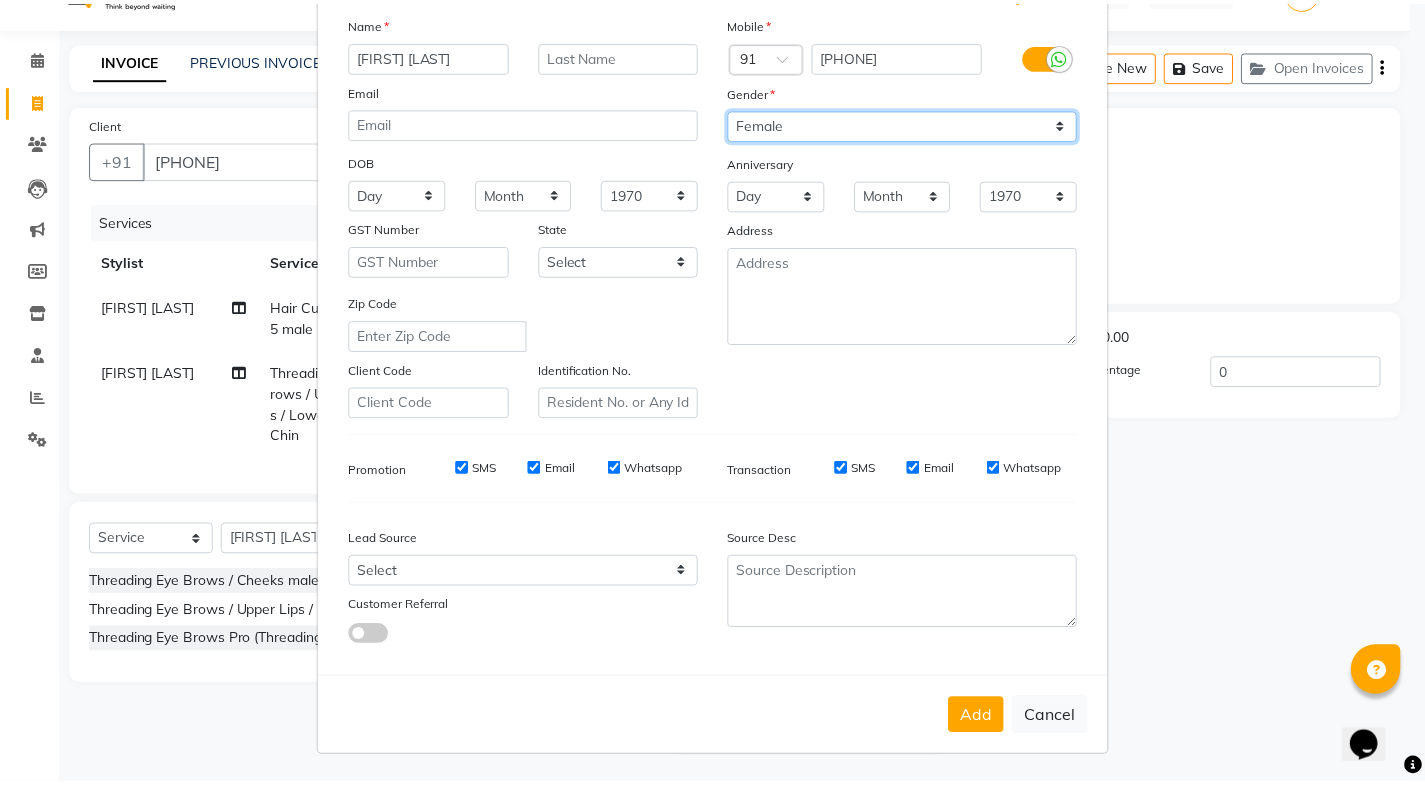 scroll, scrollTop: 138, scrollLeft: 0, axis: vertical 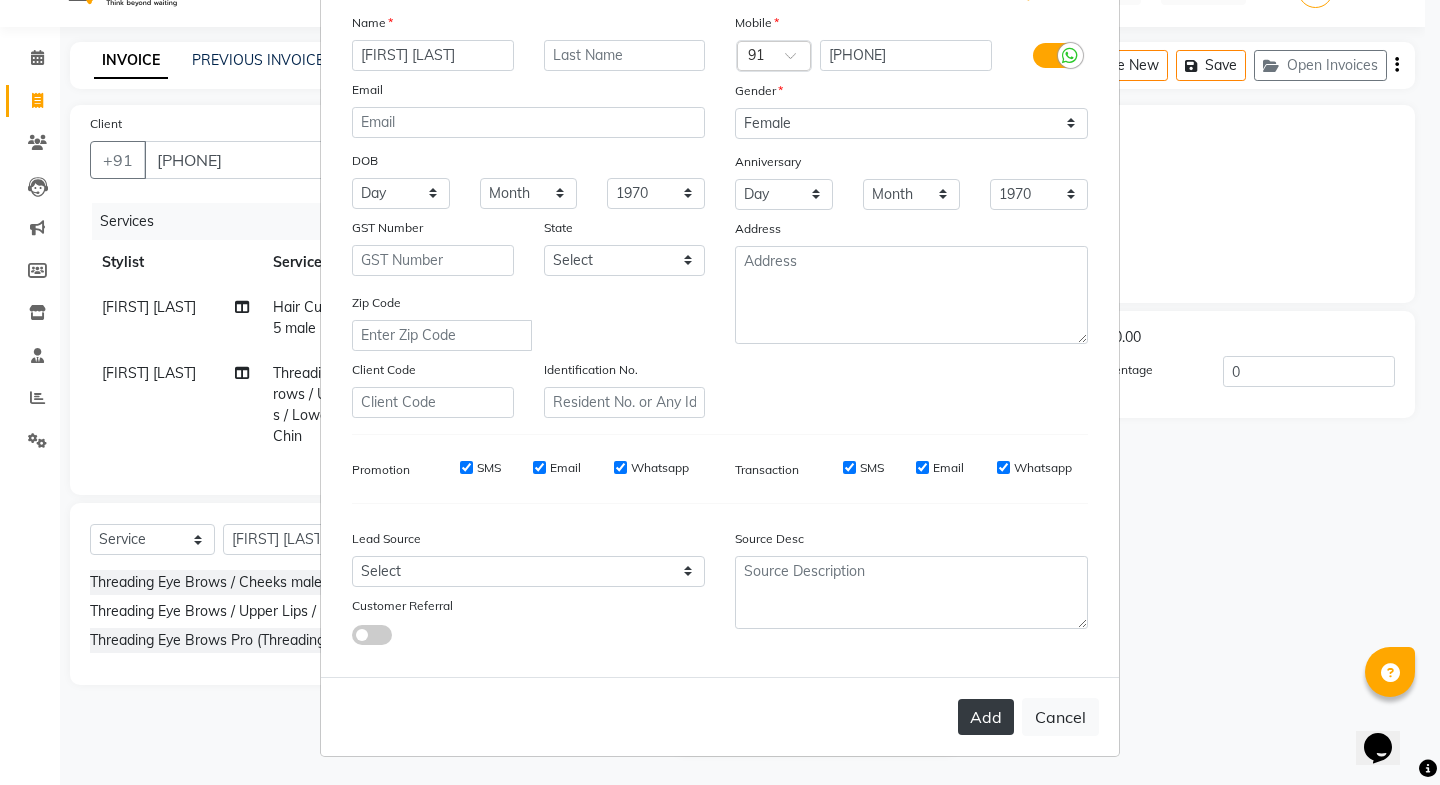 click on "Add" at bounding box center [986, 717] 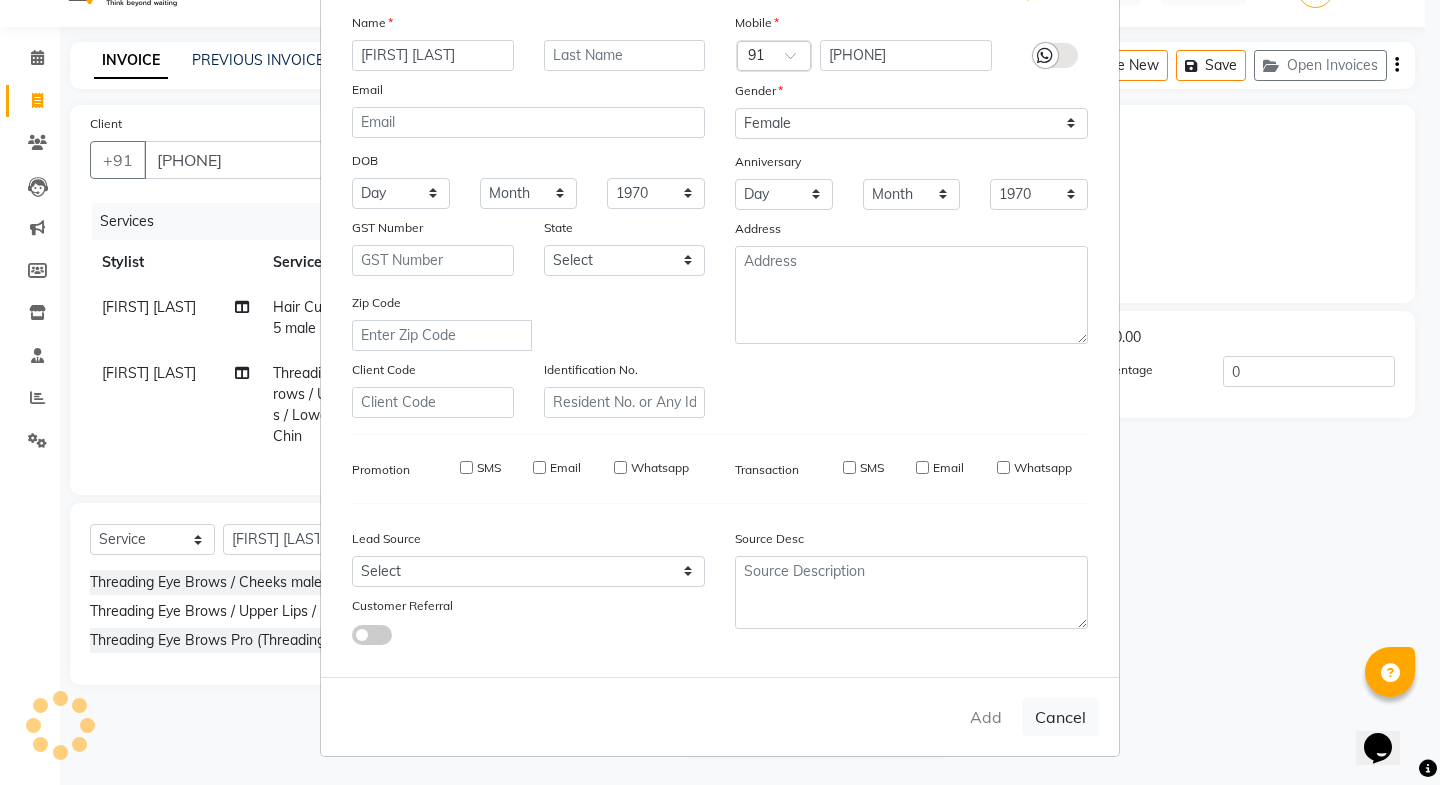 type 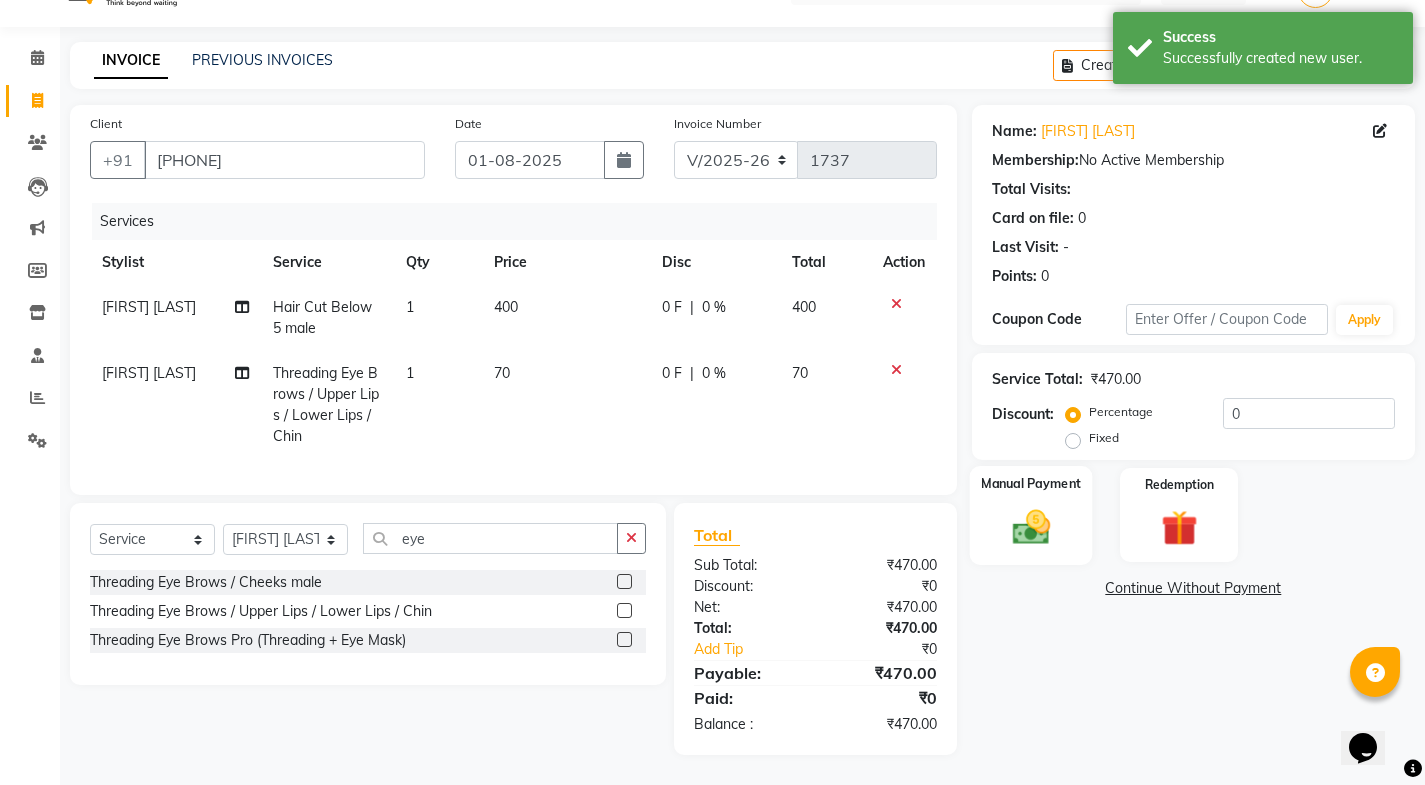click 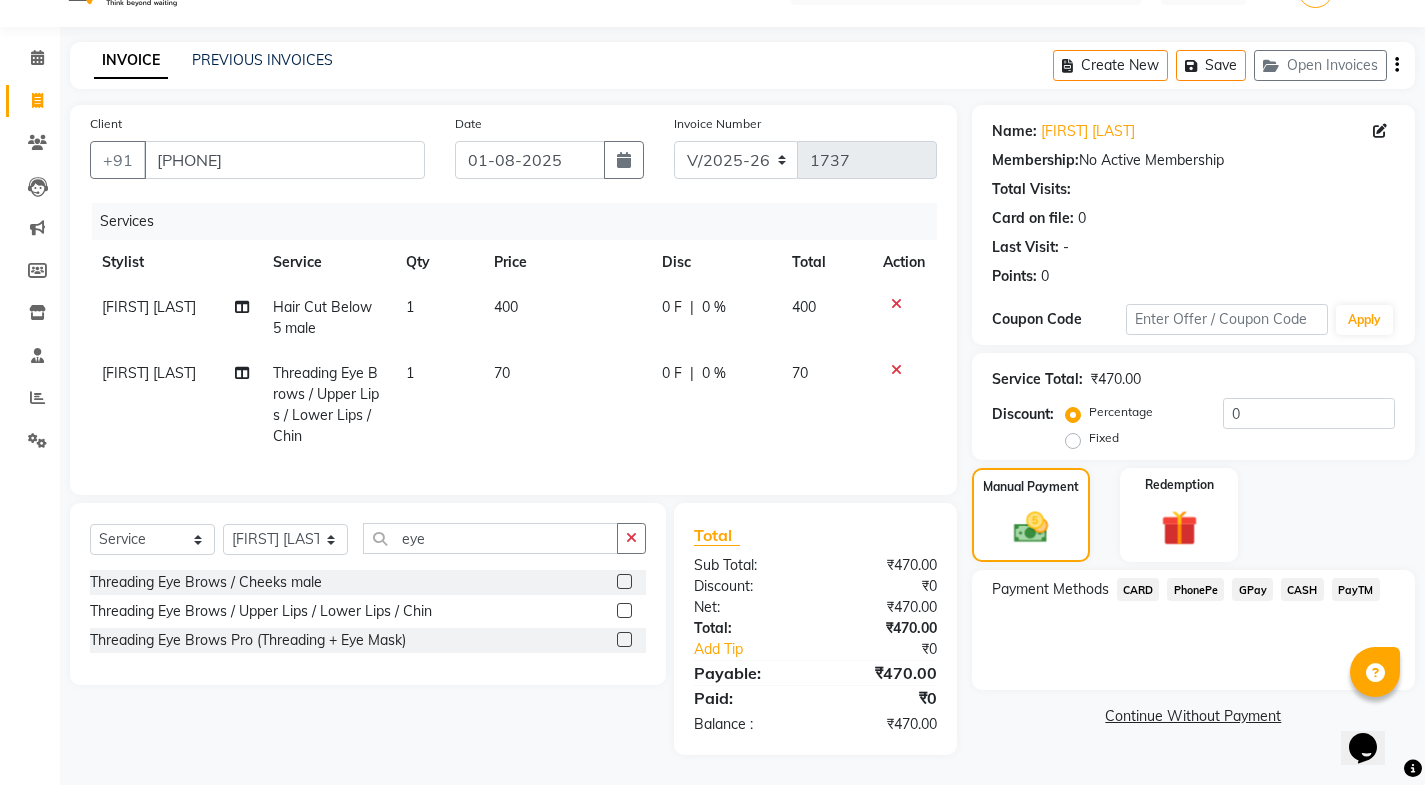 click on "PayTM" 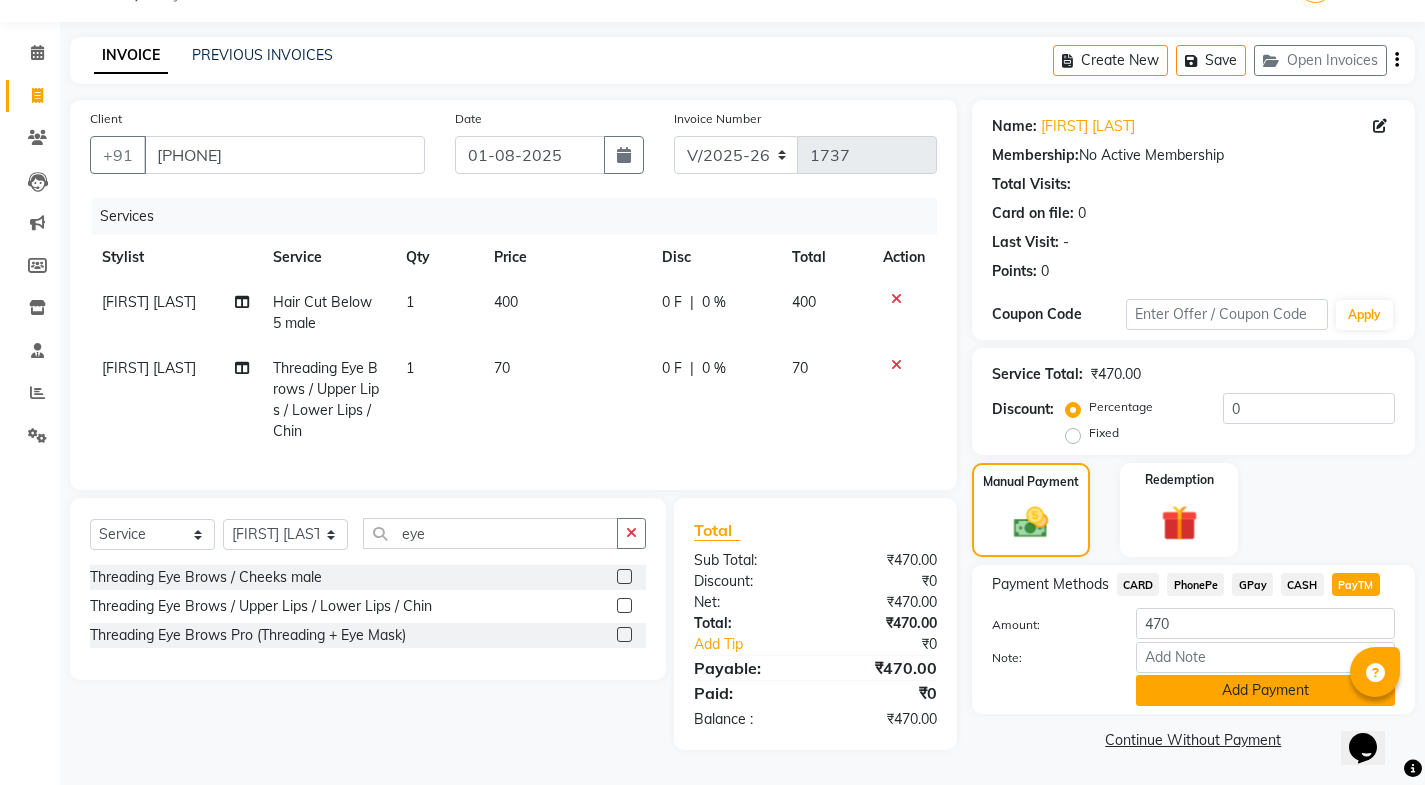 click on "Add Payment" 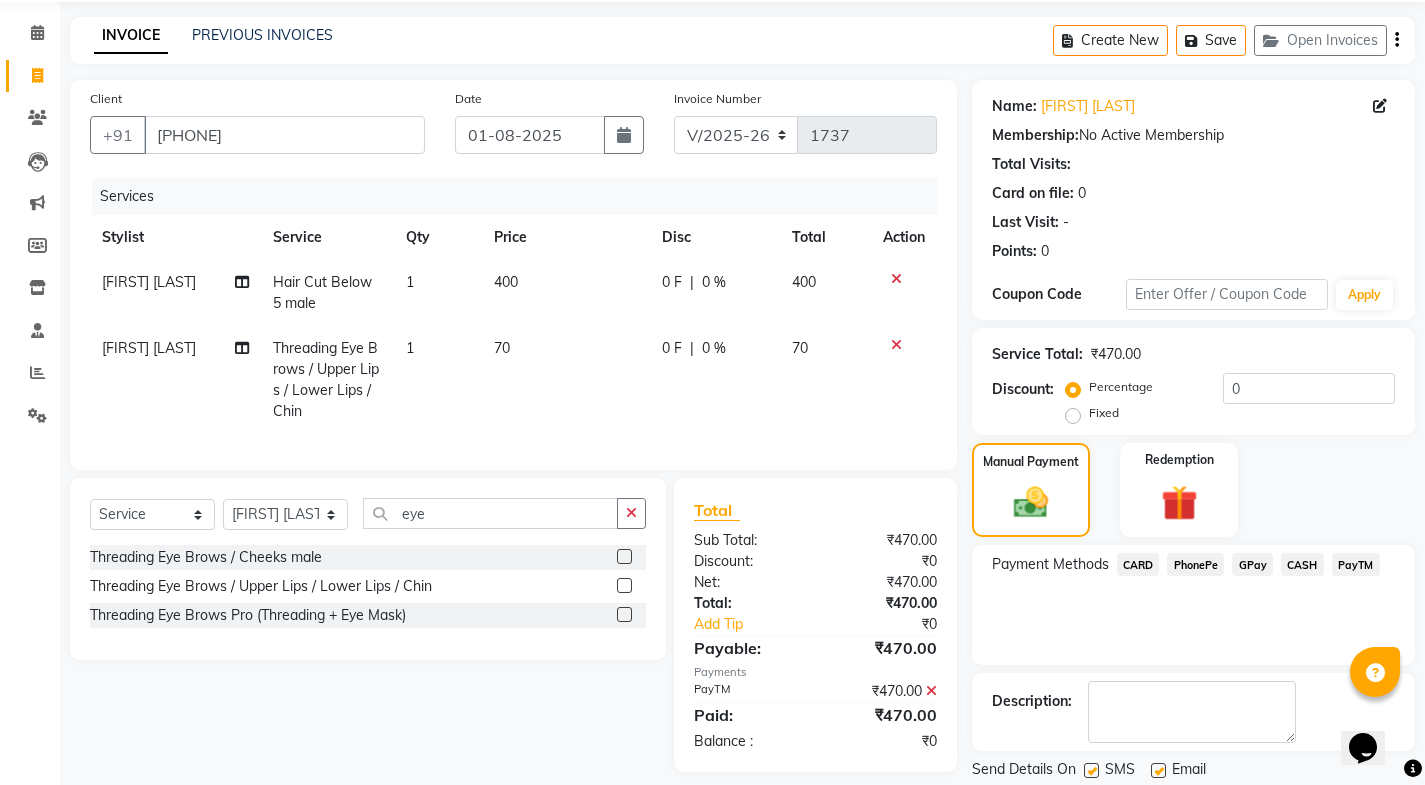 scroll, scrollTop: 134, scrollLeft: 0, axis: vertical 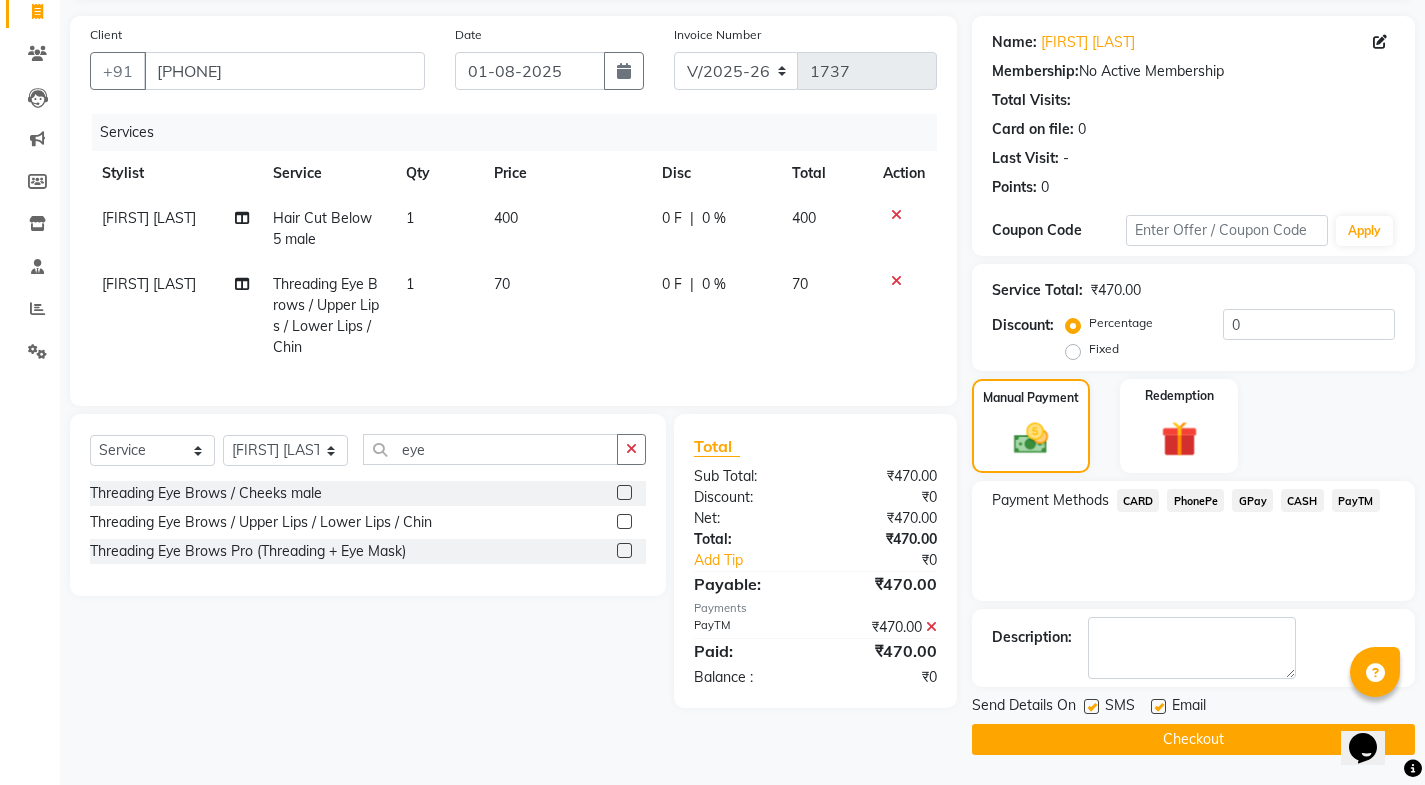 click 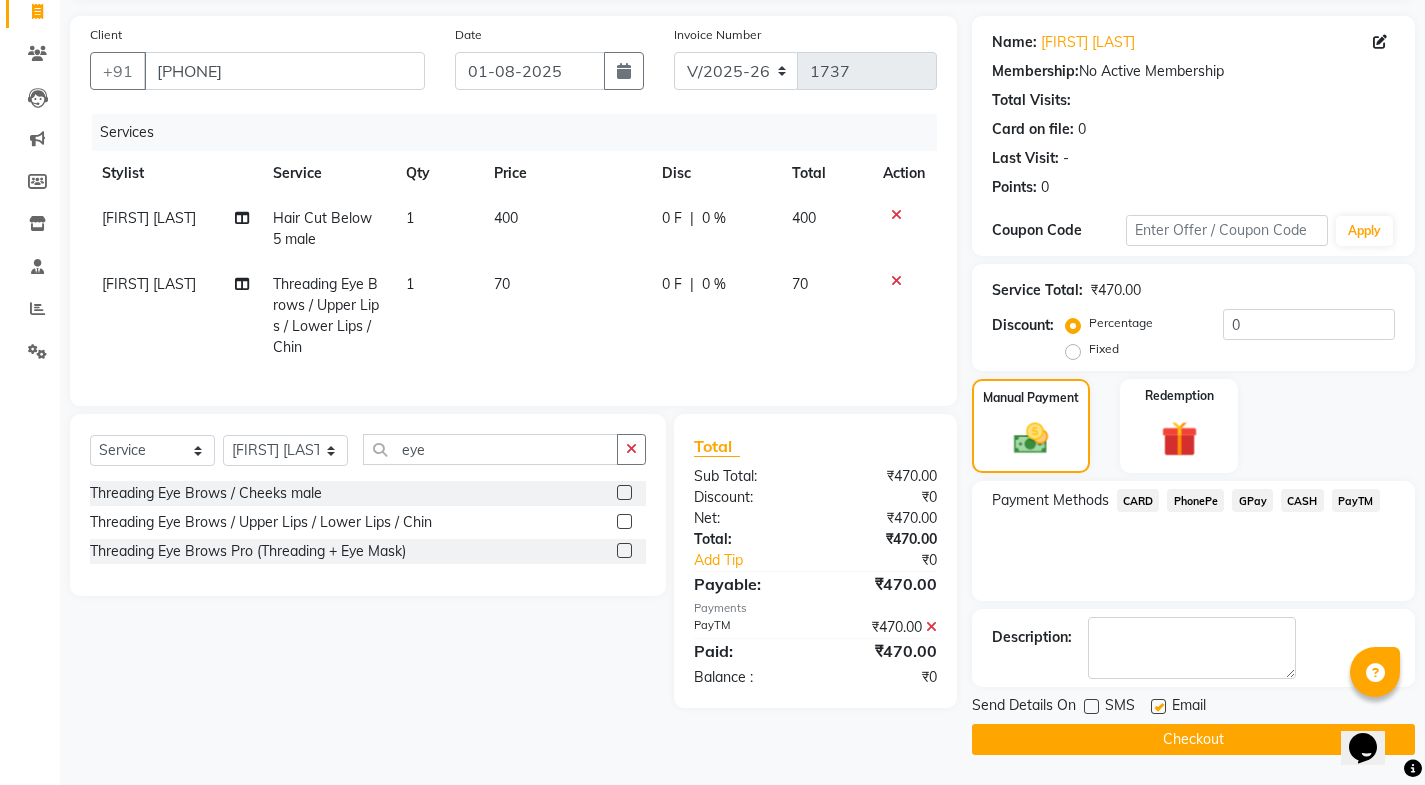 click 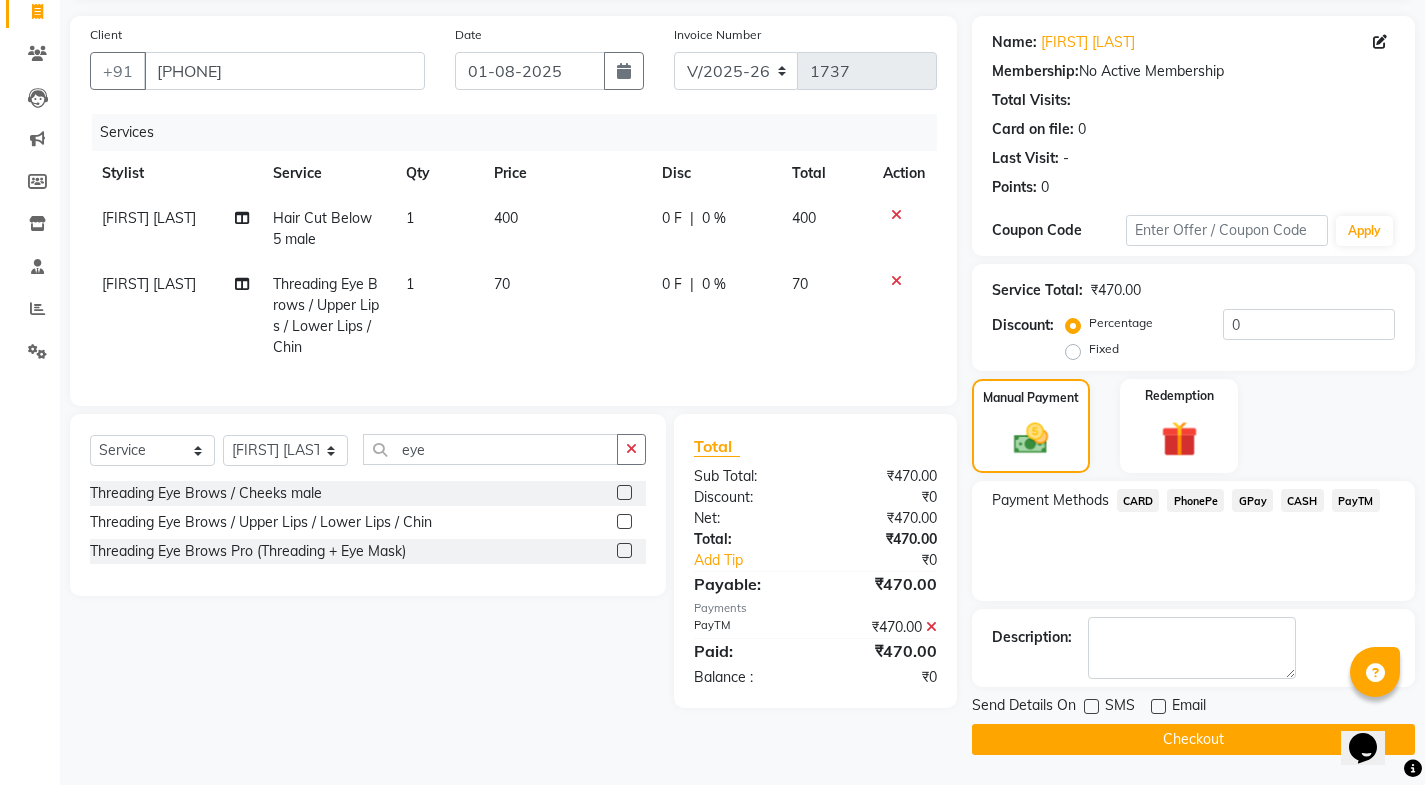 click on "Checkout" 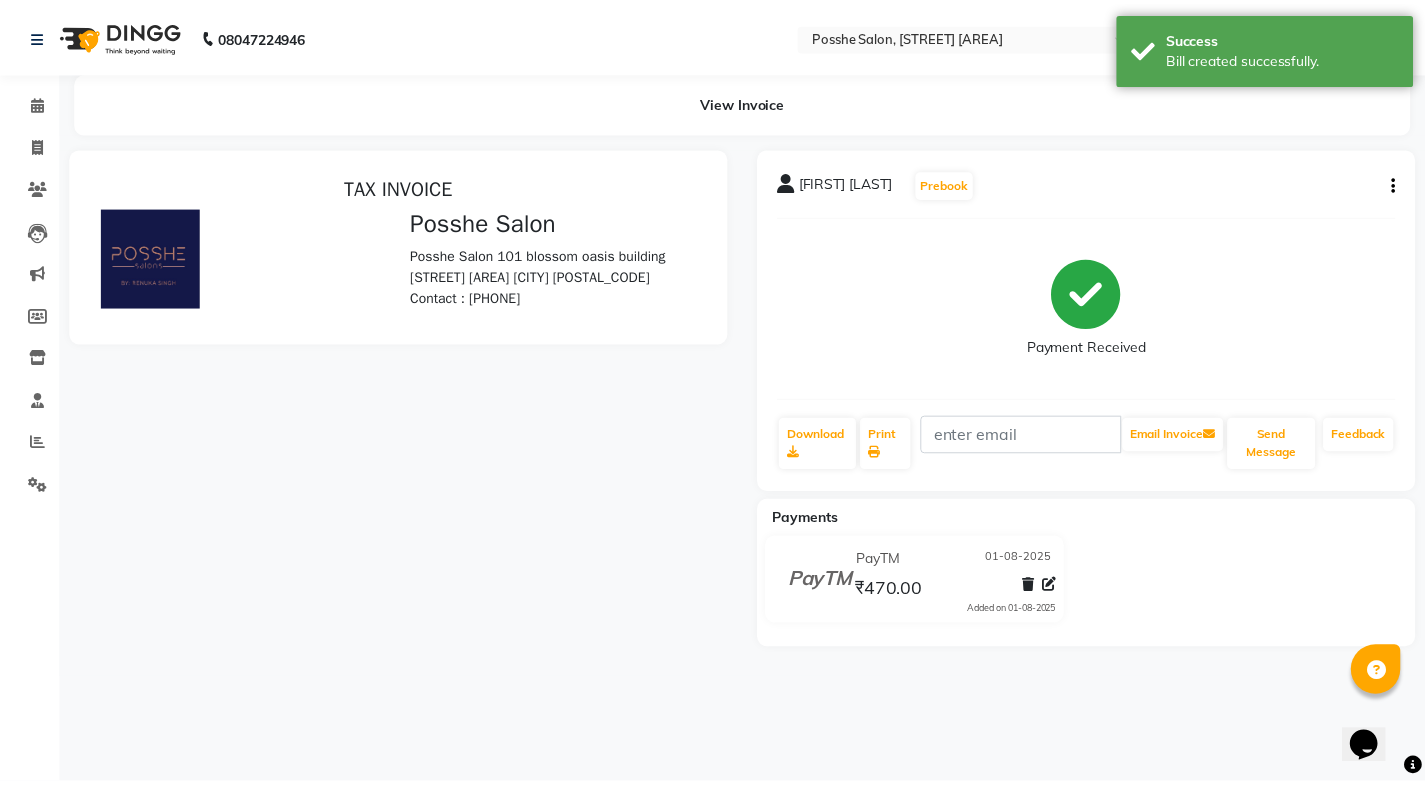 scroll, scrollTop: 0, scrollLeft: 0, axis: both 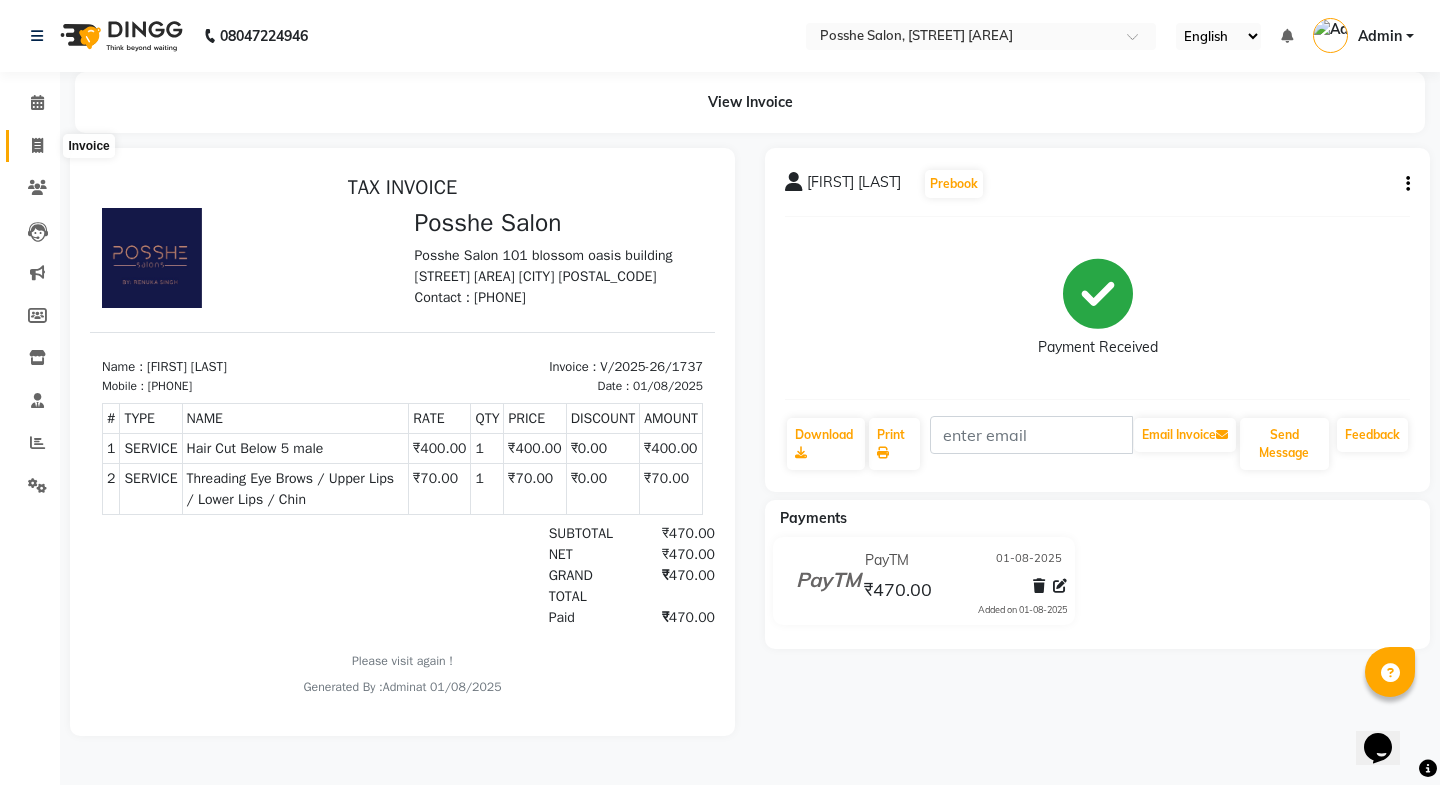 click 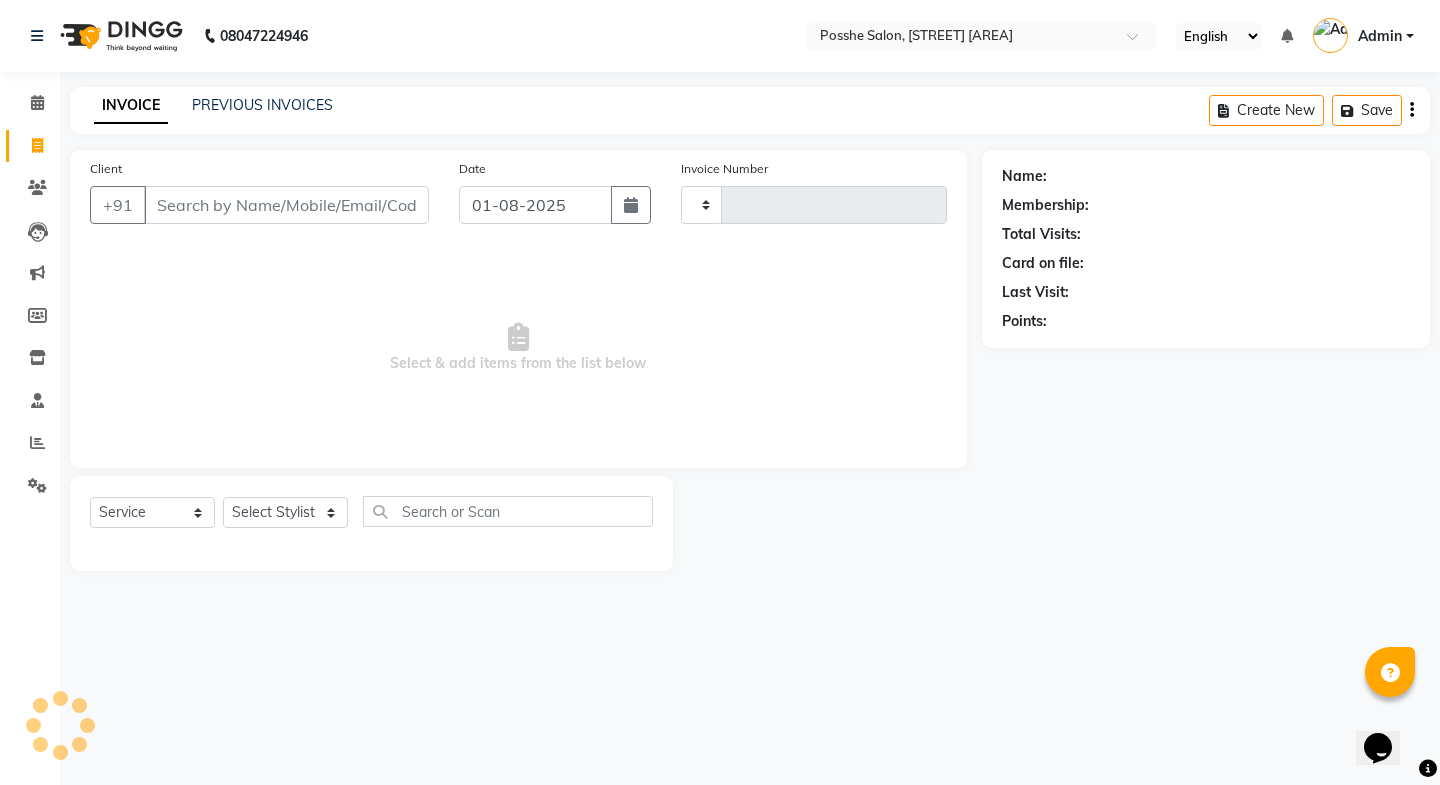type on "1738" 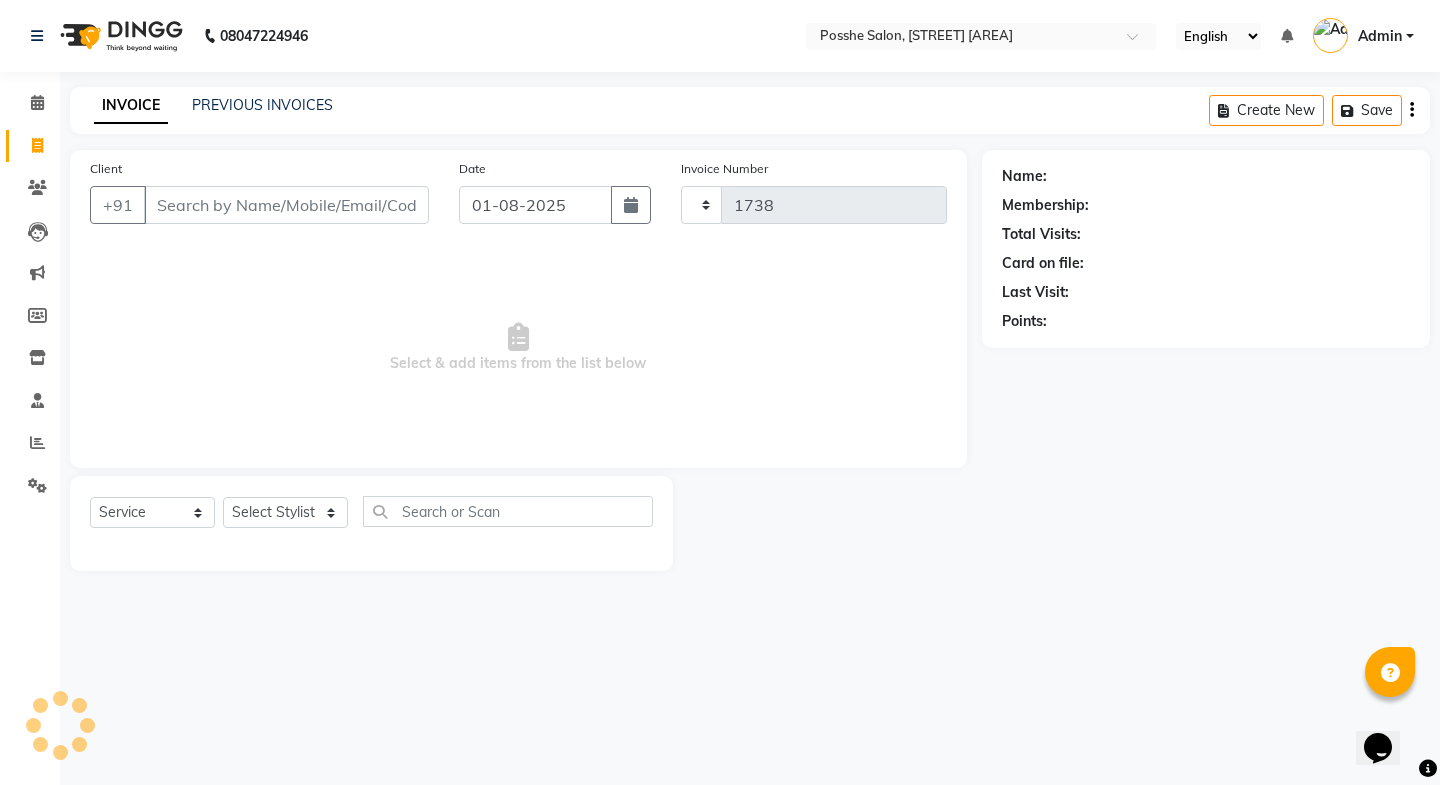 select on "6052" 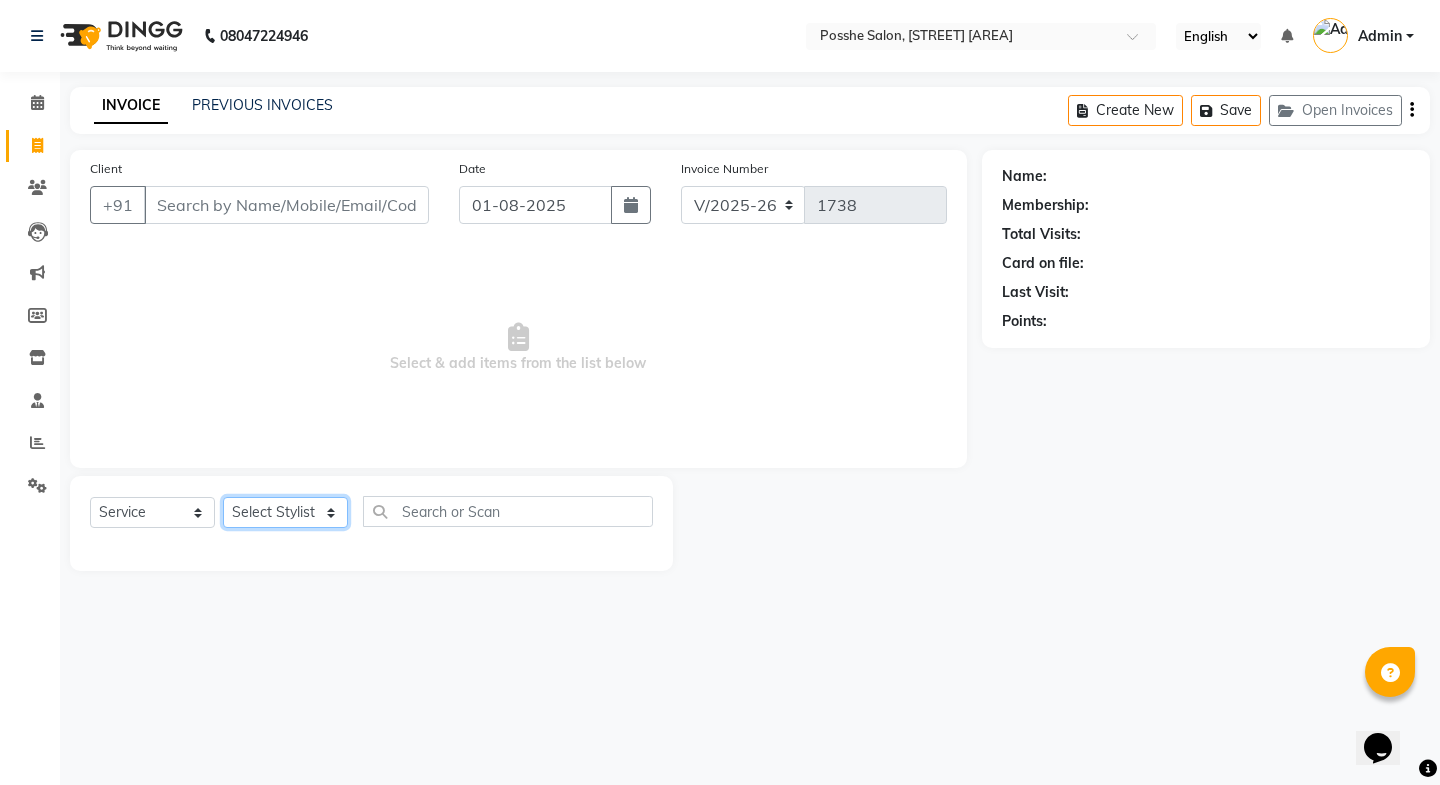 click on "Select Stylist Faheem Salmani Kajal Mali Kamal Chand Posshe for products Rajesh simran bhatiya Sonu Verma" 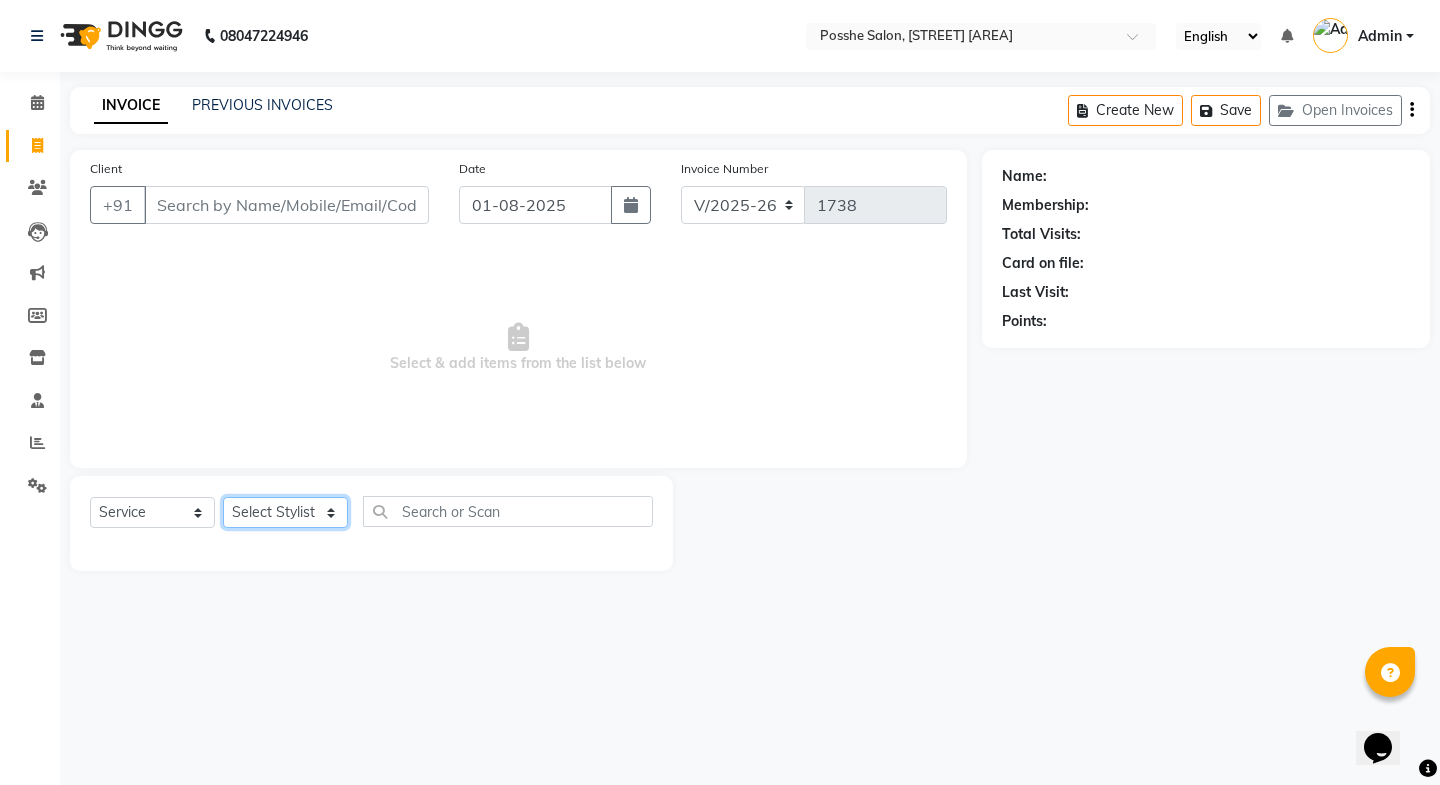 select on "84524" 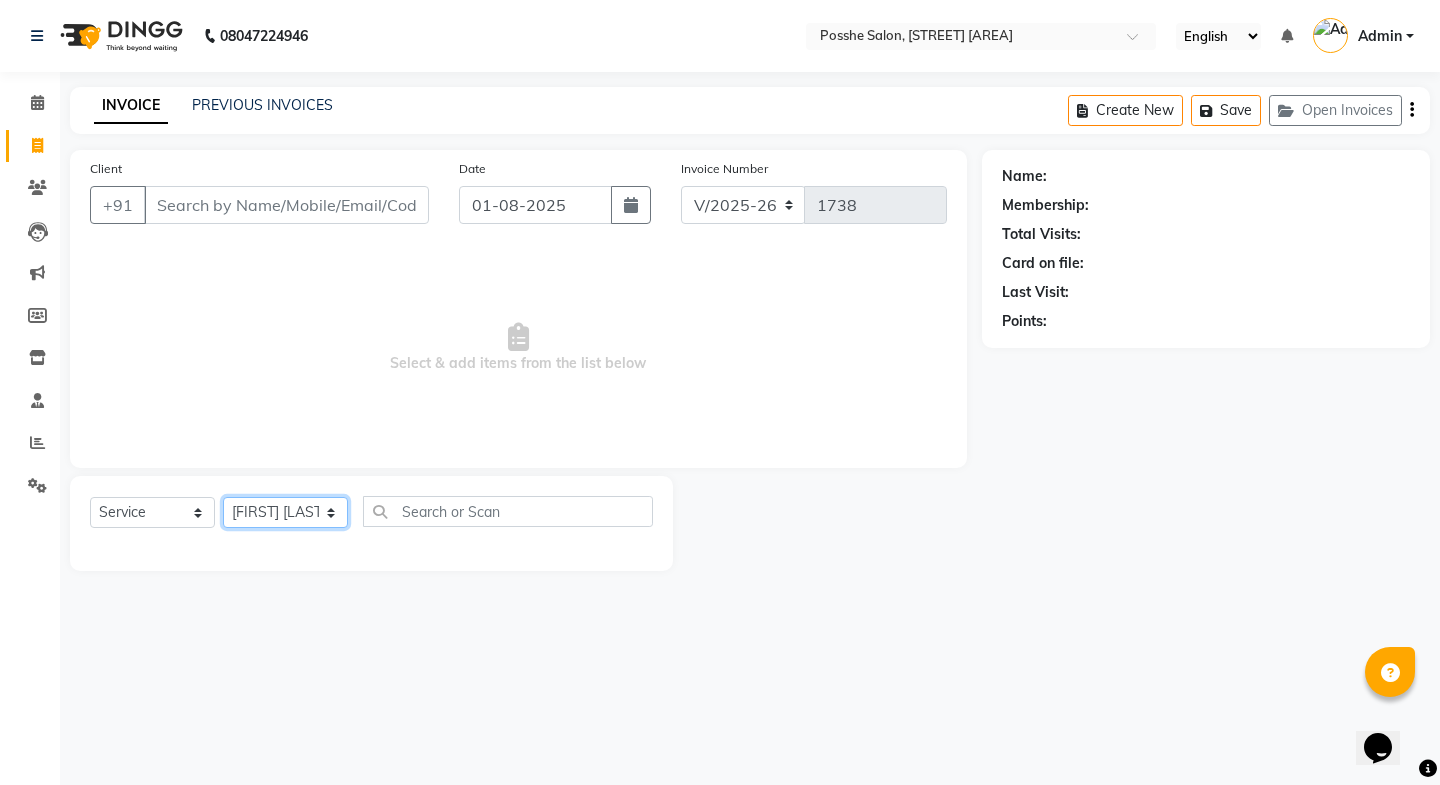 click on "Select Stylist Faheem Salmani Kajal Mali Kamal Chand Posshe for products Rajesh simran bhatiya Sonu Verma" 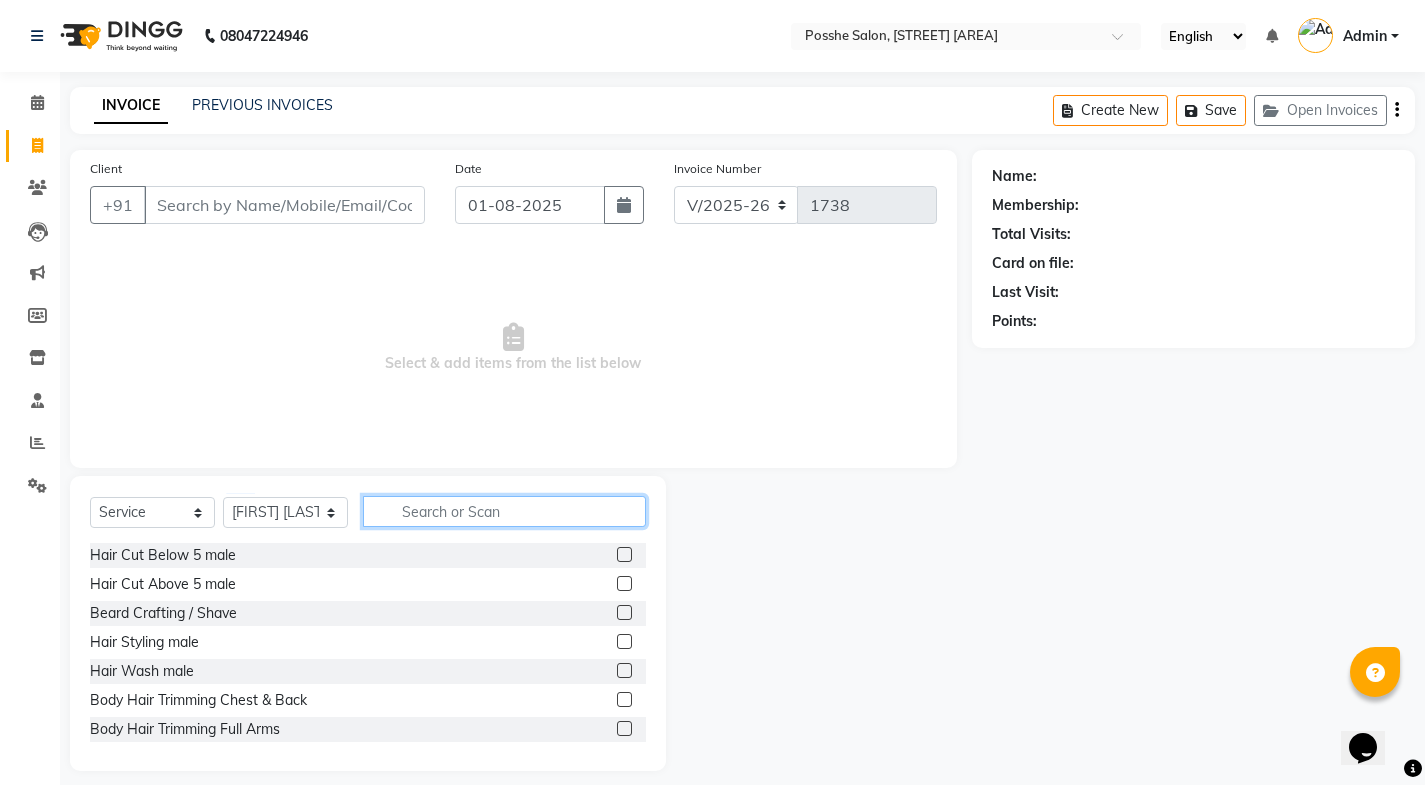 click 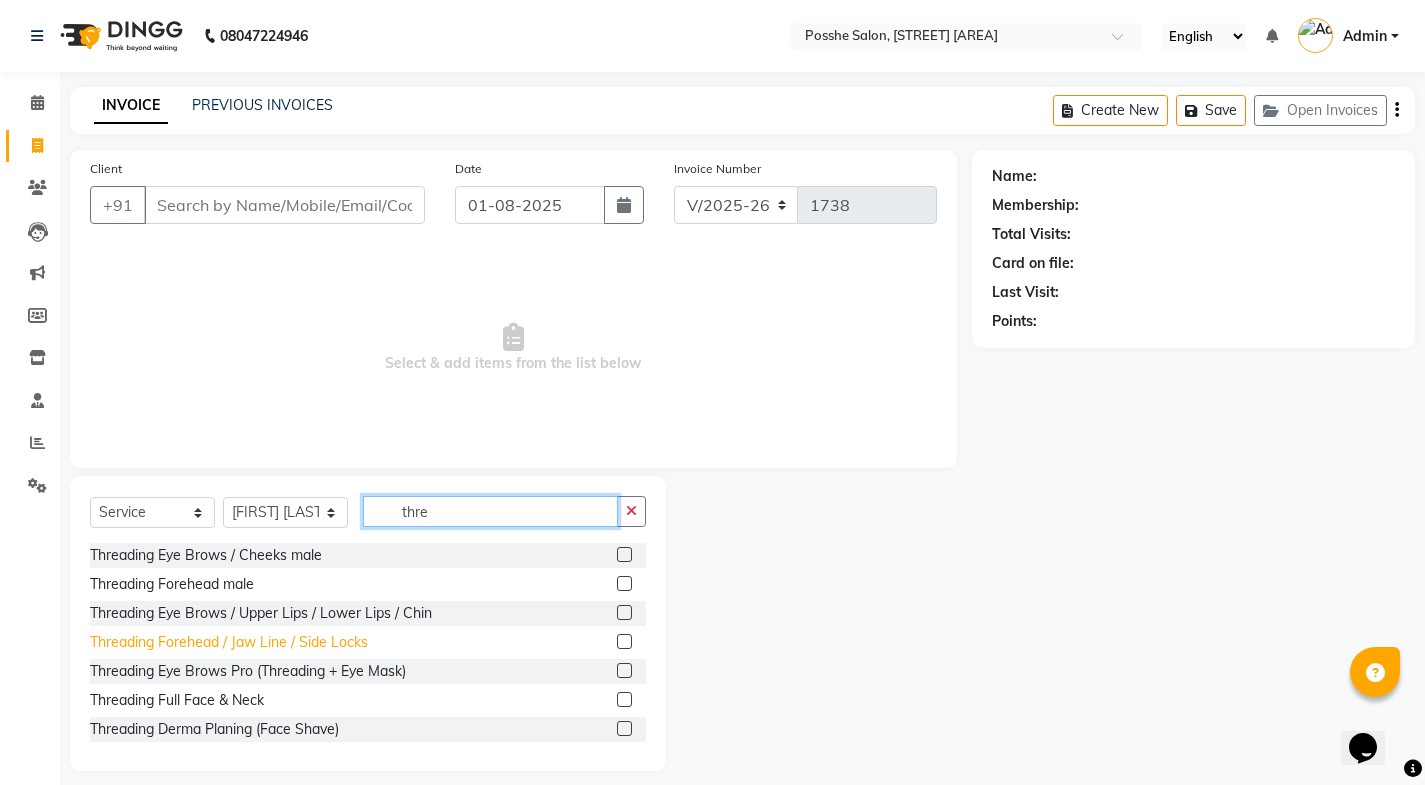 type on "thre" 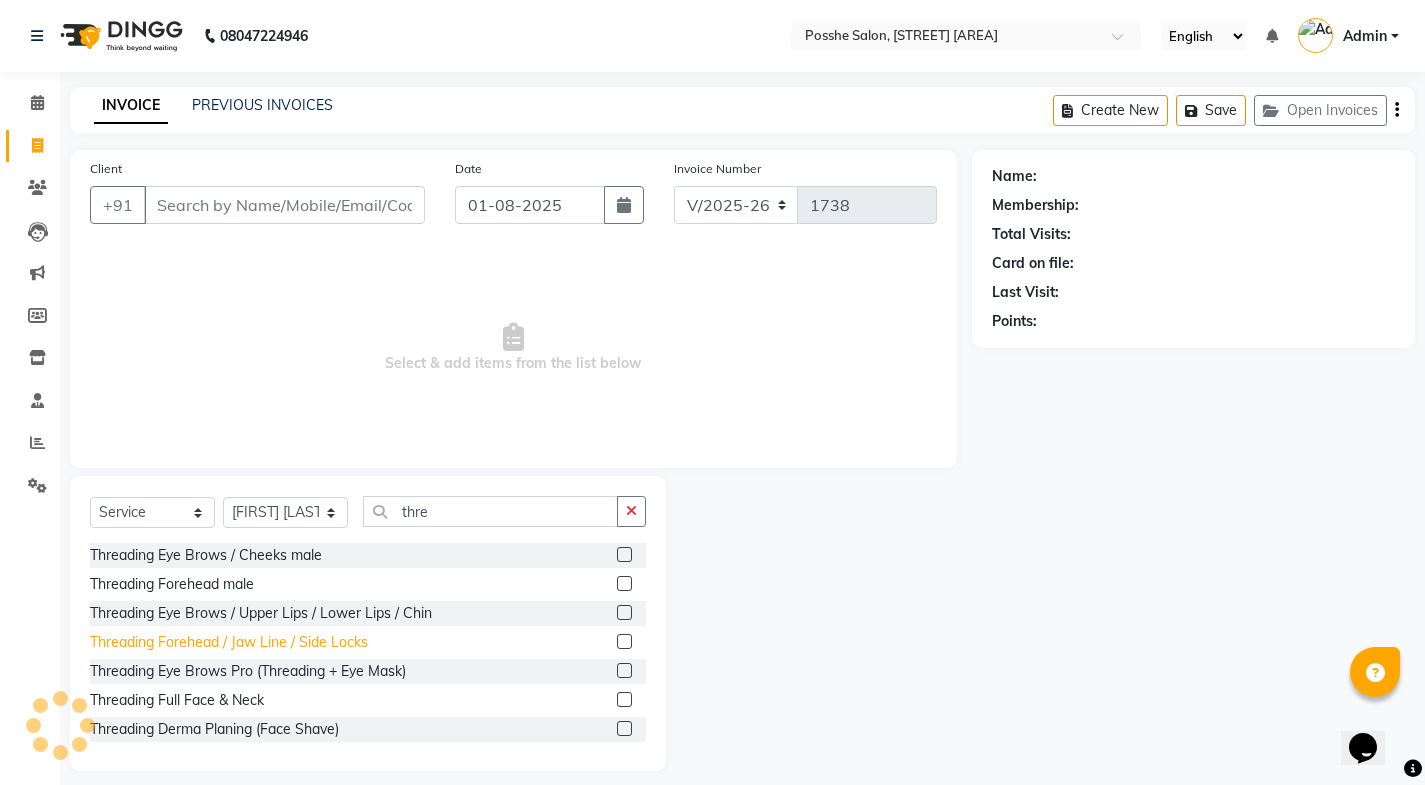 click on "Threading Forehead / Jaw Line / Side Locks" 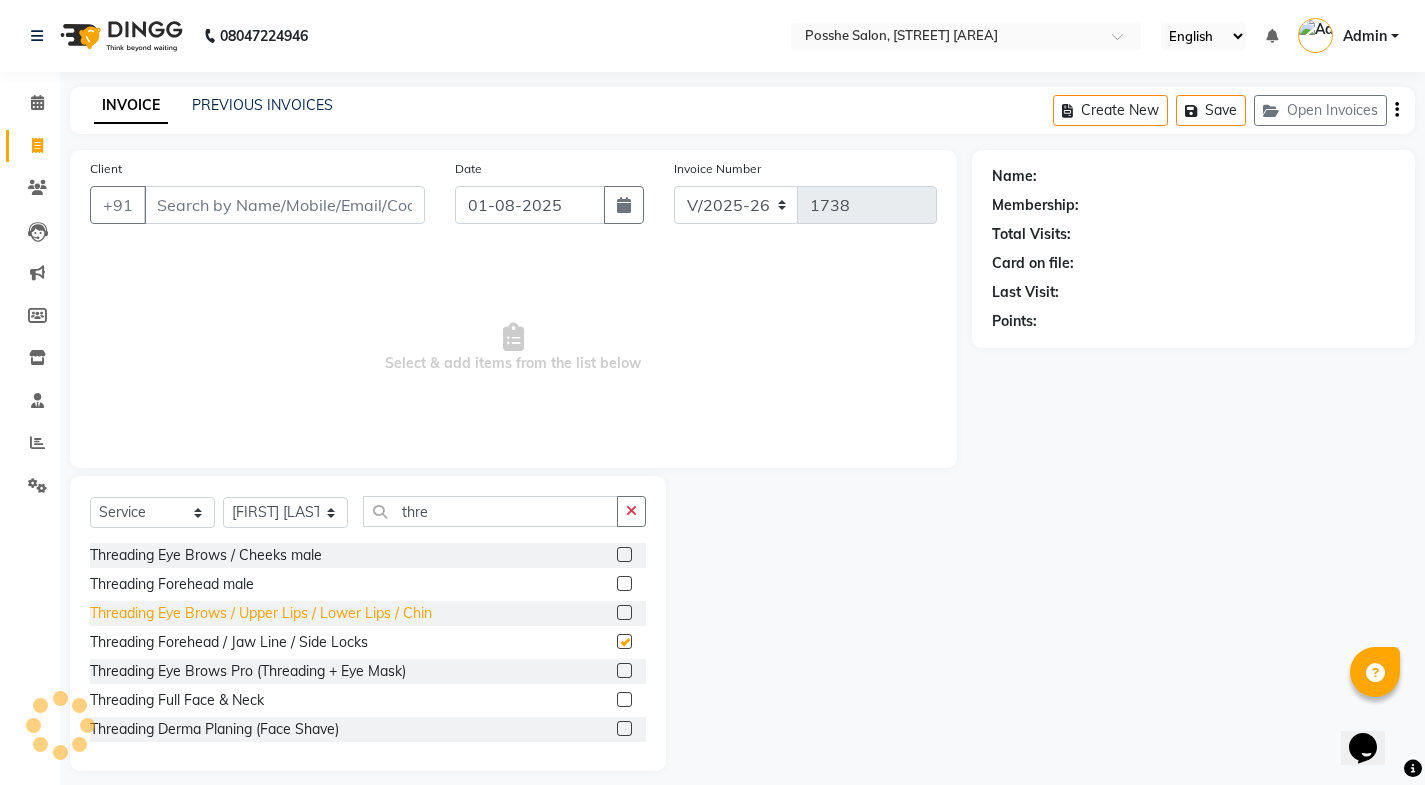 checkbox on "false" 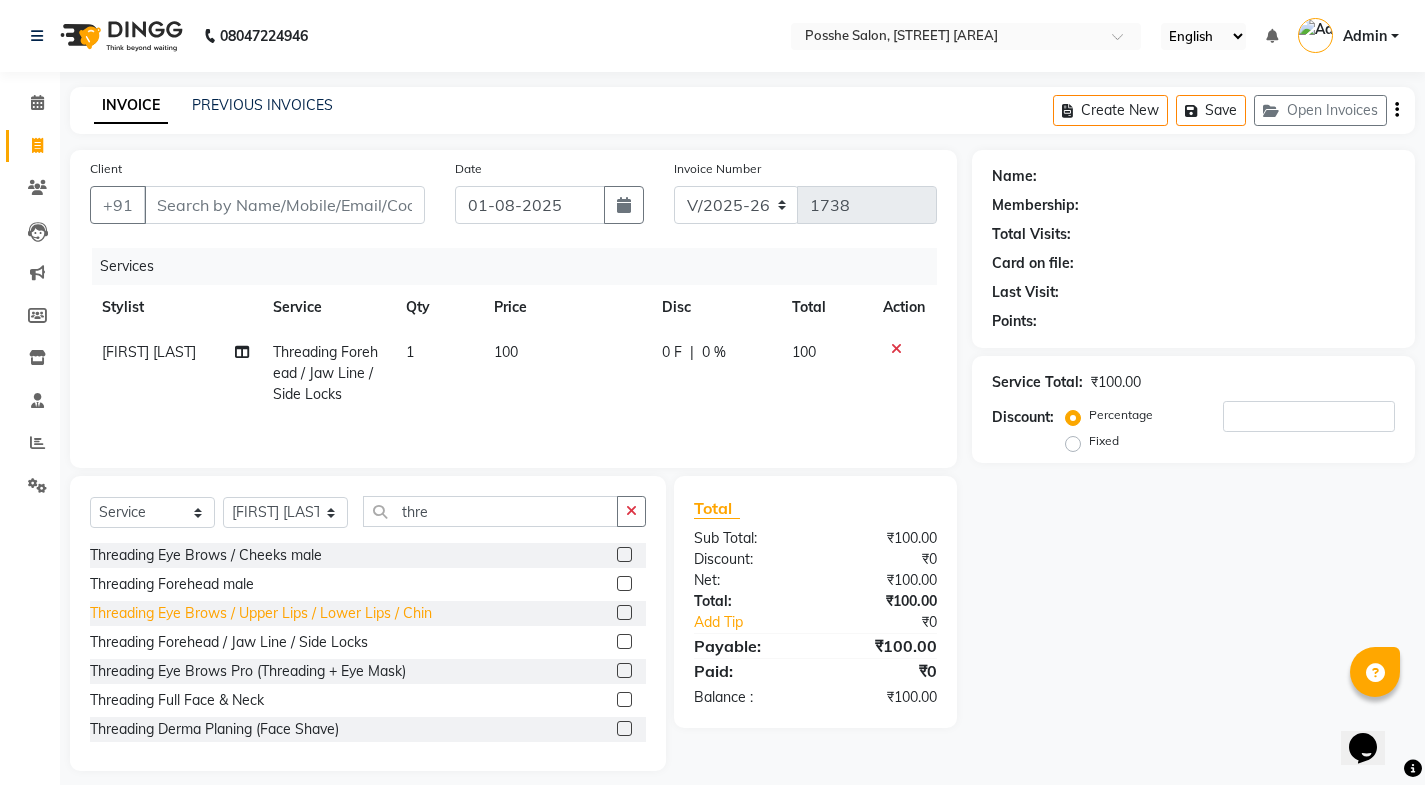 click on "Threading Eye Brows / Upper Lips / Lower Lips / Chin" 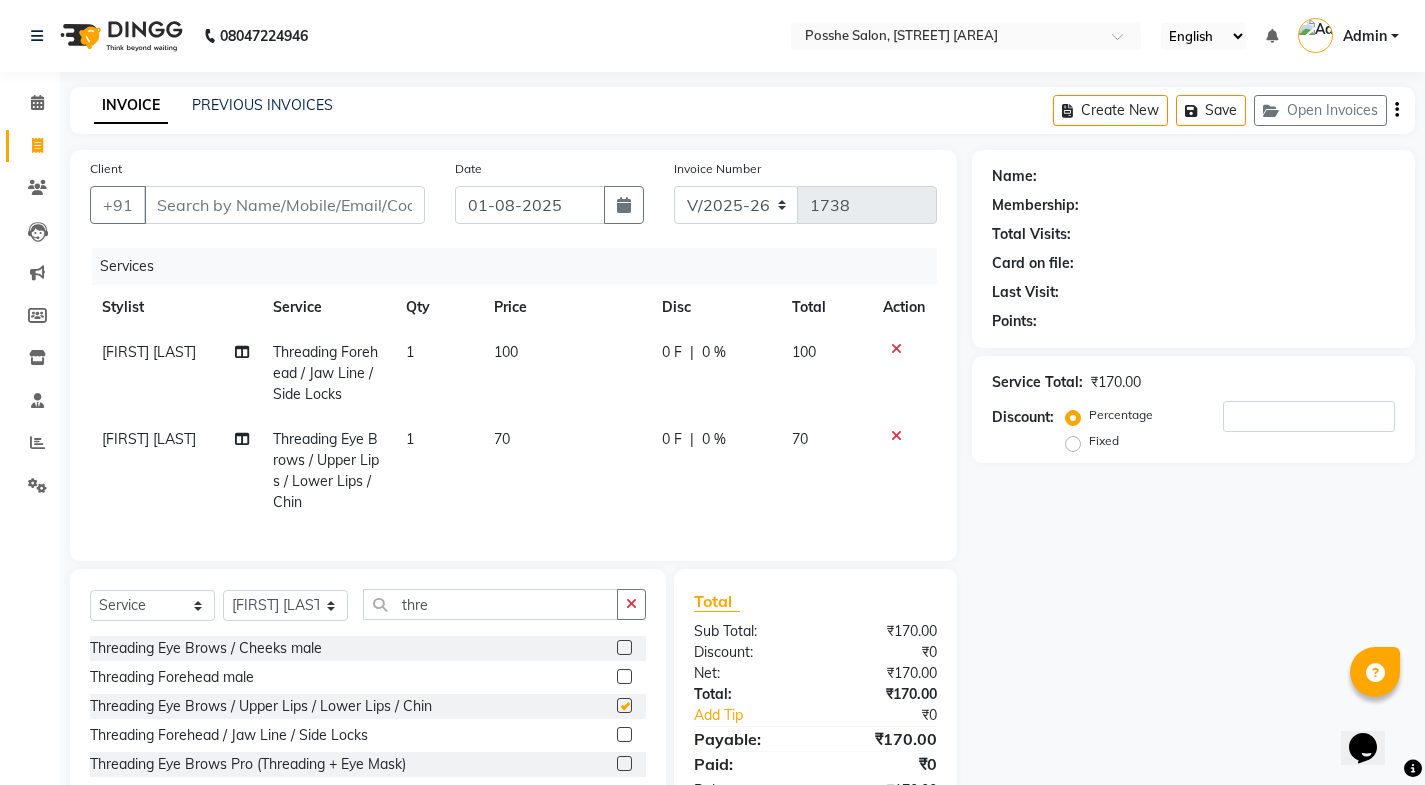 checkbox on "false" 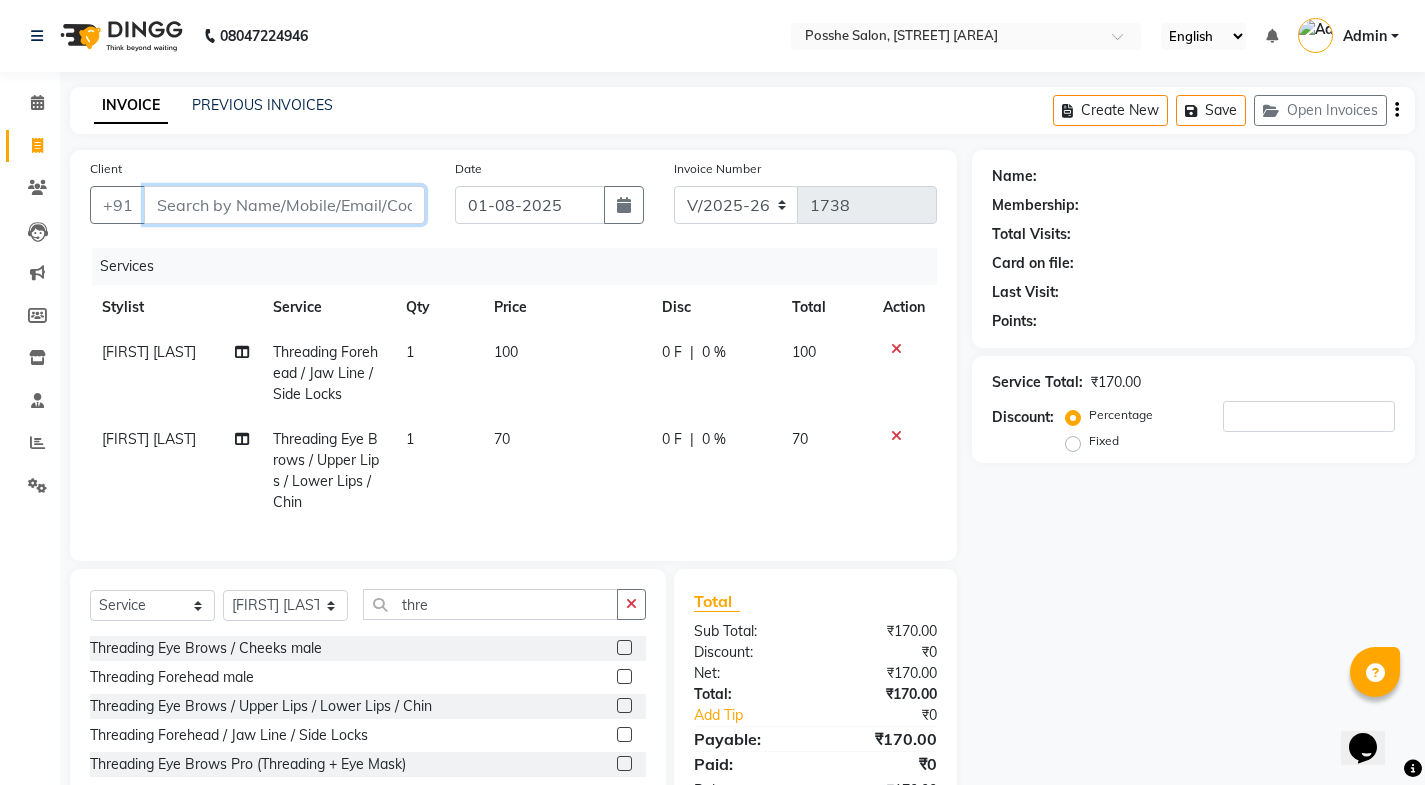 click on "Client" at bounding box center (284, 205) 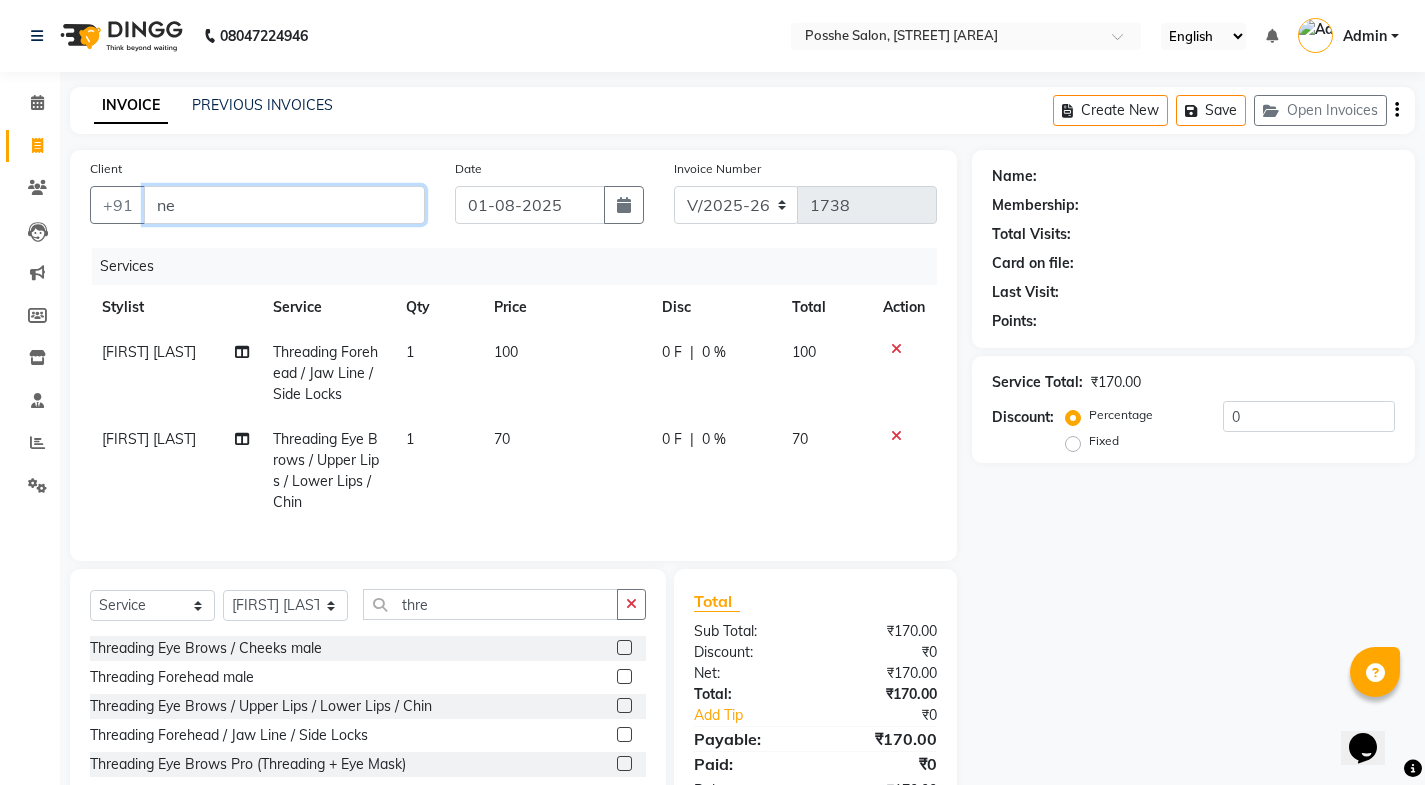 type on "n" 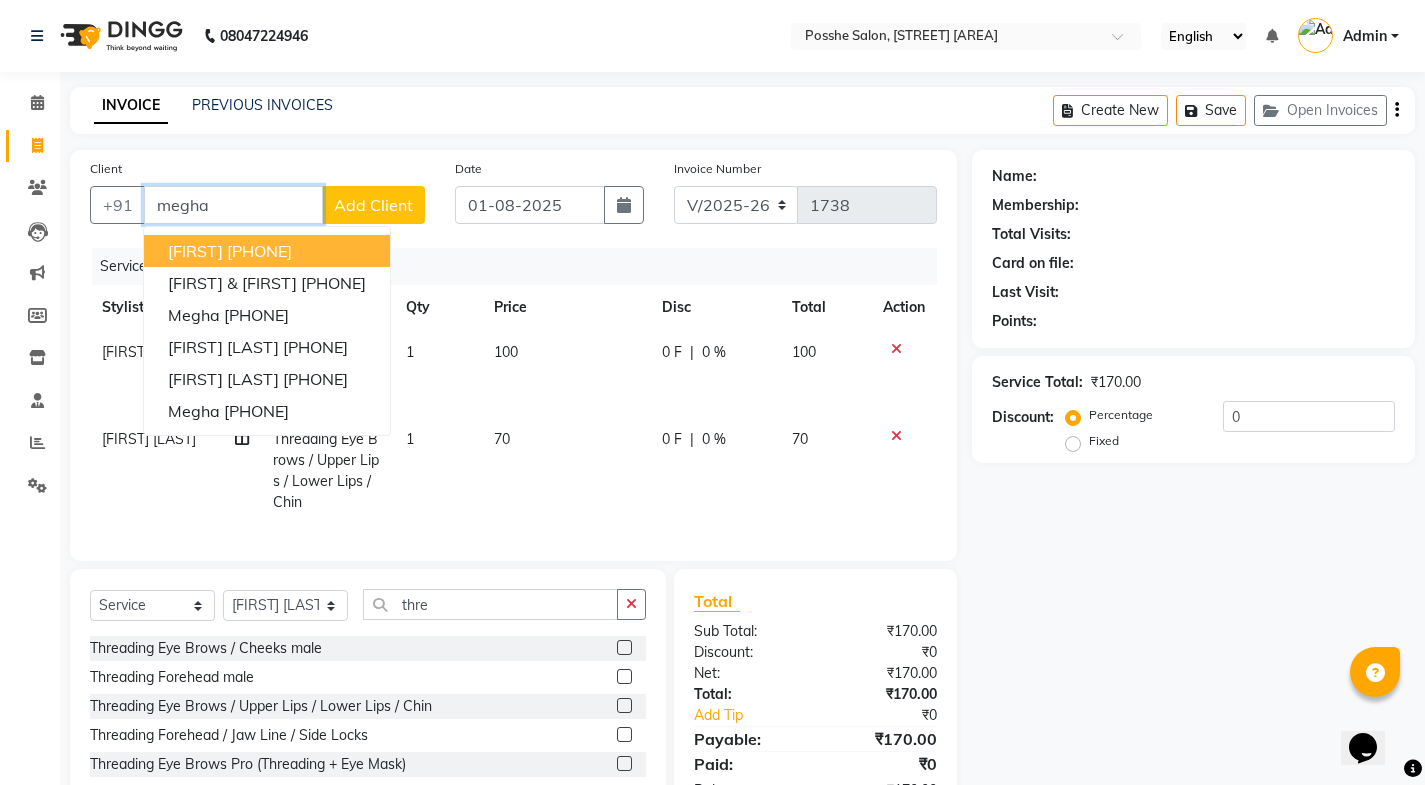 click on "meghal" at bounding box center [195, 251] 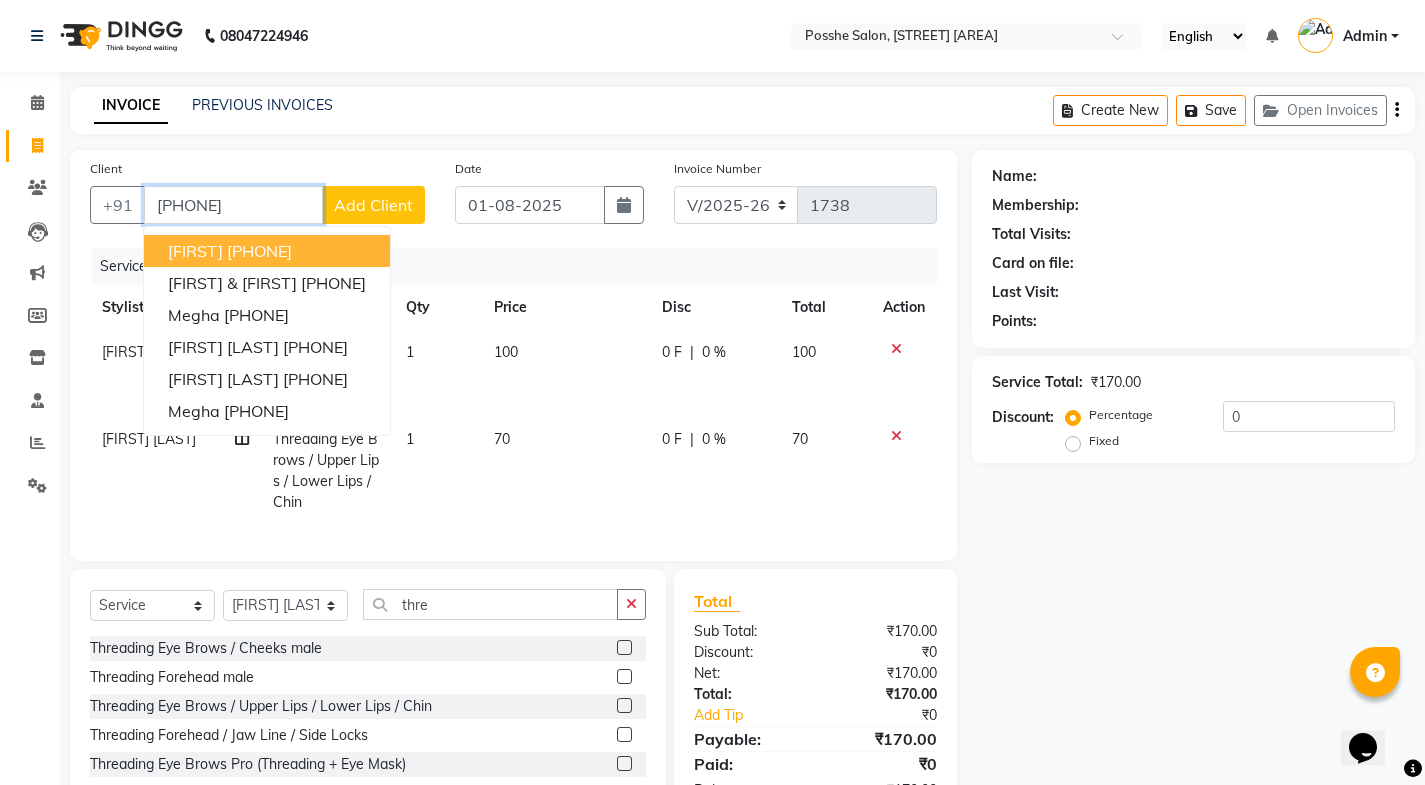 type on "7428583366" 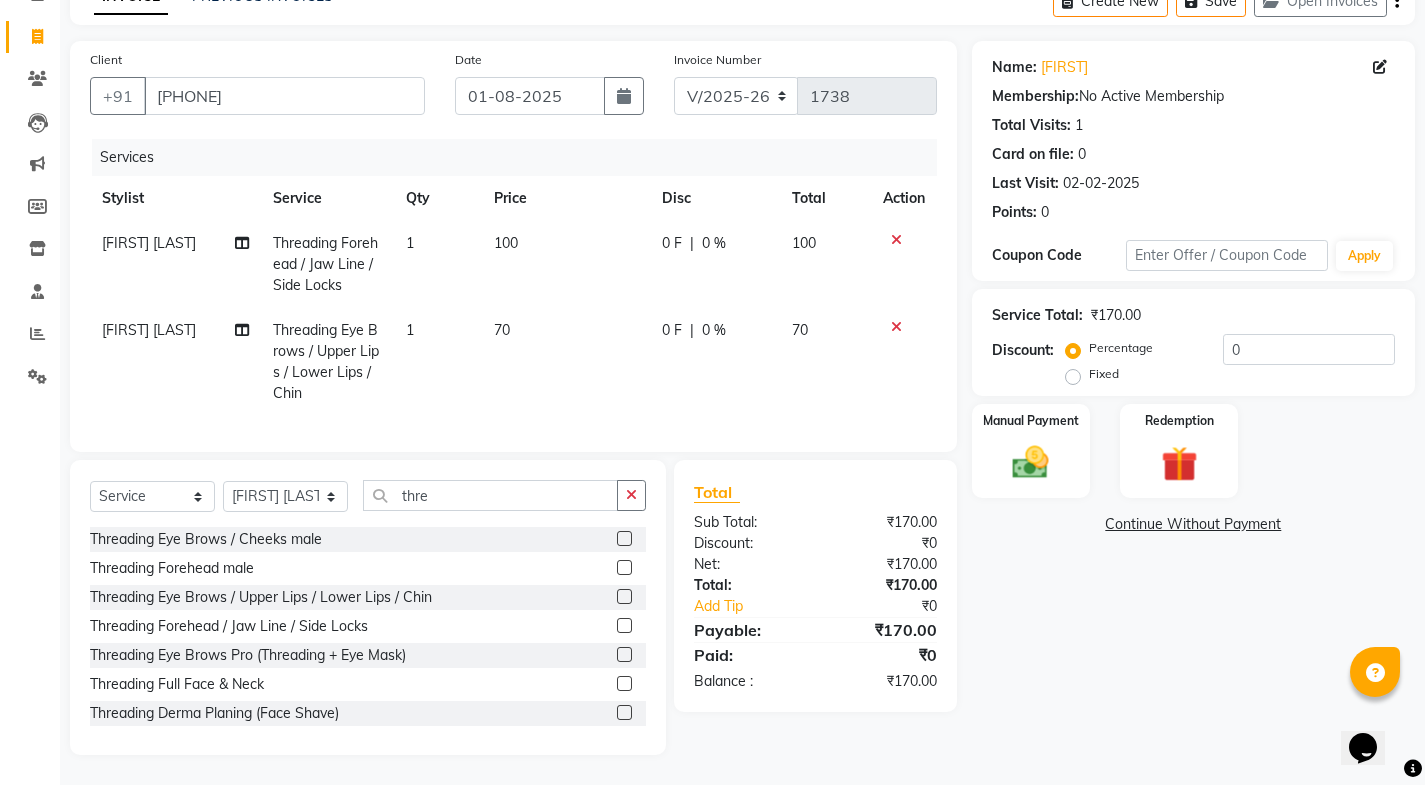 scroll, scrollTop: 124, scrollLeft: 0, axis: vertical 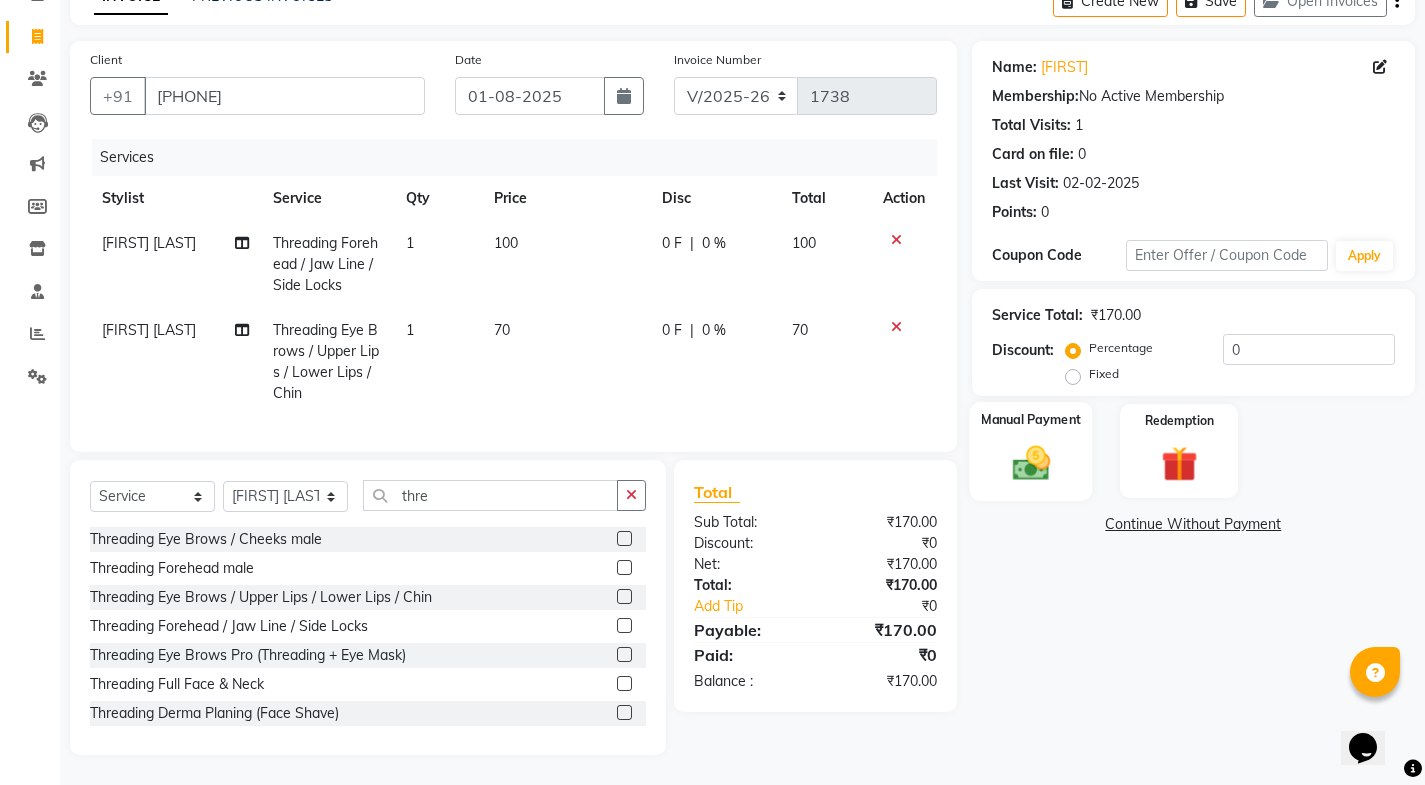 click on "Manual Payment" 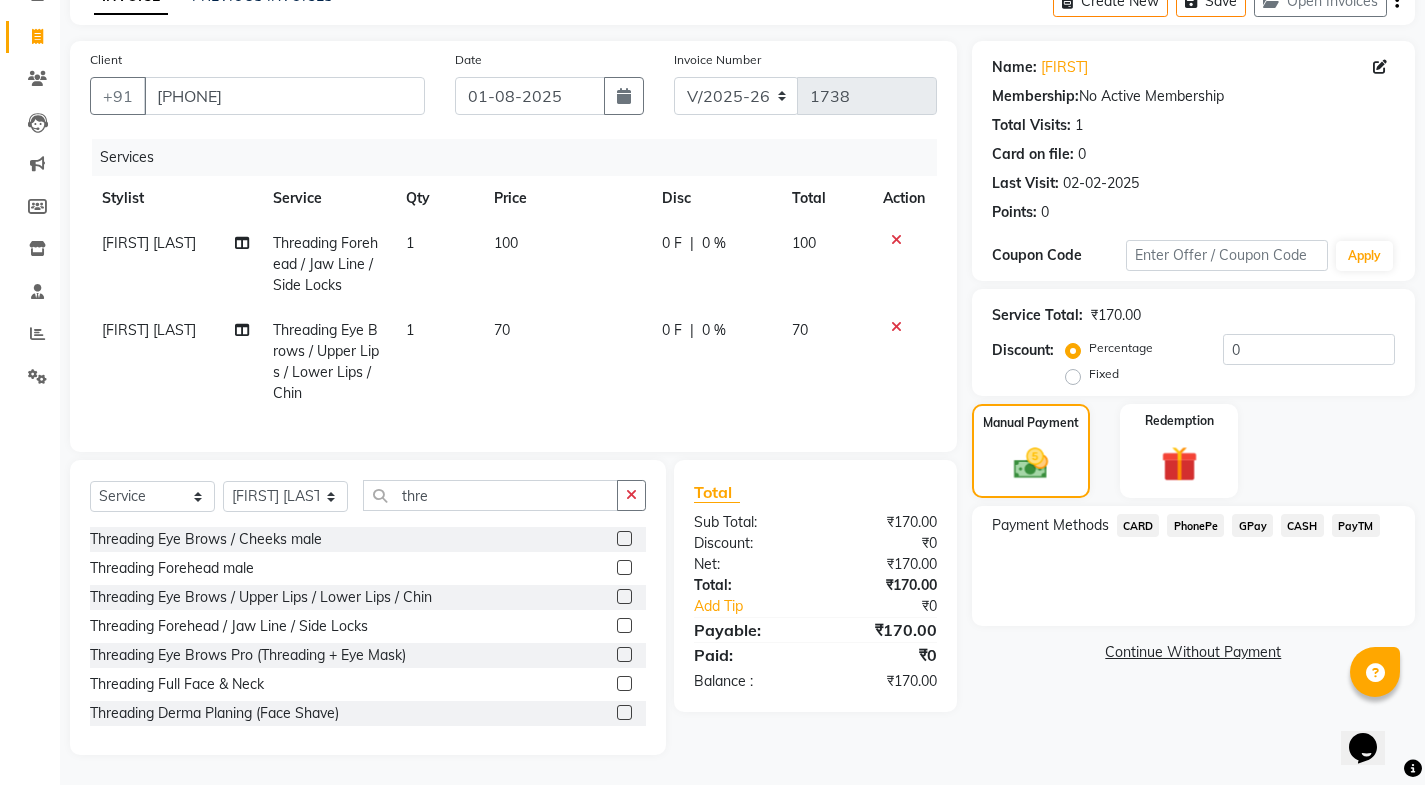 click on "PayTM" 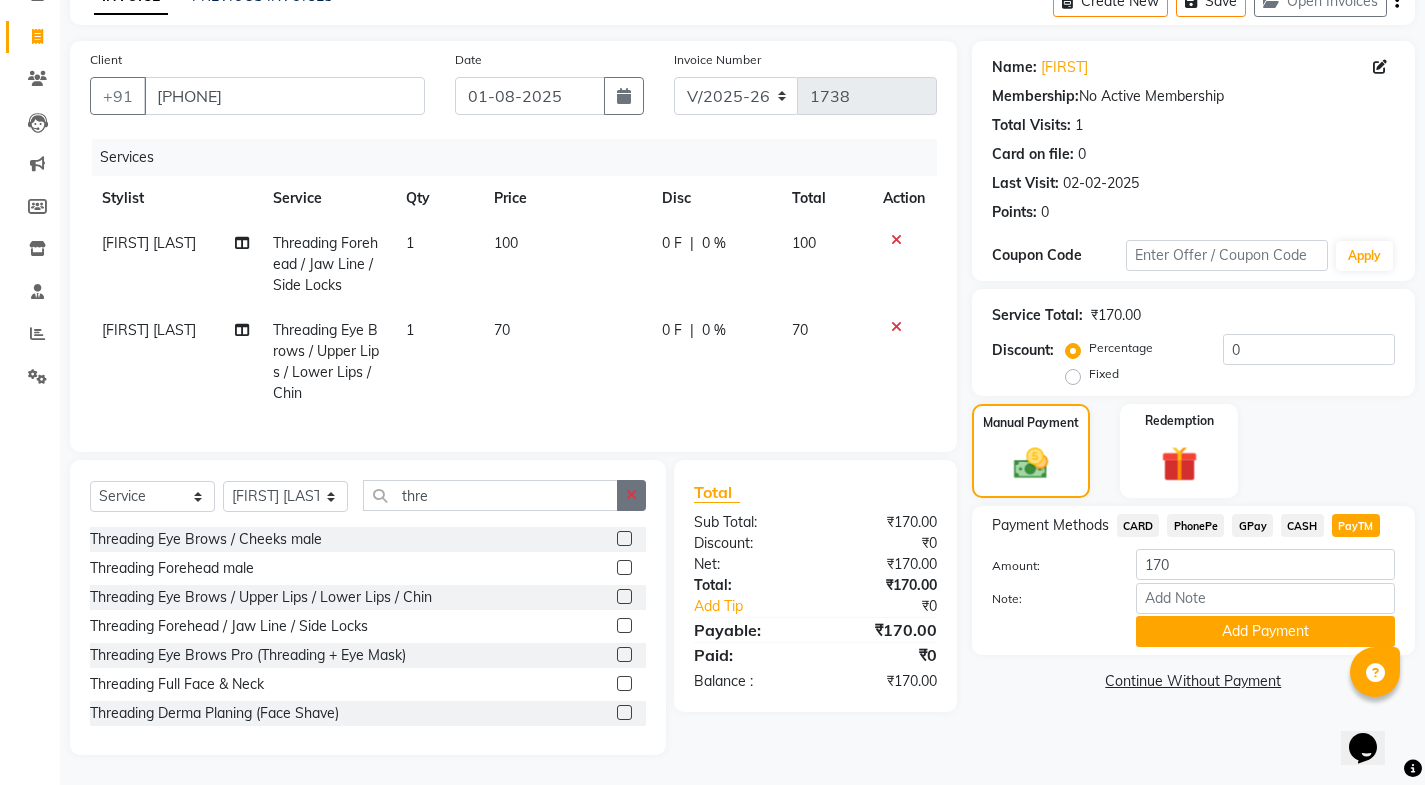 click 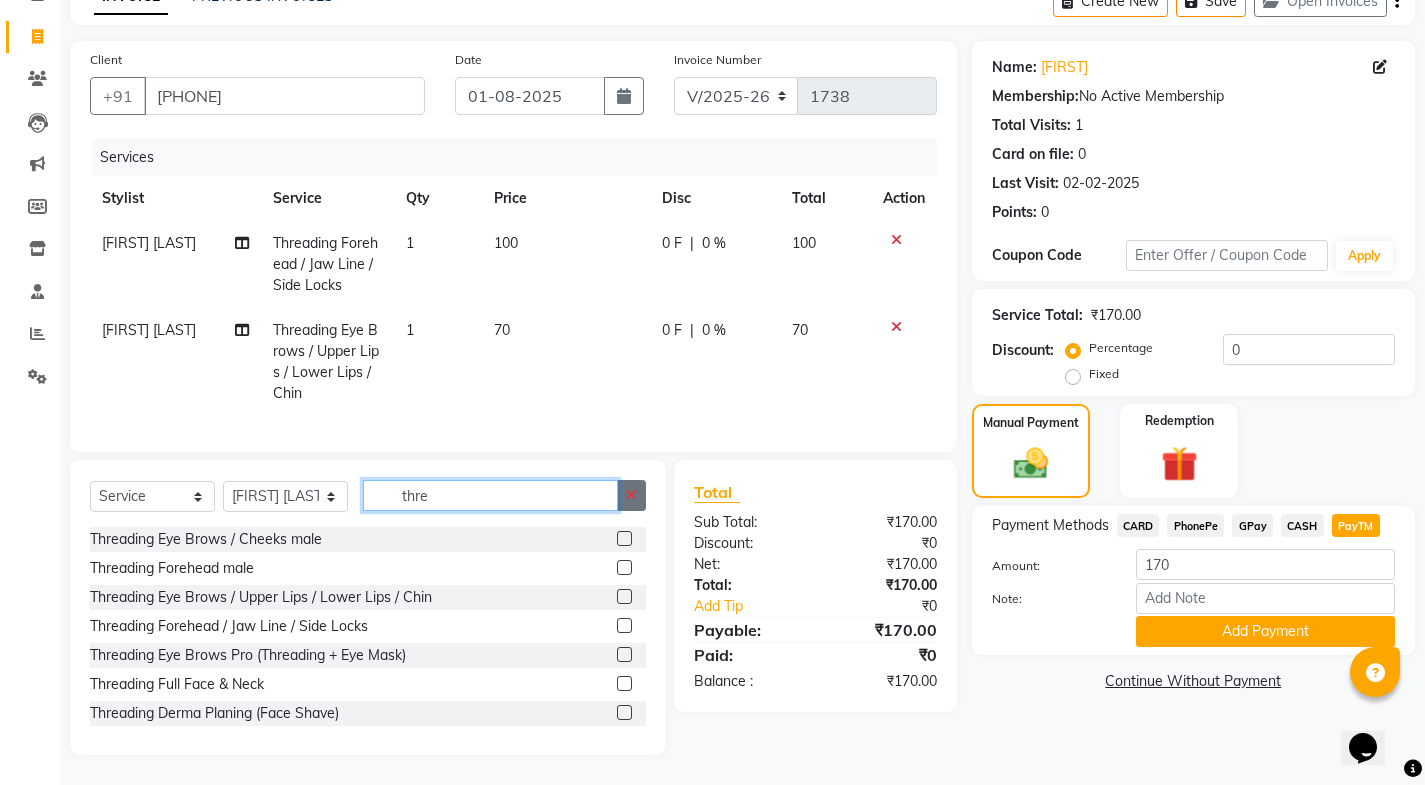 type 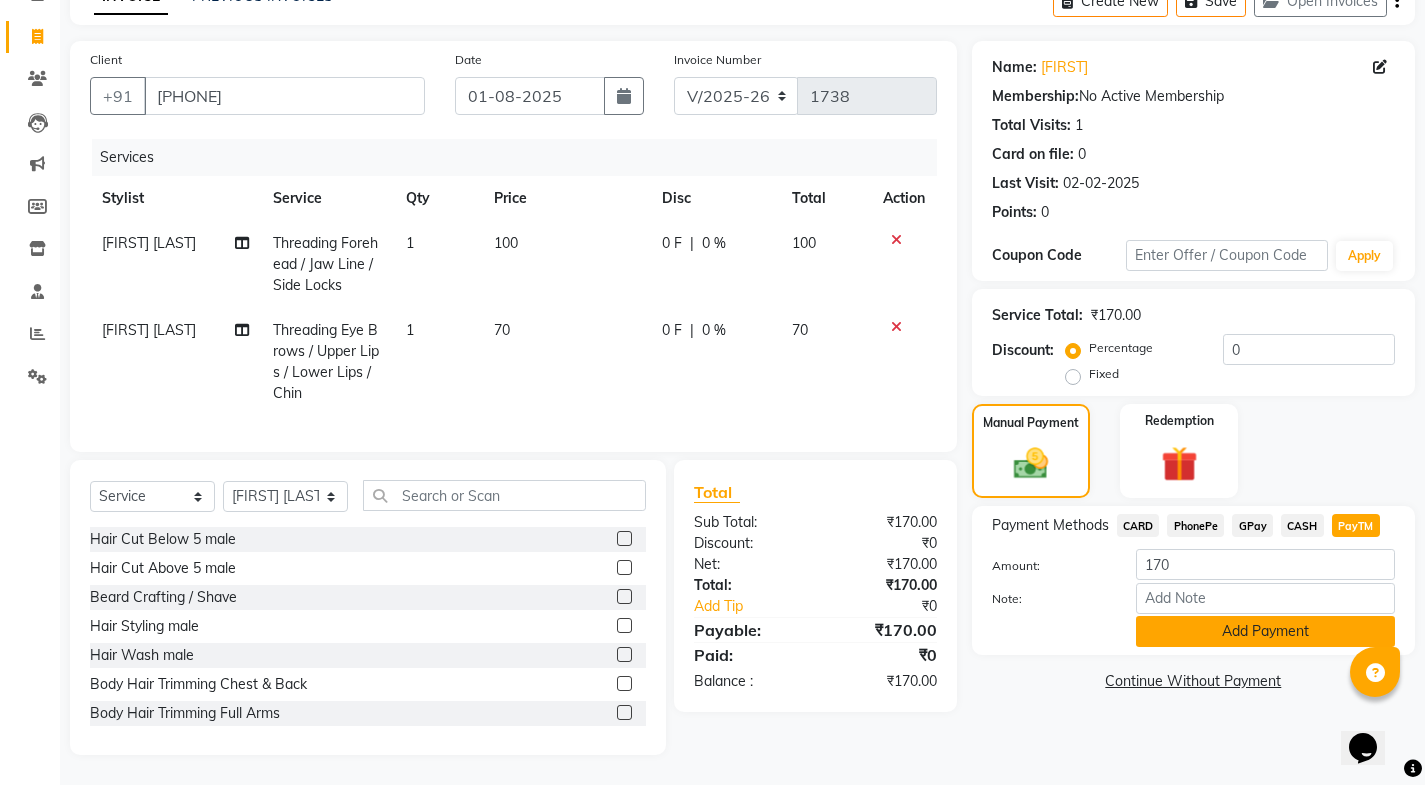 click on "Add Payment" 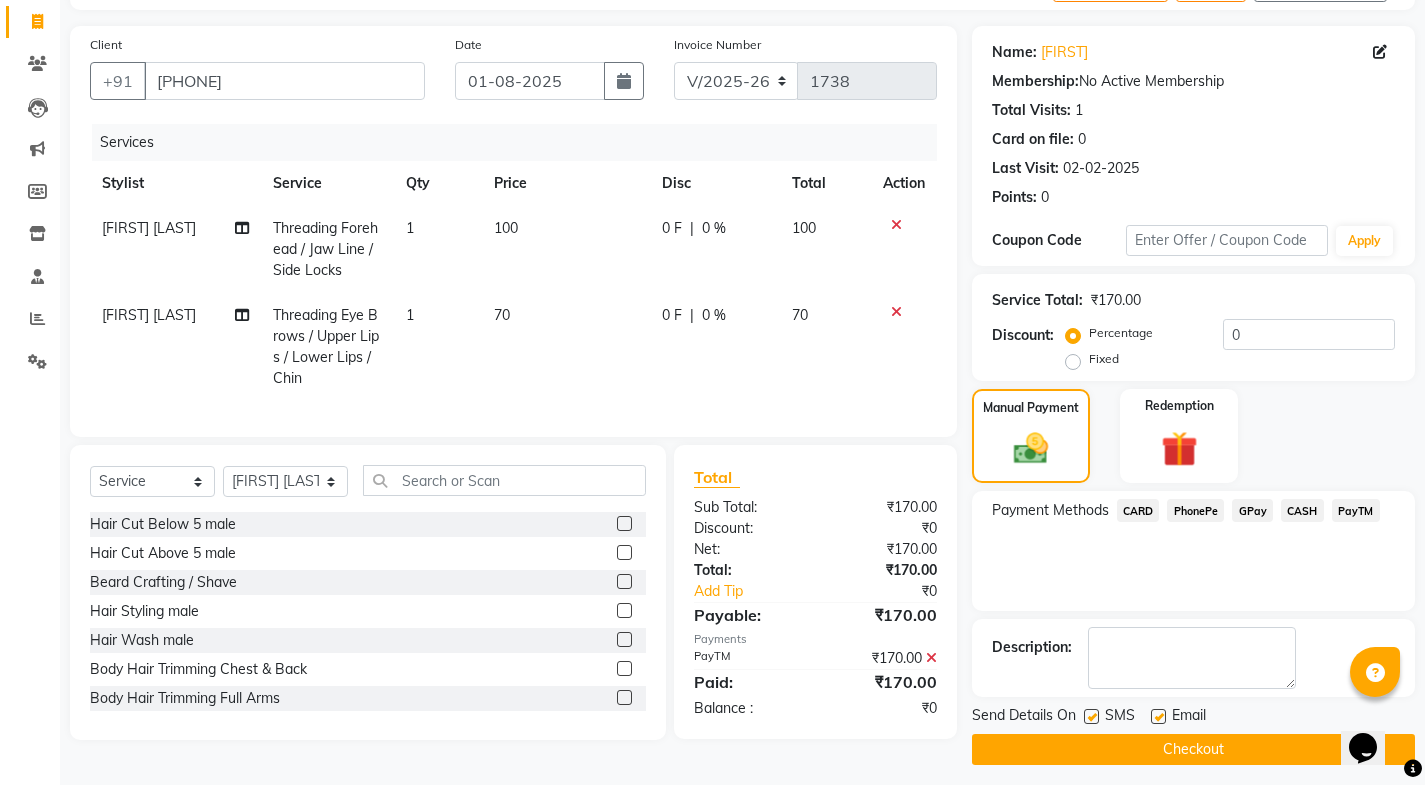 scroll, scrollTop: 134, scrollLeft: 0, axis: vertical 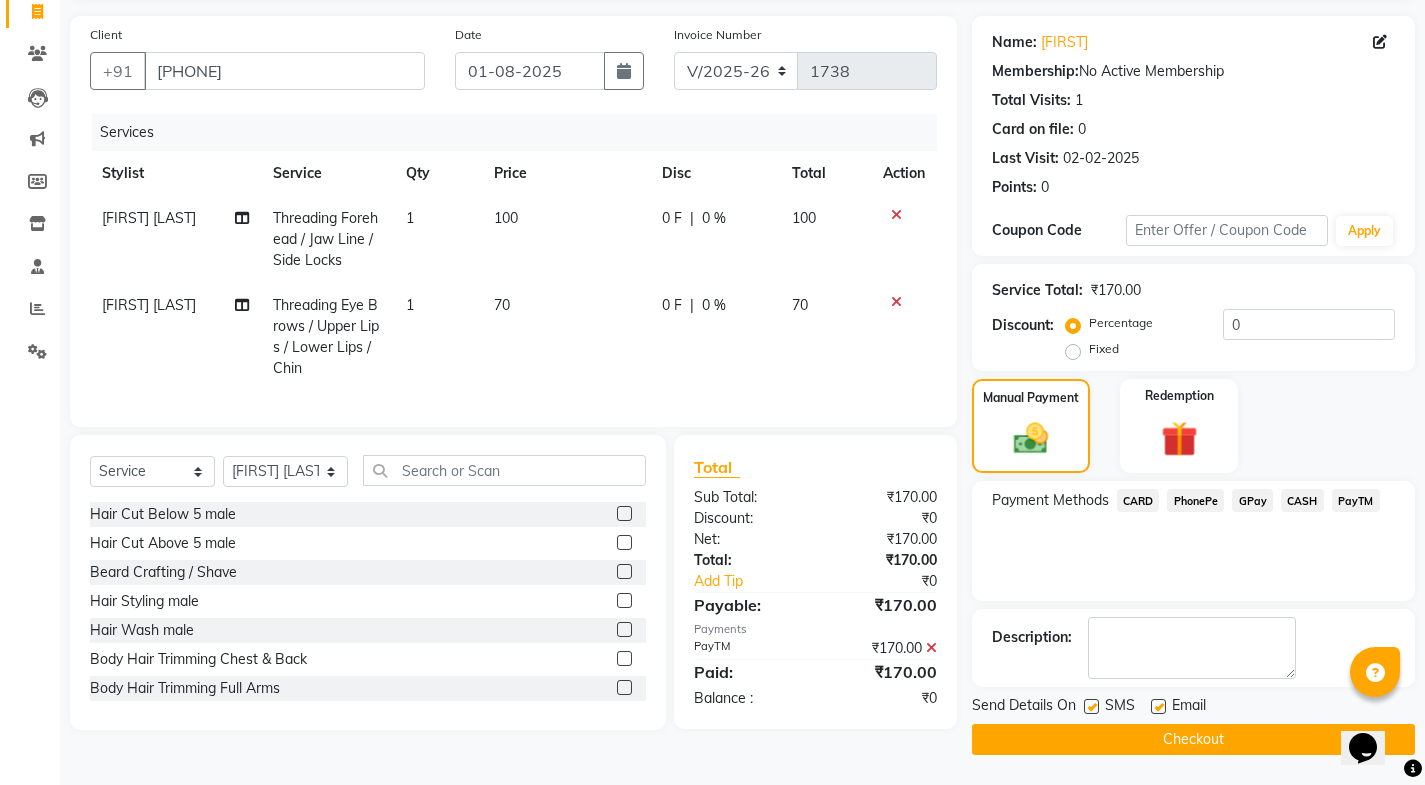 click 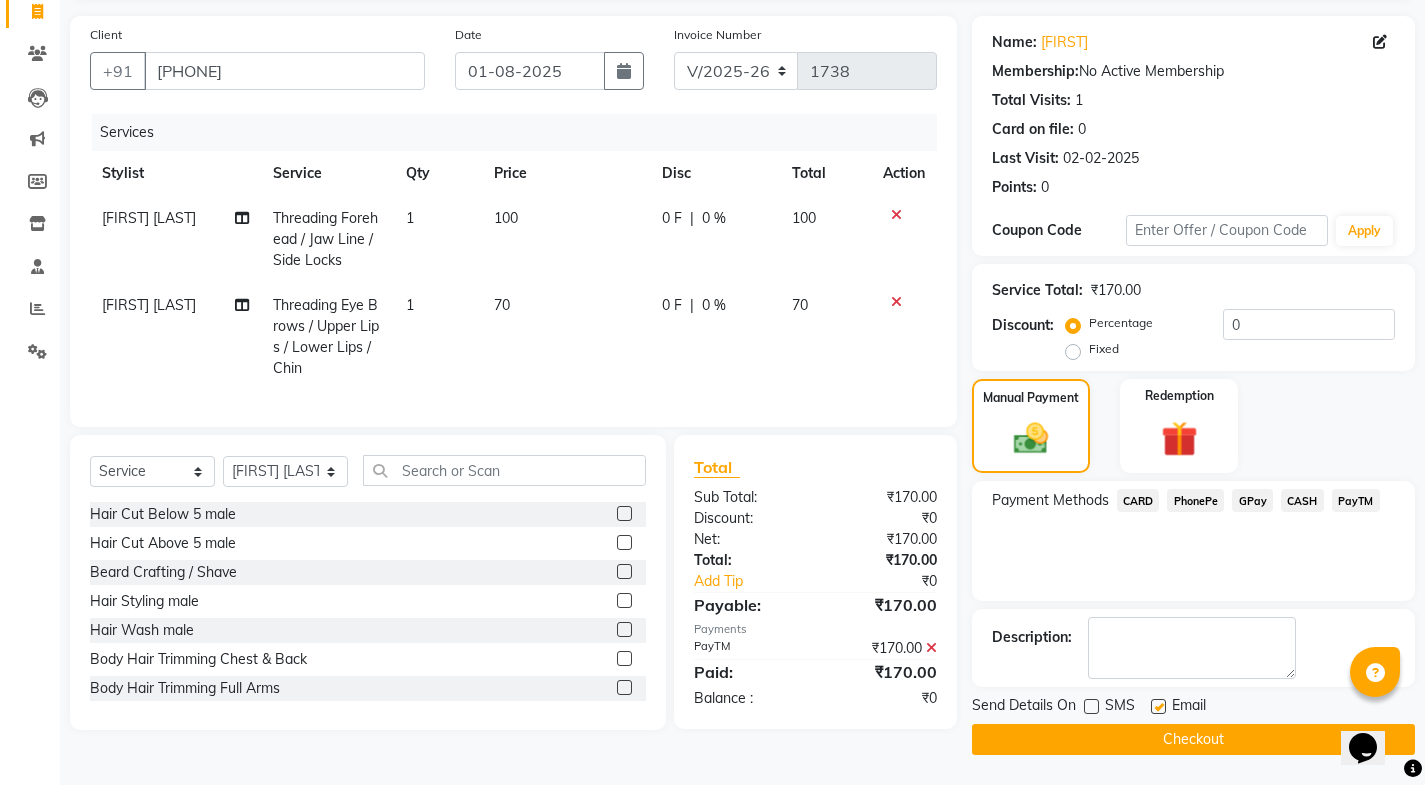 click 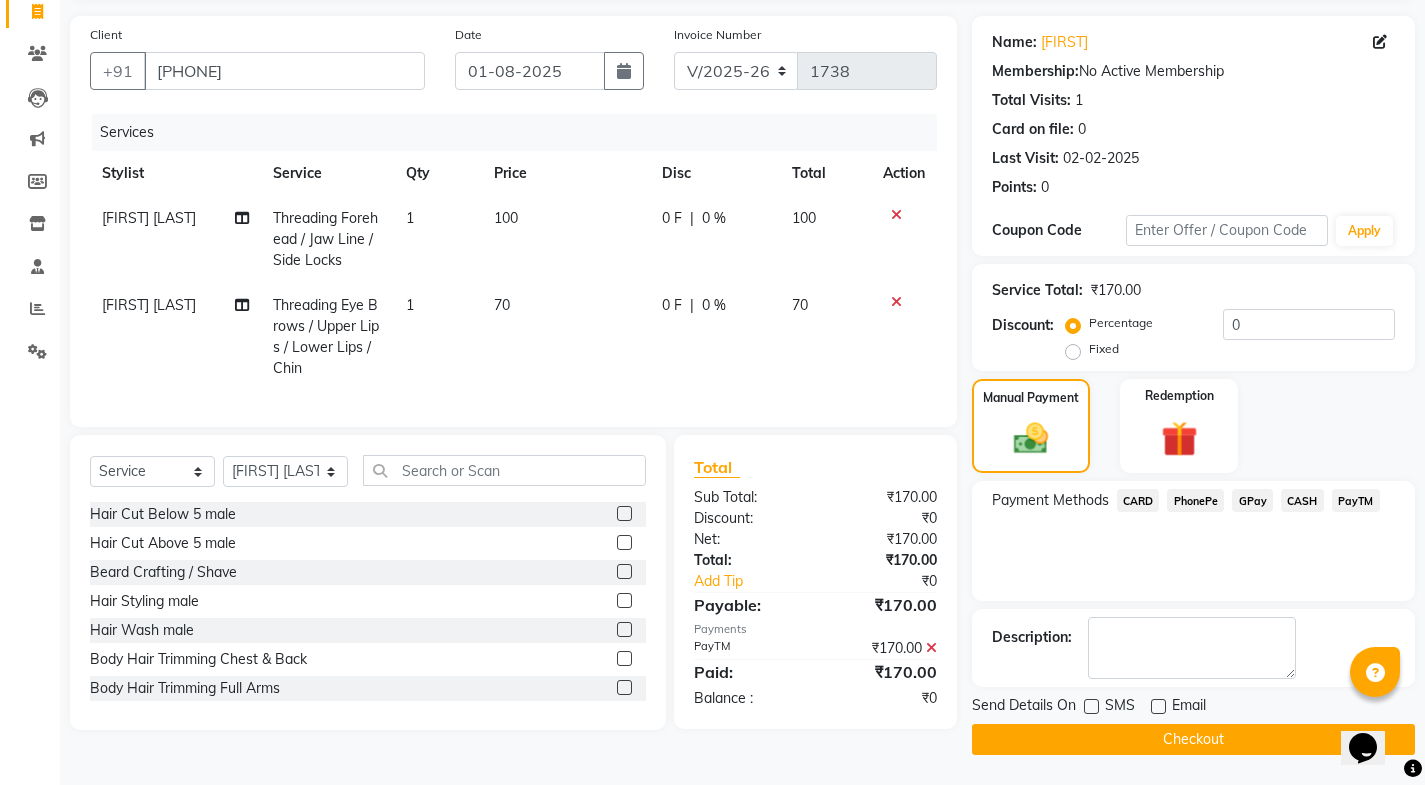 click on "Checkout" 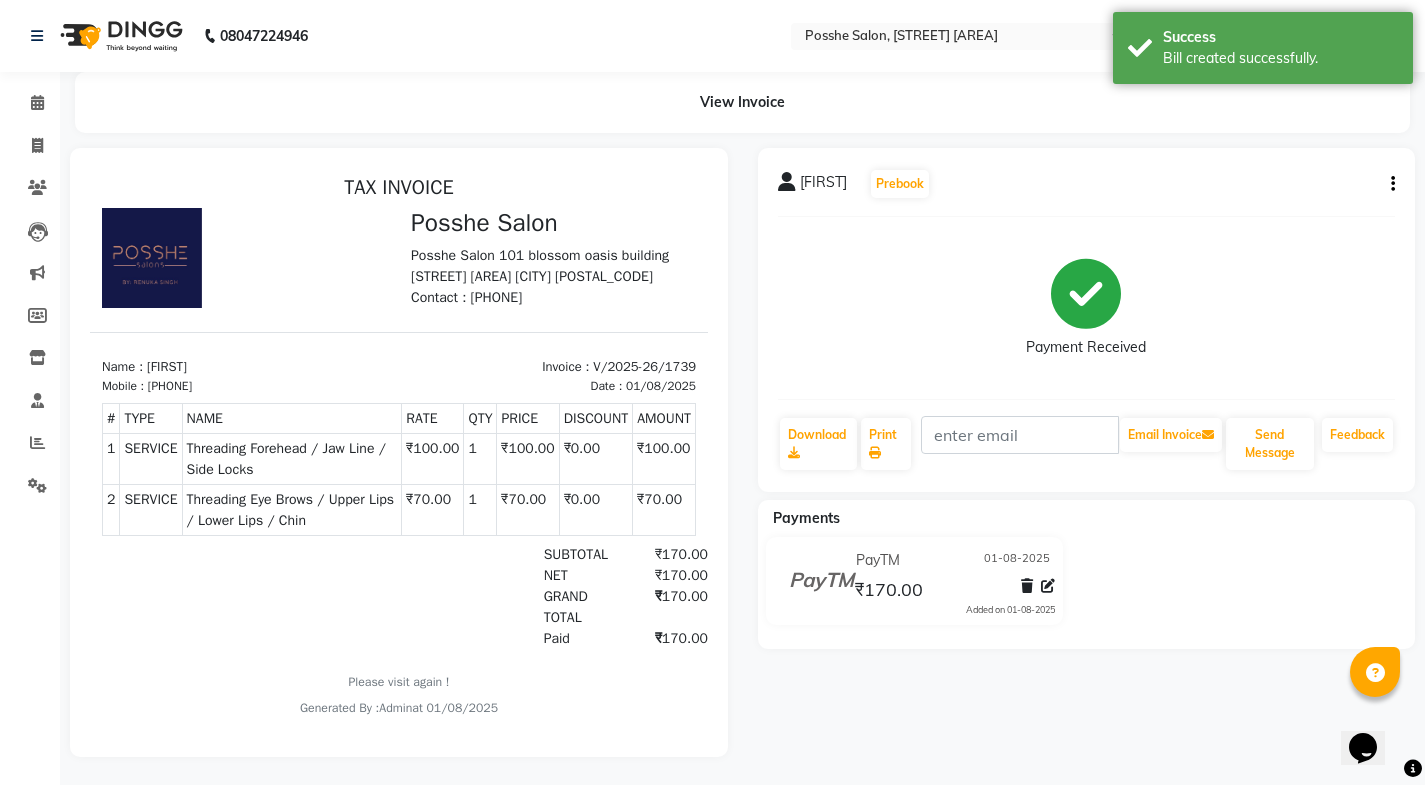 scroll, scrollTop: 0, scrollLeft: 0, axis: both 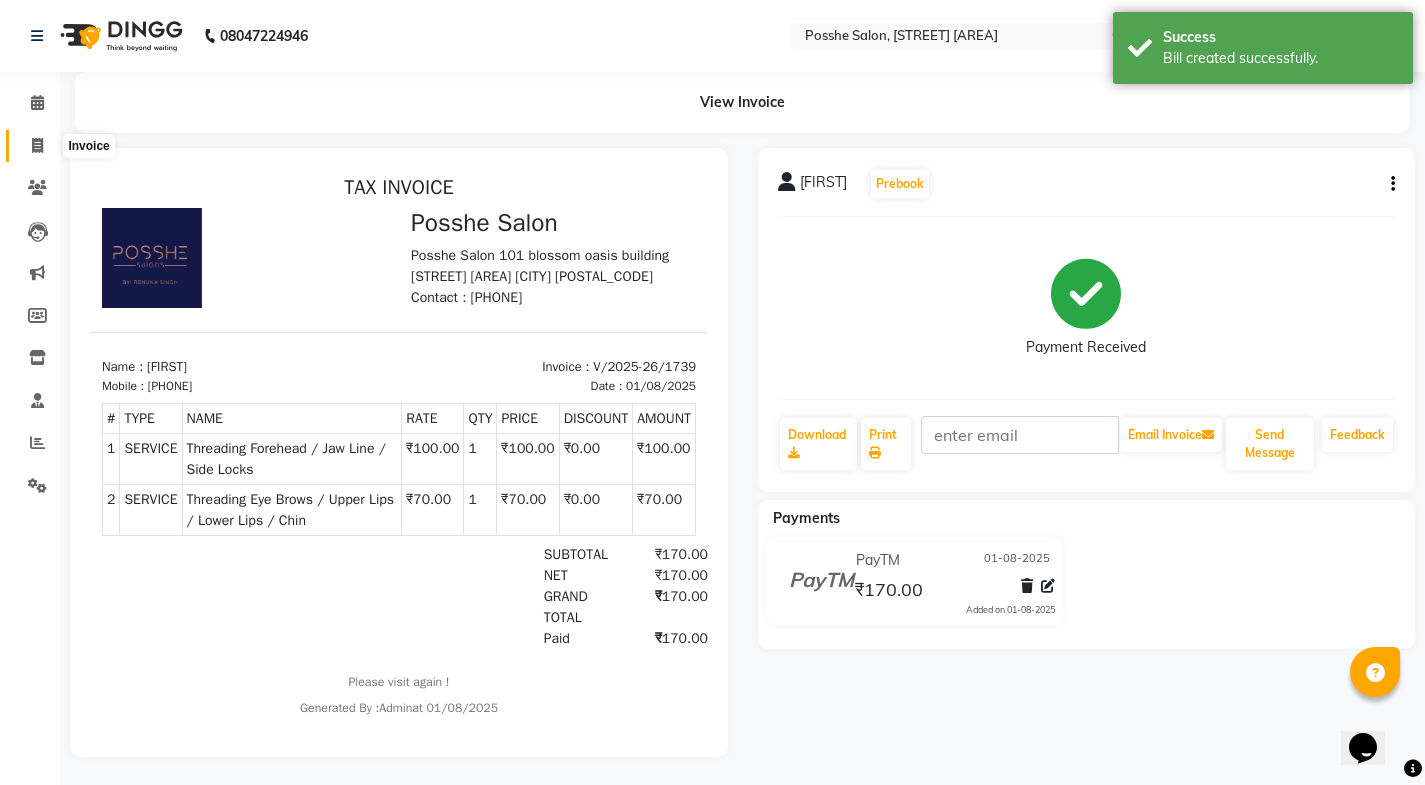 click 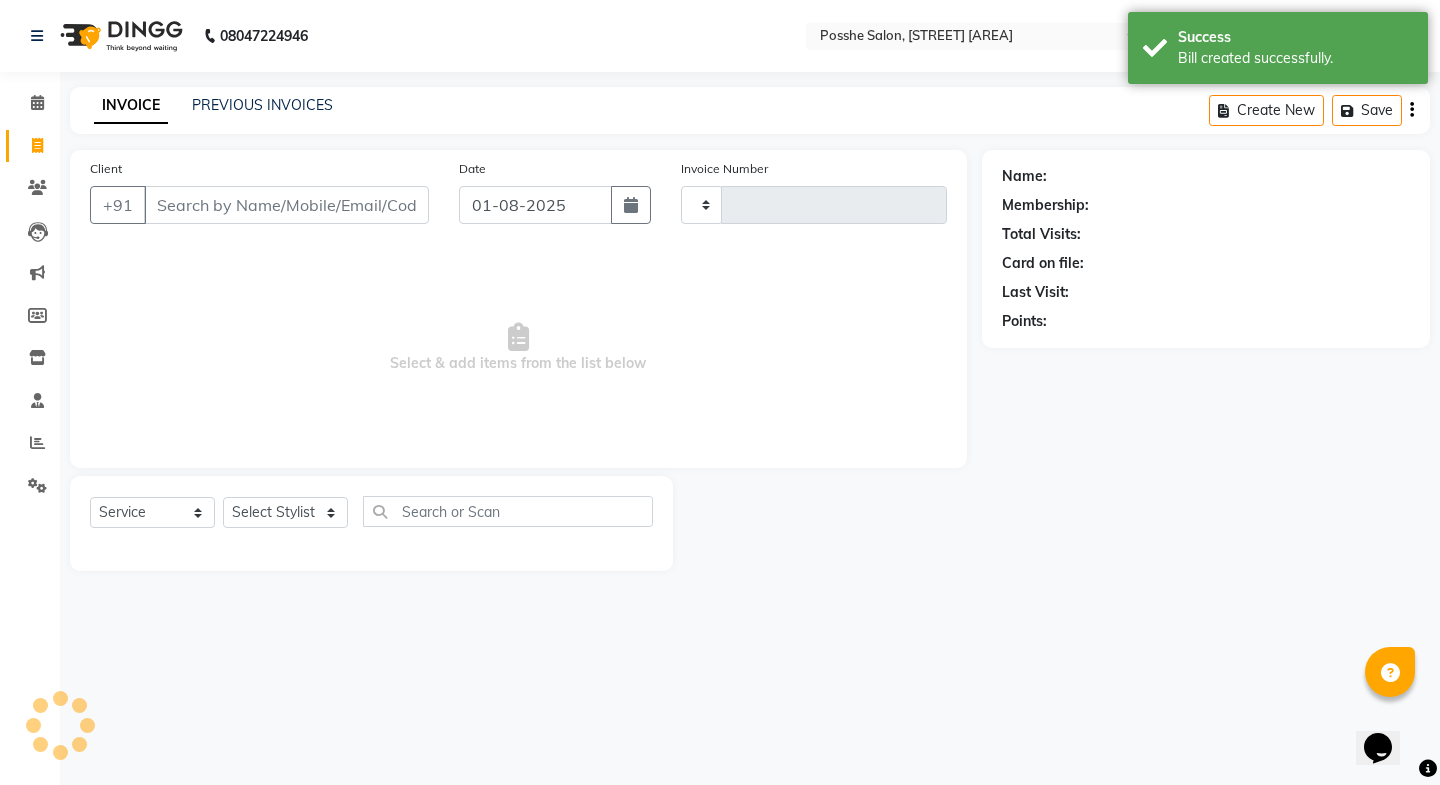 type on "1740" 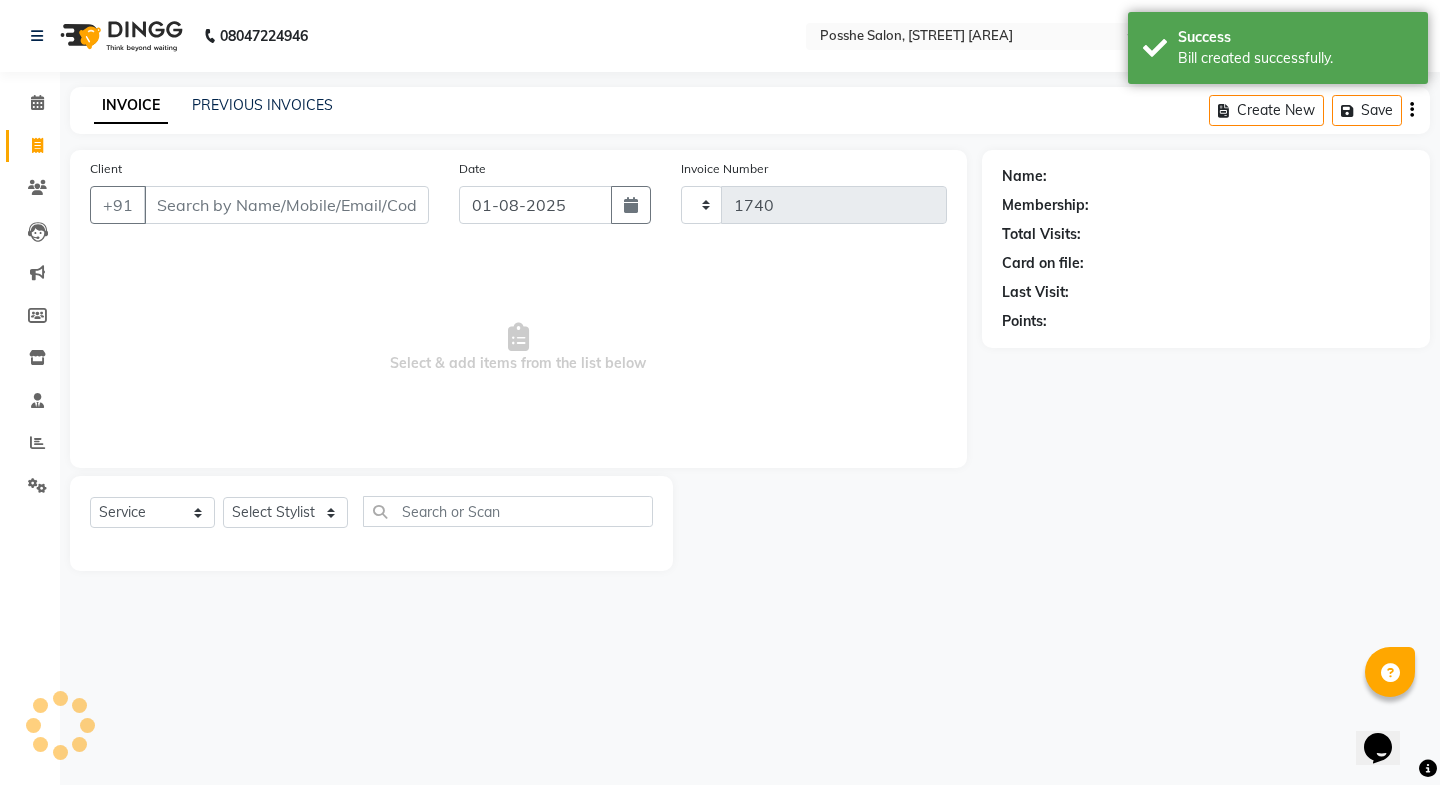select on "6052" 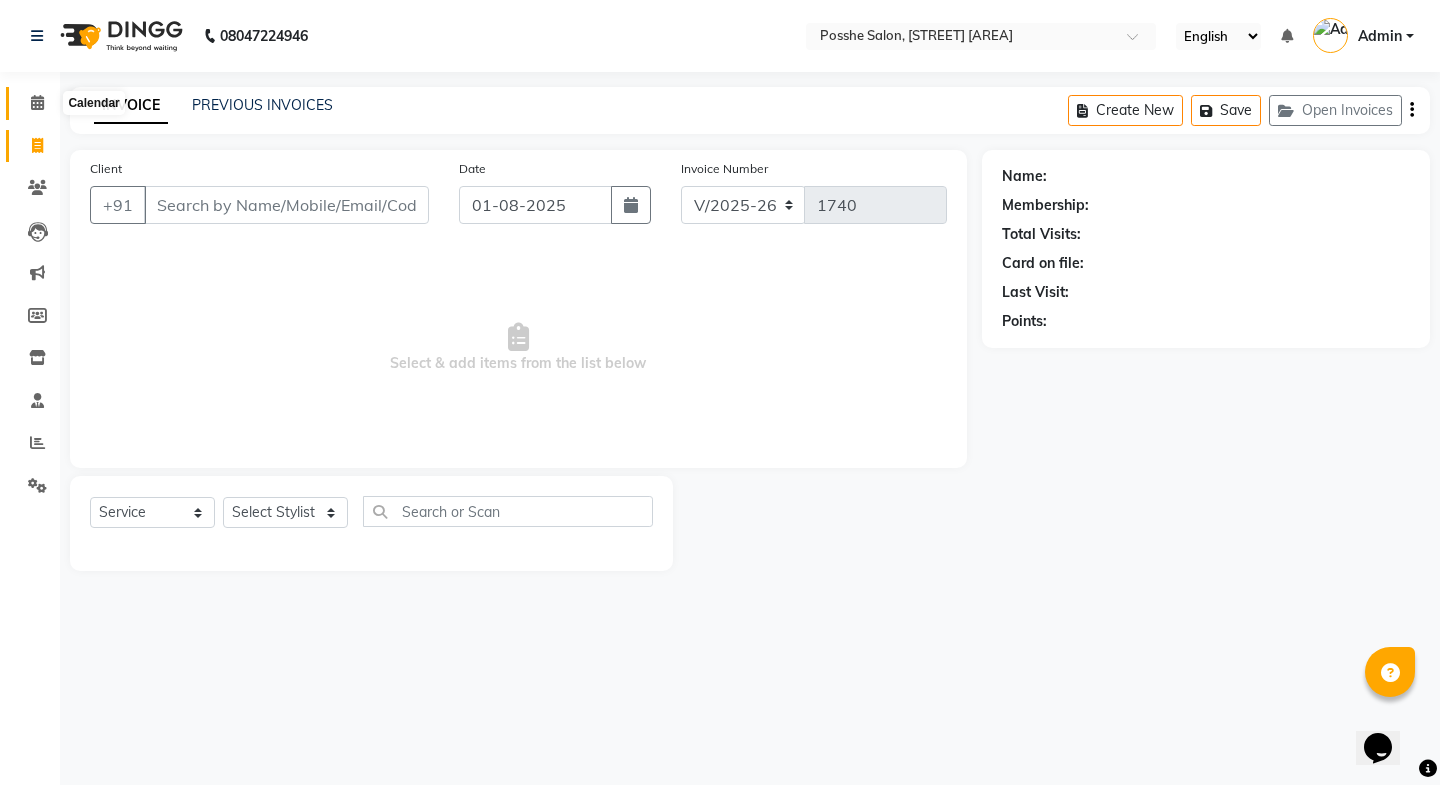 click 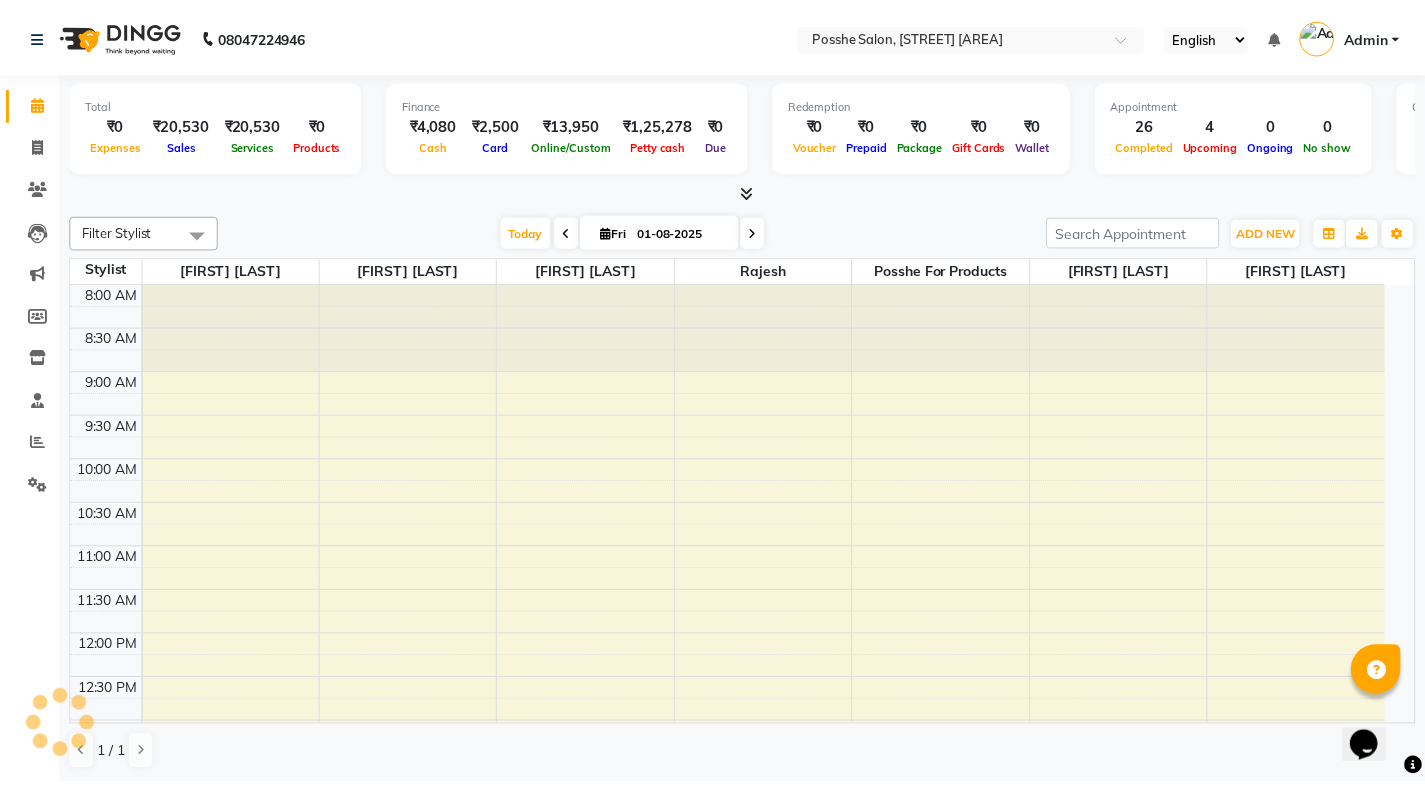 scroll, scrollTop: 0, scrollLeft: 0, axis: both 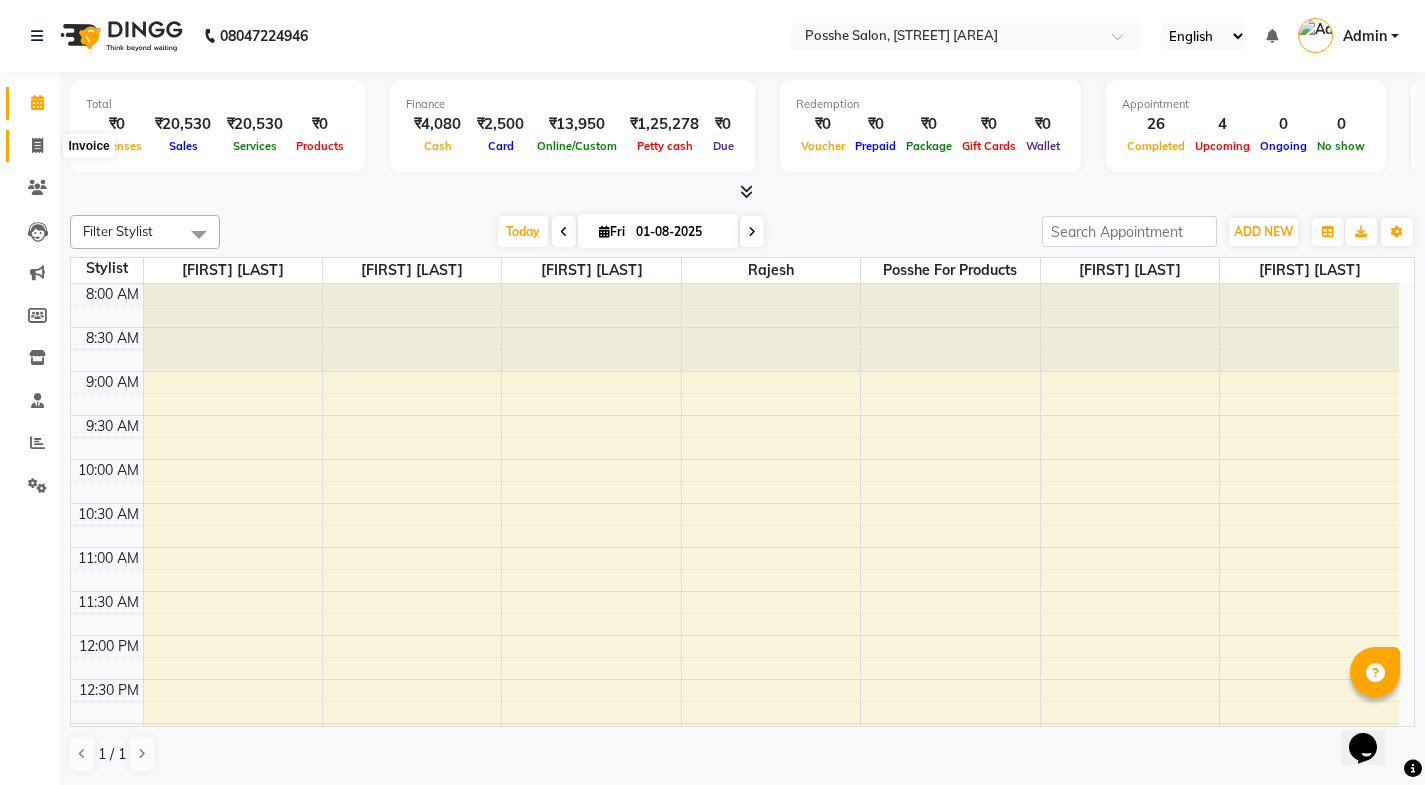 click 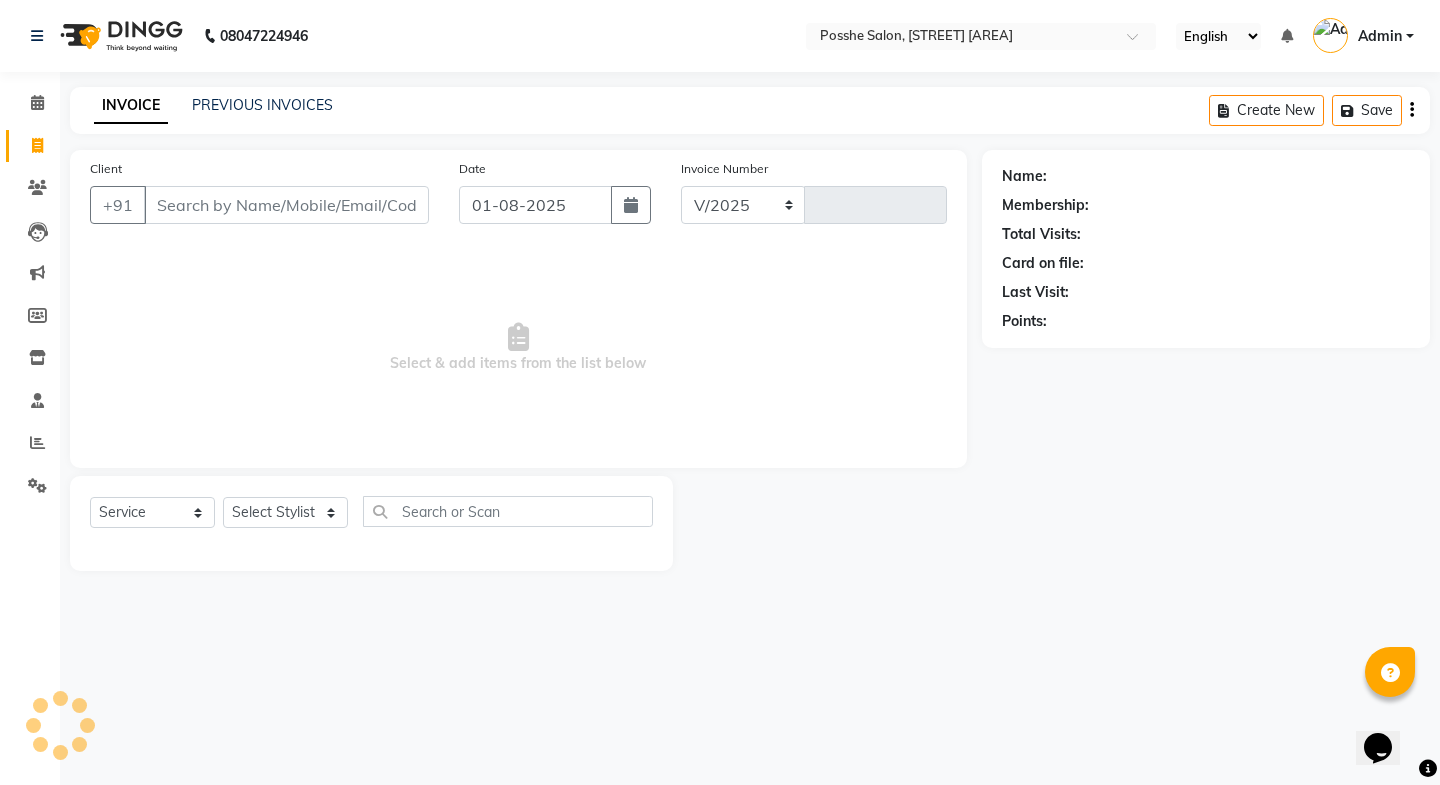 select on "6052" 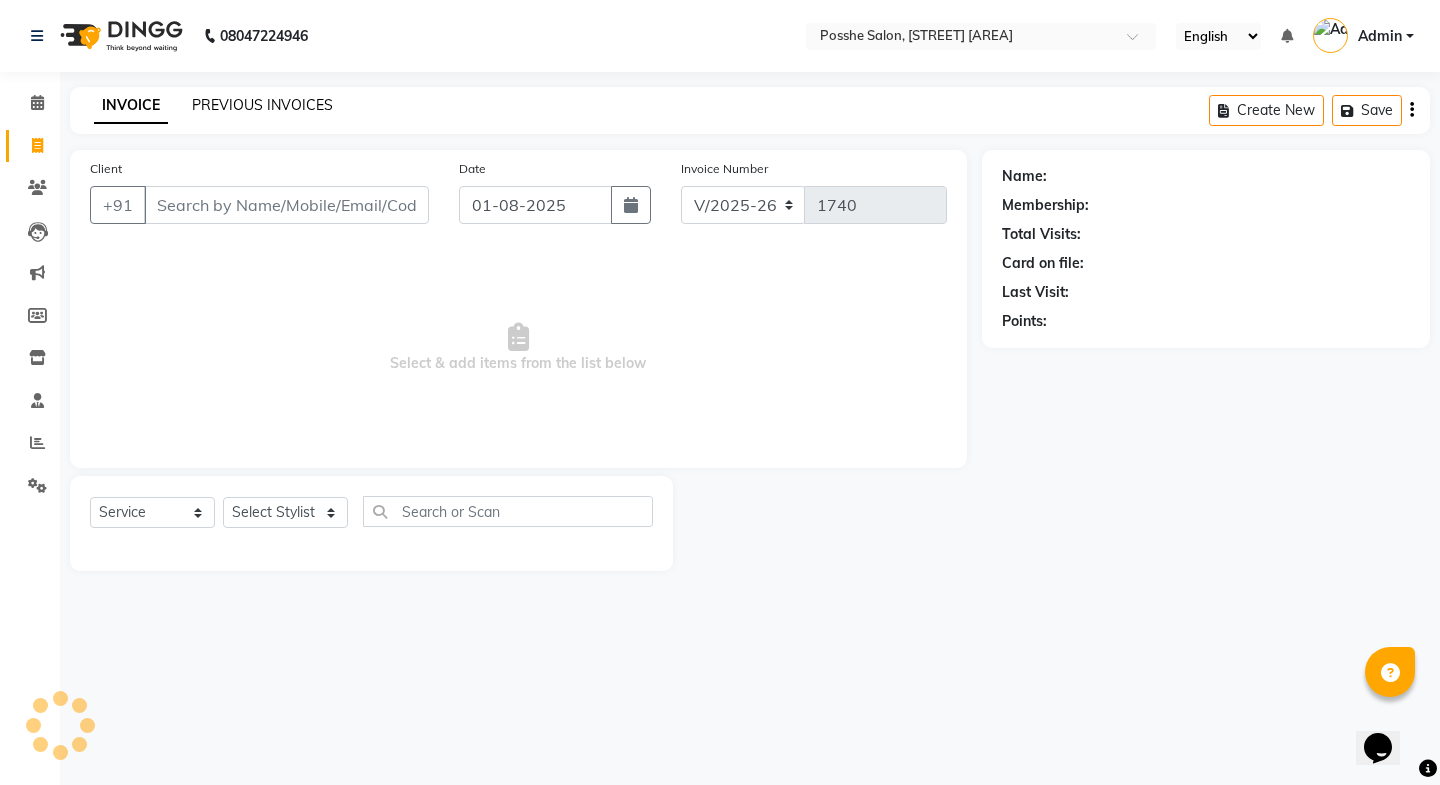 click on "PREVIOUS INVOICES" 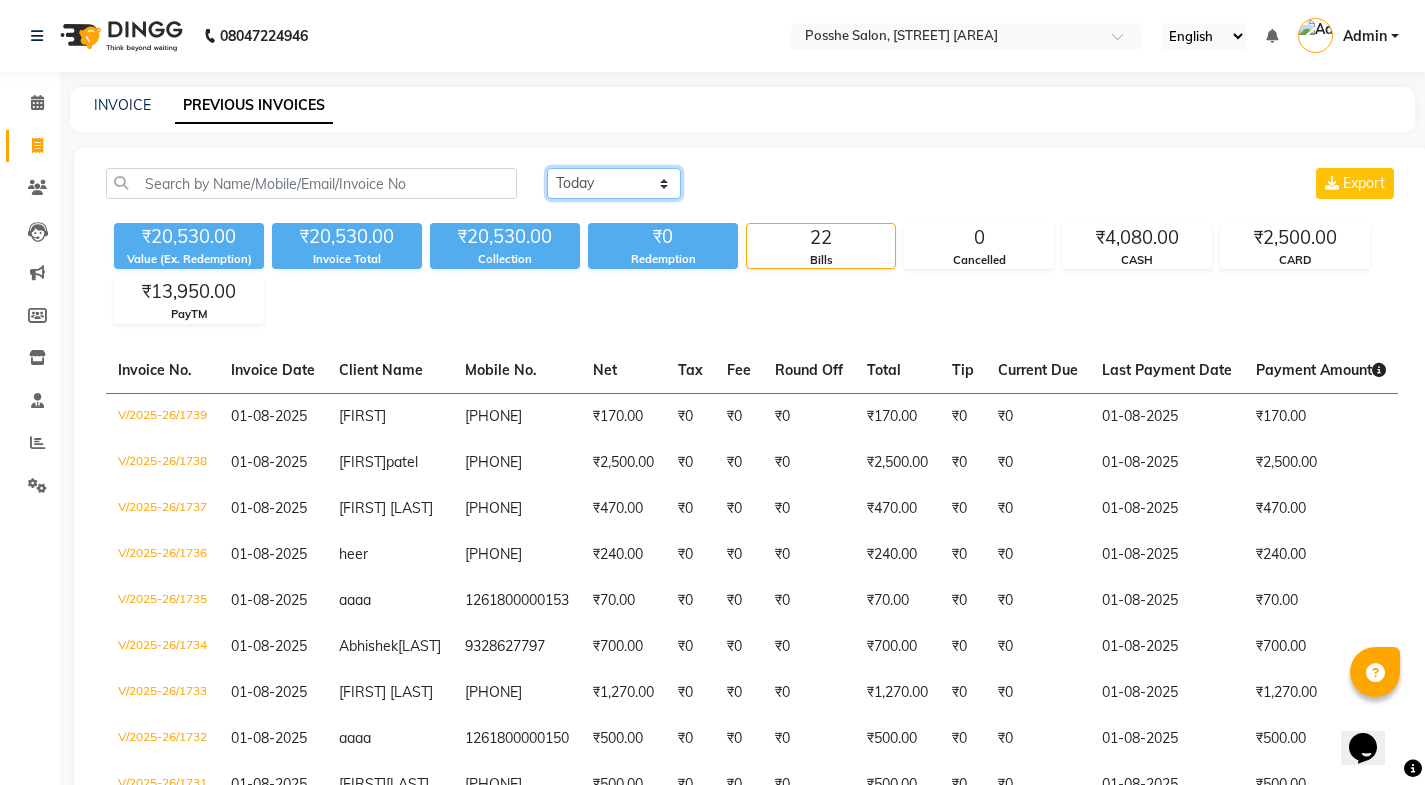 click on "Today Yesterday Custom Range" 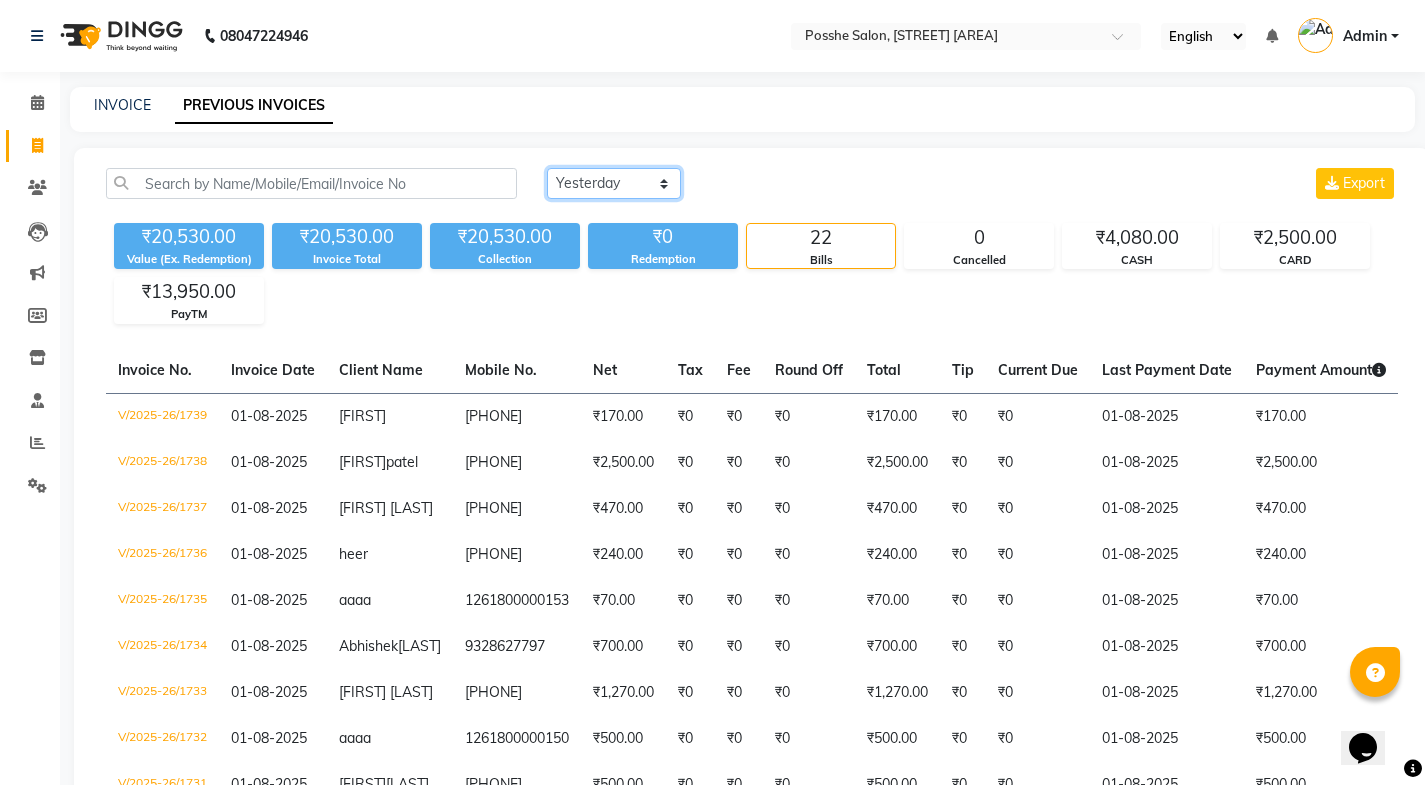 click on "Today Yesterday Custom Range" 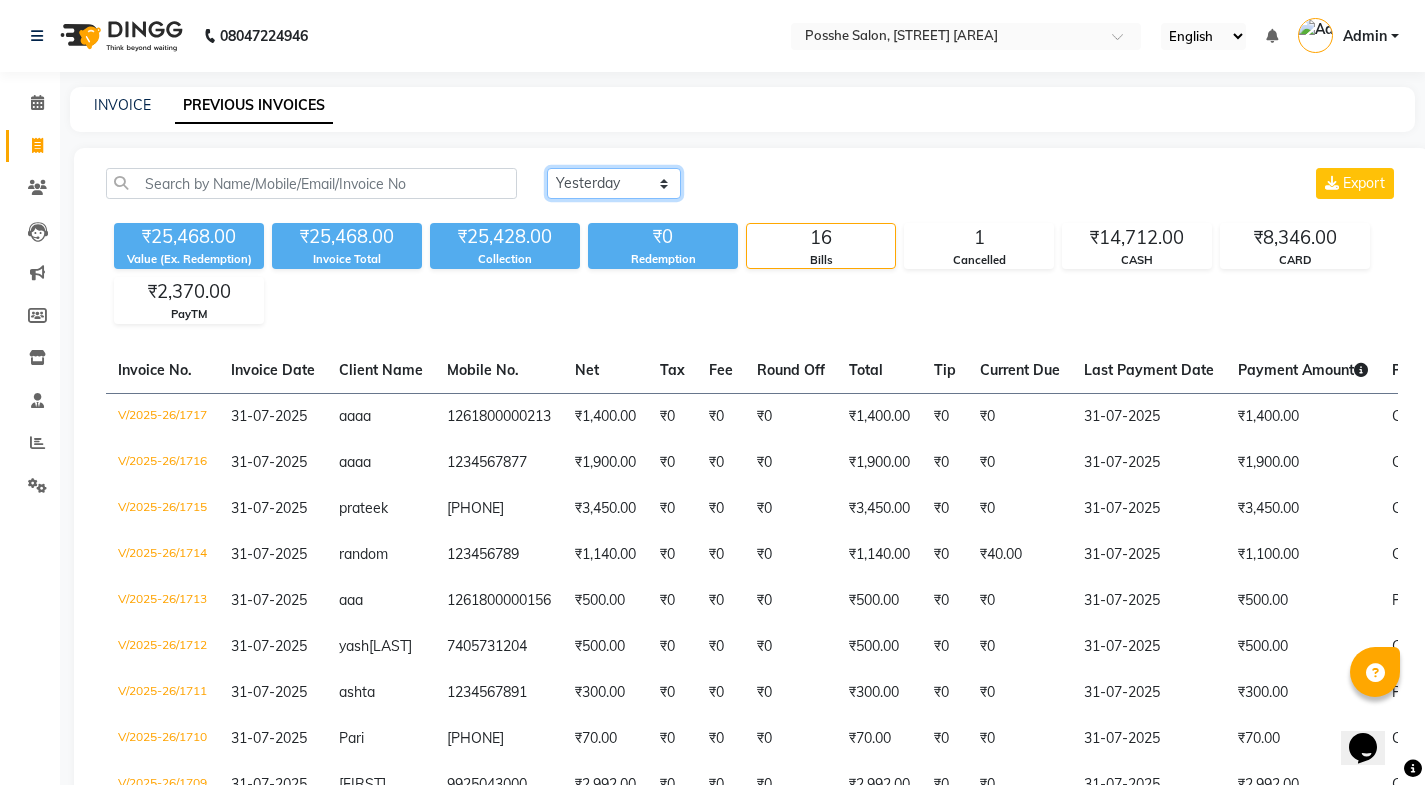 click on "Today Yesterday Custom Range" 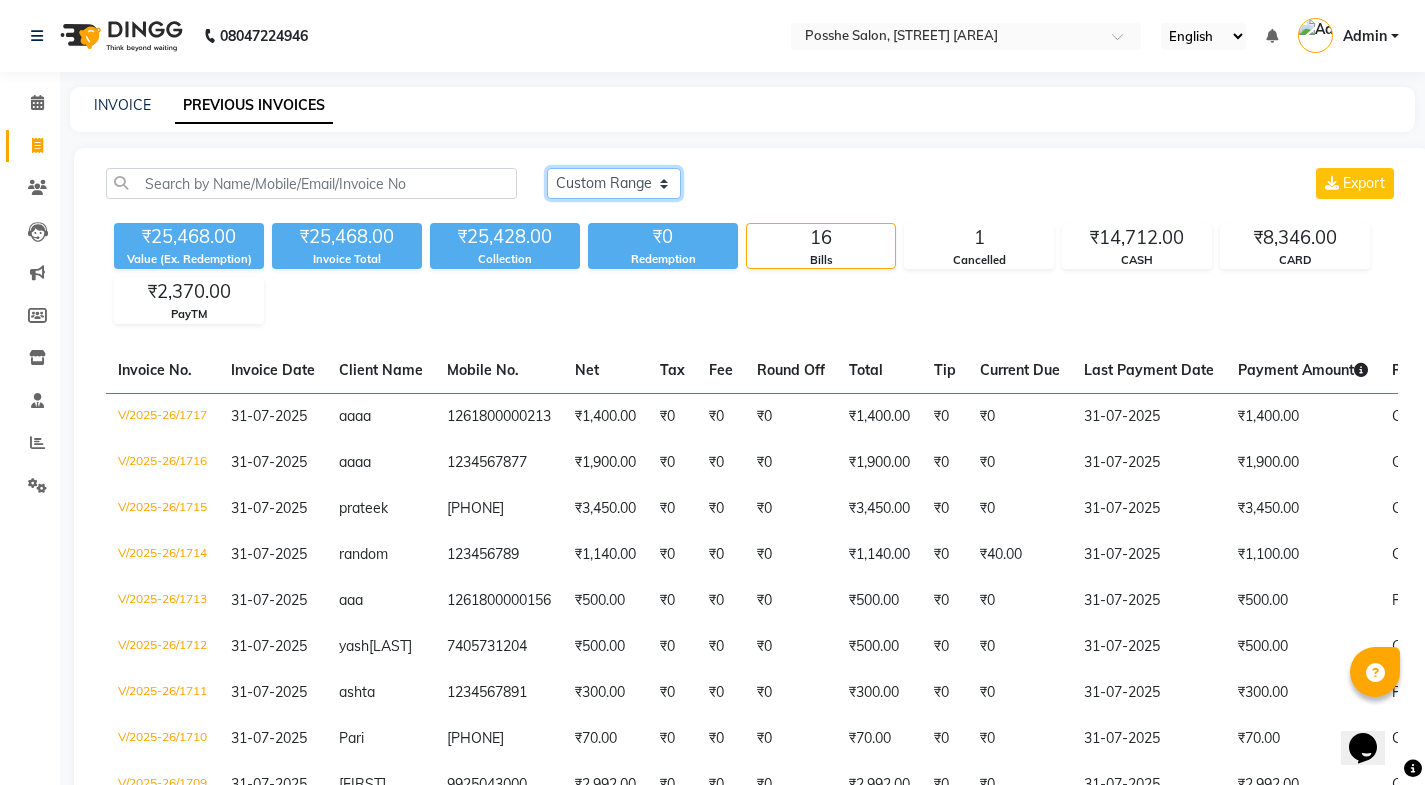 click on "Today Yesterday Custom Range" 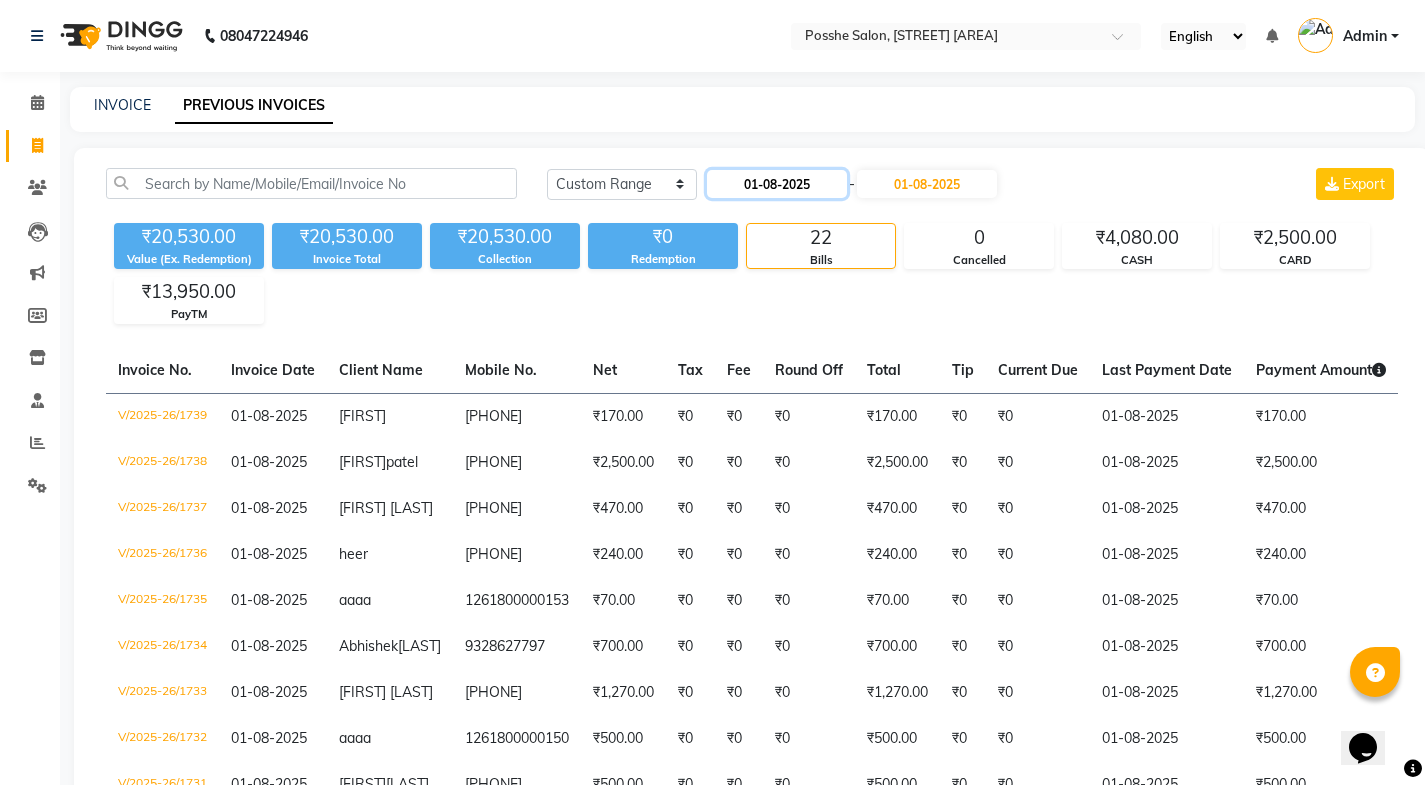 click on "01-08-2025" 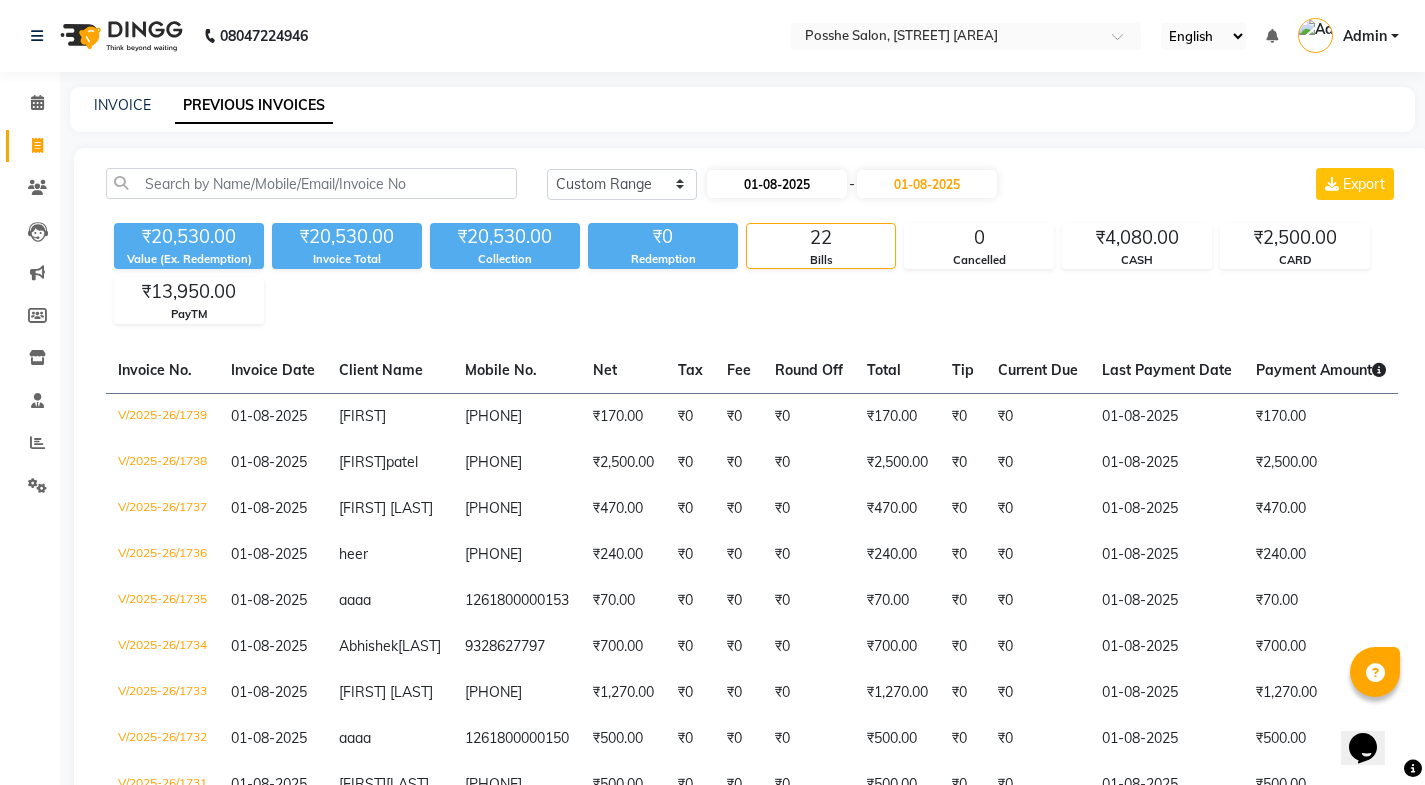 select on "8" 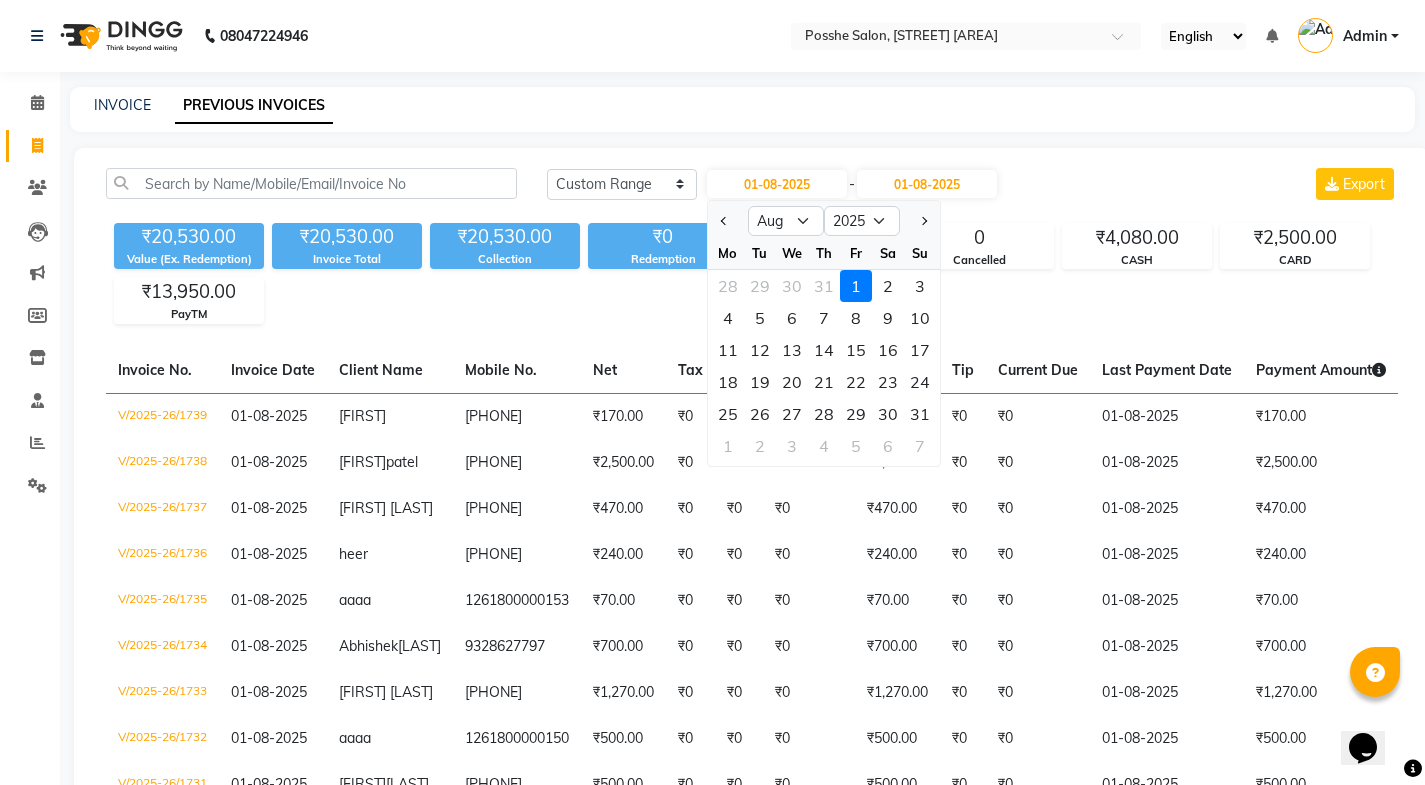 click on "INVOICE PREVIOUS INVOICES" 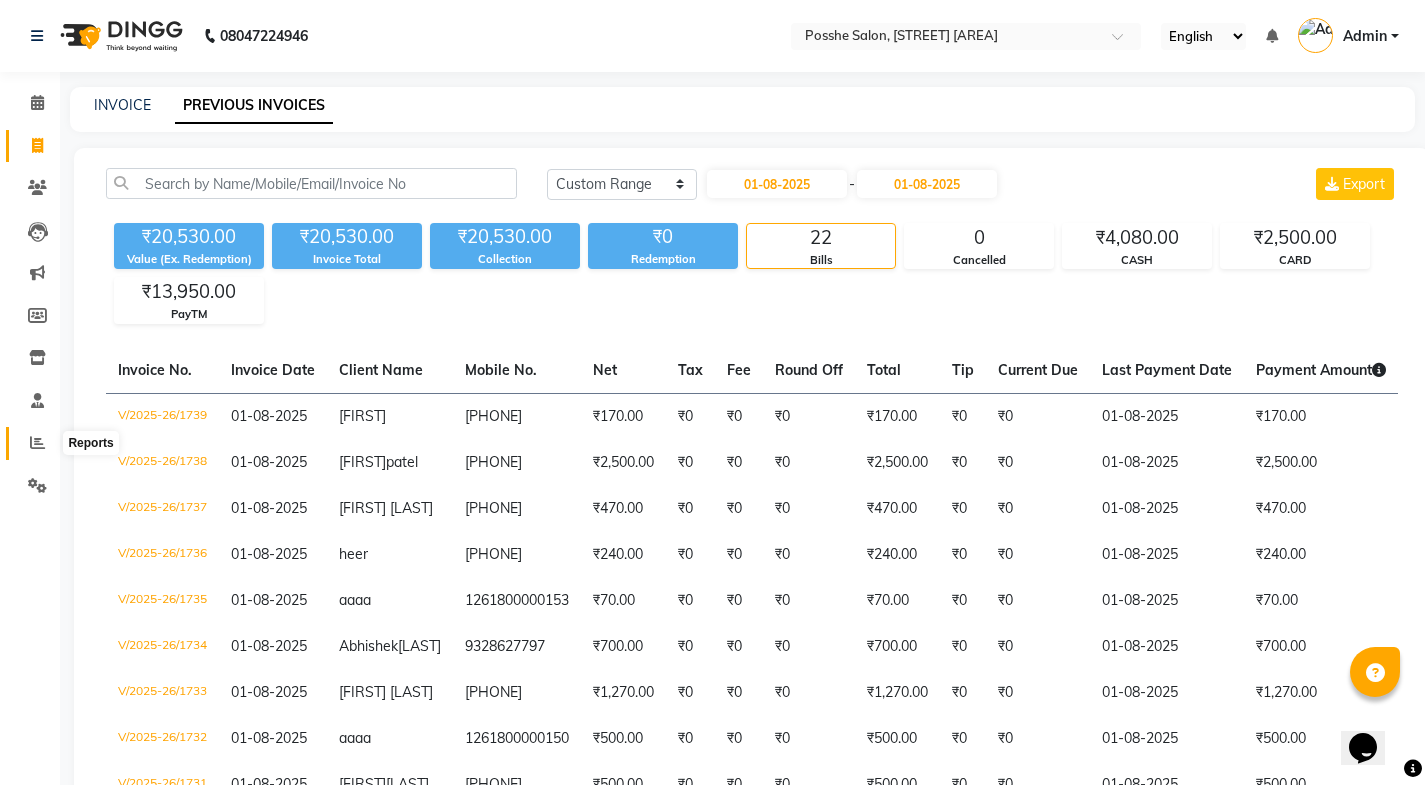 click 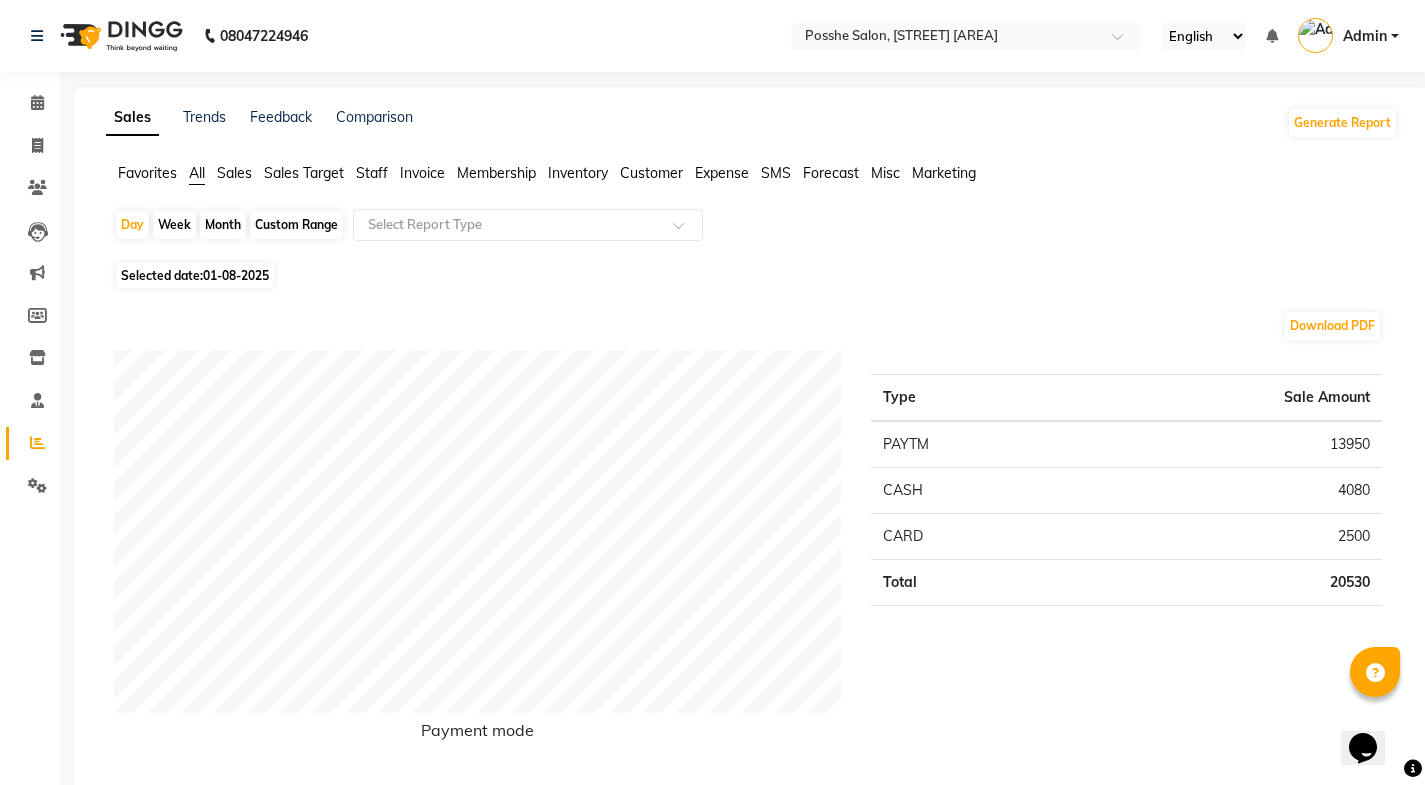 click on "Month" 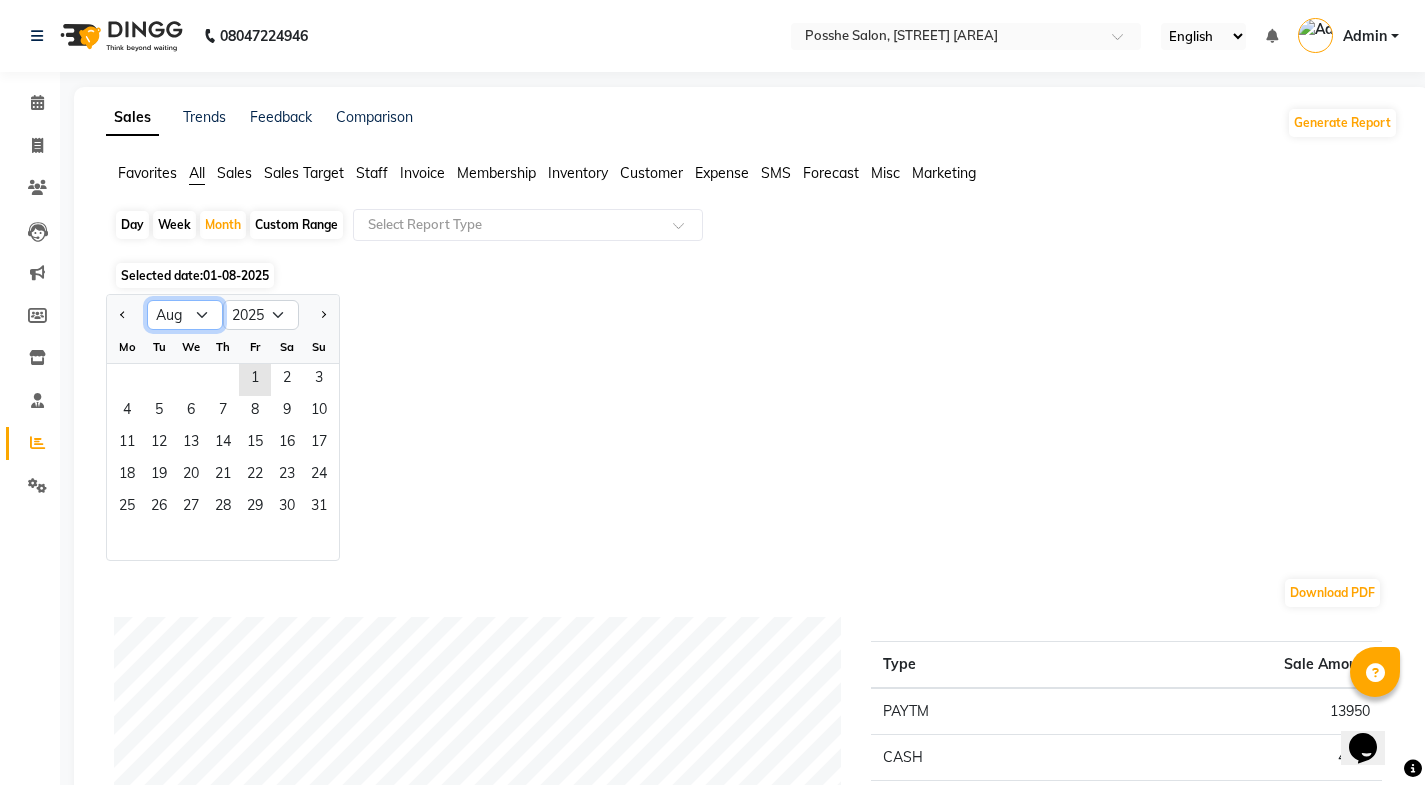 click on "Jan Feb Mar Apr May Jun Jul Aug Sep Oct Nov Dec" 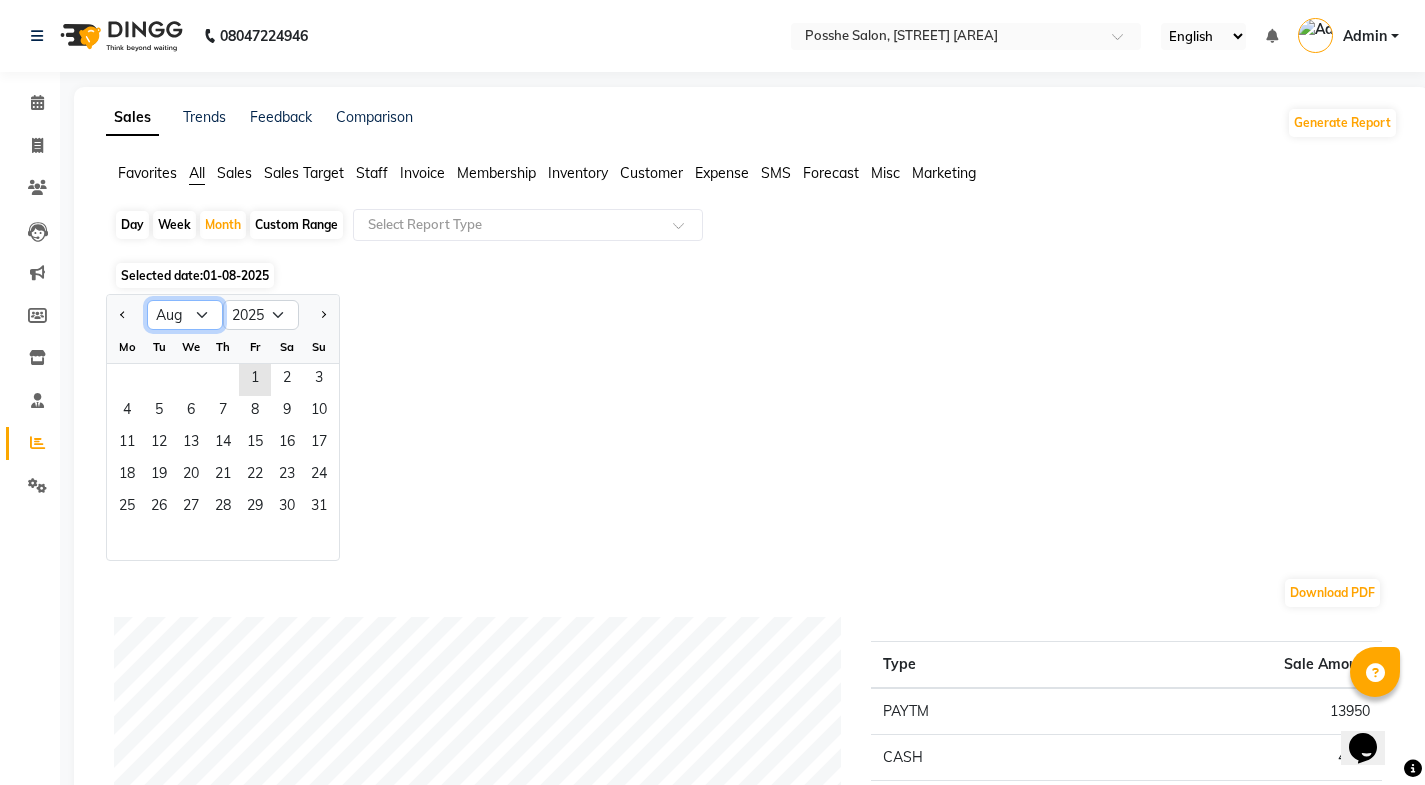 select on "7" 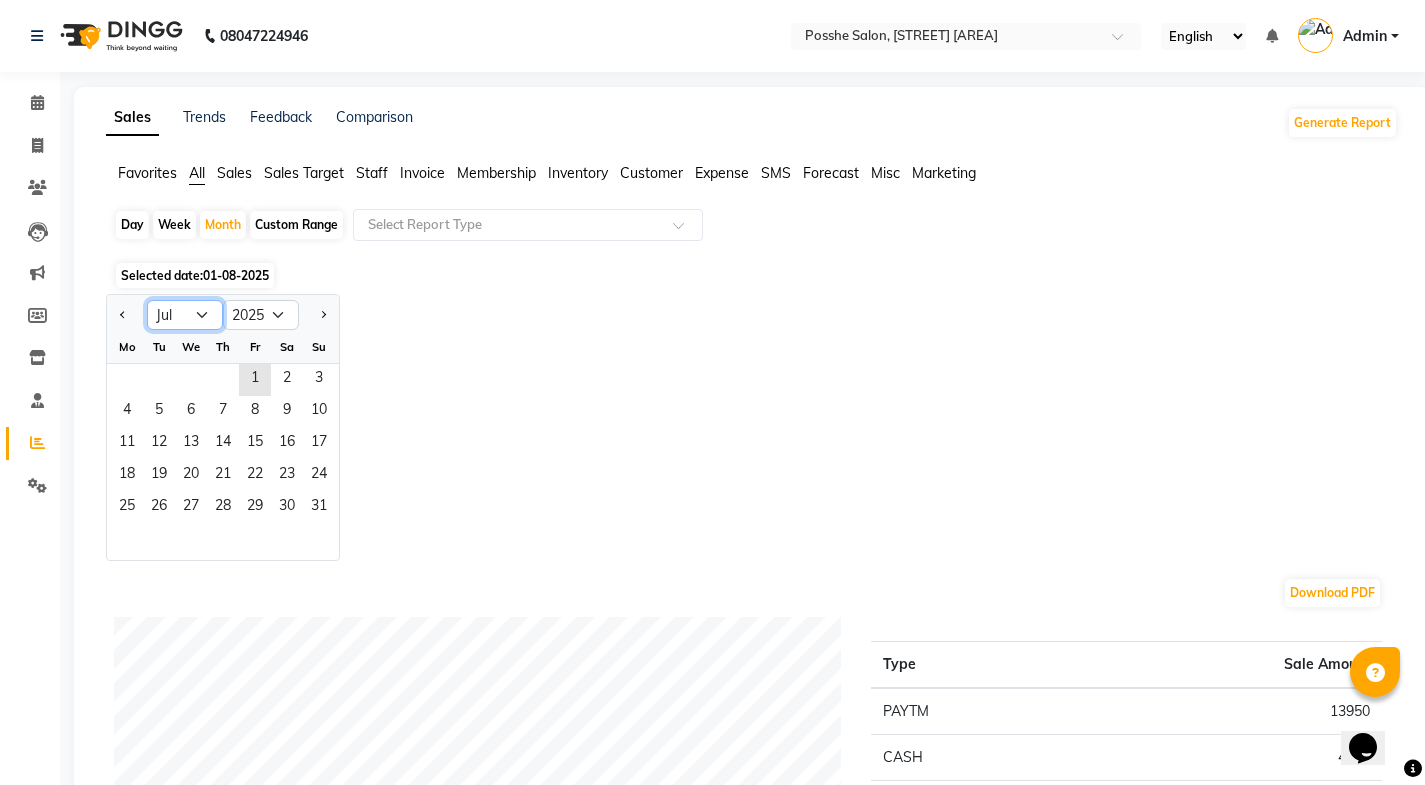 click on "Jan Feb Mar Apr May Jun Jul Aug Sep Oct Nov Dec" 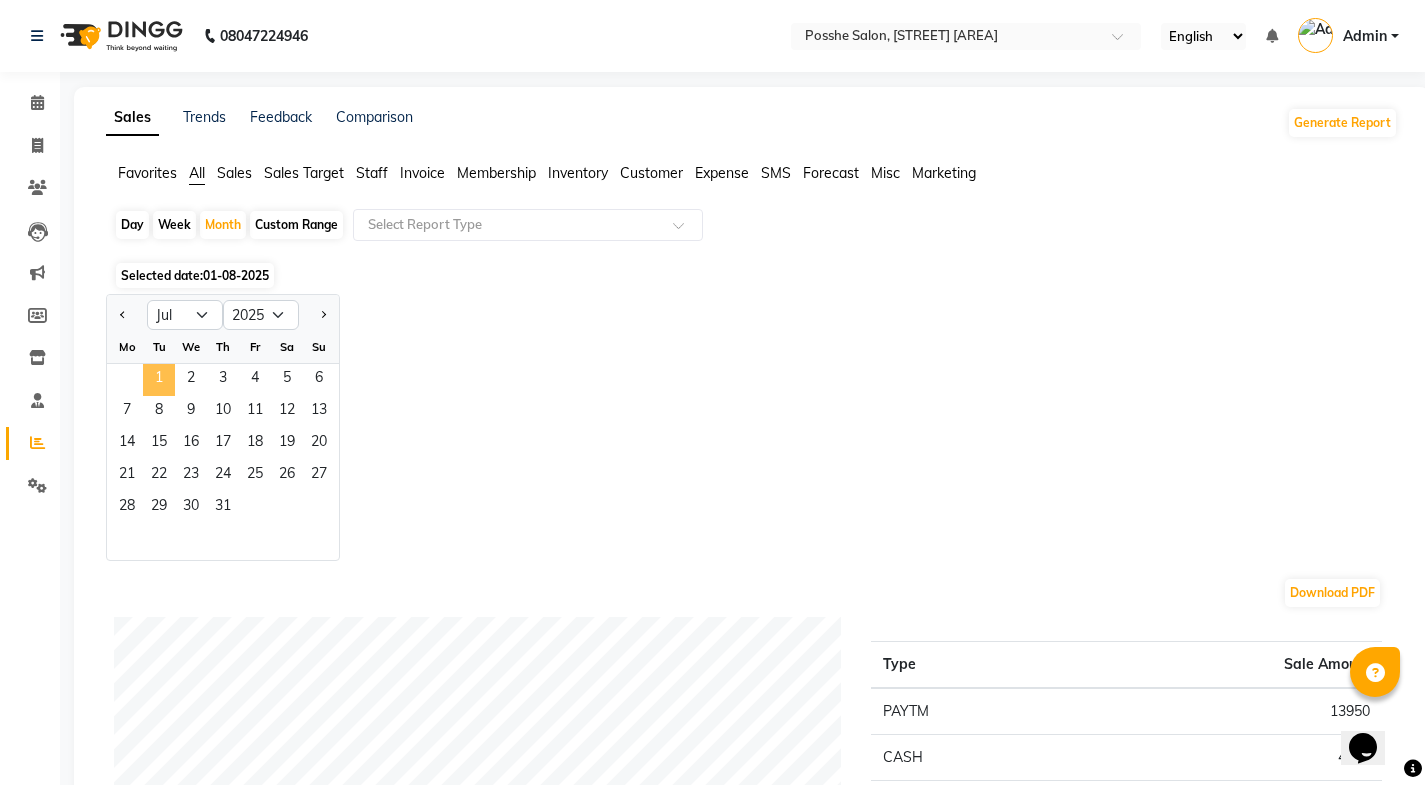 click on "1" 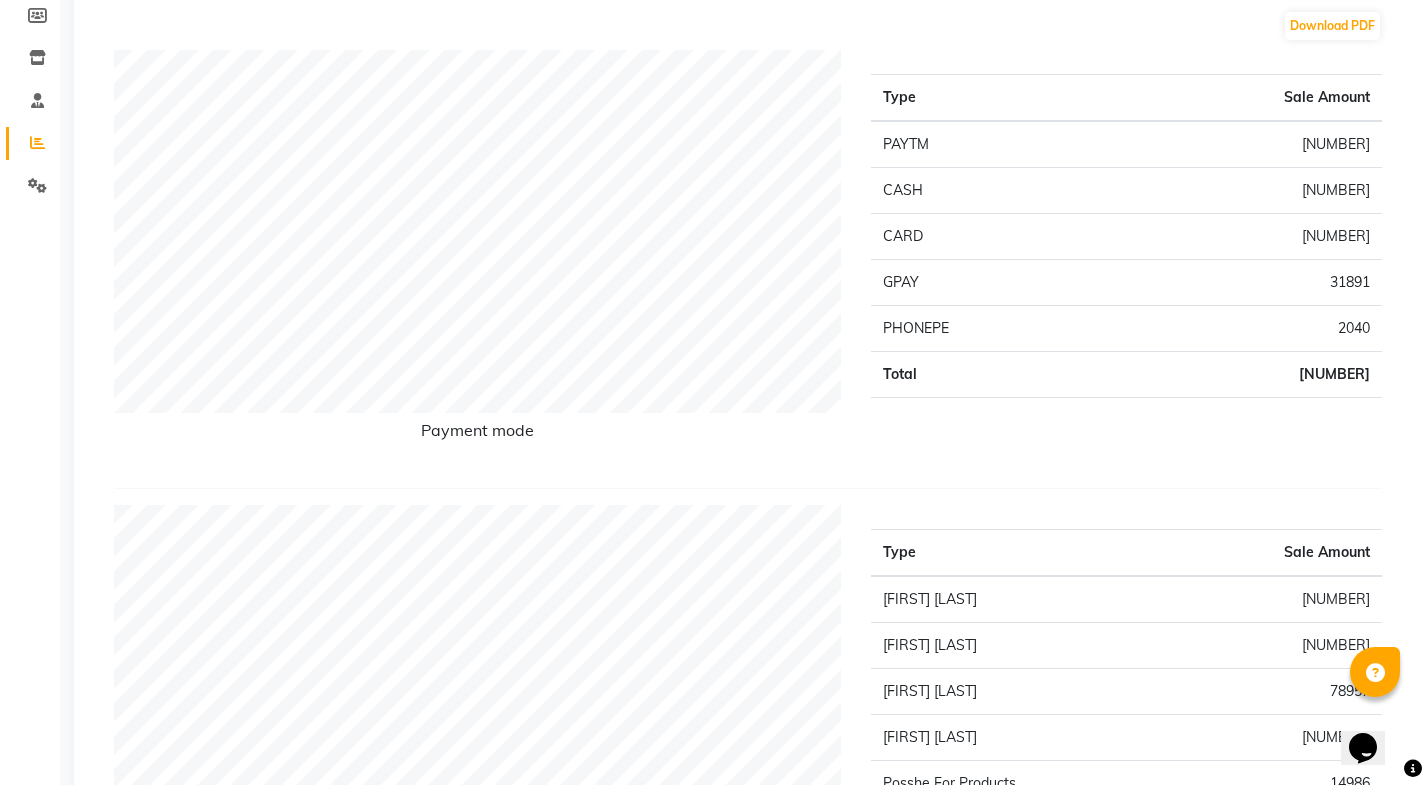 scroll, scrollTop: 0, scrollLeft: 0, axis: both 